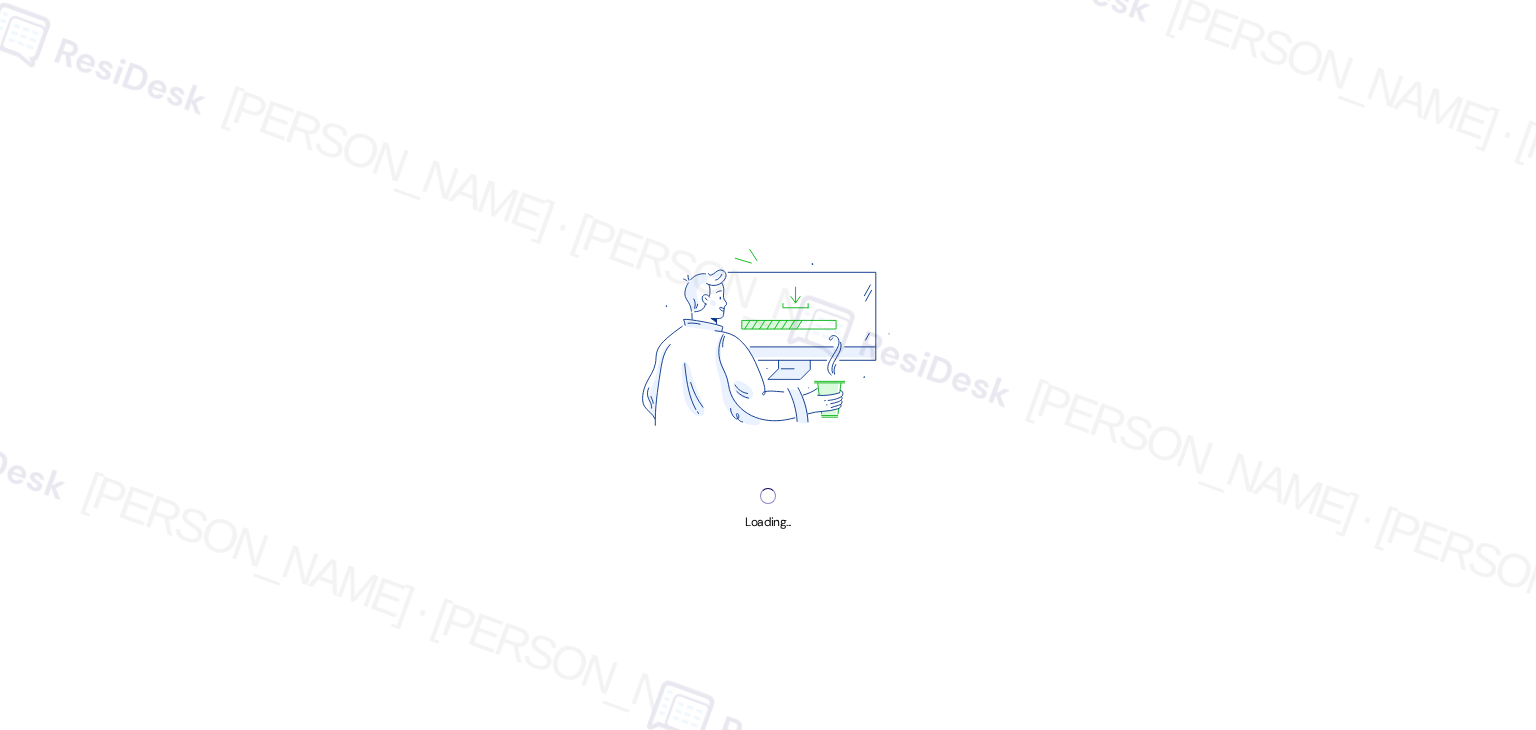scroll, scrollTop: 0, scrollLeft: 0, axis: both 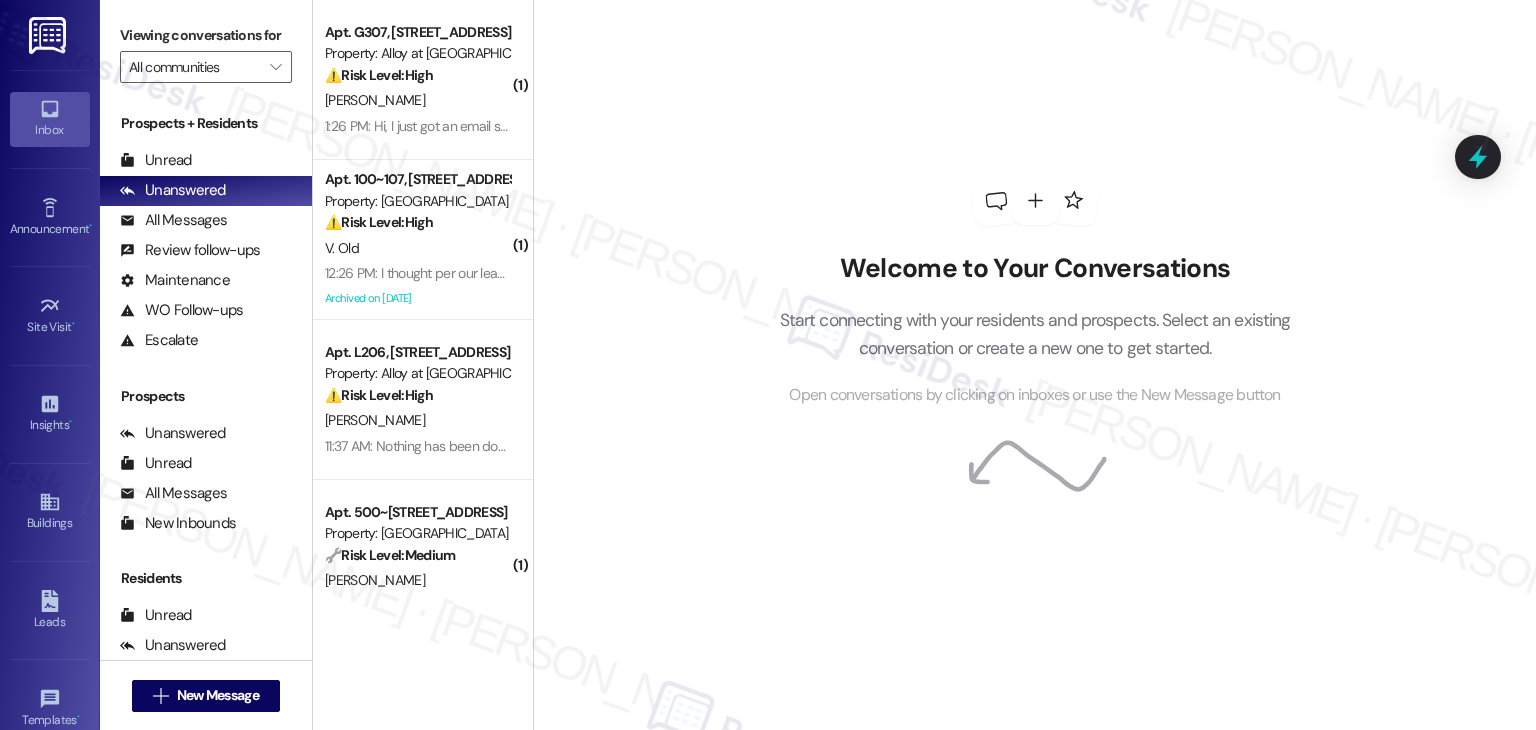 click on "Welcome to Your Conversations Start connecting with your residents and prospects. Select an existing conversation or create a new one to get started. Open conversations by clicking on inboxes or use the New Message button" at bounding box center [1035, 292] 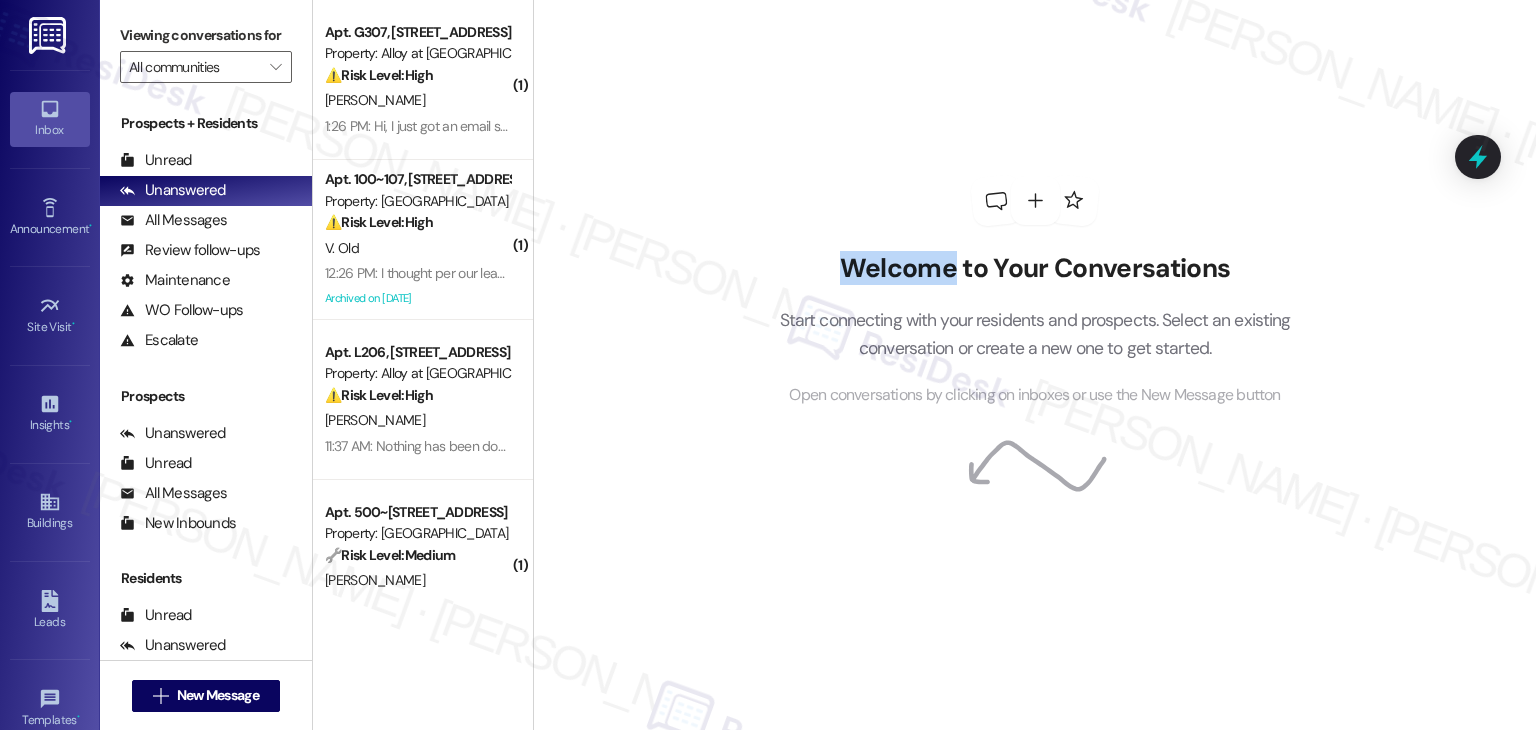 click on "Welcome to Your Conversations Start connecting with your residents and prospects. Select an existing conversation or create a new one to get started. Open conversations by clicking on inboxes or use the New Message button" at bounding box center (1035, 292) 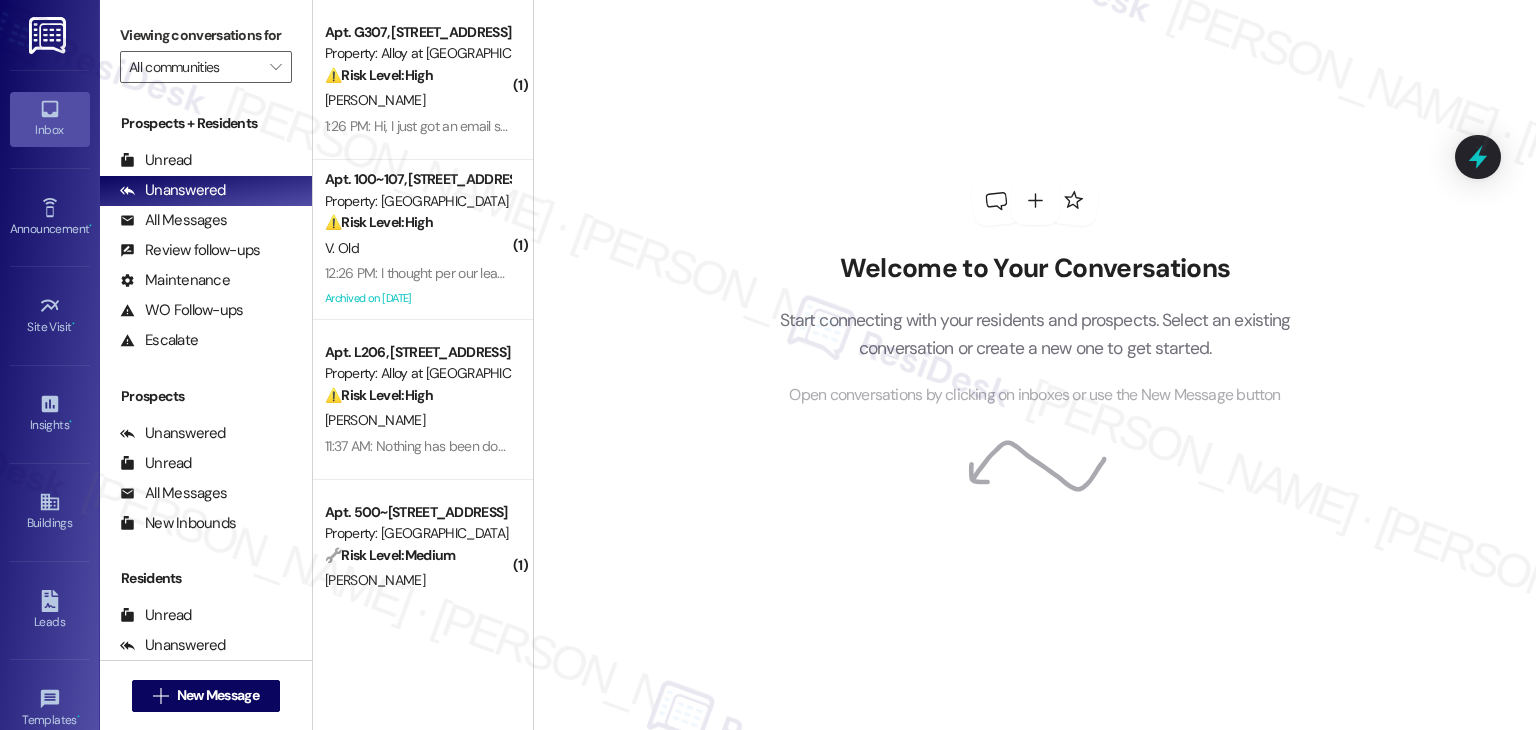 click on "Welcome to Your Conversations Start connecting with your residents and prospects. Select an existing conversation or create a new one to get started. Open conversations by clicking on inboxes or use the New Message button" at bounding box center [1035, 292] 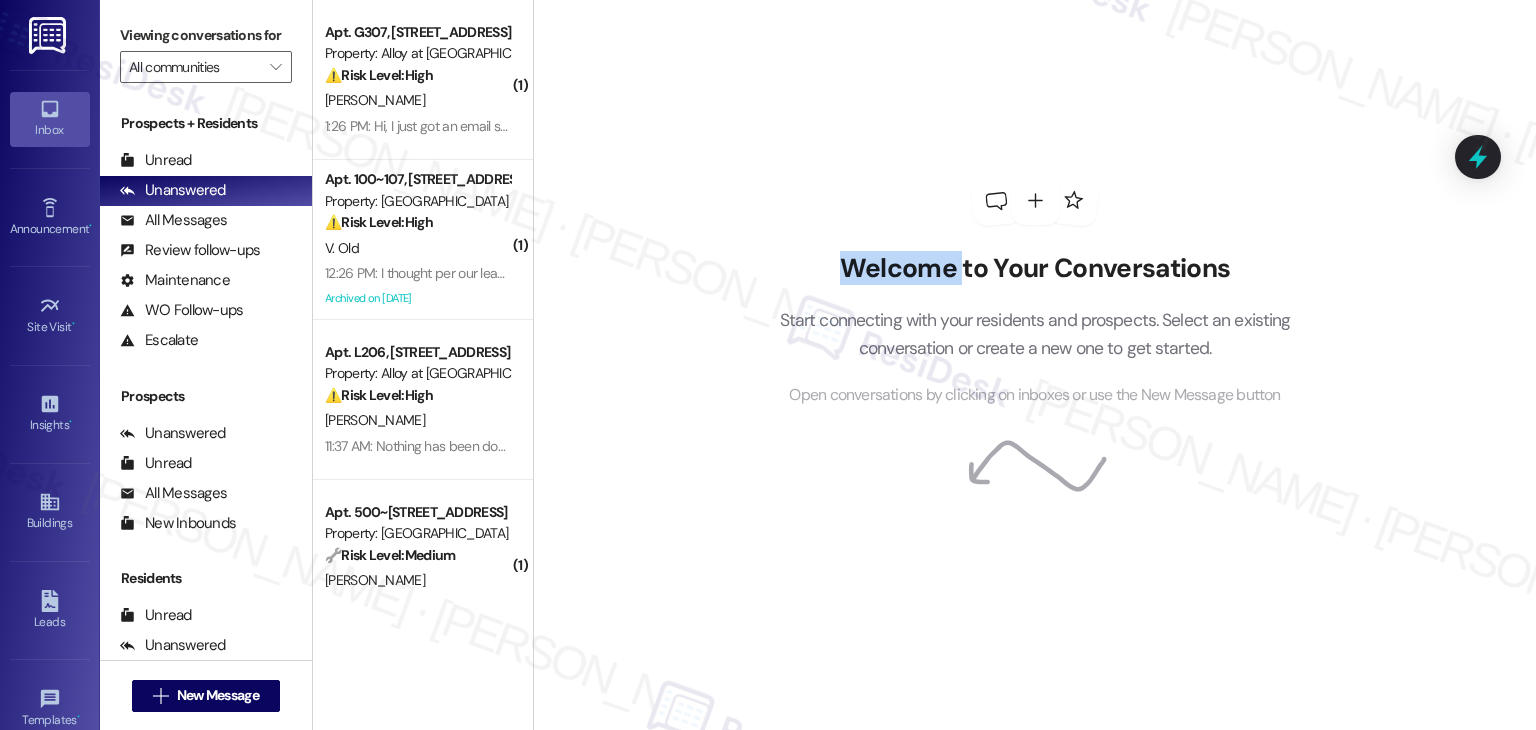 click on "Welcome to Your Conversations Start connecting with your residents and prospects. Select an existing conversation or create a new one to get started. Open conversations by clicking on inboxes or use the New Message button" at bounding box center (1035, 292) 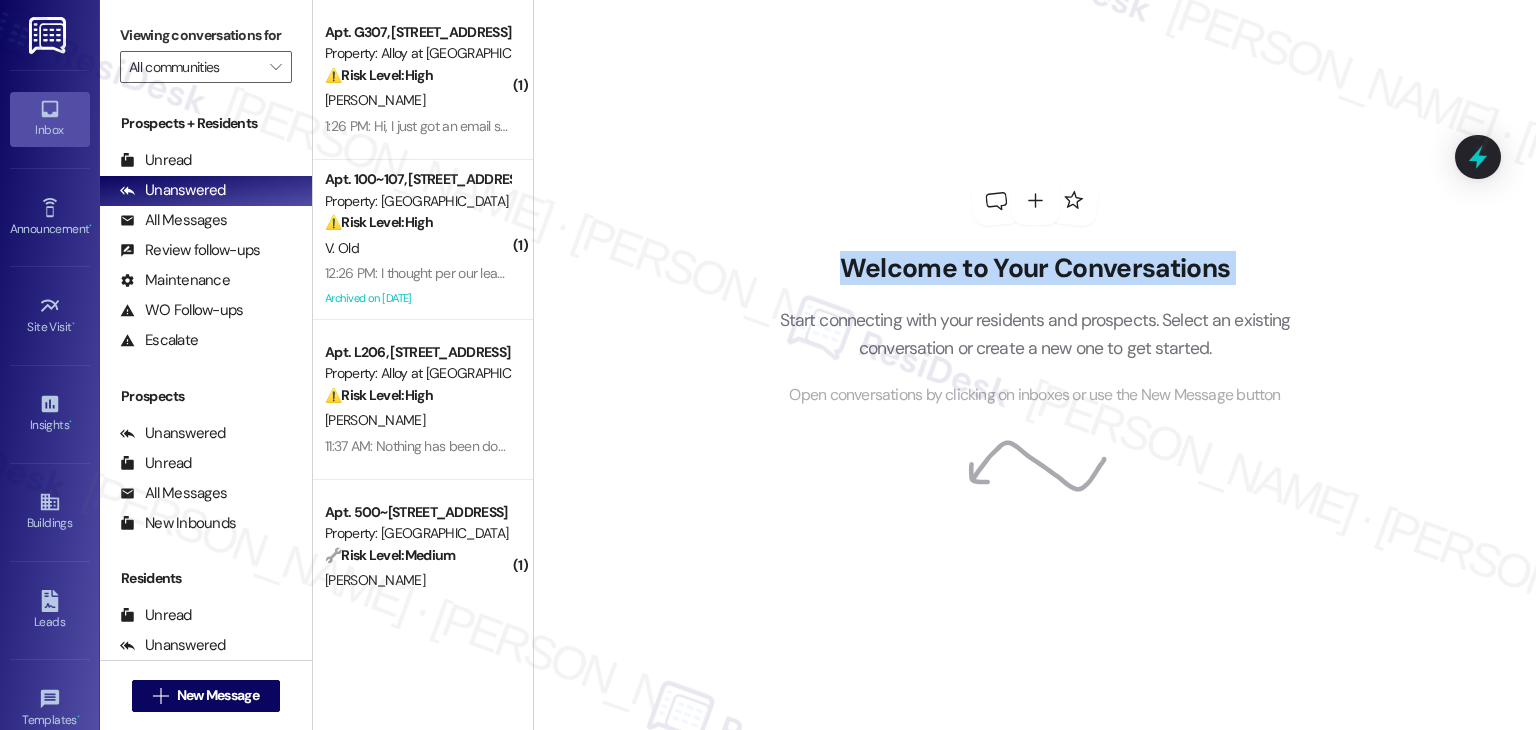 click on "Welcome to Your Conversations Start connecting with your residents and prospects. Select an existing conversation or create a new one to get started. Open conversations by clicking on inboxes or use the New Message button" at bounding box center [1035, 292] 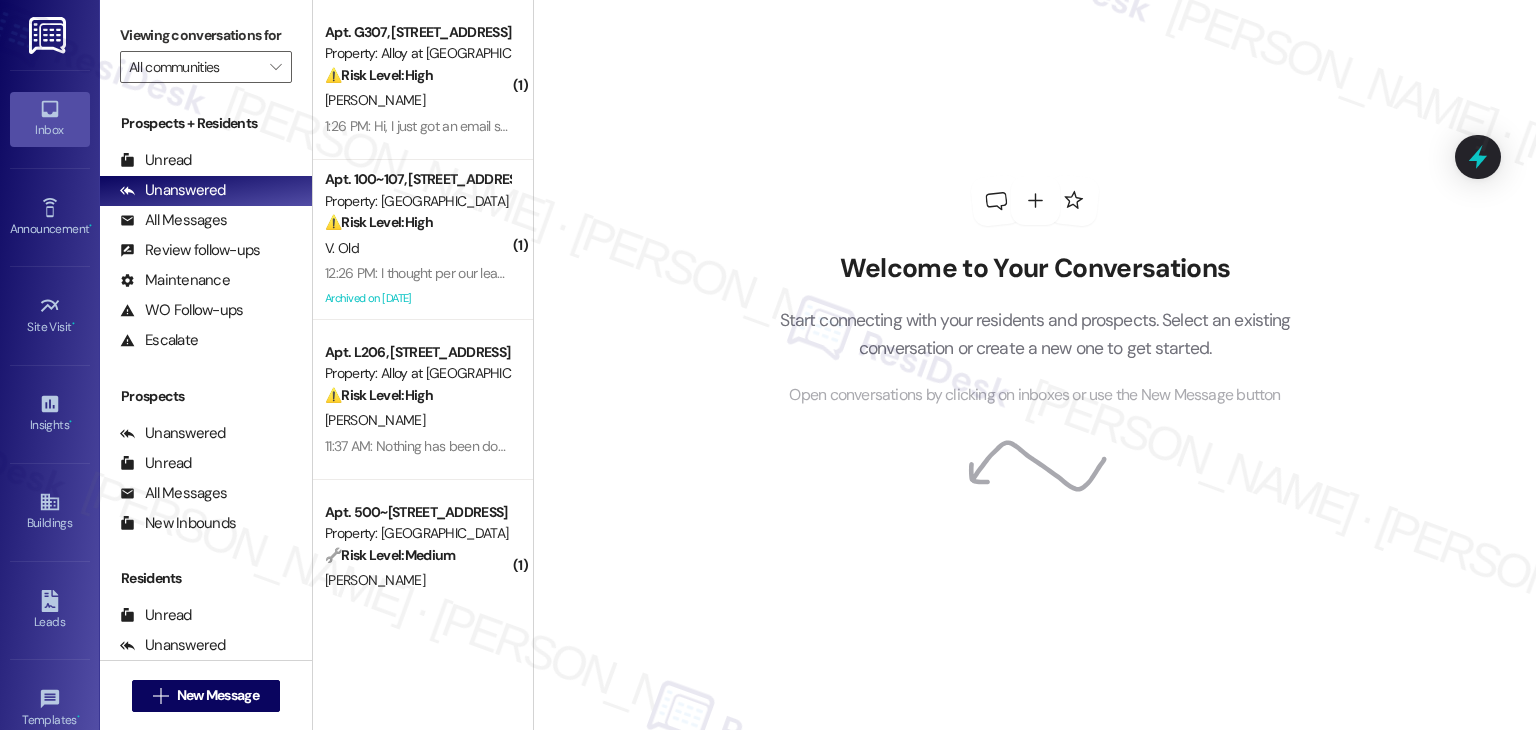 click on "Welcome to Your Conversations Start connecting with your residents and prospects. Select an existing conversation or create a new one to get started. Open conversations by clicking on inboxes or use the New Message button" at bounding box center [1035, 292] 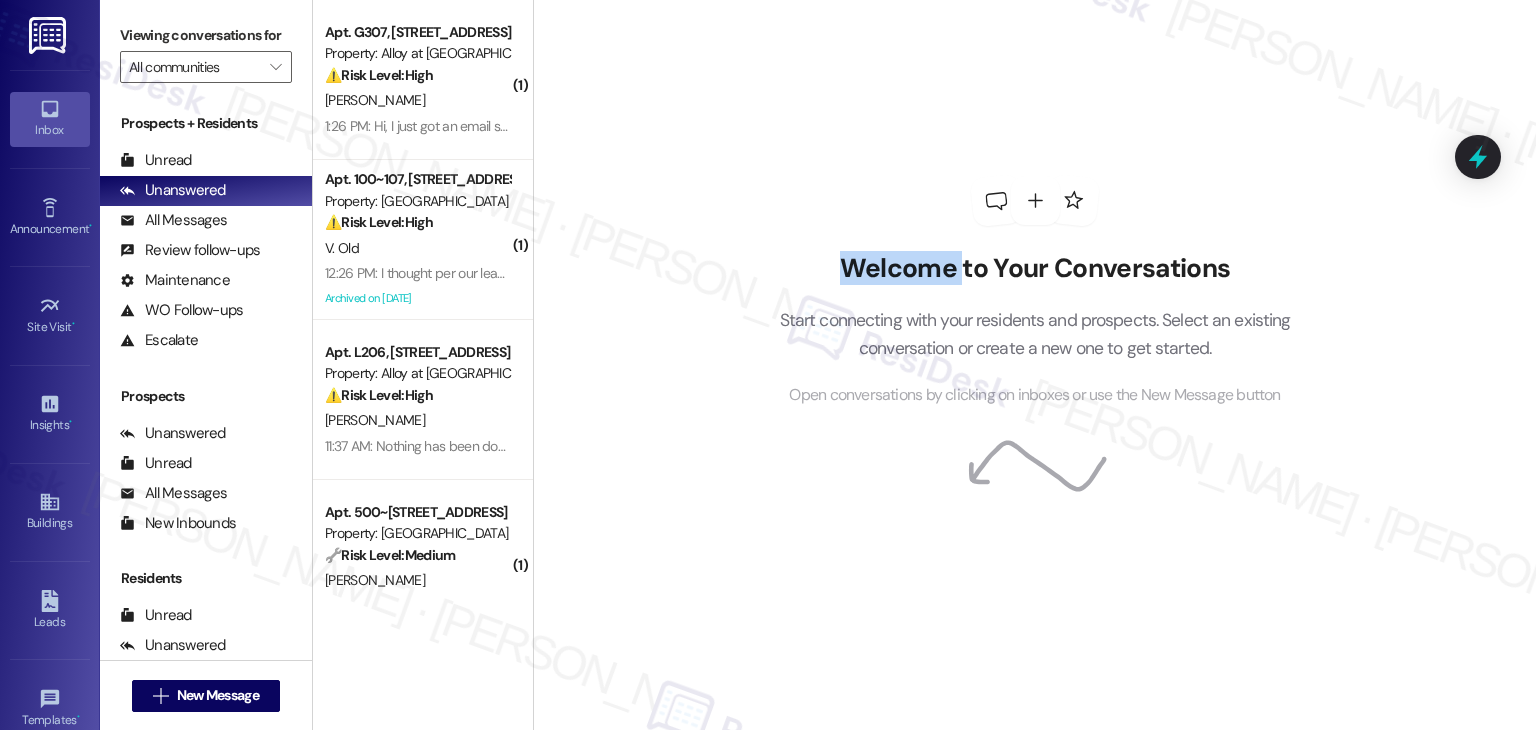 click on "Welcome to Your Conversations Start connecting with your residents and prospects. Select an existing conversation or create a new one to get started. Open conversations by clicking on inboxes or use the New Message button" at bounding box center (1035, 292) 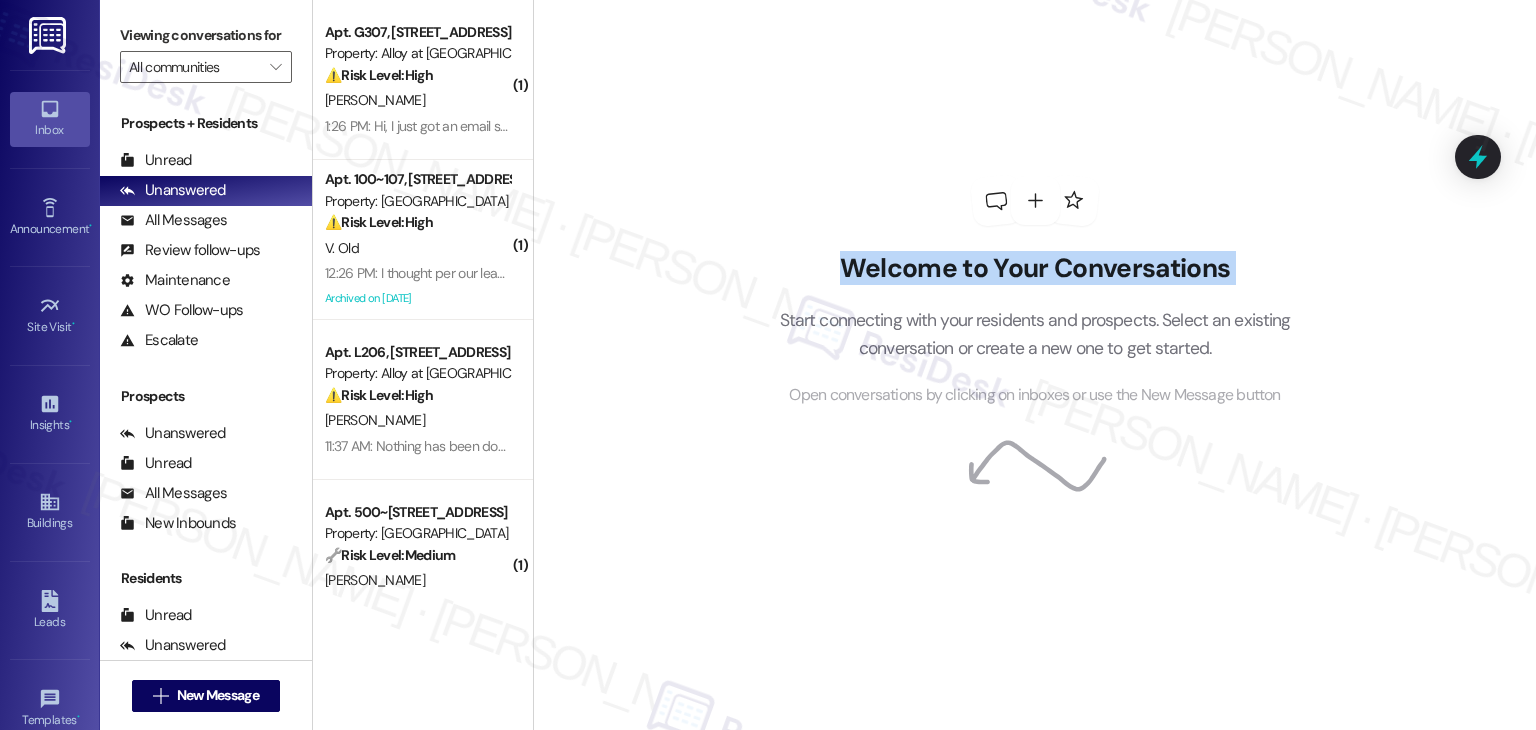 click on "Welcome to Your Conversations Start connecting with your residents and prospects. Select an existing conversation or create a new one to get started. Open conversations by clicking on inboxes or use the New Message button" at bounding box center (1035, 292) 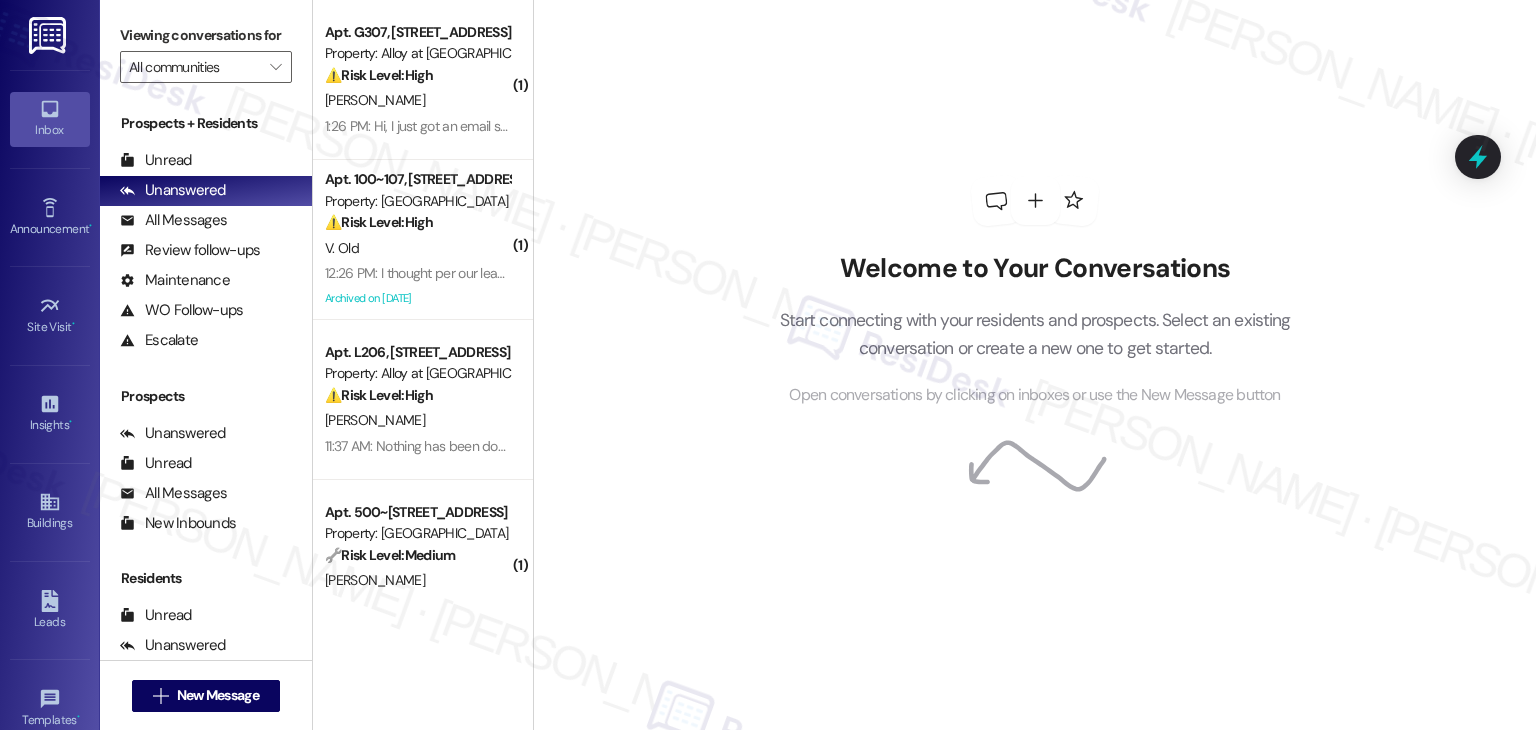click on "Welcome to Your Conversations Start connecting with your residents and prospects. Select an existing conversation or create a new one to get started. Open conversations by clicking on inboxes or use the New Message button" at bounding box center [1034, 365] 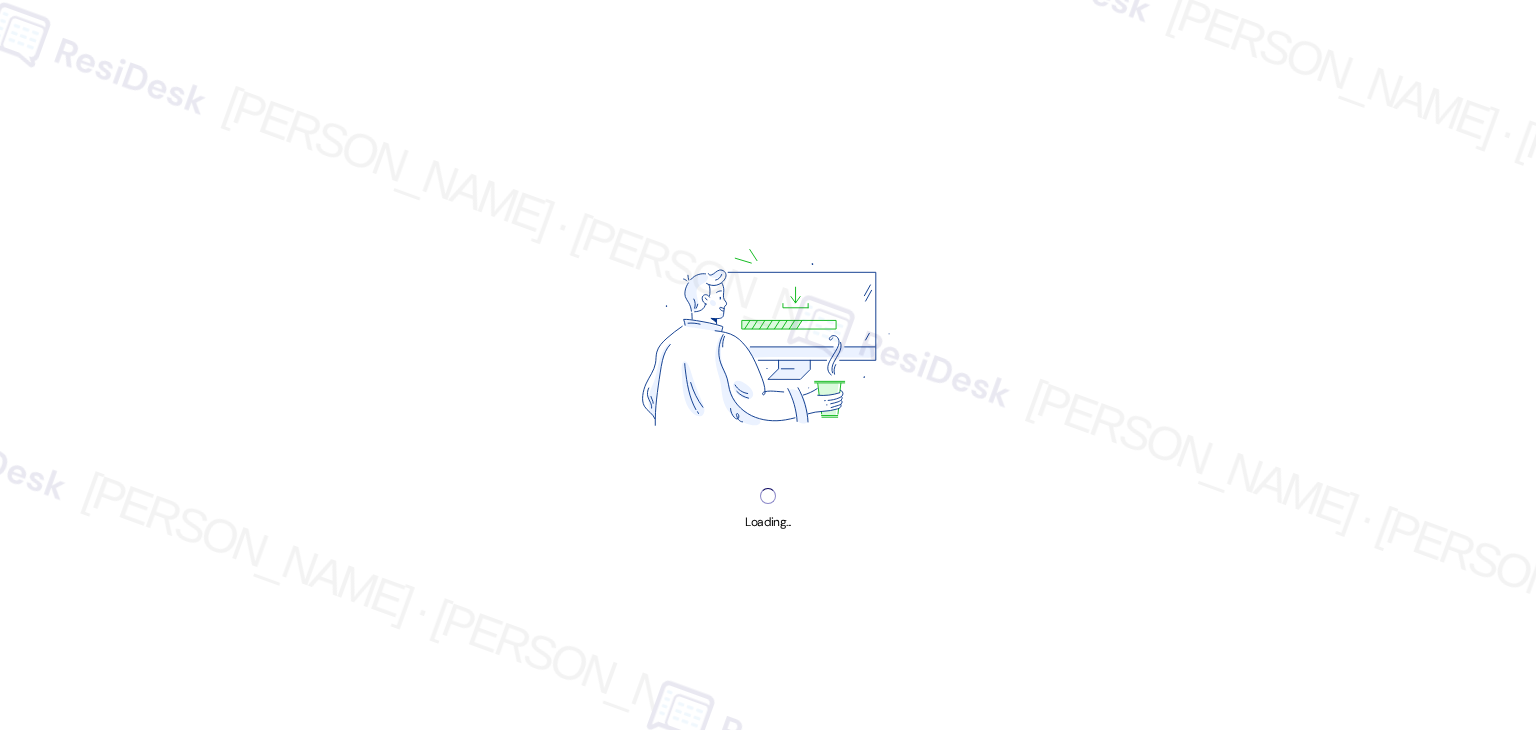 scroll, scrollTop: 0, scrollLeft: 0, axis: both 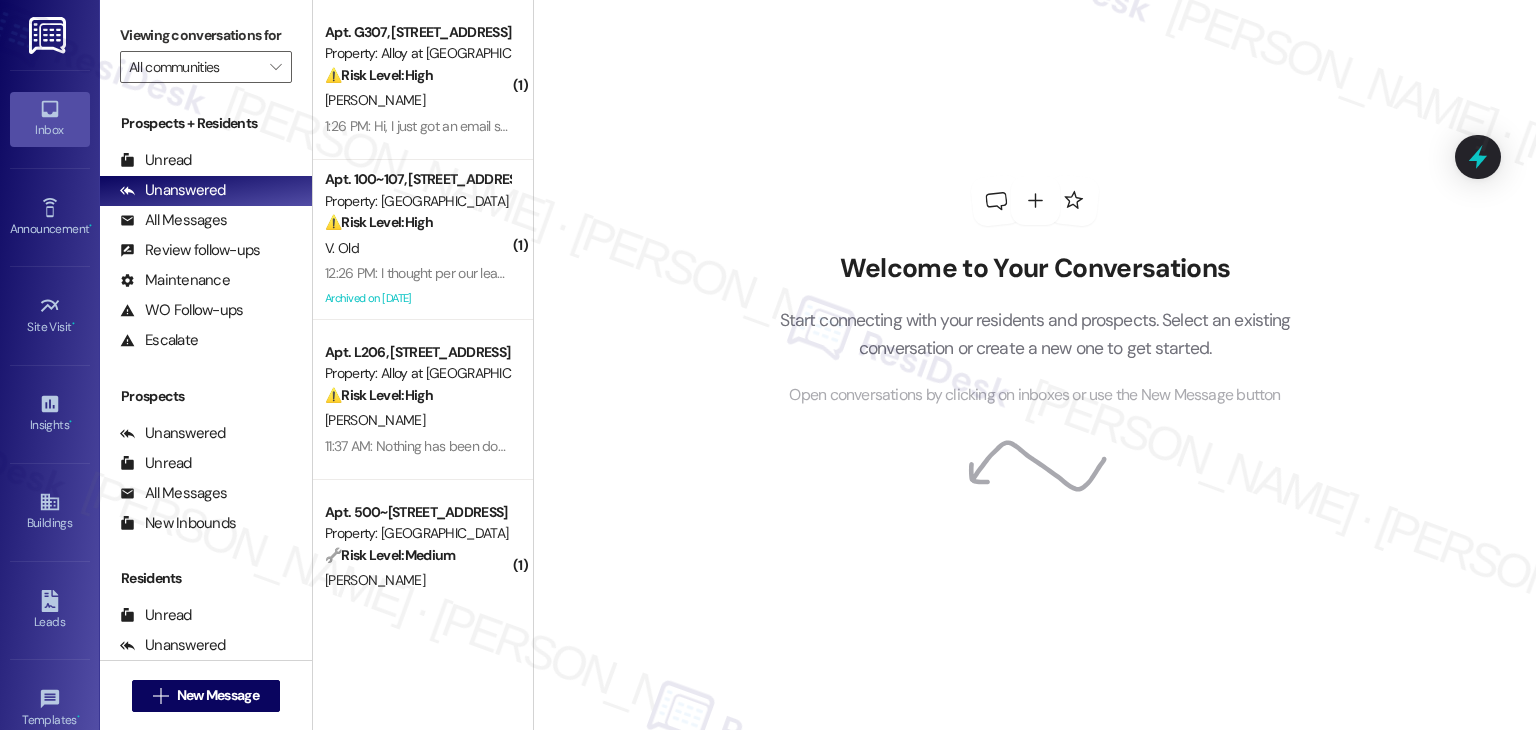 click on "Welcome to Your Conversations Start connecting with your residents and prospects. Select an existing conversation or create a new one to get started. Open conversations by clicking on inboxes or use the New Message button" at bounding box center (1035, 292) 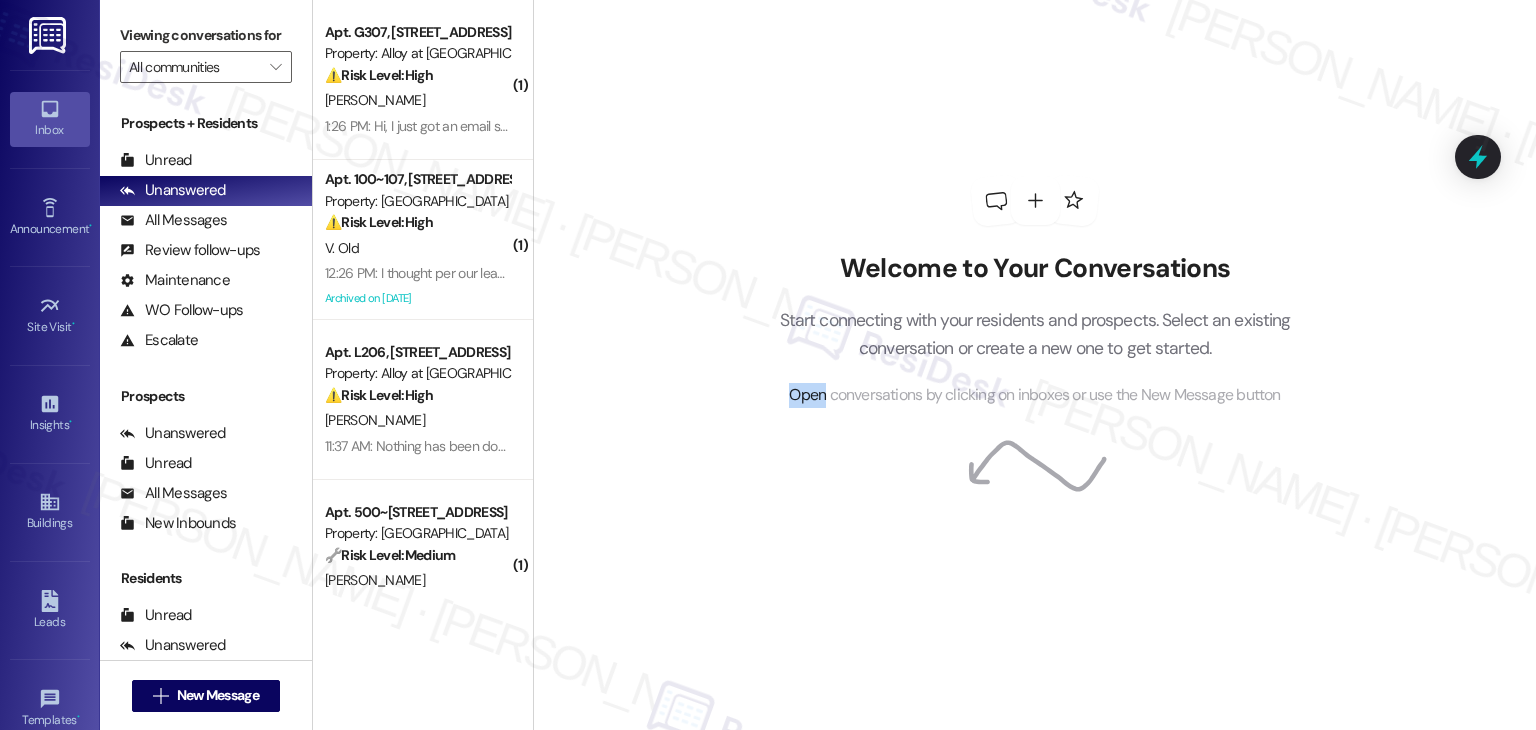 click on "Welcome to Your Conversations Start connecting with your residents and prospects. Select an existing conversation or create a new one to get started. Open conversations by clicking on inboxes or use the New Message button" at bounding box center (1035, 292) 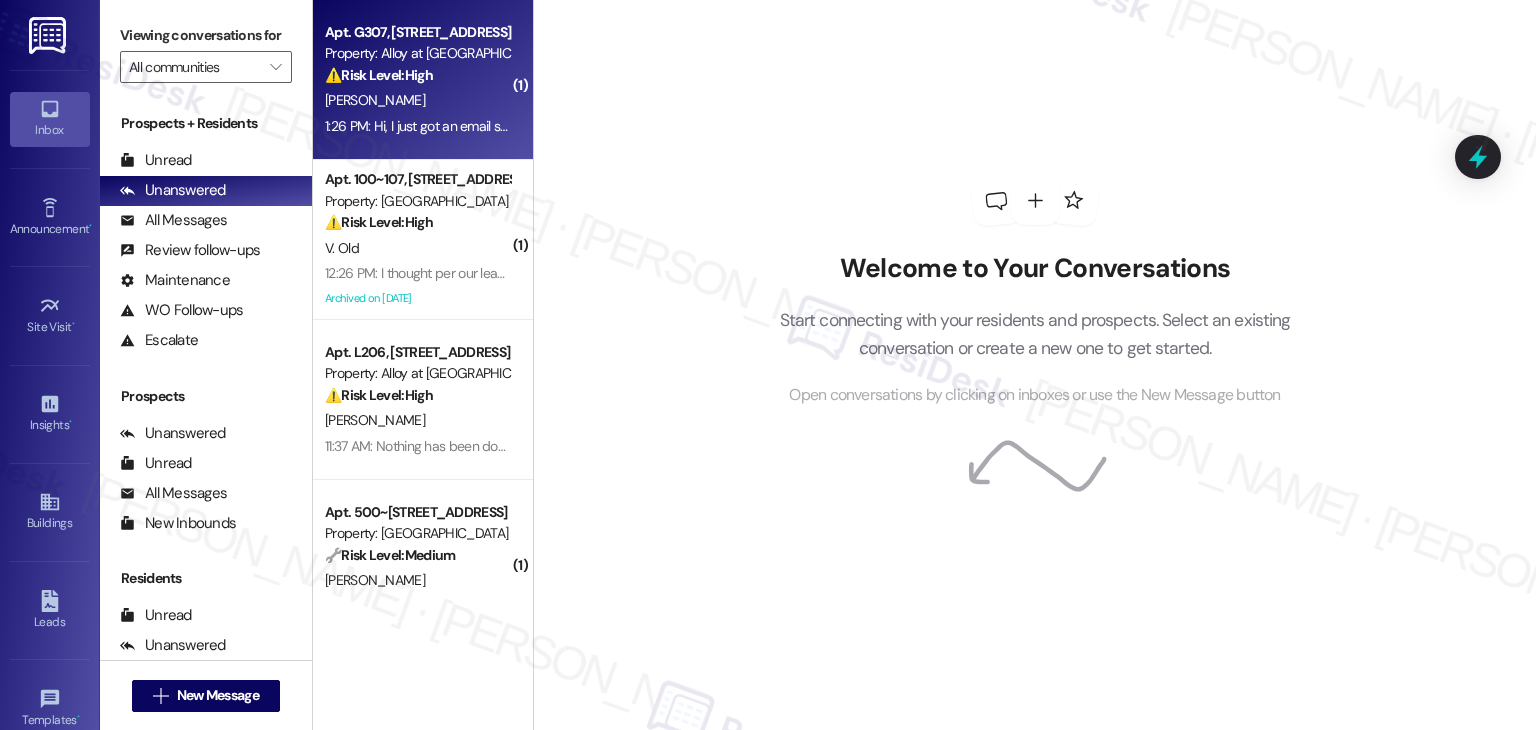 click on "[PERSON_NAME]" at bounding box center [417, 100] 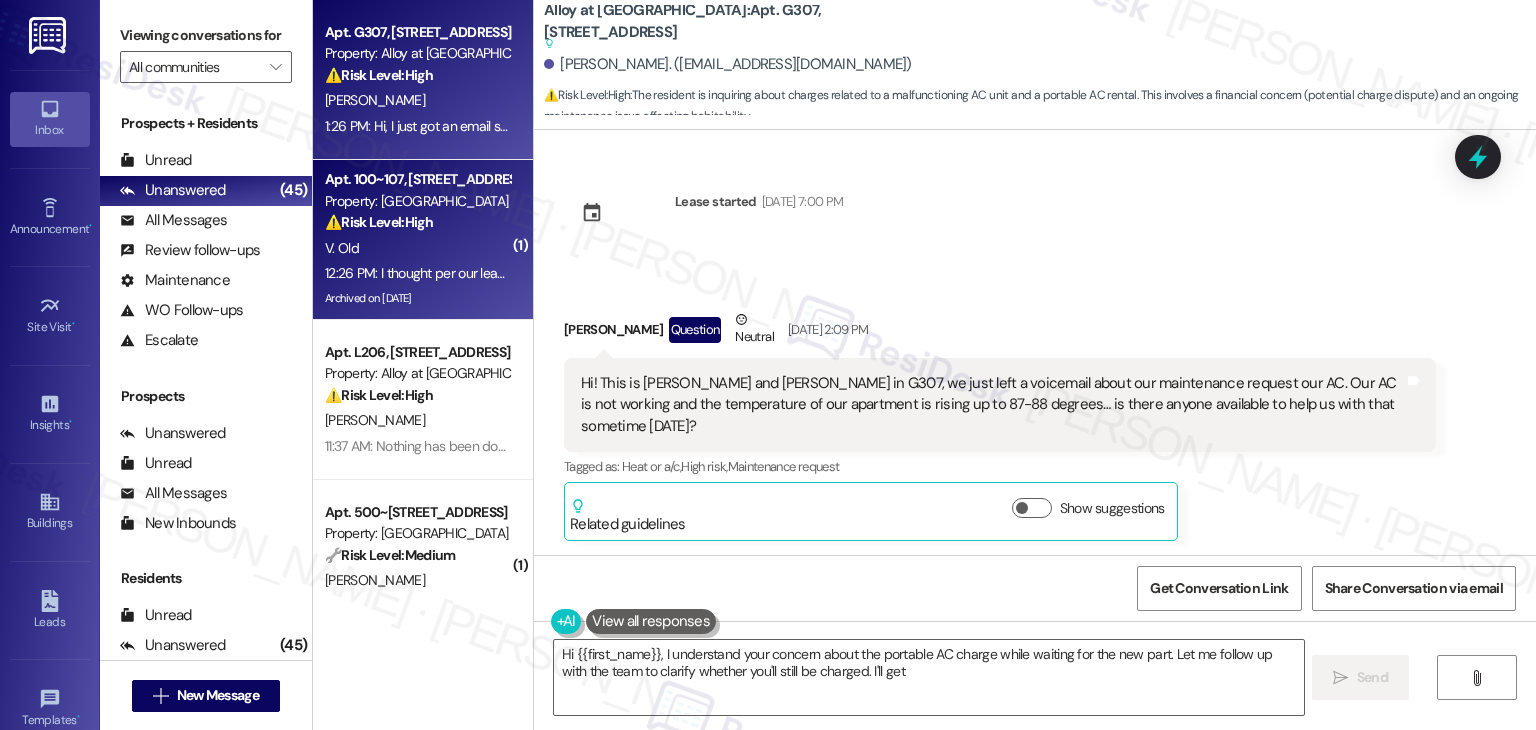 scroll, scrollTop: 2934, scrollLeft: 0, axis: vertical 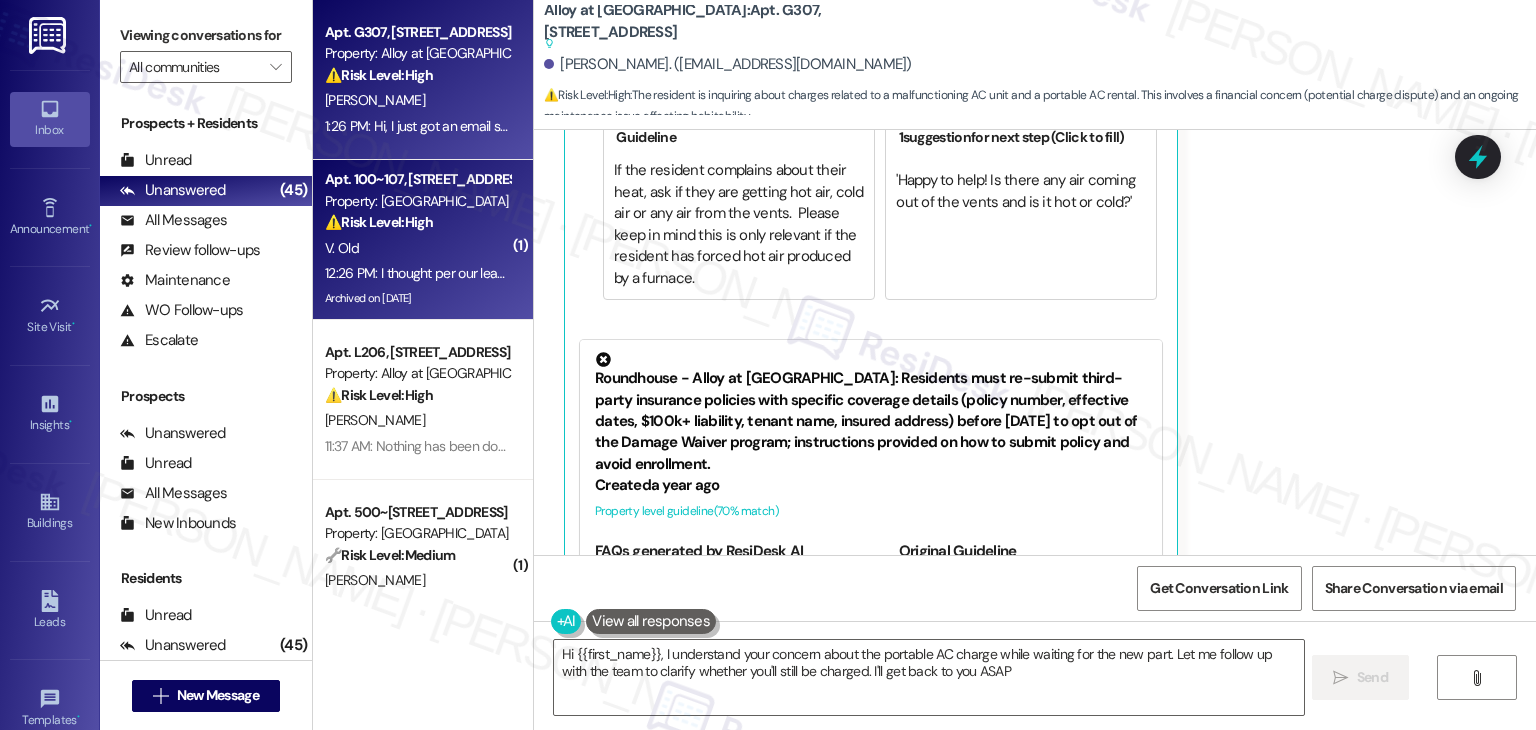 type on "Hi {{first_name}}, I understand your concern about the portable AC charge while waiting for the new part. Let me follow up with the team to clarify whether you'll still be charged. I'll get back to you ASAP!" 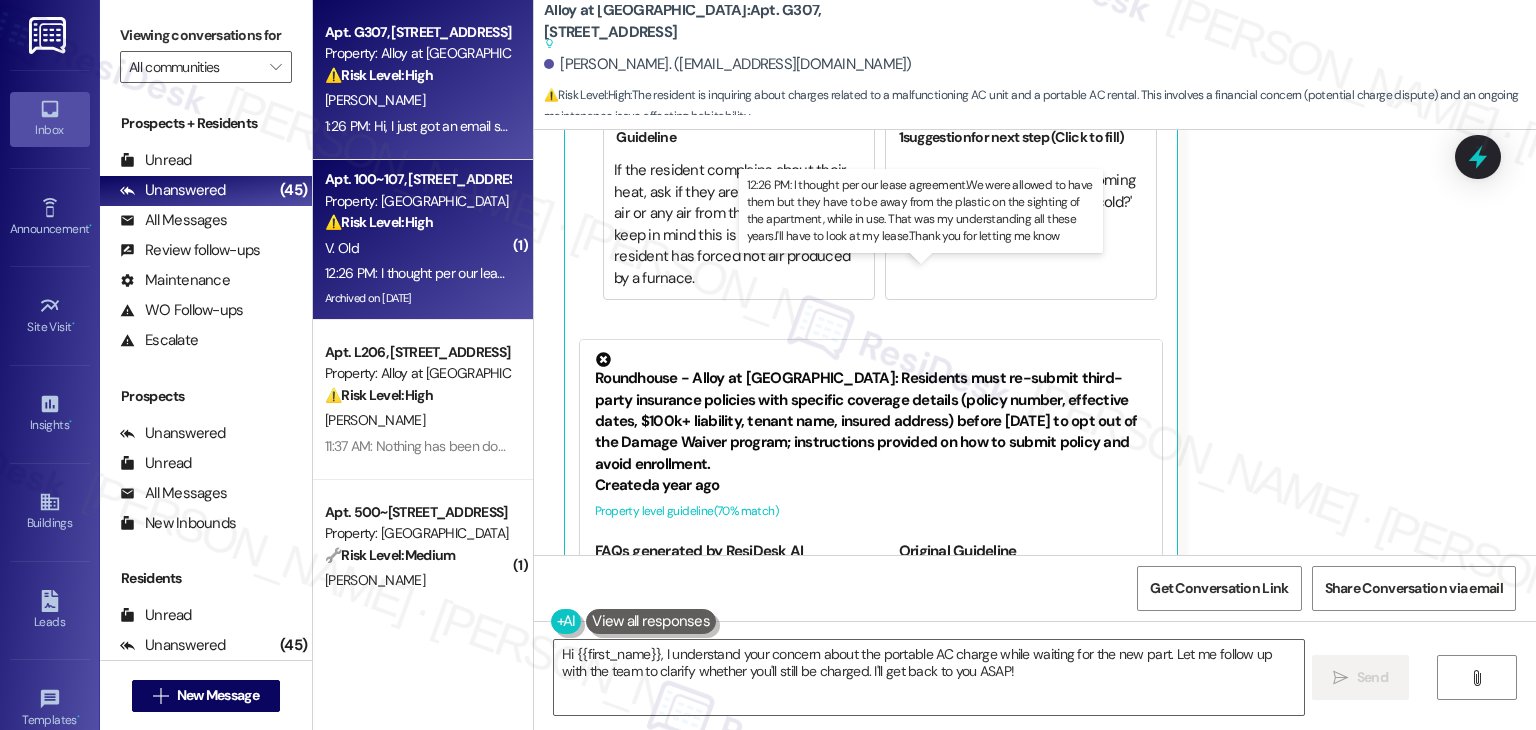 click on "12:26 PM: I thought per our lease agreement.We were allowed to have them but they have to be away from the plastic on the sighting of the apartment, while in use. That was my understanding all these years.I'll have to look at my lease.Thank you for letting me know 12:26 PM: I thought per our lease agreement.We were allowed to have them but they have to be away from the plastic on the sighting of the apartment, while in use. That was my understanding all these years.I'll have to look at my lease.Thank you for letting me know" at bounding box center (1089, 273) 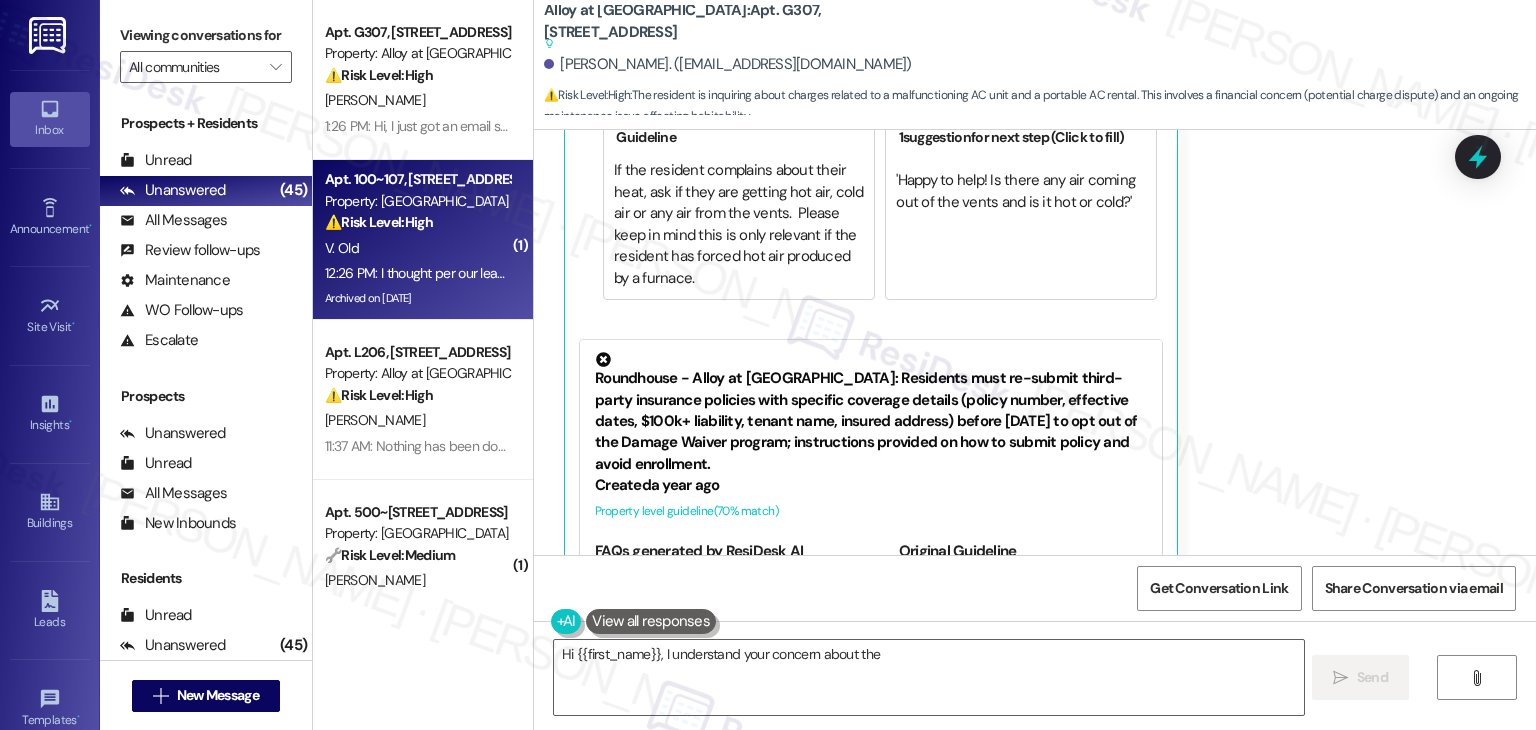 type on "Hi {{first_name}}, I understand your concern about the portable" 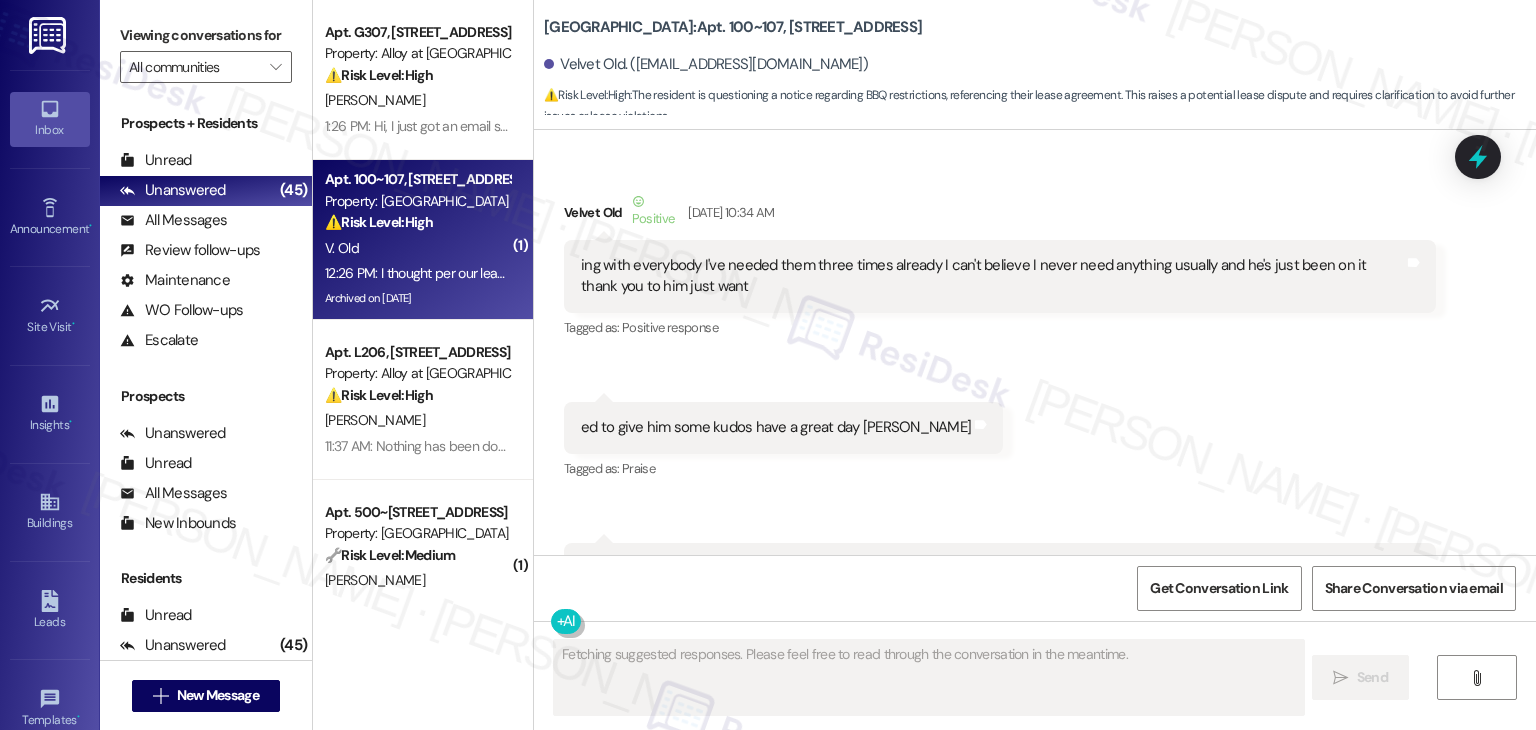 scroll, scrollTop: 15468, scrollLeft: 0, axis: vertical 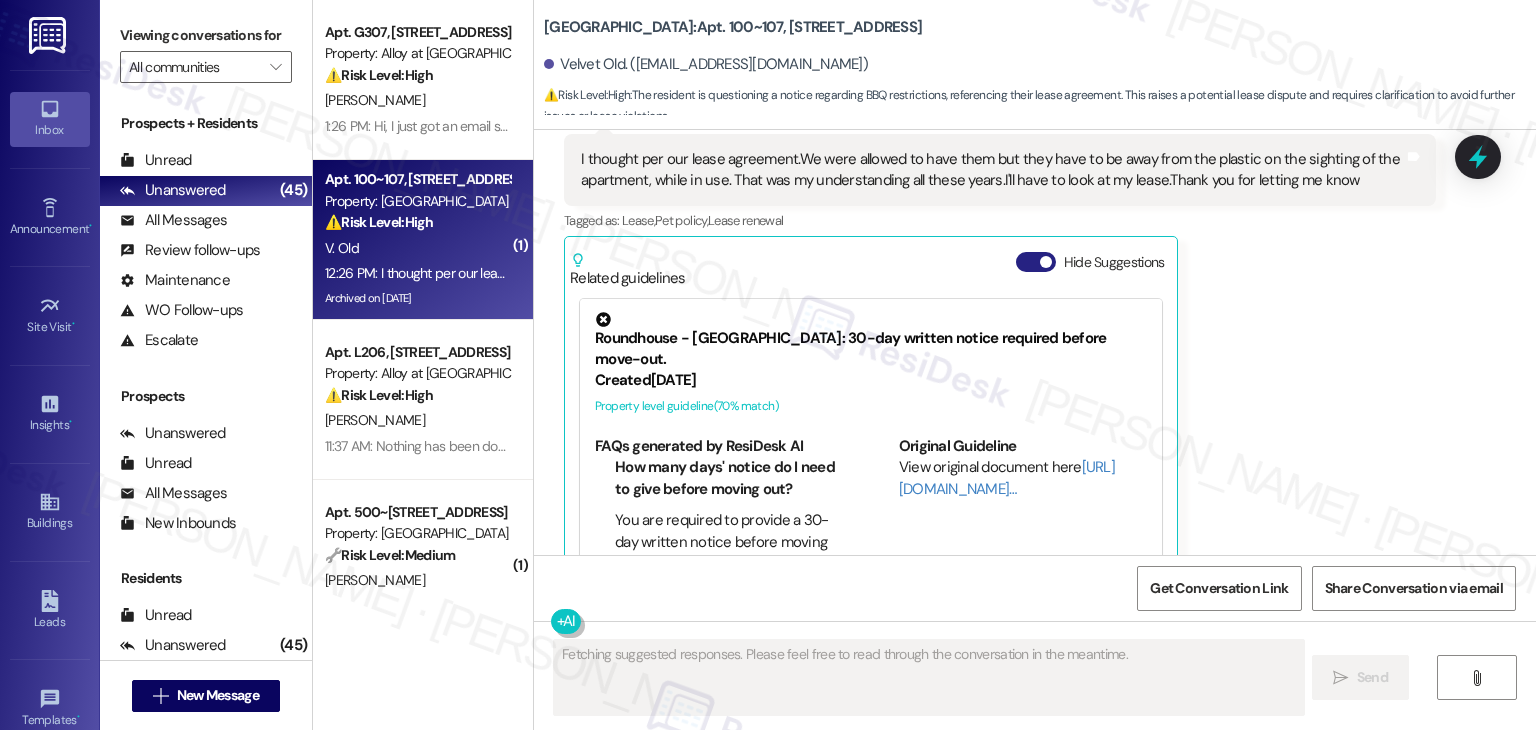 click on "Hide Suggestions" at bounding box center (1036, 262) 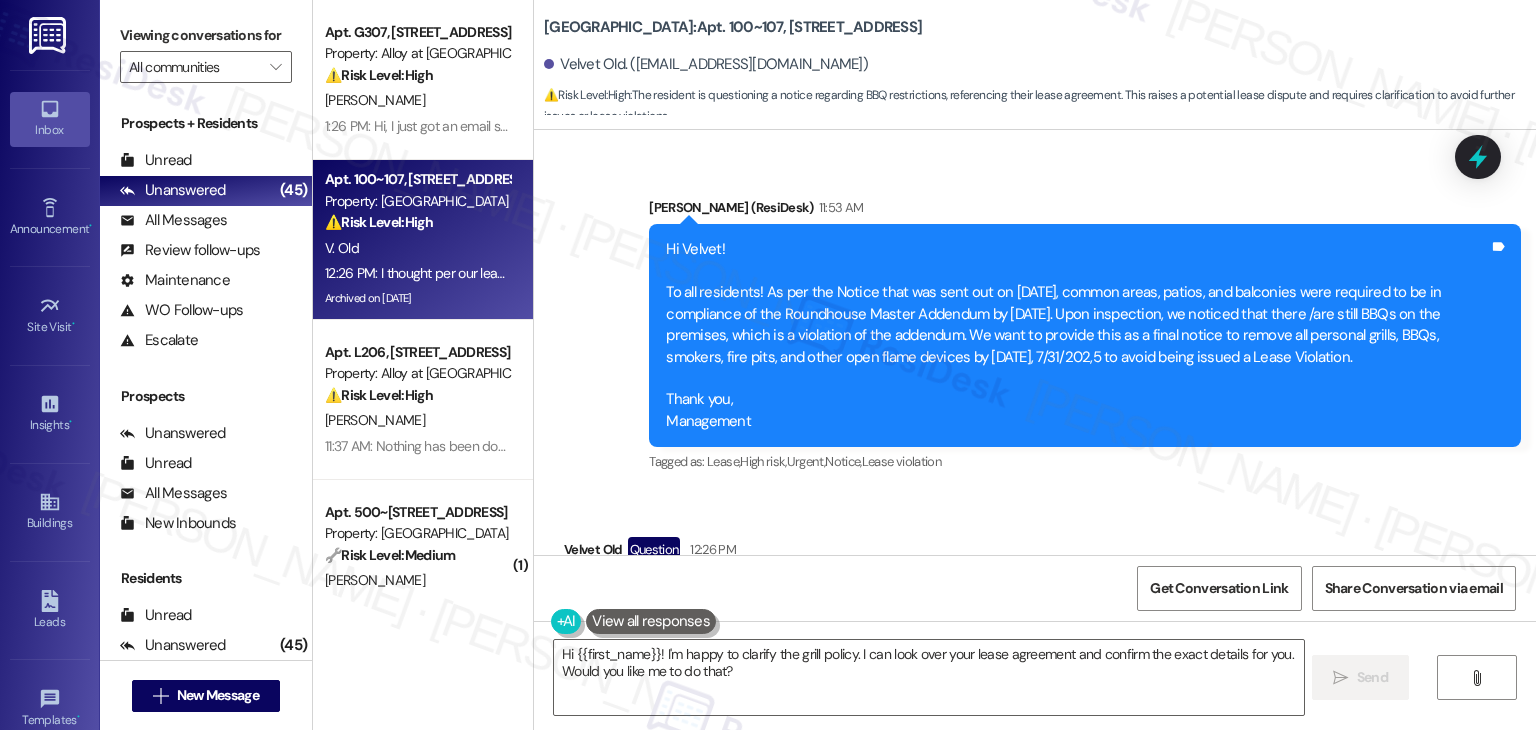 scroll, scrollTop: 15077, scrollLeft: 0, axis: vertical 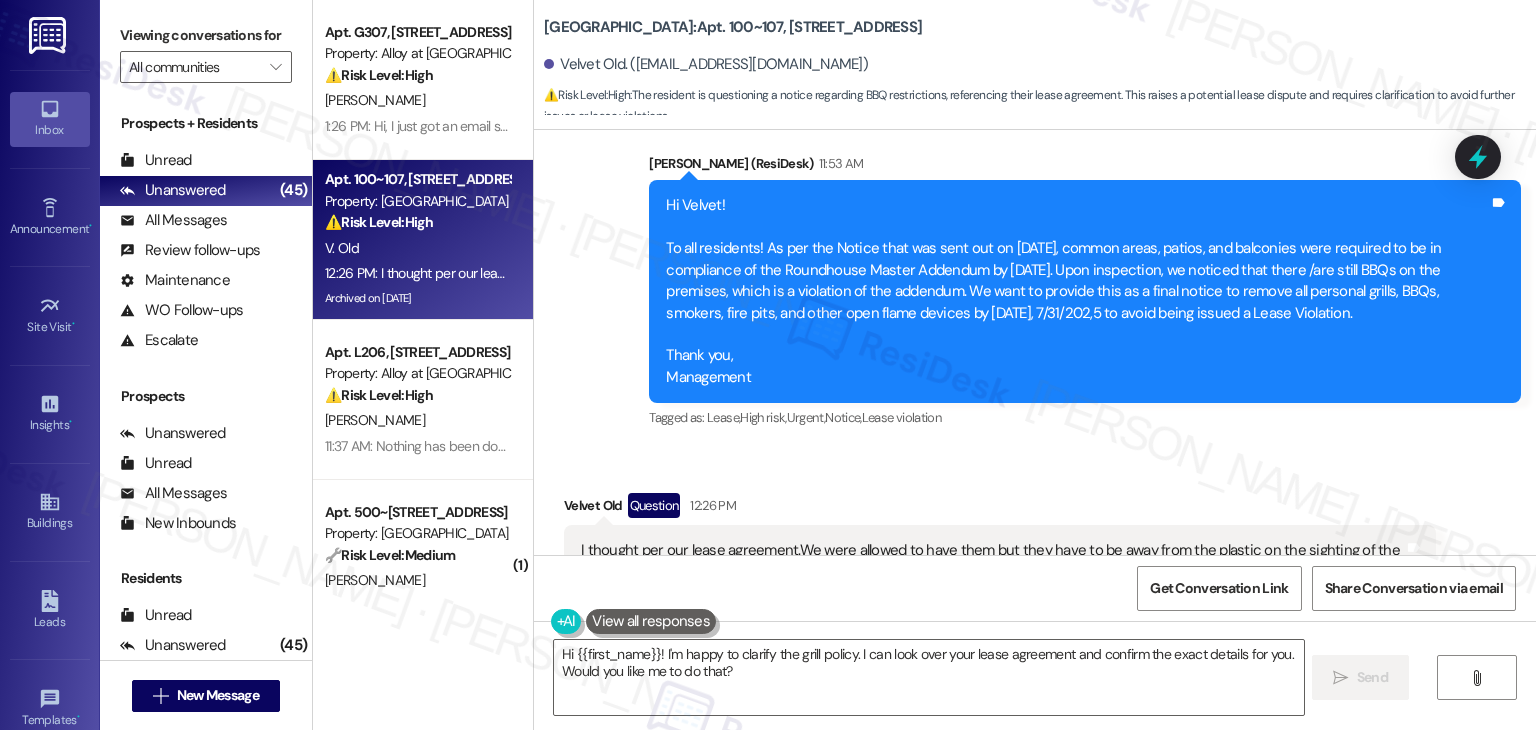 click on "Hi Velvet!
To all residents! As per the Notice that was sent out on 7/14/2025, common areas, patios, and balconies were required to be in compliance of the Roundhouse Master Addendum by 7/21/2025. Upon inspection, we noticed that there /are still BBQs on the premises, which is a violation of the addendum. We want to provide this as a final notice to remove all personal grills, BBQs, smokers, fire pits, and other open flame devices by tomorrow, 7/31/202,5 to avoid being issued a Lease Violation.
Thank you,
Management" at bounding box center (1077, 291) 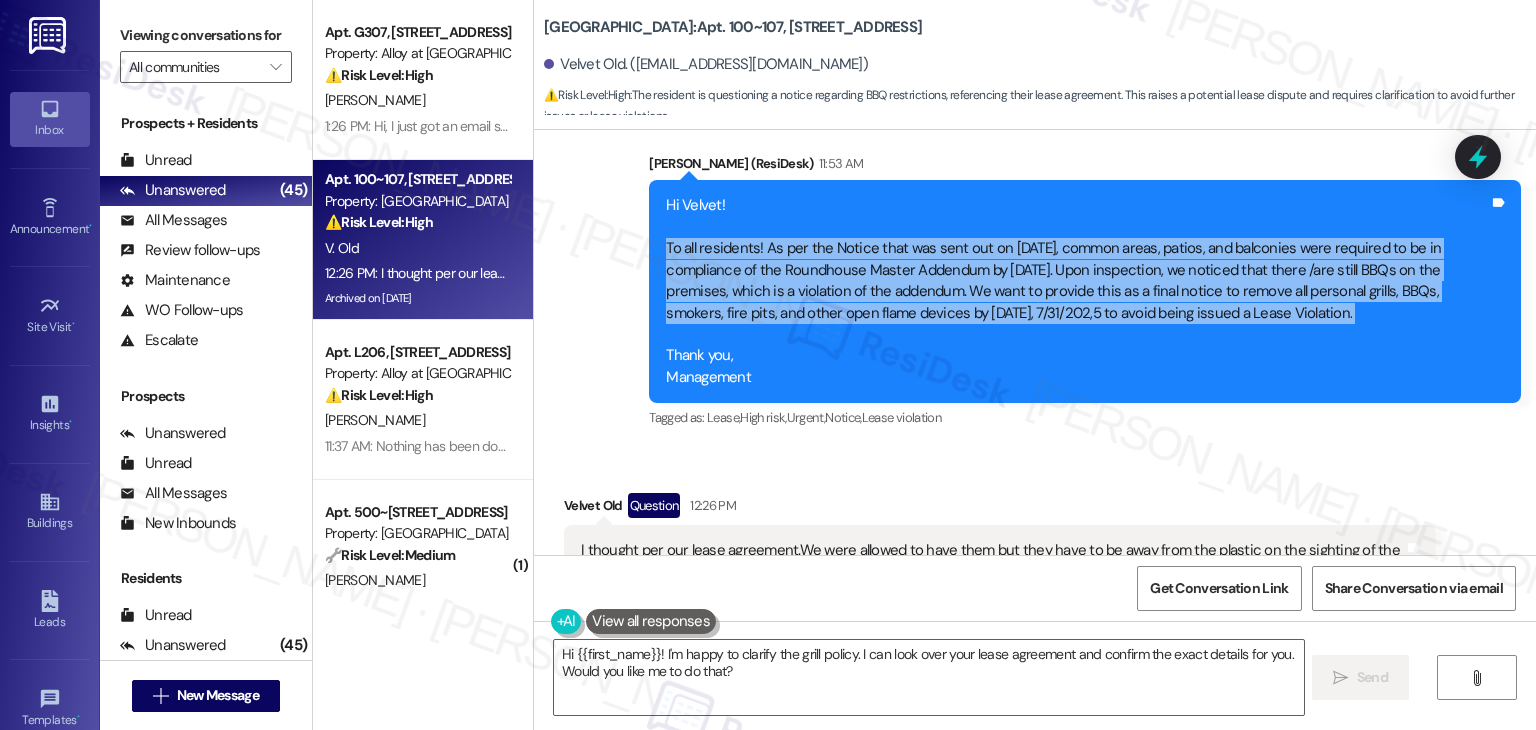 click on "Hi Velvet!
To all residents! As per the Notice that was sent out on 7/14/2025, common areas, patios, and balconies were required to be in compliance of the Roundhouse Master Addendum by 7/21/2025. Upon inspection, we noticed that there /are still BBQs on the premises, which is a violation of the addendum. We want to provide this as a final notice to remove all personal grills, BBQs, smokers, fire pits, and other open flame devices by tomorrow, 7/31/202,5 to avoid being issued a Lease Violation.
Thank you,
Management" at bounding box center [1077, 291] 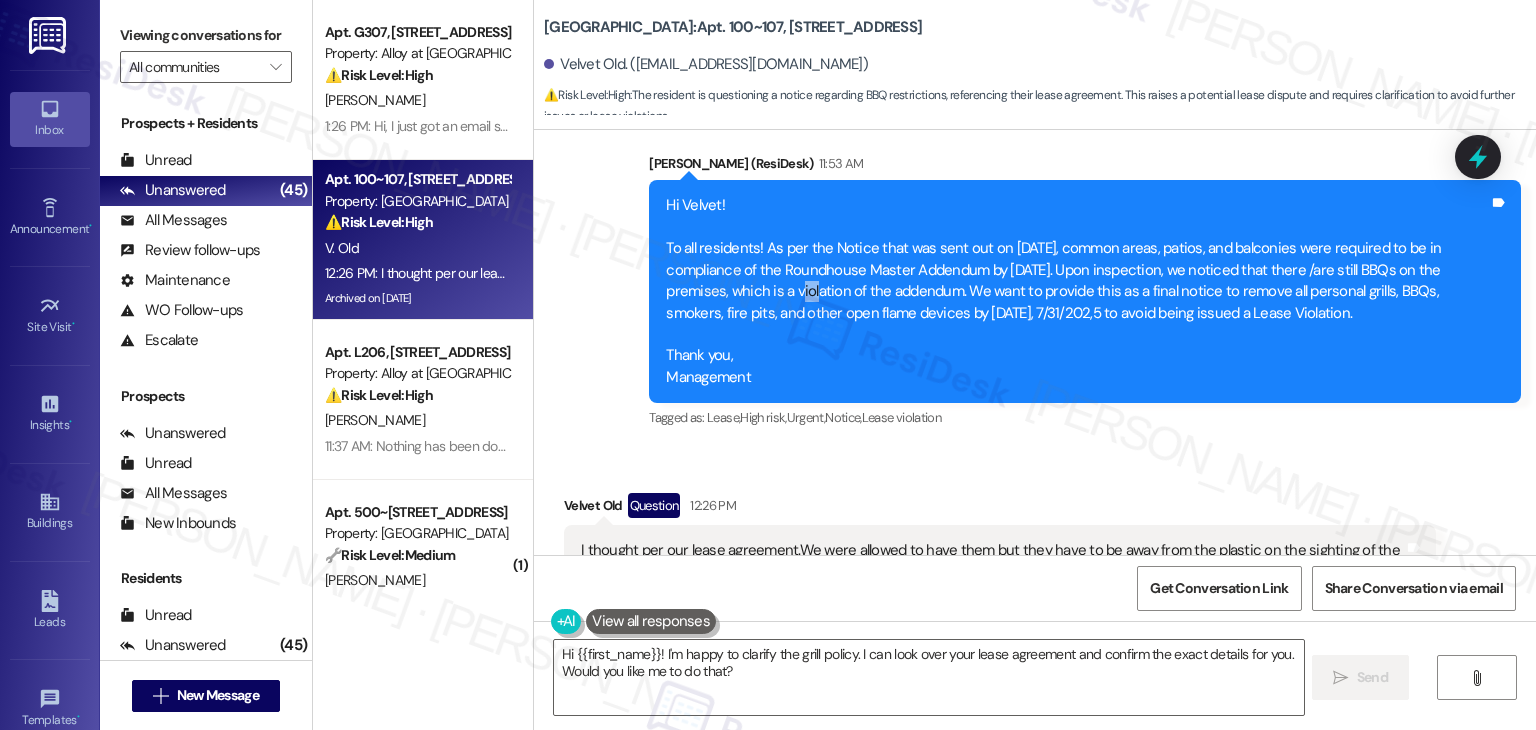 click on "Hi Velvet!
To all residents! As per the Notice that was sent out on 7/14/2025, common areas, patios, and balconies were required to be in compliance of the Roundhouse Master Addendum by 7/21/2025. Upon inspection, we noticed that there /are still BBQs on the premises, which is a violation of the addendum. We want to provide this as a final notice to remove all personal grills, BBQs, smokers, fire pits, and other open flame devices by tomorrow, 7/31/202,5 to avoid being issued a Lease Violation.
Thank you,
Management" at bounding box center [1077, 291] 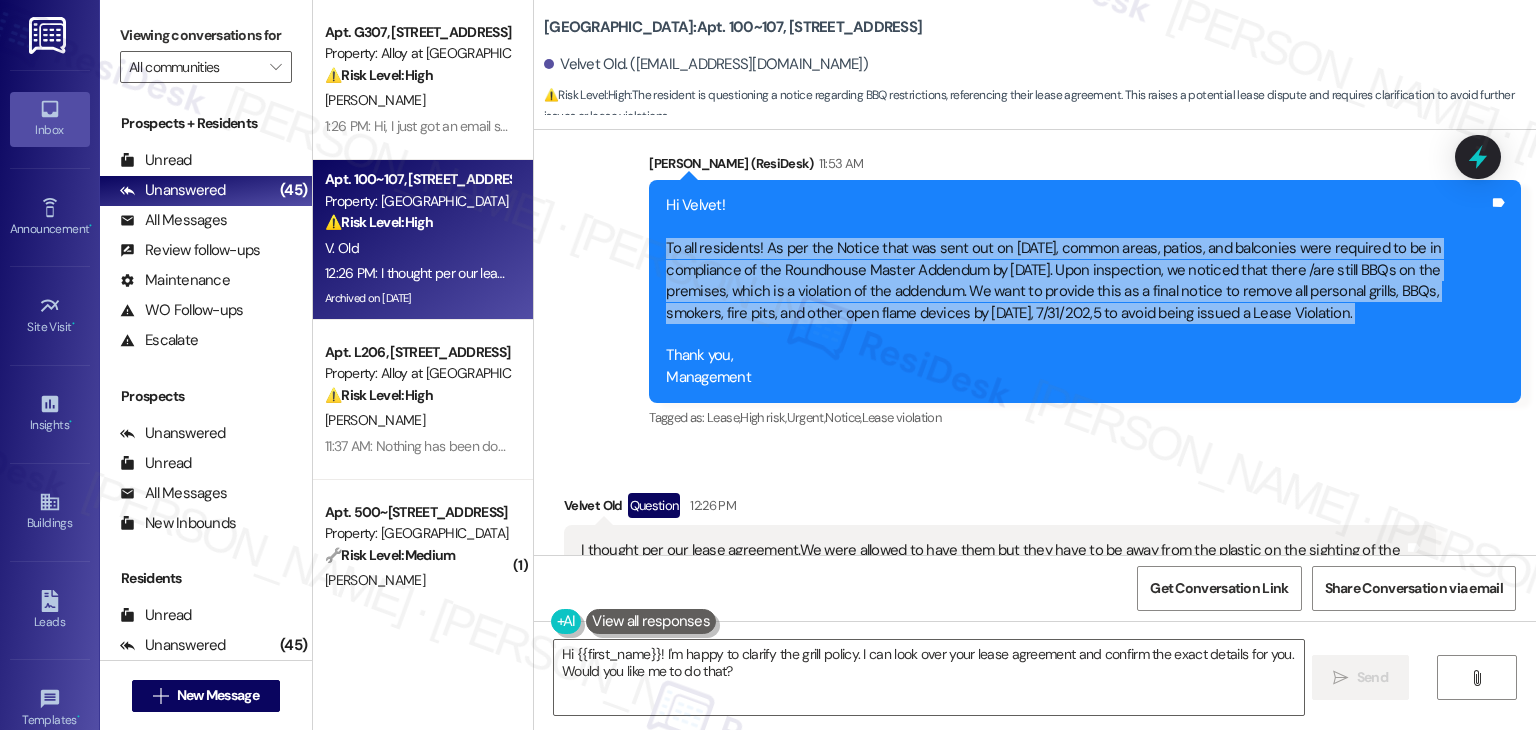 click on "Hi Velvet!
To all residents! As per the Notice that was sent out on 7/14/2025, common areas, patios, and balconies were required to be in compliance of the Roundhouse Master Addendum by 7/21/2025. Upon inspection, we noticed that there /are still BBQs on the premises, which is a violation of the addendum. We want to provide this as a final notice to remove all personal grills, BBQs, smokers, fire pits, and other open flame devices by tomorrow, 7/31/202,5 to avoid being issued a Lease Violation.
Thank you,
Management" at bounding box center (1077, 291) 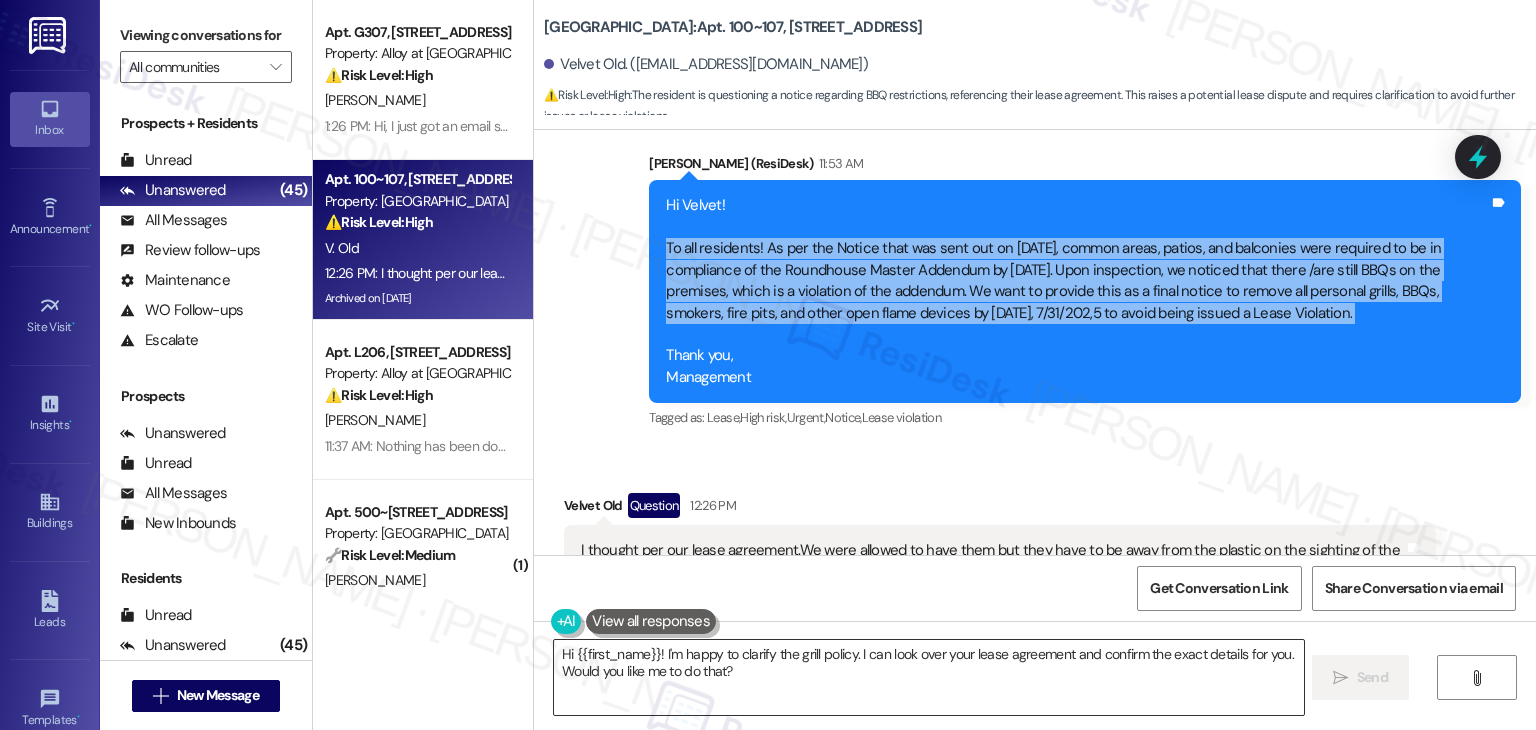 click on "Hi {{first_name}}! I'm happy to clarify the grill policy. I can look over your lease agreement and confirm the exact details for you. Would you like me to do that?" at bounding box center (928, 677) 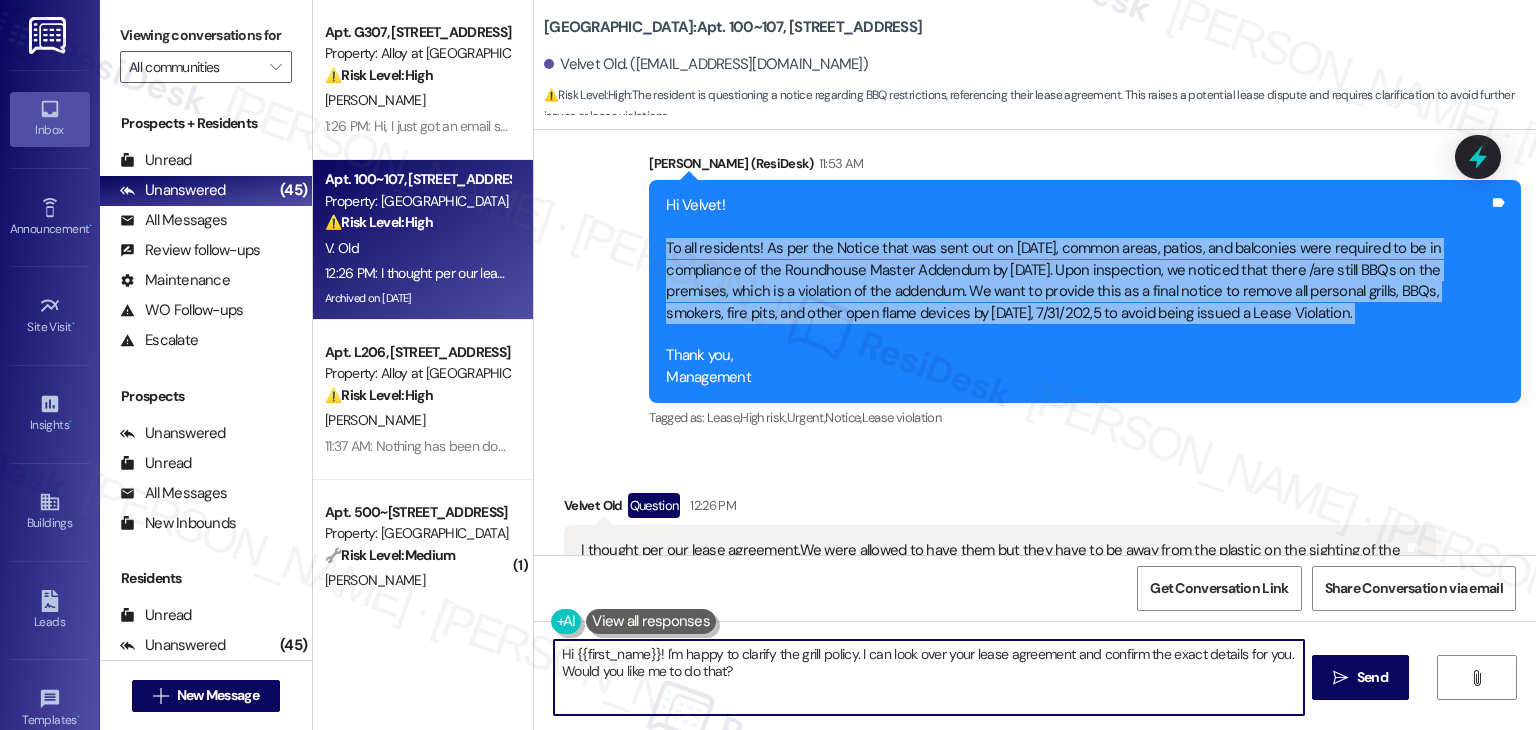 click on "Hi {{first_name}}! I'm happy to clarify the grill policy. I can look over your lease agreement and confirm the exact details for you. Would you like me to do that?" at bounding box center (928, 677) 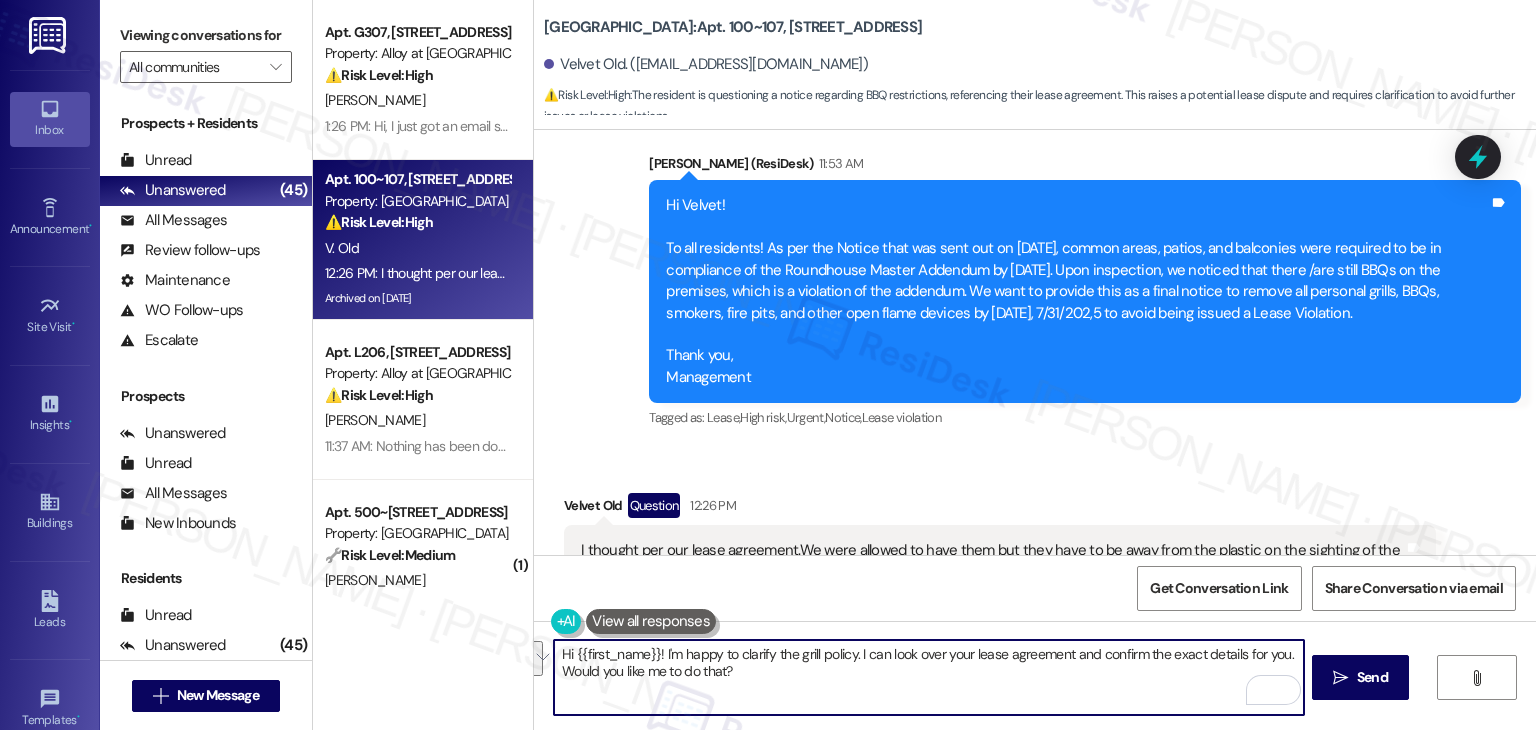 click on "I thought per our lease agreement.We were allowed to have them but they have to be away from the plastic on the sighting of the apartment, while in use. That was my understanding all these years.I'll have to look at my lease.Thank you for letting me know" at bounding box center (992, 561) 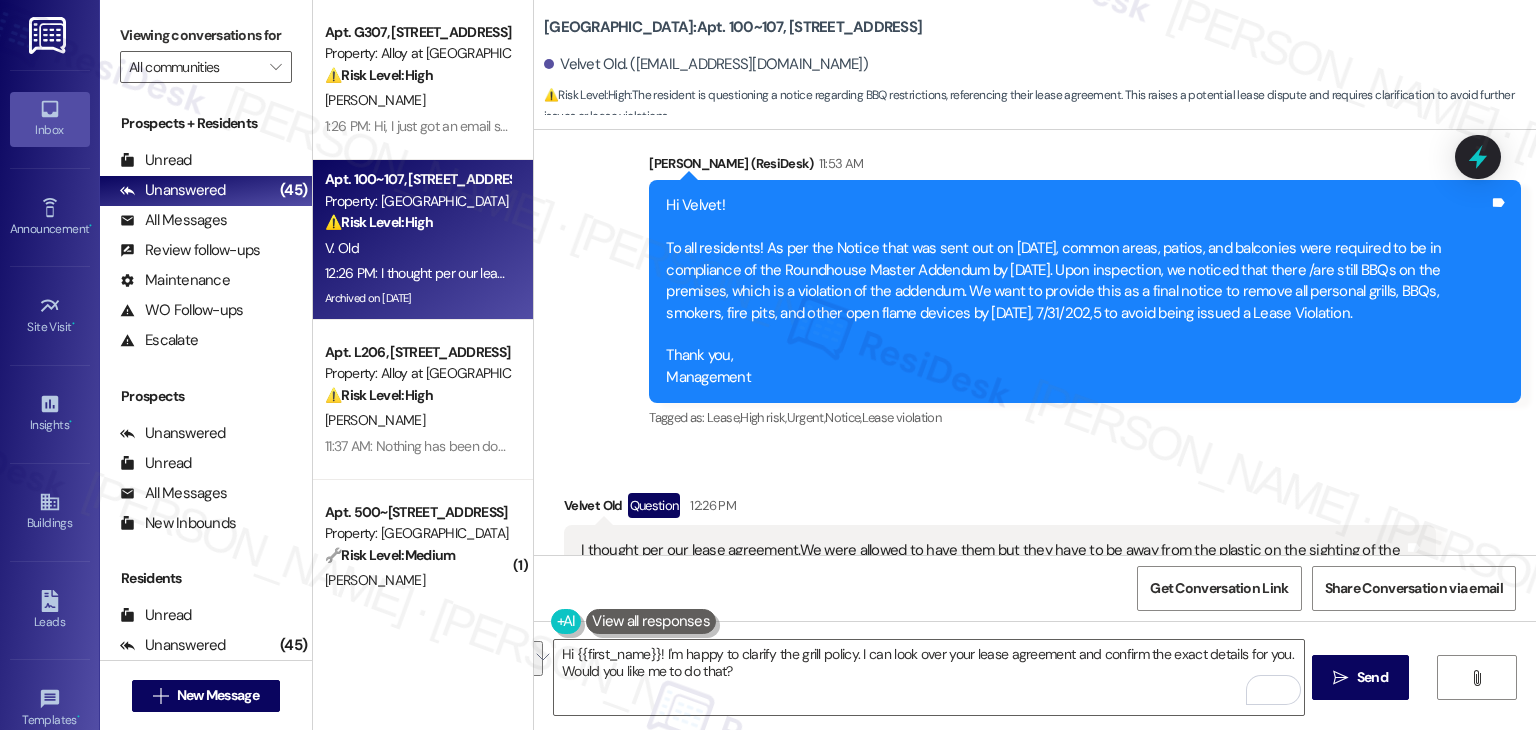 click on "I thought per our lease agreement.We were allowed to have them but they have to be away from the plastic on the sighting of the apartment, while in use. That was my understanding all these years.I'll have to look at my lease.Thank you for letting me know" at bounding box center (992, 561) 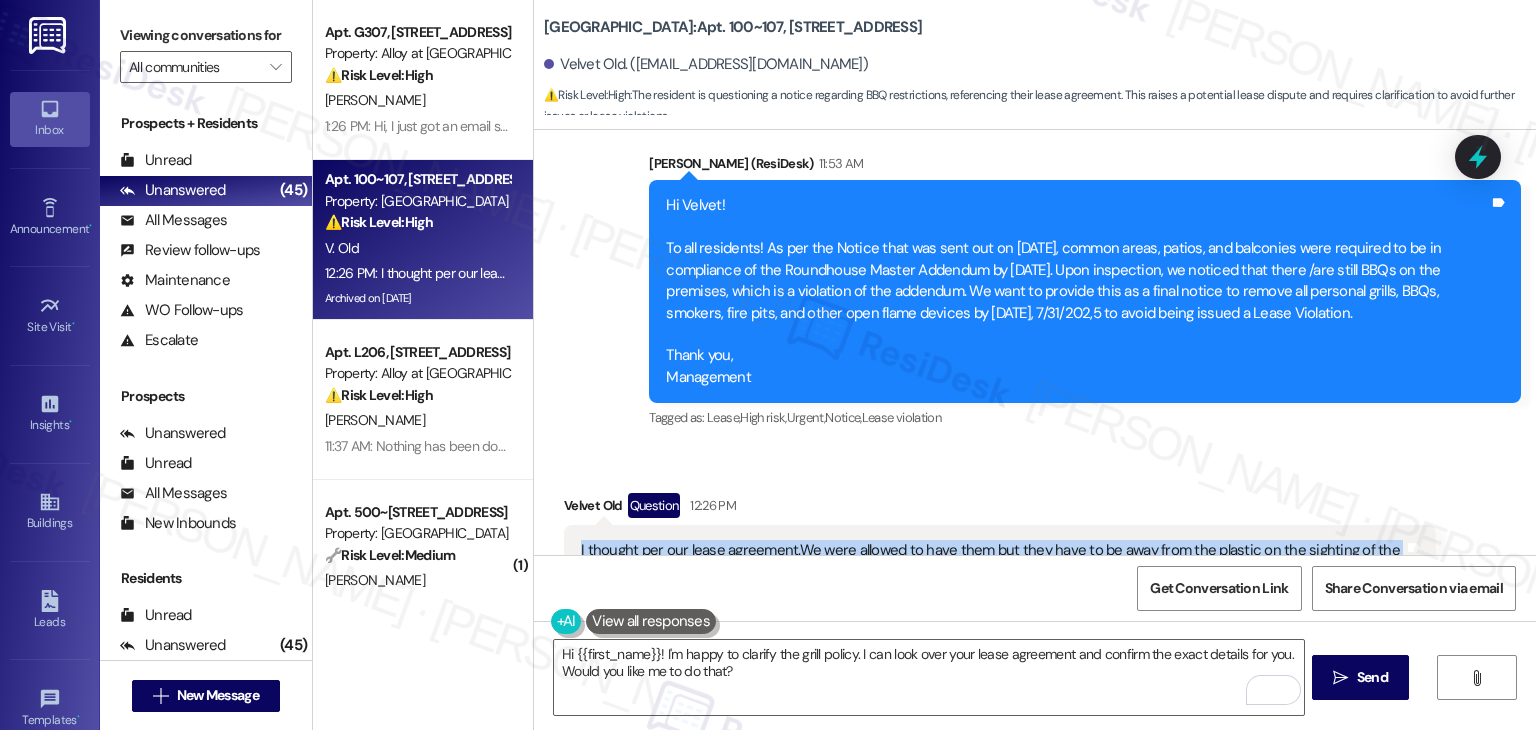 click on "I thought per our lease agreement.We were allowed to have them but they have to be away from the plastic on the sighting of the apartment, while in use. That was my understanding all these years.I'll have to look at my lease.Thank you for letting me know" at bounding box center [992, 561] 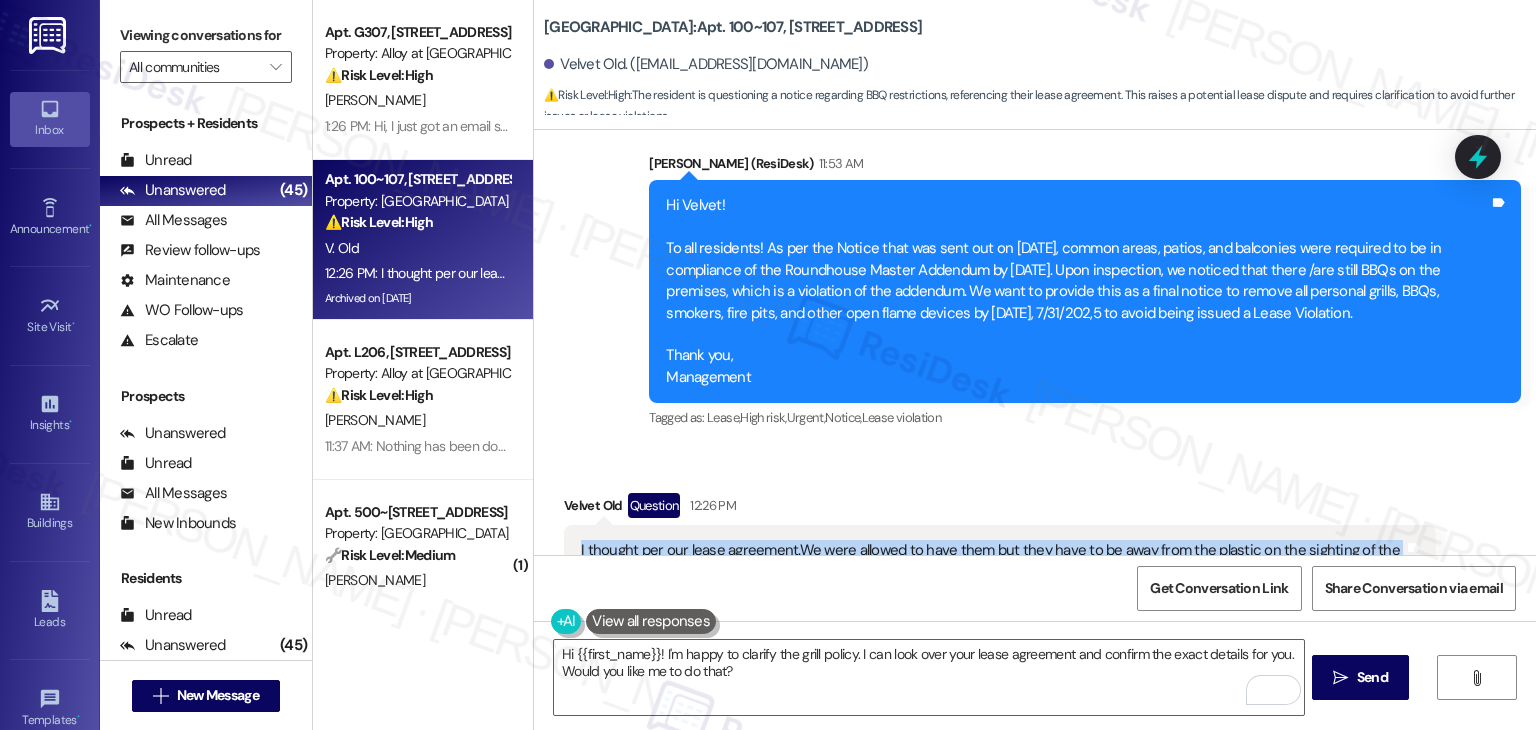 copy on "I thought per our lease agreement.We were allowed to have them but they have to be away from the plastic on the sighting of the apartment, while in use. That was my understanding all these years.I'll have to look at my lease.Thank you for letting me know Tags and notes" 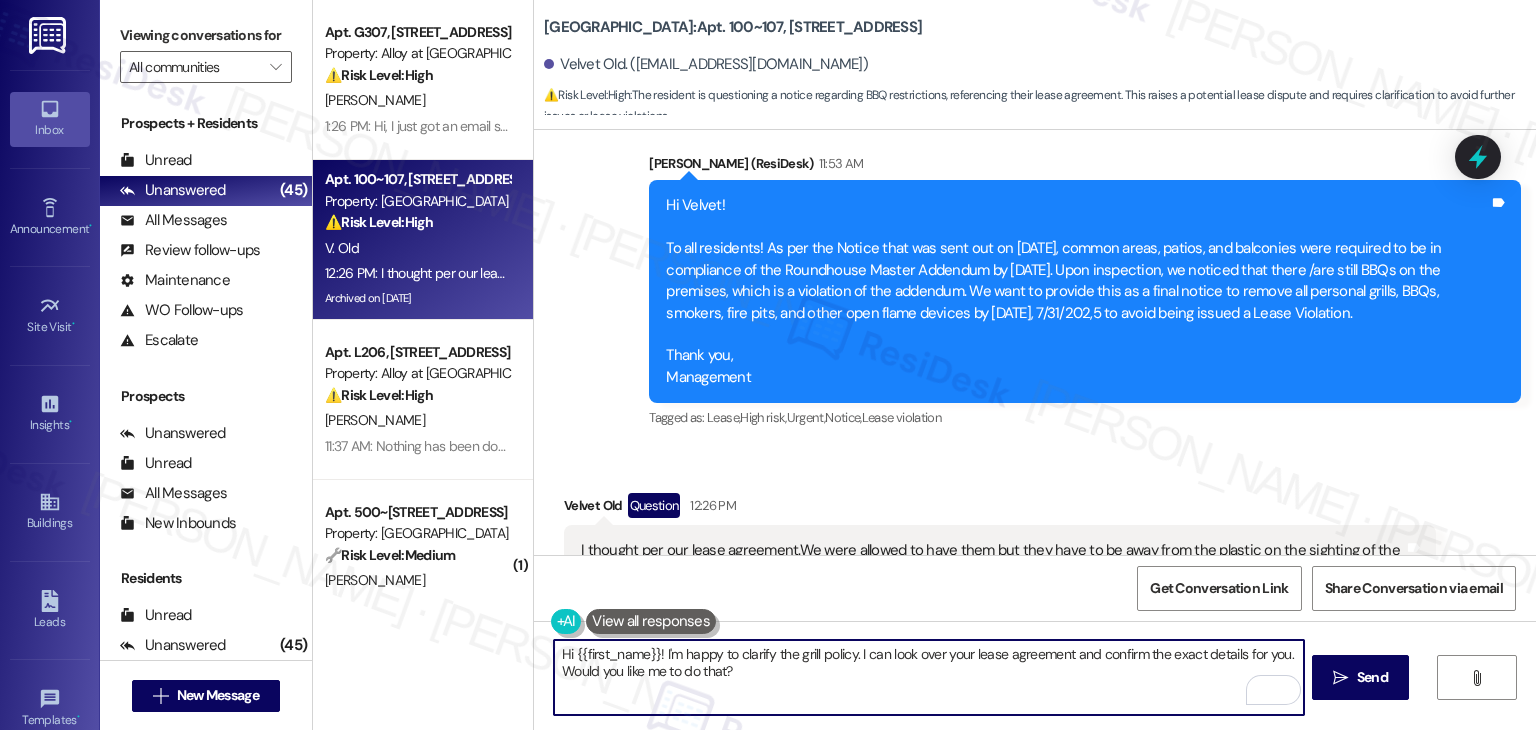 click on "Hi {{first_name}}! I'm happy to clarify the grill policy. I can look over your lease agreement and confirm the exact details for you. Would you like me to do that?" at bounding box center [928, 677] 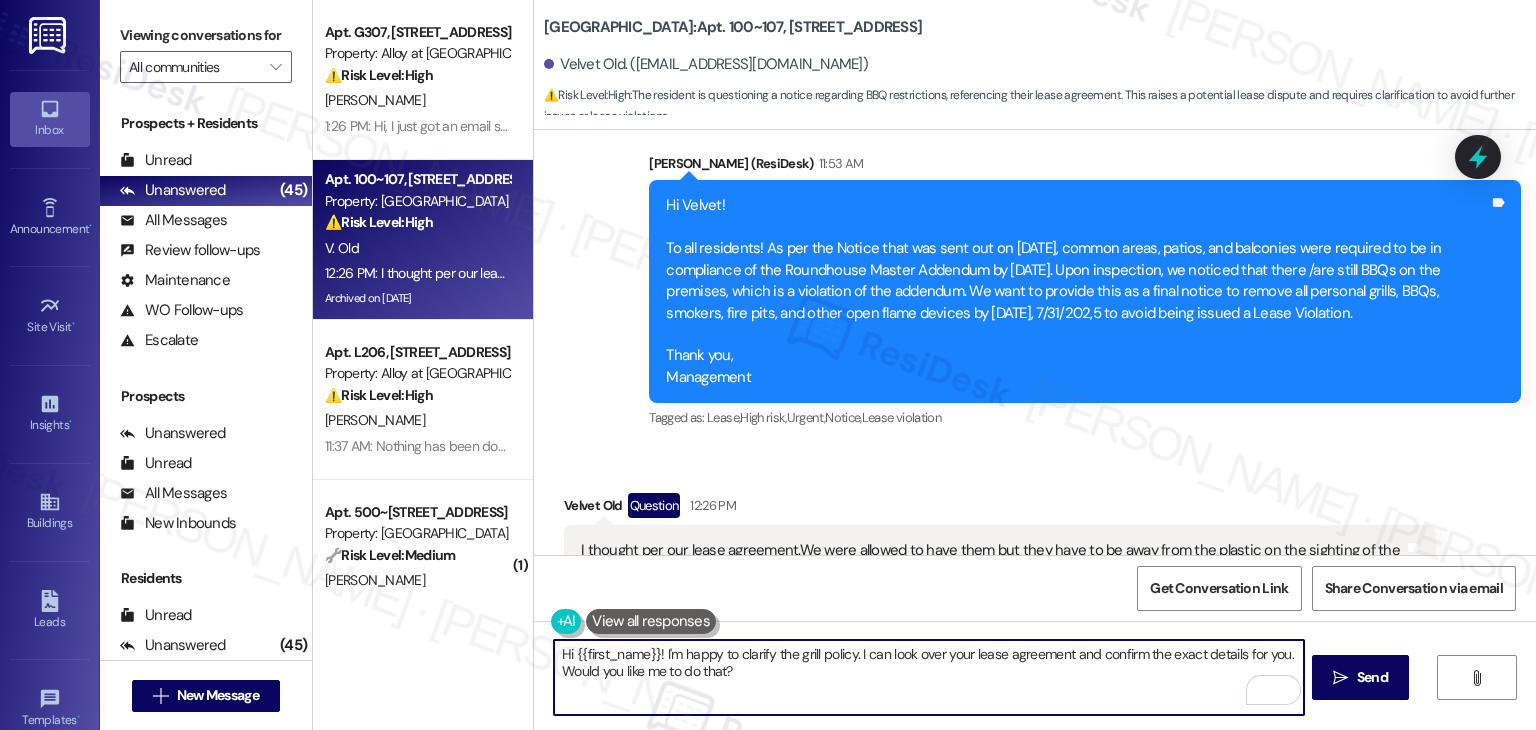 click on "Hi {{first_name}}! I'm happy to clarify the grill policy. I can look over your lease agreement and confirm the exact details for you. Would you like me to do that?" at bounding box center [928, 677] 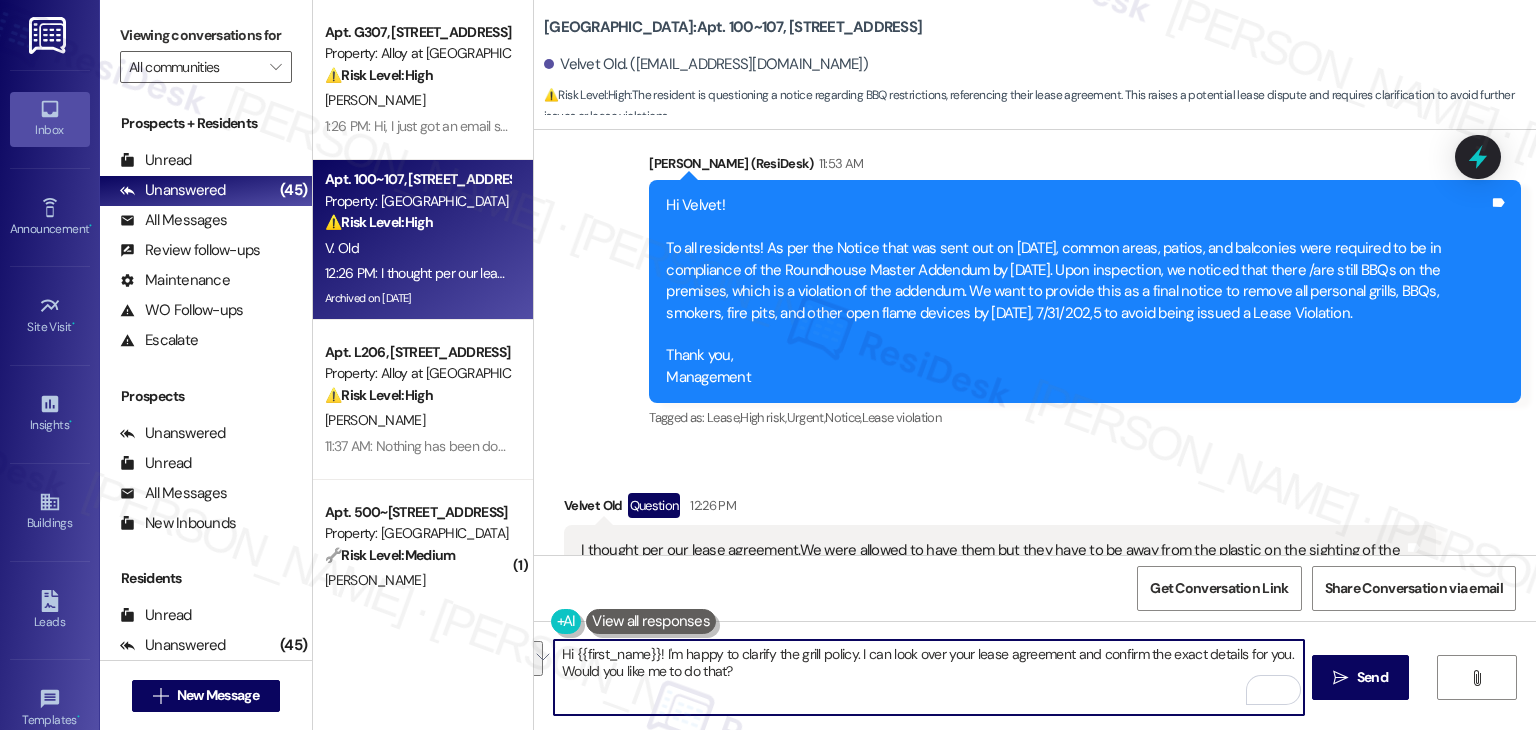 paste on "Velvet! Thanks for sharing that. It’s a good idea to review your lease, and I’ve also passed your concern along to the site team for clarification. In the meantime, I just wanted to give you a heads-up about the final notice so you’re not at risk of a lease violation. Let me know if you have any other questions!" 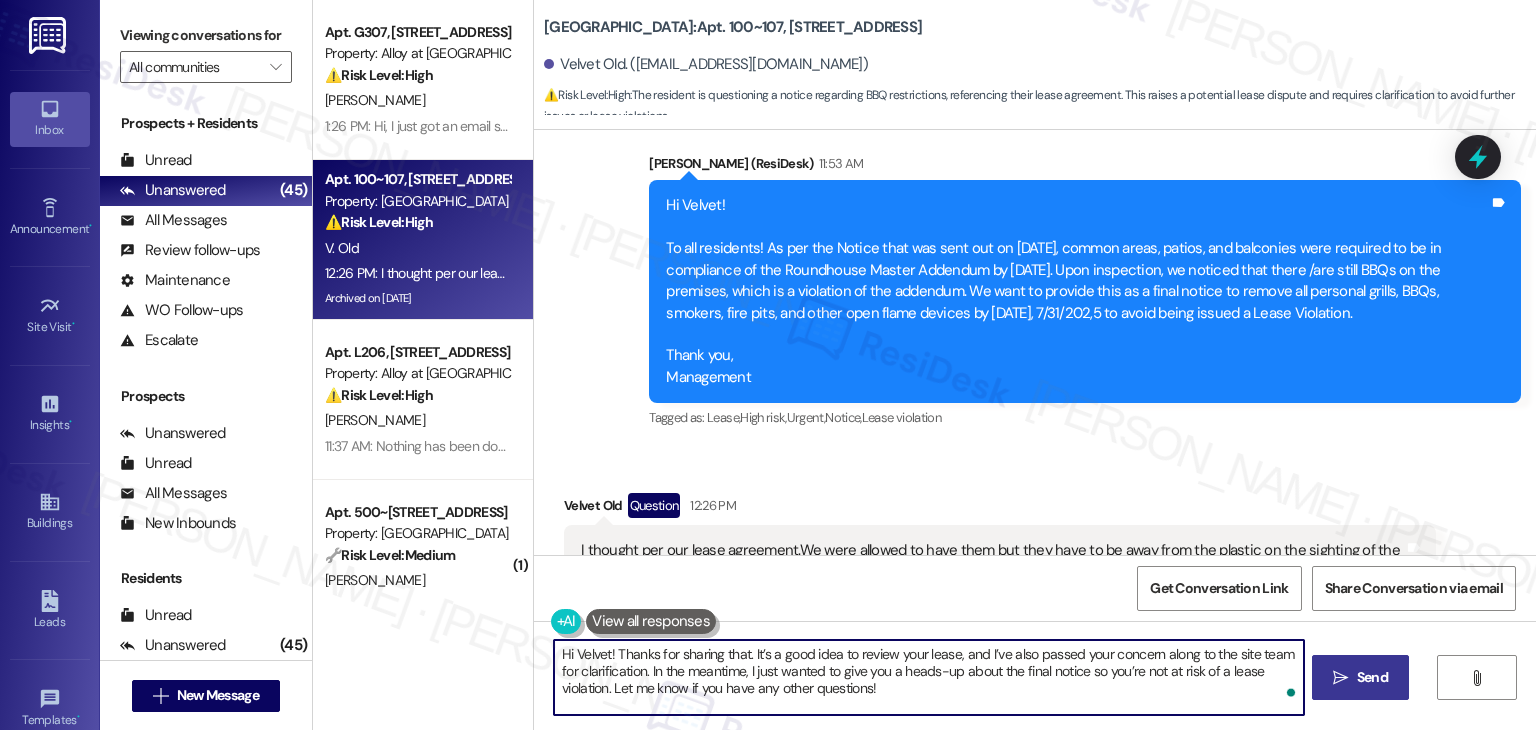 type on "Hi Velvet! Thanks for sharing that. It’s a good idea to review your lease, and I’ve also passed your concern along to the site team for clarification. In the meantime, I just wanted to give you a heads-up about the final notice so you’re not at risk of a lease violation. Let me know if you have any other questions!" 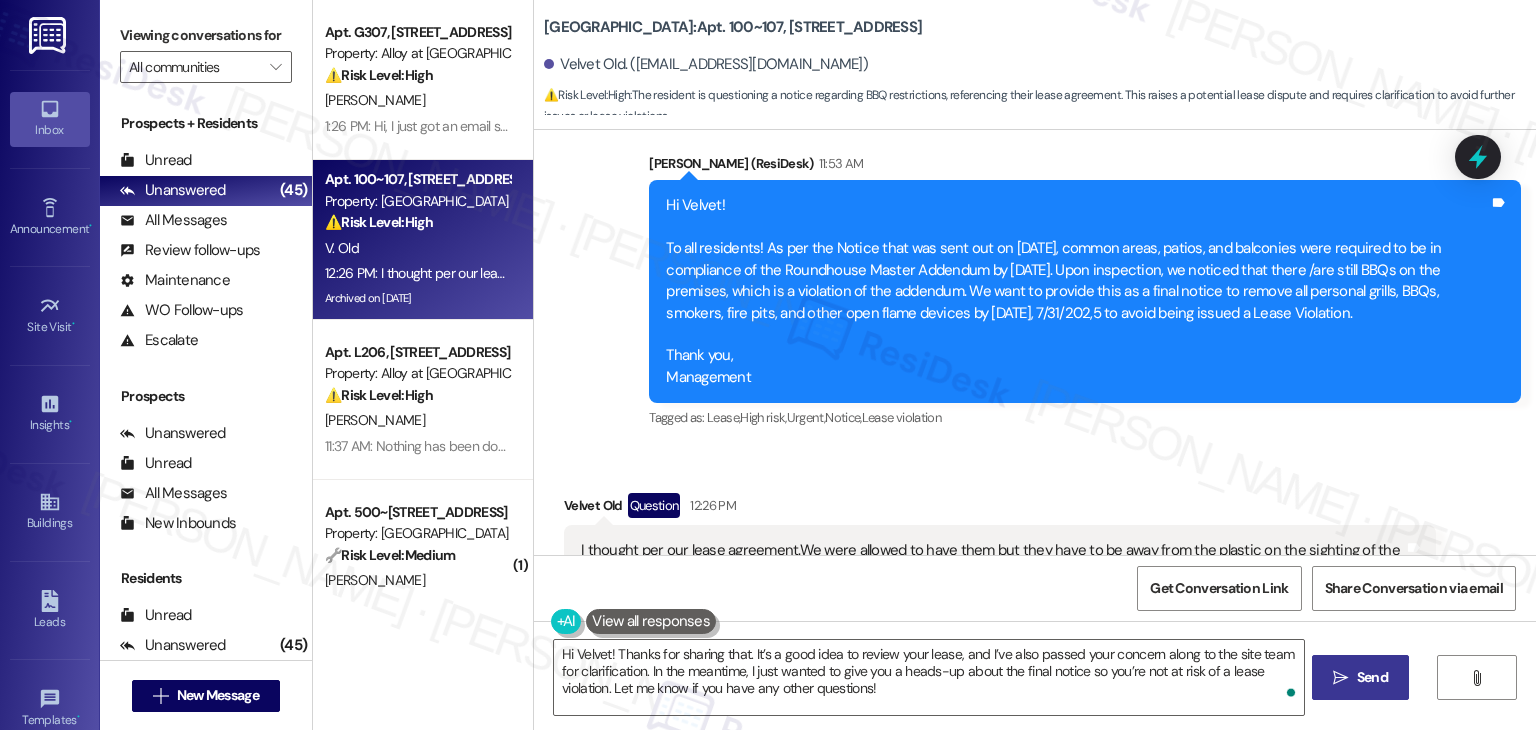 click on "Send" at bounding box center (1372, 677) 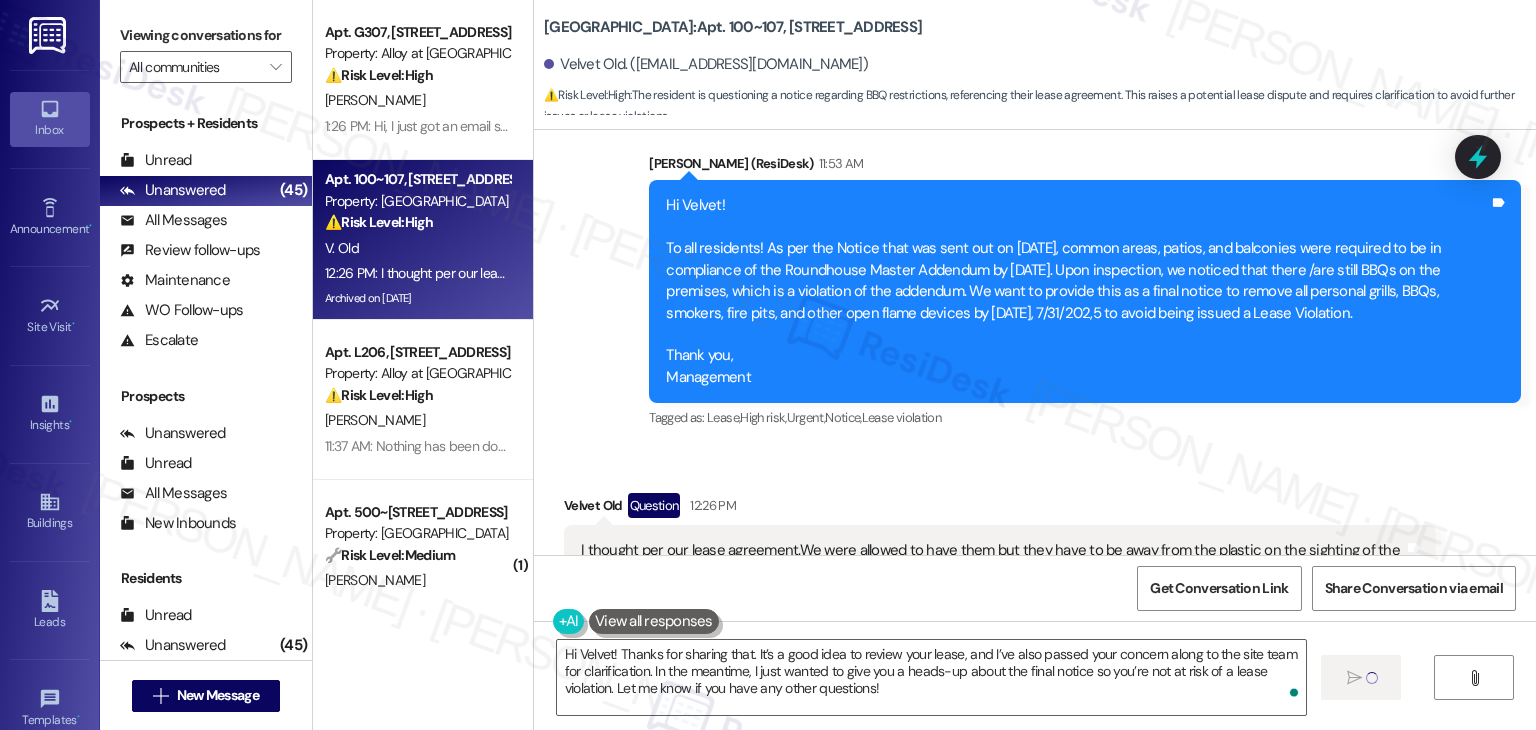 type 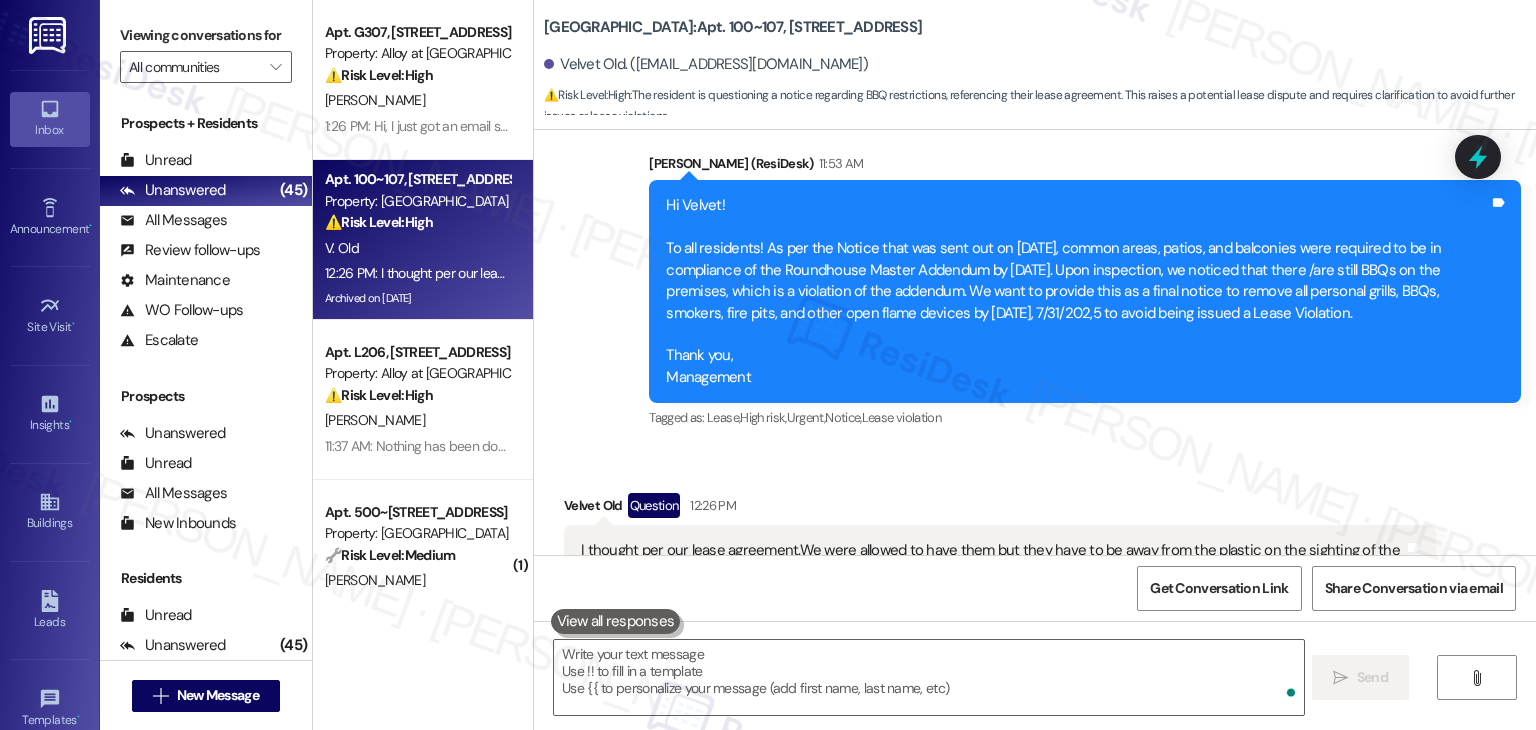 scroll, scrollTop: 15176, scrollLeft: 0, axis: vertical 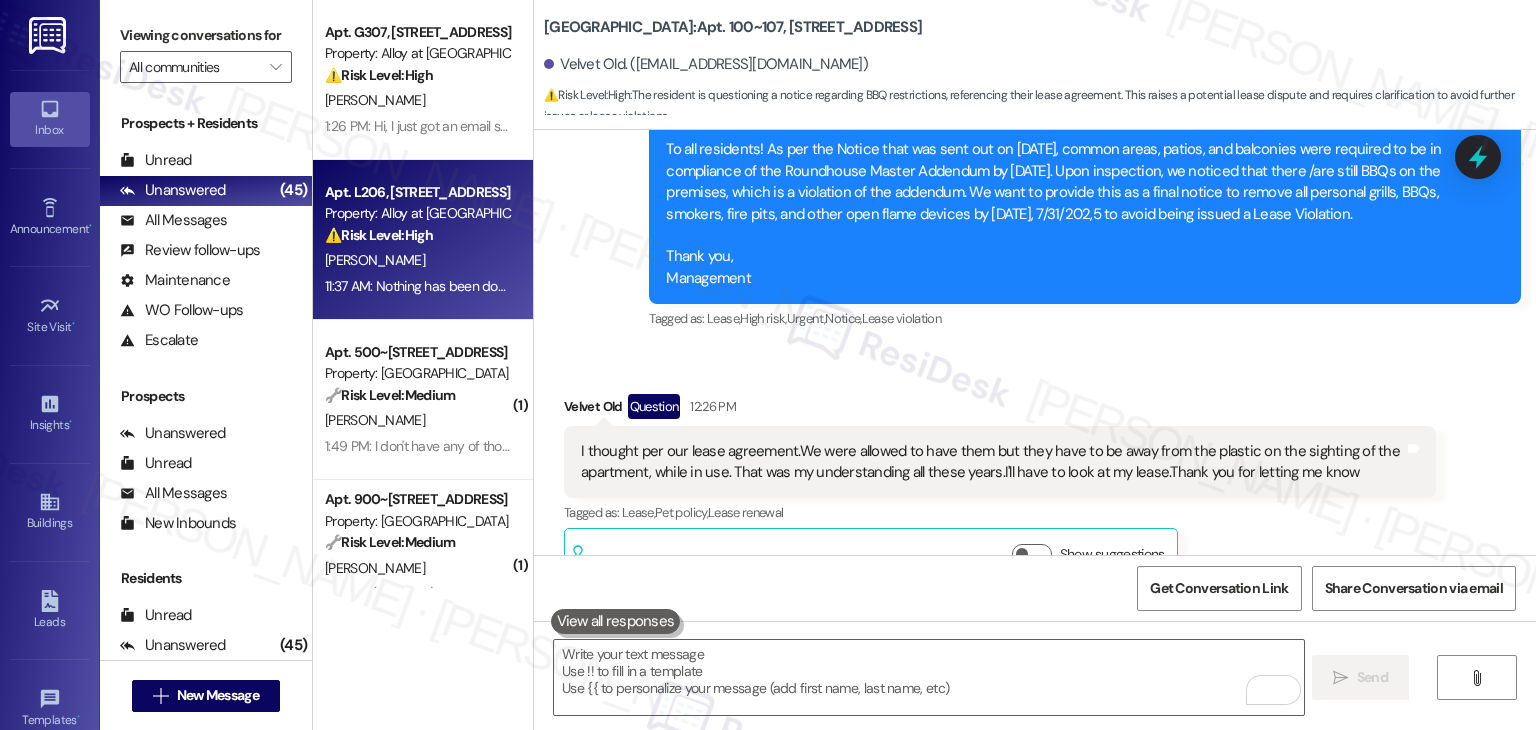 click on "11:37 AM: Nothing has been done at all 11:37 AM: Nothing has been done at all" at bounding box center (433, 286) 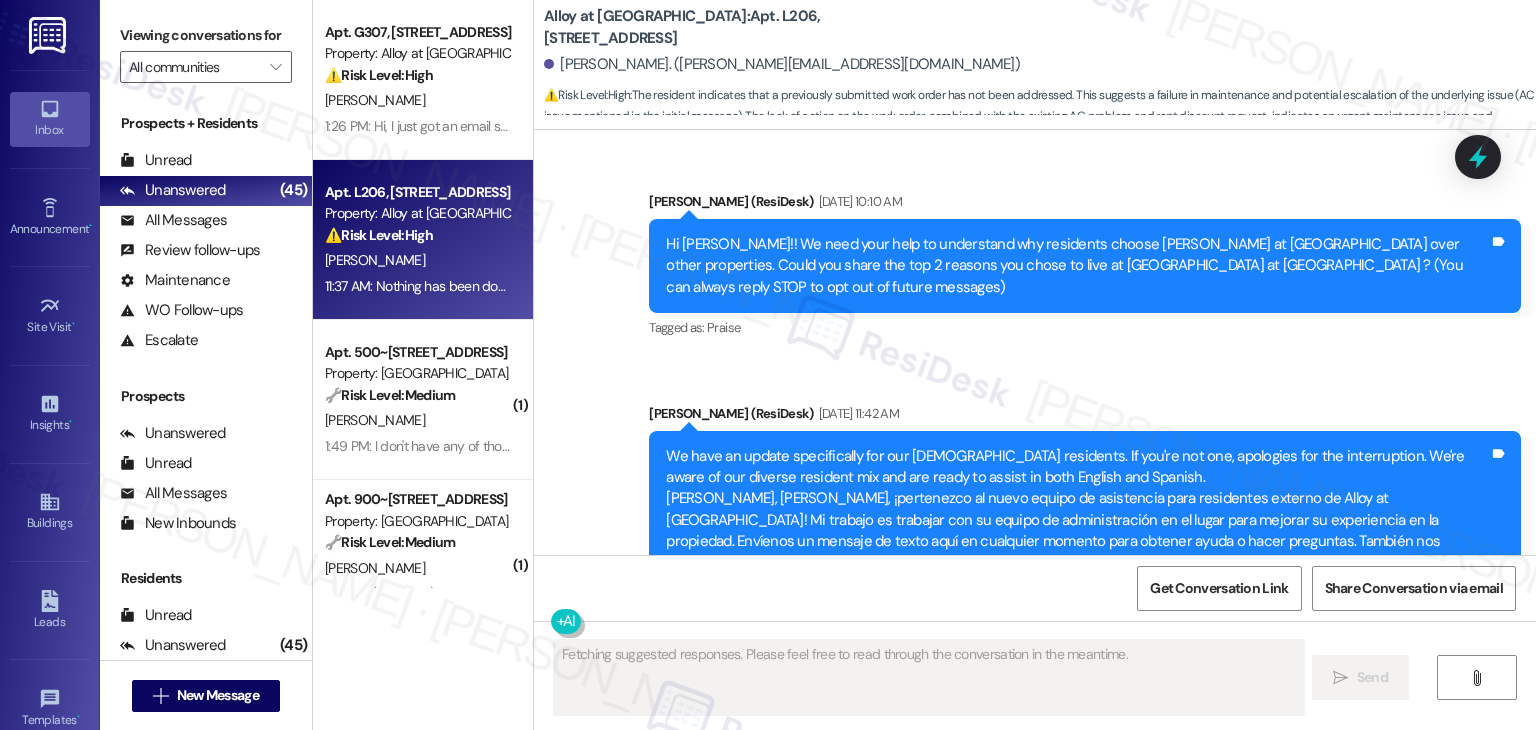 scroll, scrollTop: 31430, scrollLeft: 0, axis: vertical 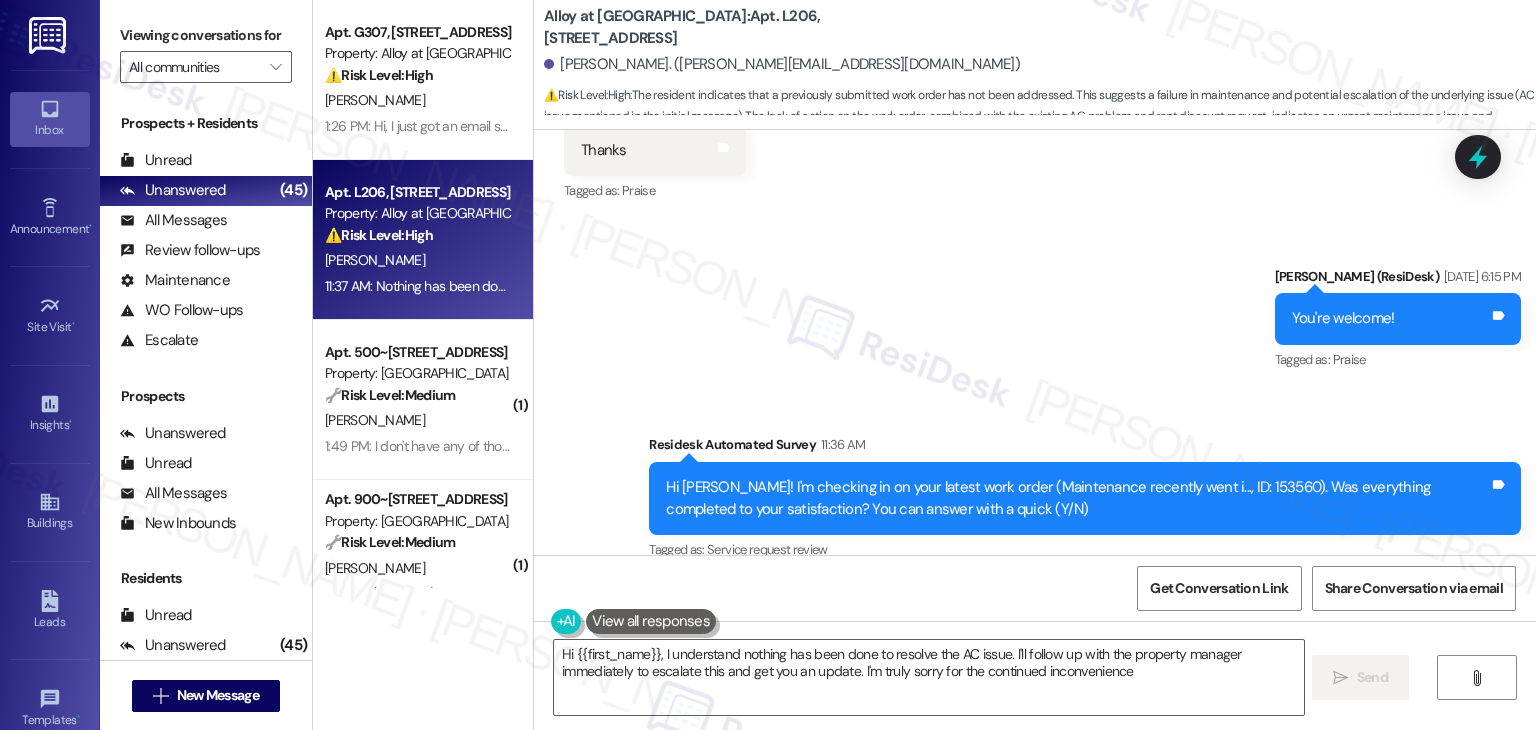 type on "Hi {{first_name}}, I understand nothing has been done to resolve the AC issue. I'll follow up with the property manager immediately to escalate this and get you an update. I'm truly sorry for the continued inconvenience!" 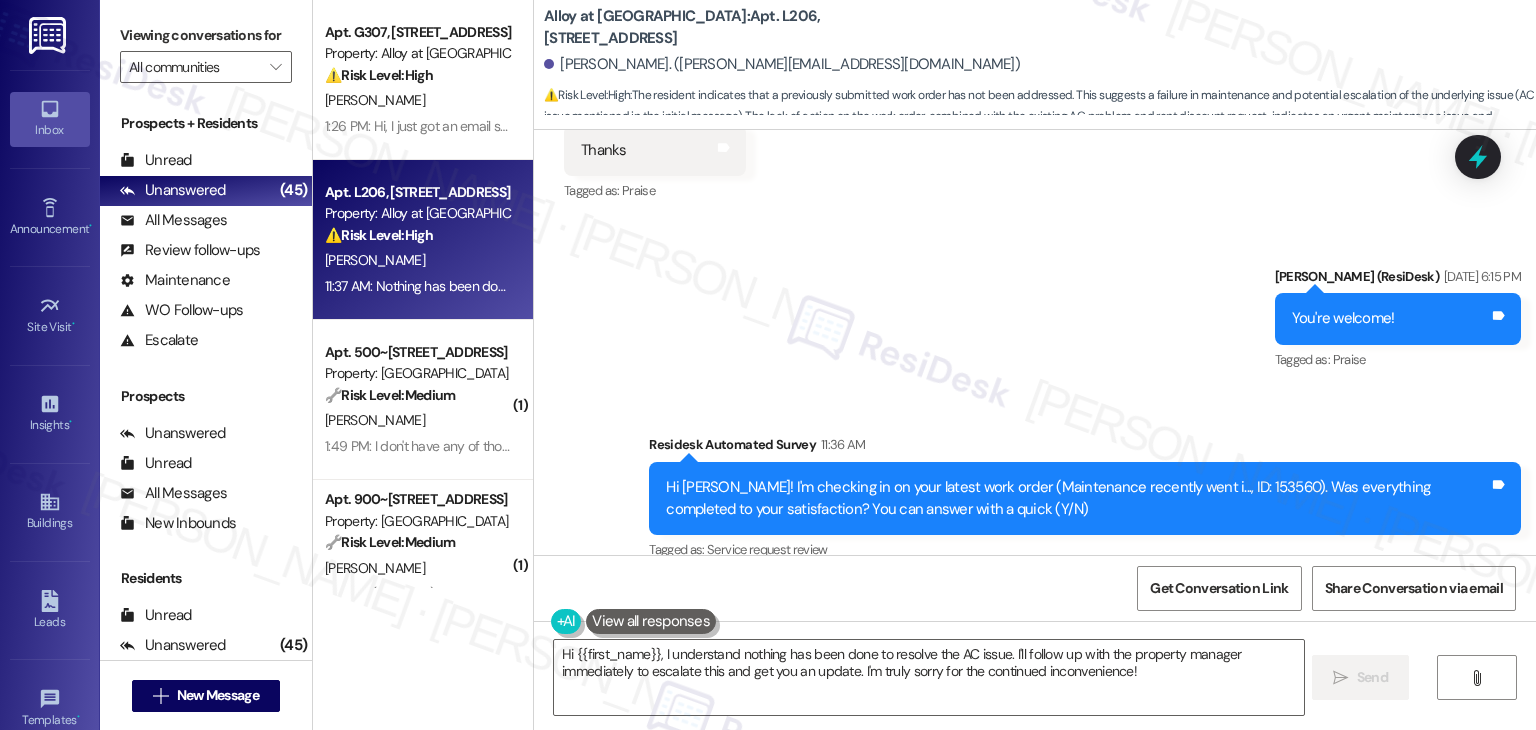 click on "Hi Brandon! I'm checking in on your latest work order (Maintenance recently went i..., ID: 153560). Was everything completed to your satisfaction? You can answer with a quick (Y/N)" at bounding box center (1077, 498) 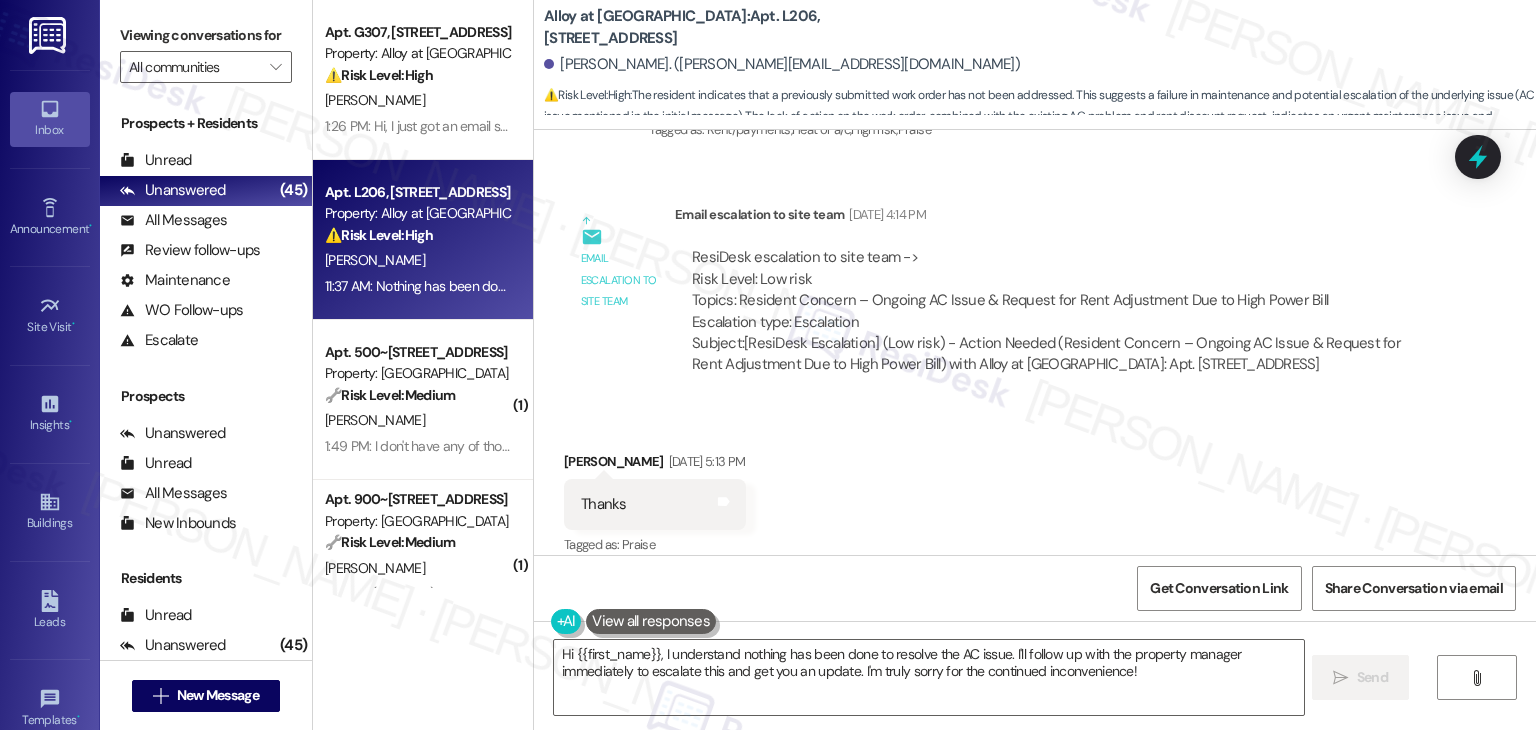 scroll, scrollTop: 30830, scrollLeft: 0, axis: vertical 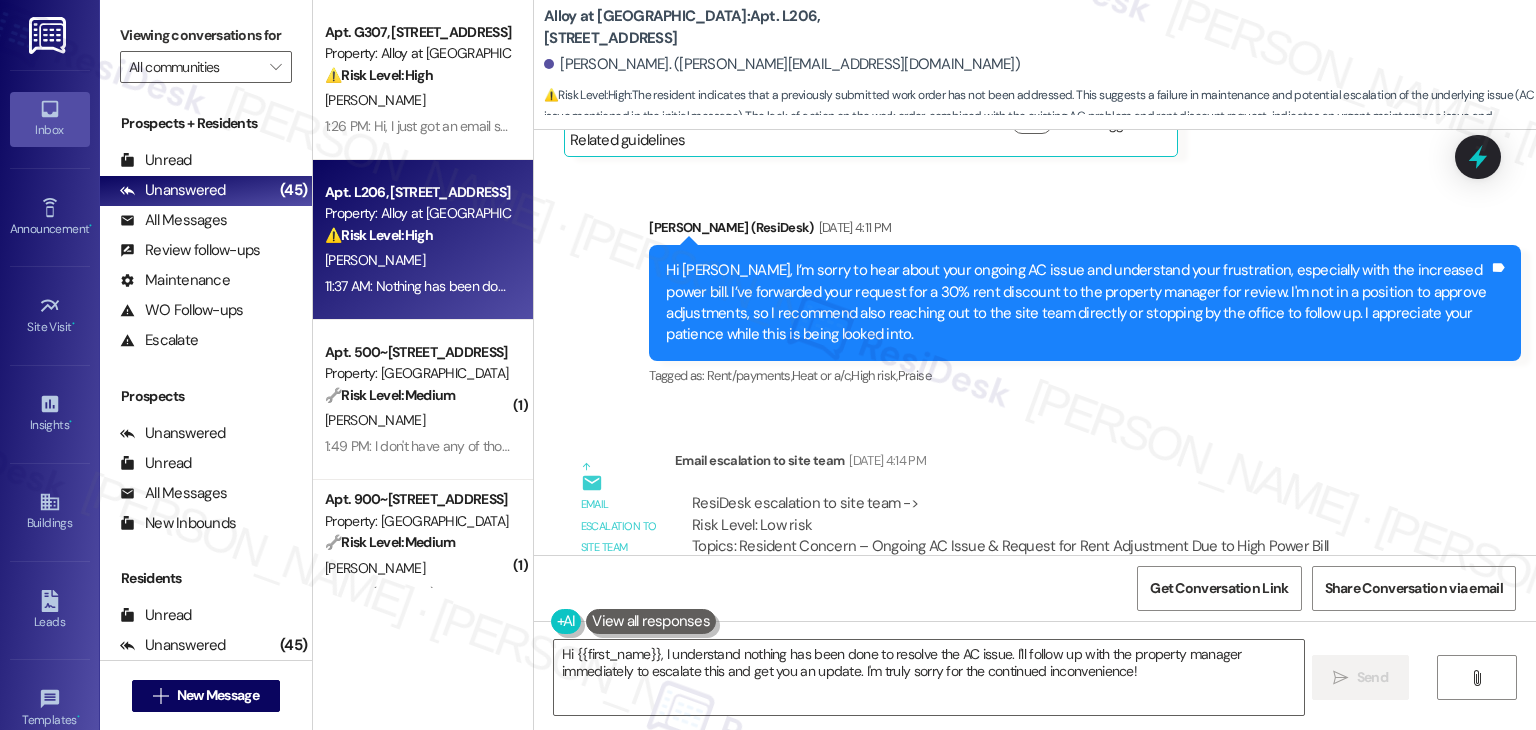 click on "Received via SMS Brandon Sorenson Jul 28, 2025 at 5:13 PM Thanks  Tags and notes Tagged as:   Praise Click to highlight conversations about Praise" at bounding box center (1035, 736) 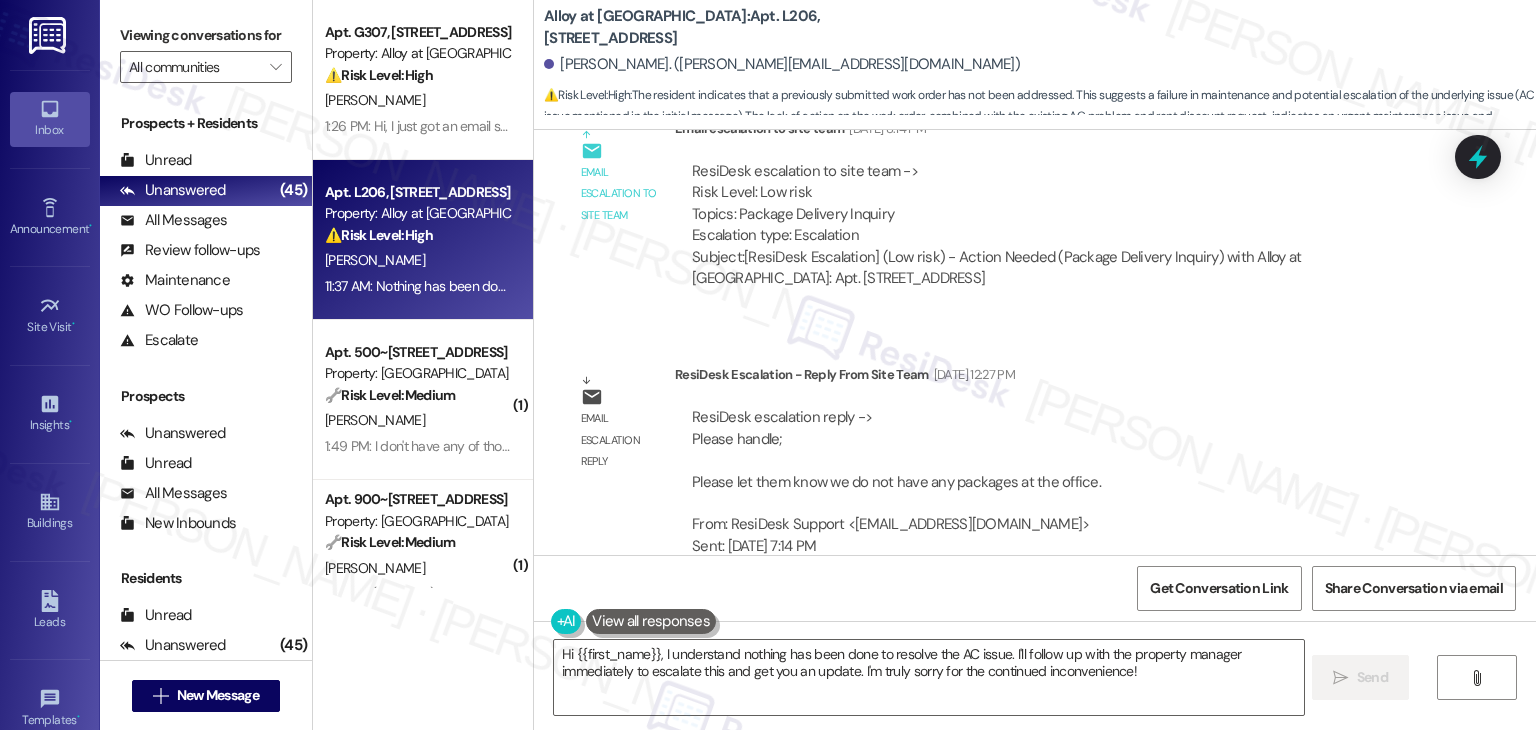 scroll, scrollTop: 29430, scrollLeft: 0, axis: vertical 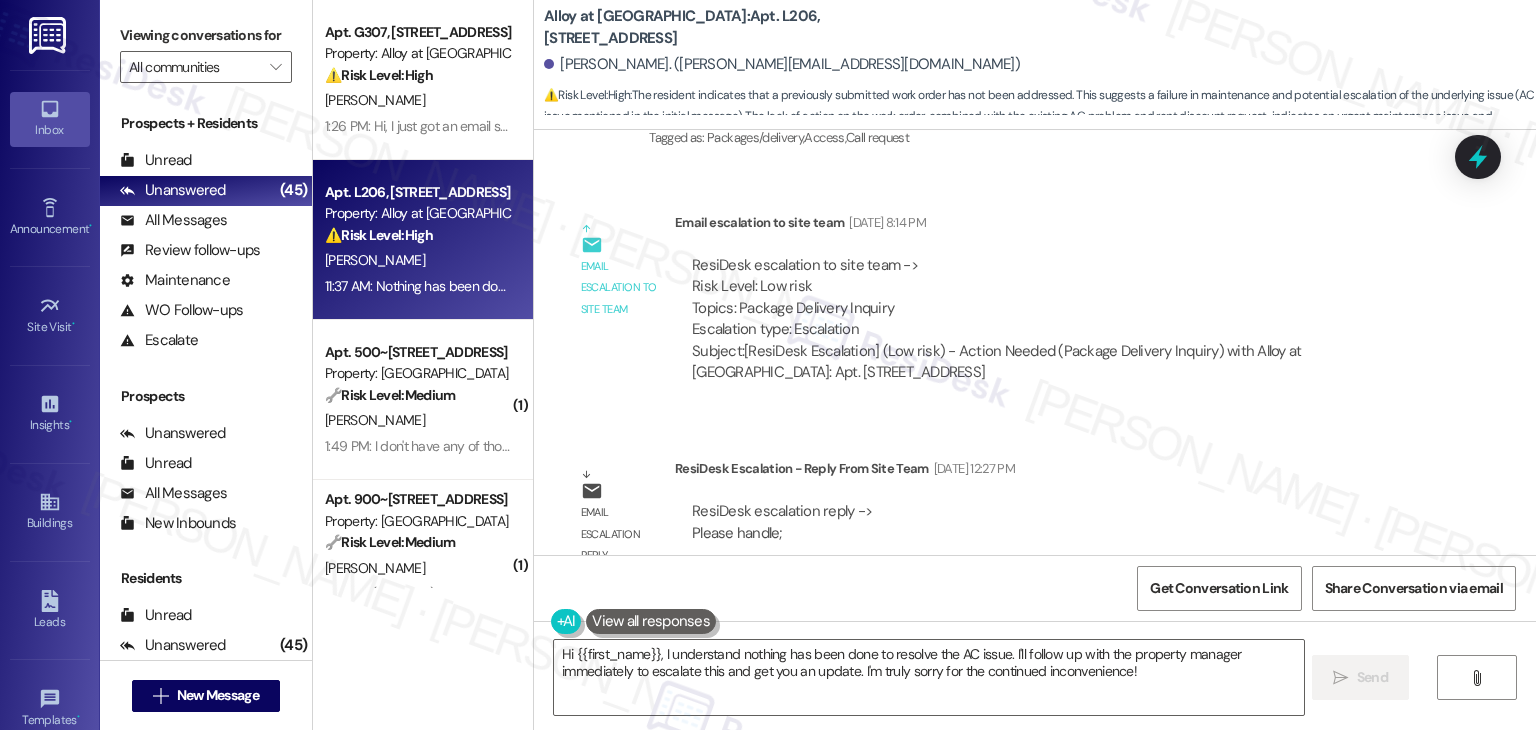 click on "Email escalation reply ResiDesk Escalation - Reply From Site Team Jul 23, 2025 at 12:27 PM ResiDesk escalation reply ->
Please handle;
Please let them know we do not have any packages at the office.
From: ResiDesk Support <support@theresidesk.com>
Sent: Tuesday, July 22, 2025 7:14 PM
To: Monica Longhurst <mlonghurst@rndhouse.com>; Jessica Maez <jmaez@rndhouse.com>; Citlalli Ortiz <cortiz@rndhouse.com>; Stephanie Menjivar <smenjivar@rndhouse.com>; Jachob Nielsen <jnielsen@rndhouse.com>; Conner Shaw <cshaw@rndhouse.com>; Katie Forbes <kforbes@rndhouse.com>; Katherine LaBeef <klabe..." at bounding box center (1000, 615) 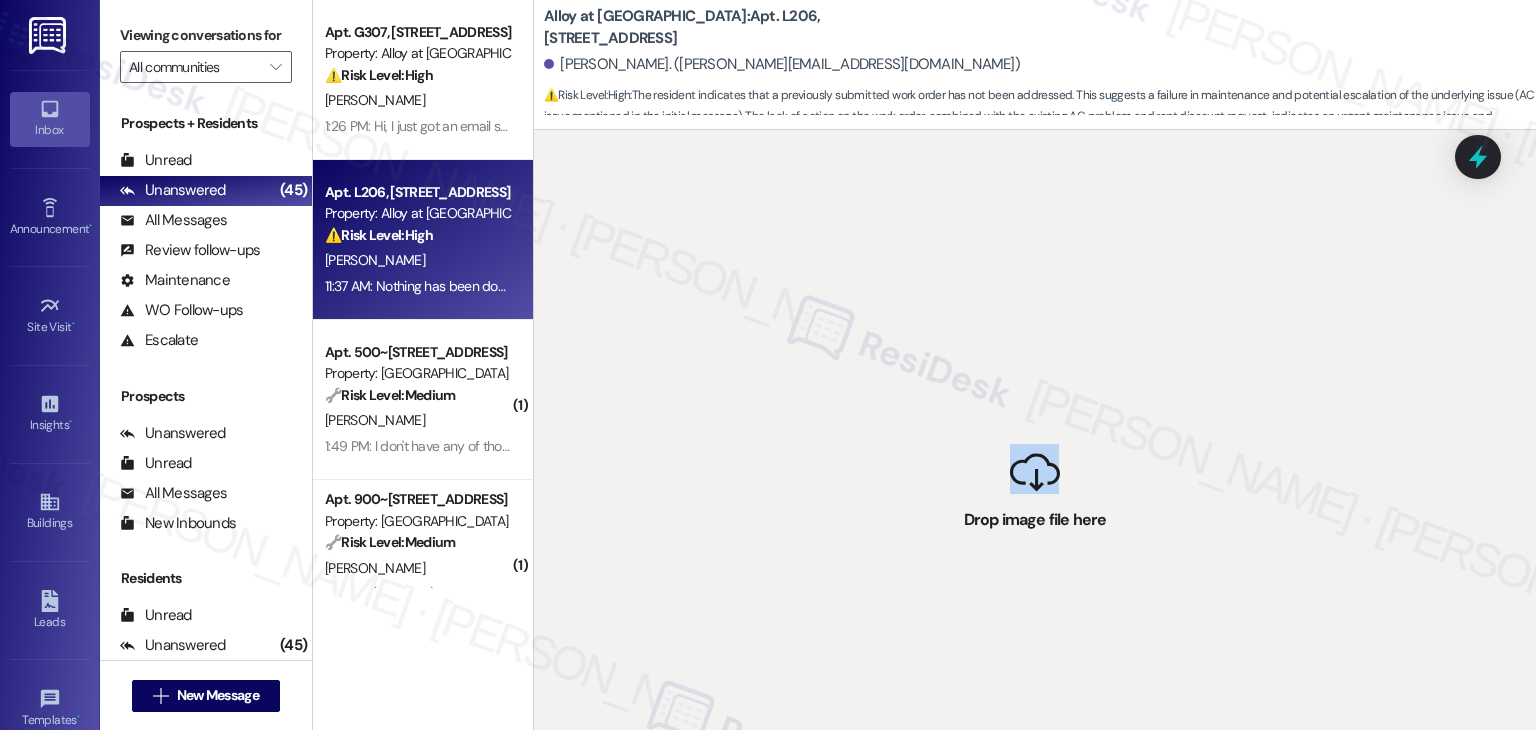 click on " Drop image file here" at bounding box center [1035, 495] 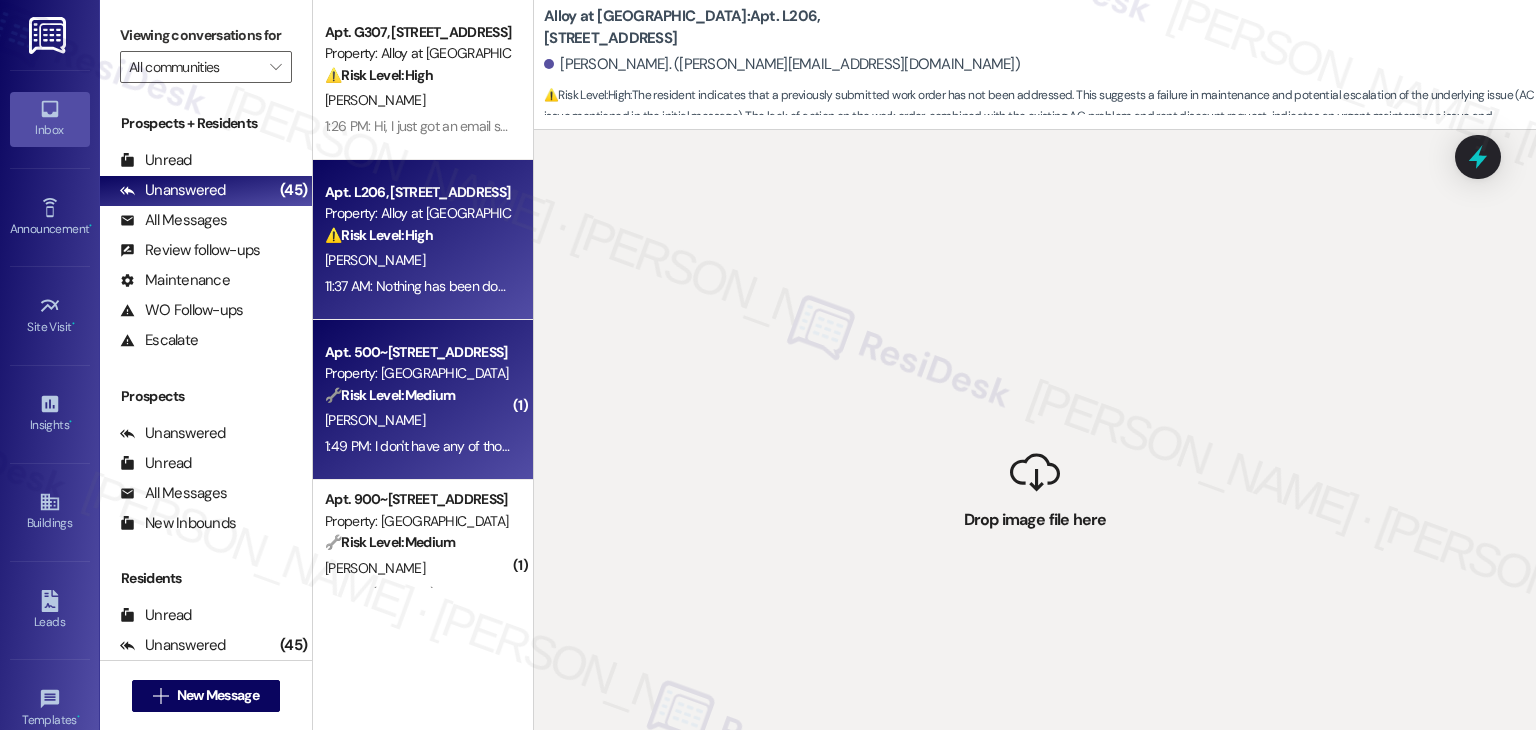 click on "1:49 PM: I don't have any of those things. My neighbor does, I don't. I'm in 507 with the red patio chairs.  1:49 PM: I don't have any of those things. My neighbor does, I don't. I'm in 507 with the red patio chairs." at bounding box center (417, 446) 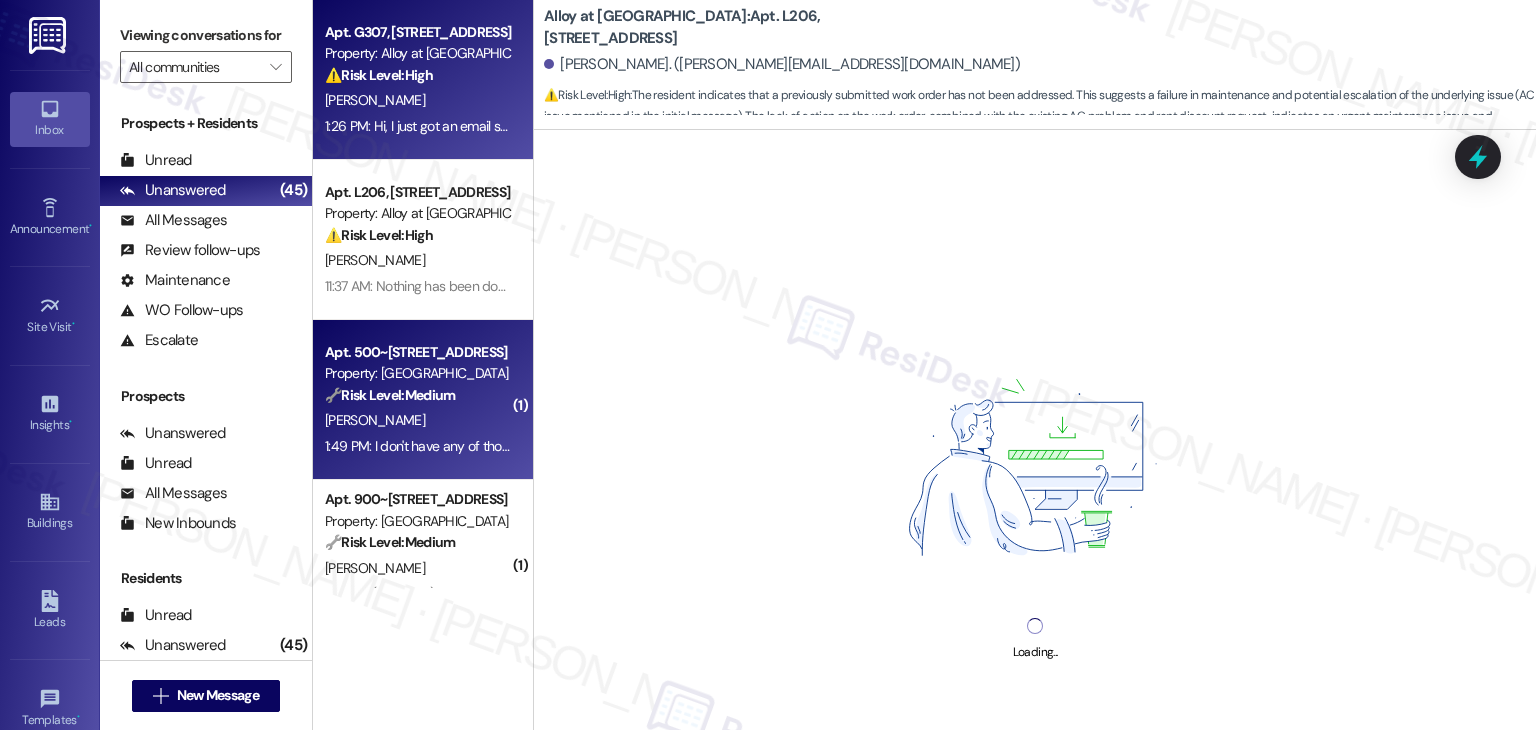 click on "Apt. G307, 100 South Geneva Road Property: Alloy at Geneva ⚠️  Risk Level:  High The resident is inquiring about charges related to a malfunctioning AC unit and a portable AC rental. This involves a financial concern (potential charge dispute) and an ongoing maintenance issue affecting habitability. A. Haughawout 1:26 PM: Hi, I just got an email stating that the AC technician came in and found the problem but needs a new part. Are we still going to be charged for the portable AC until that is repaired?  1:26 PM: Hi, I just got an email stating that the AC technician came in and found the problem but needs a new part. Are we still going to be charged for the portable AC until that is repaired?" at bounding box center (423, 80) 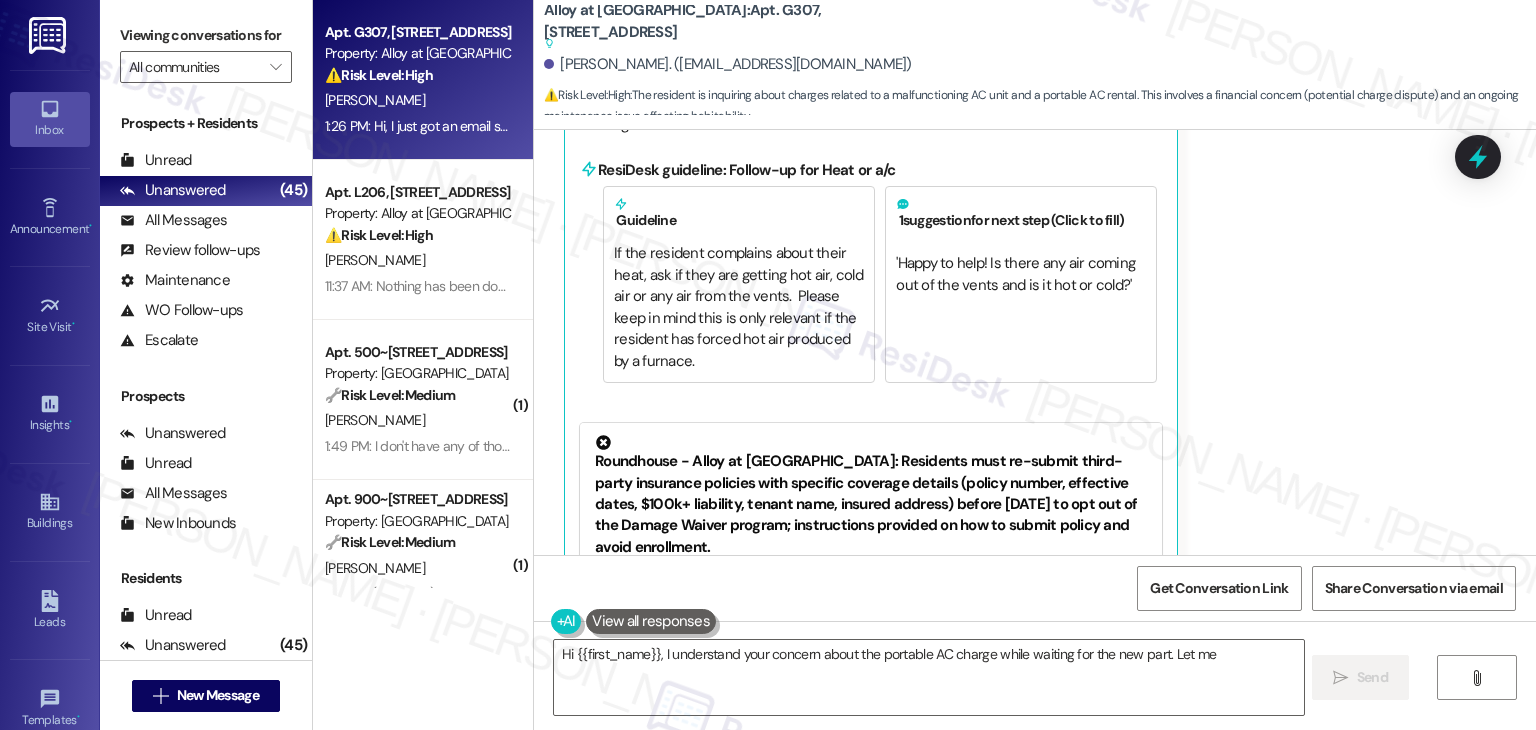 scroll, scrollTop: 2934, scrollLeft: 0, axis: vertical 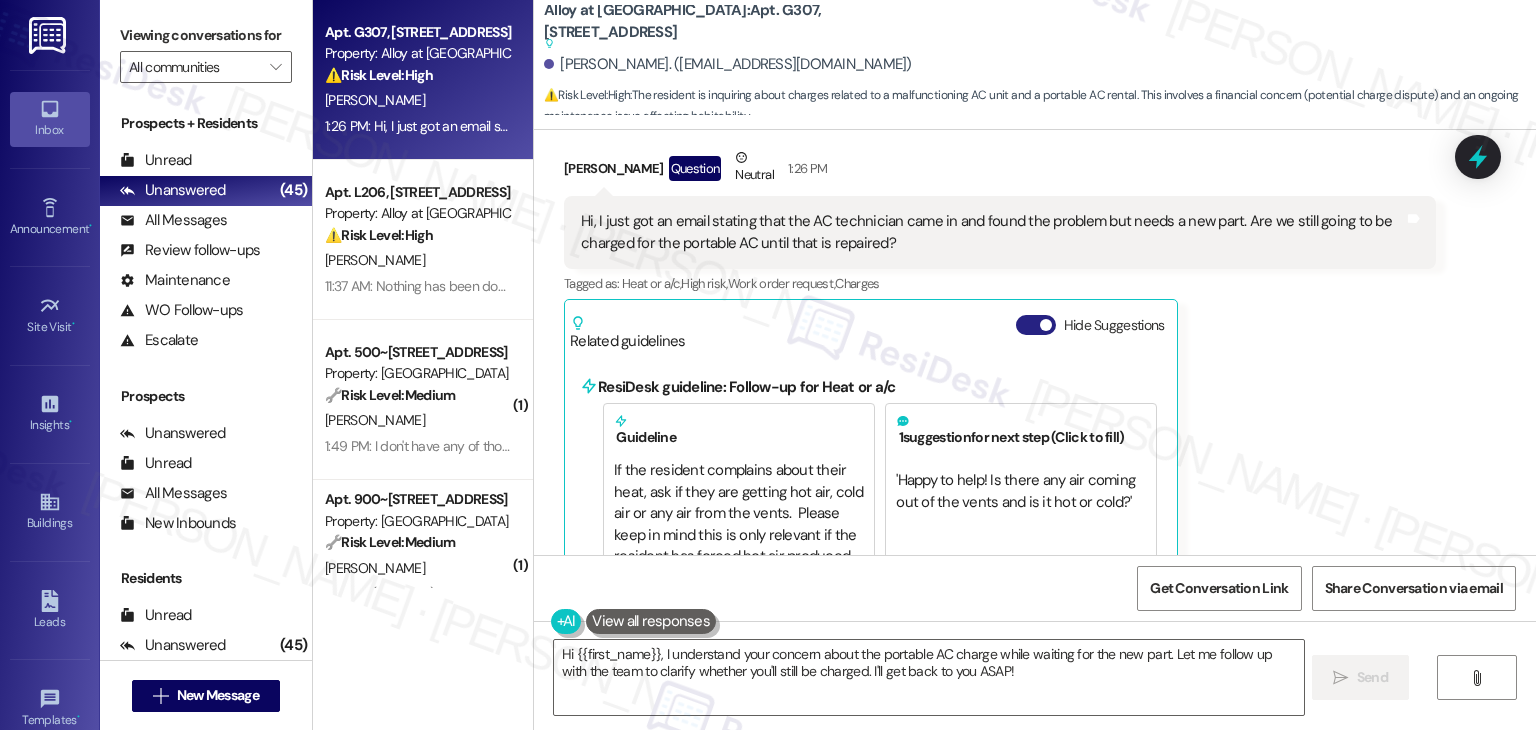 click on "Hide Suggestions" at bounding box center [1036, 325] 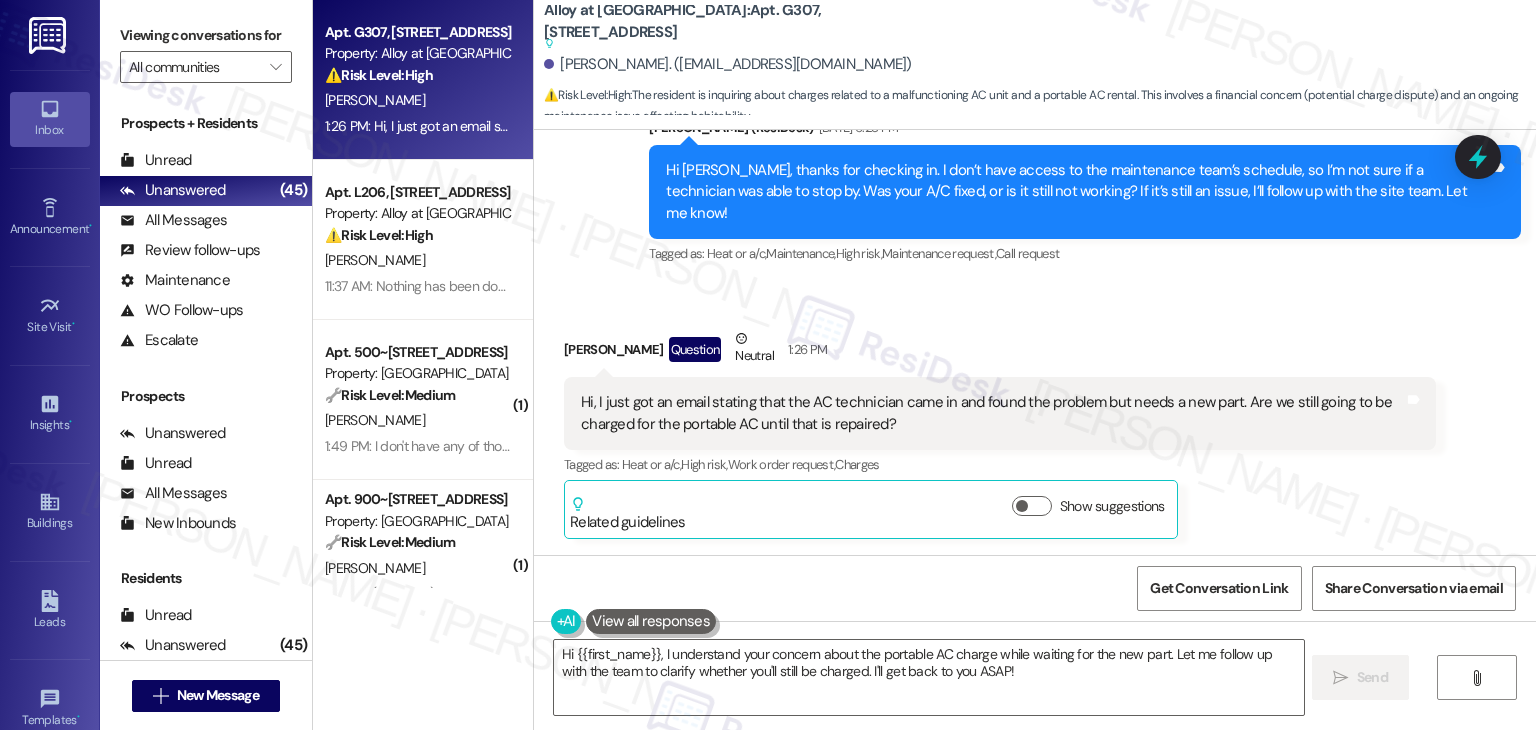 scroll, scrollTop: 2365, scrollLeft: 0, axis: vertical 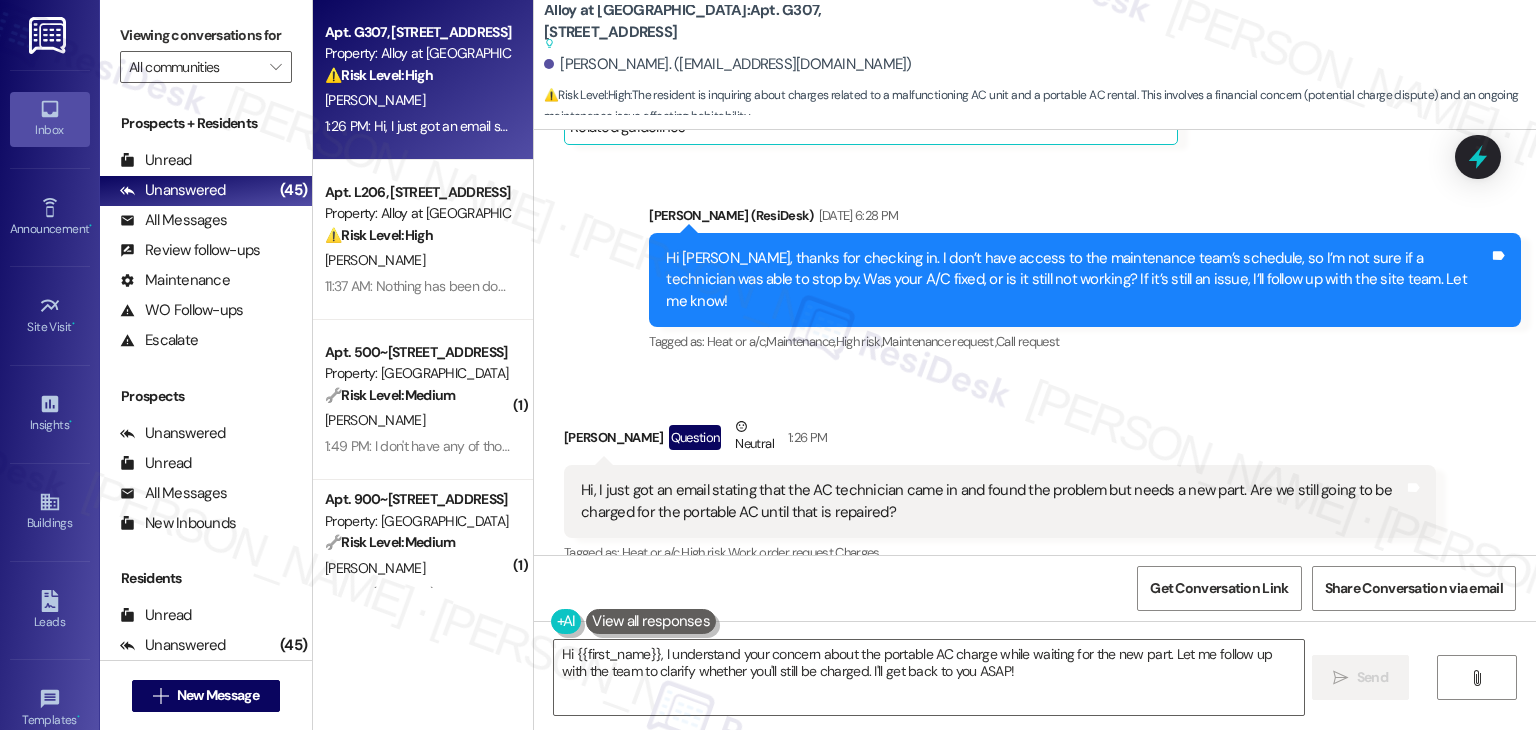 click on "Received via SMS Adam Haughawout Question   Neutral 1:26 PM Hi, I just got an email stating that the AC technician came in and found the problem but needs a new part. Are we still going to be charged for the portable AC until that is repaired?  Tags and notes Tagged as:   Heat or a/c ,  Click to highlight conversations about Heat or a/c High risk ,  Click to highlight conversations about High risk Work order request ,  Click to highlight conversations about Work order request Charges Click to highlight conversations about Charges  Related guidelines Show suggestions" at bounding box center (1000, 521) 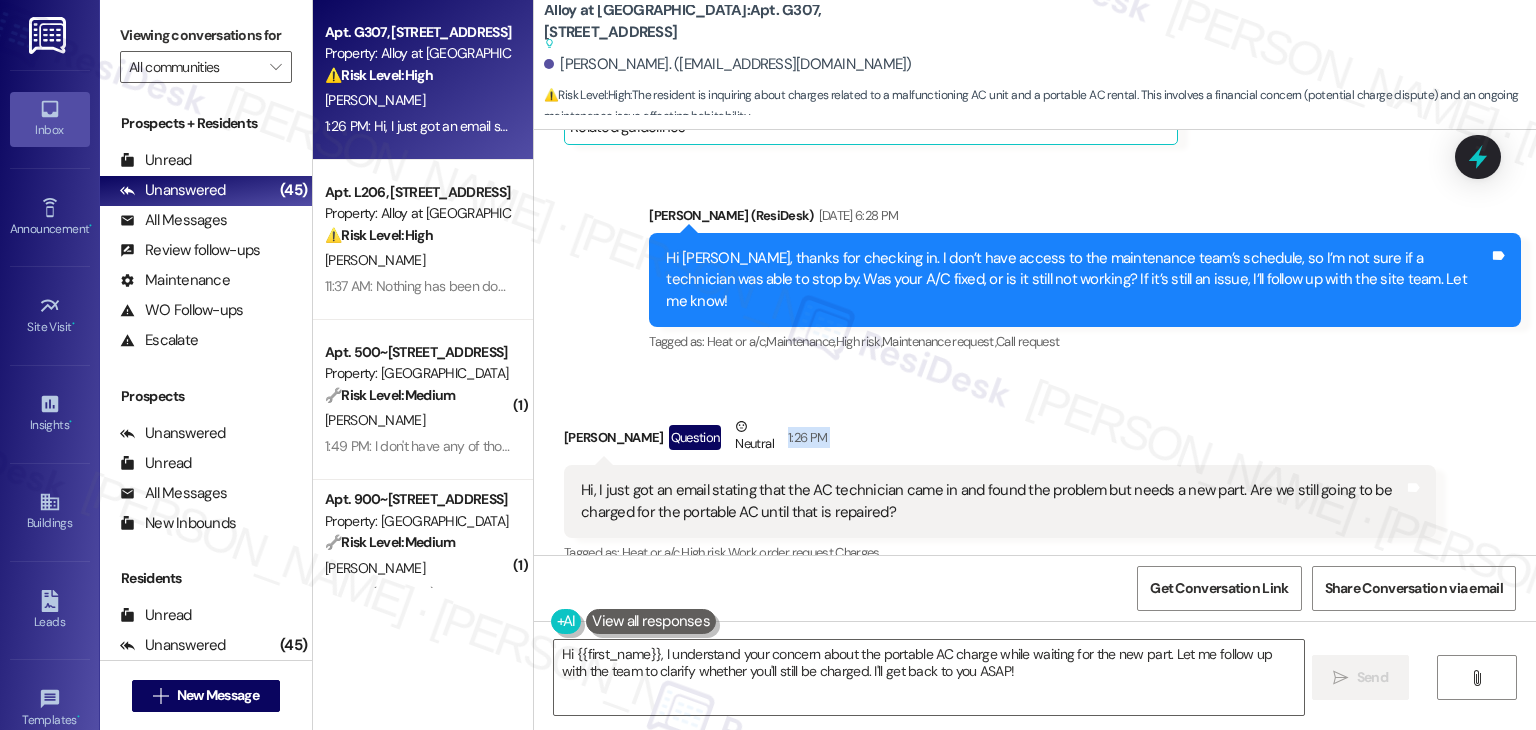 click on "Received via SMS Adam Haughawout Question   Neutral 1:26 PM Hi, I just got an email stating that the AC technician came in and found the problem but needs a new part. Are we still going to be charged for the portable AC until that is repaired?  Tags and notes Tagged as:   Heat or a/c ,  Click to highlight conversations about Heat or a/c High risk ,  Click to highlight conversations about High risk Work order request ,  Click to highlight conversations about Work order request Charges Click to highlight conversations about Charges  Related guidelines Show suggestions" at bounding box center (1000, 521) 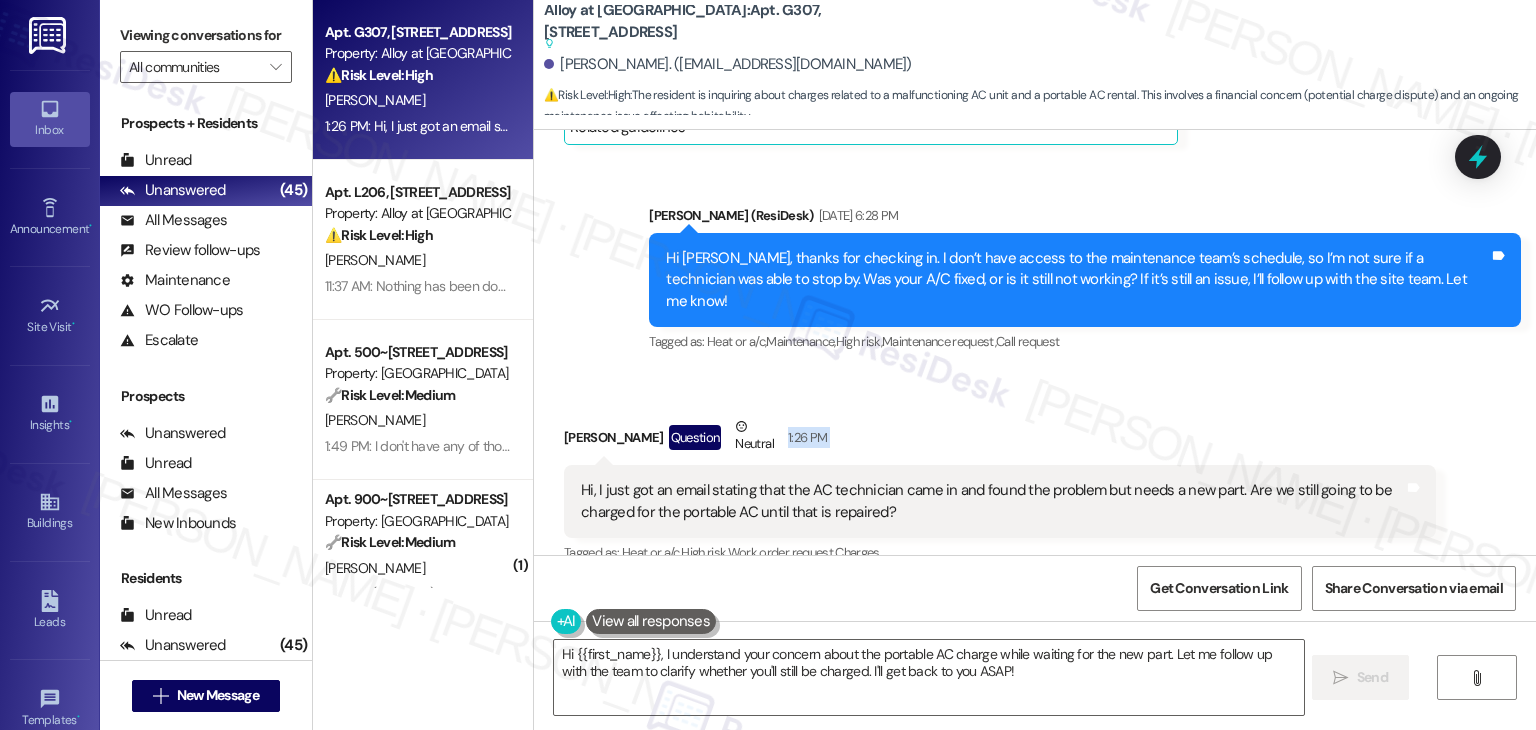 click on "Received via SMS Adam Haughawout Question   Neutral 1:26 PM Hi, I just got an email stating that the AC technician came in and found the problem but needs a new part. Are we still going to be charged for the portable AC until that is repaired?  Tags and notes Tagged as:   Heat or a/c ,  Click to highlight conversations about Heat or a/c High risk ,  Click to highlight conversations about High risk Work order request ,  Click to highlight conversations about Work order request Charges Click to highlight conversations about Charges  Related guidelines Show suggestions" at bounding box center (1000, 521) 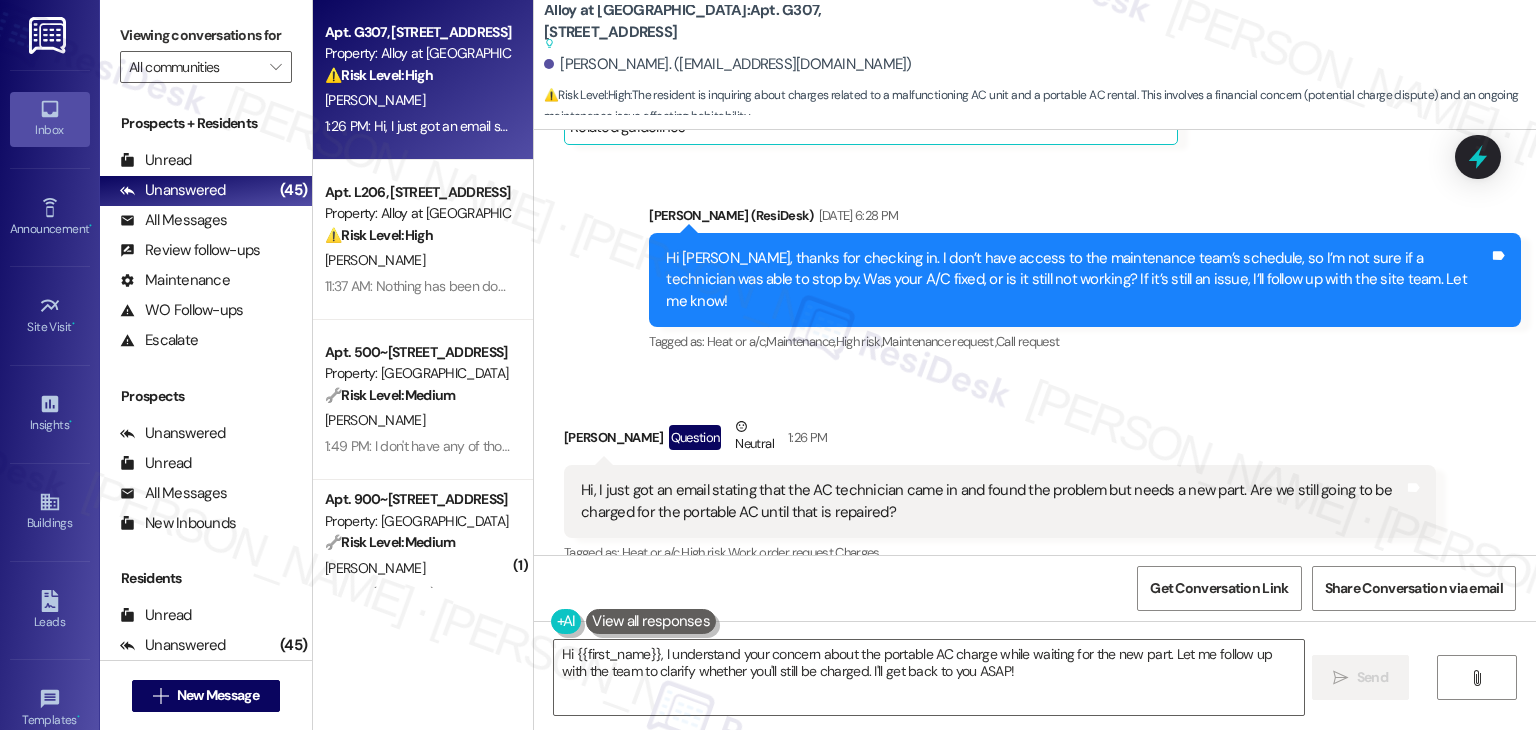 click on "Received via SMS Adam Haughawout Question   Neutral 1:26 PM Hi, I just got an email stating that the AC technician came in and found the problem but needs a new part. Are we still going to be charged for the portable AC until that is repaired?  Tags and notes Tagged as:   Heat or a/c ,  Click to highlight conversations about Heat or a/c High risk ,  Click to highlight conversations about High risk Work order request ,  Click to highlight conversations about Work order request Charges Click to highlight conversations about Charges  Related guidelines Show suggestions" at bounding box center [1000, 521] 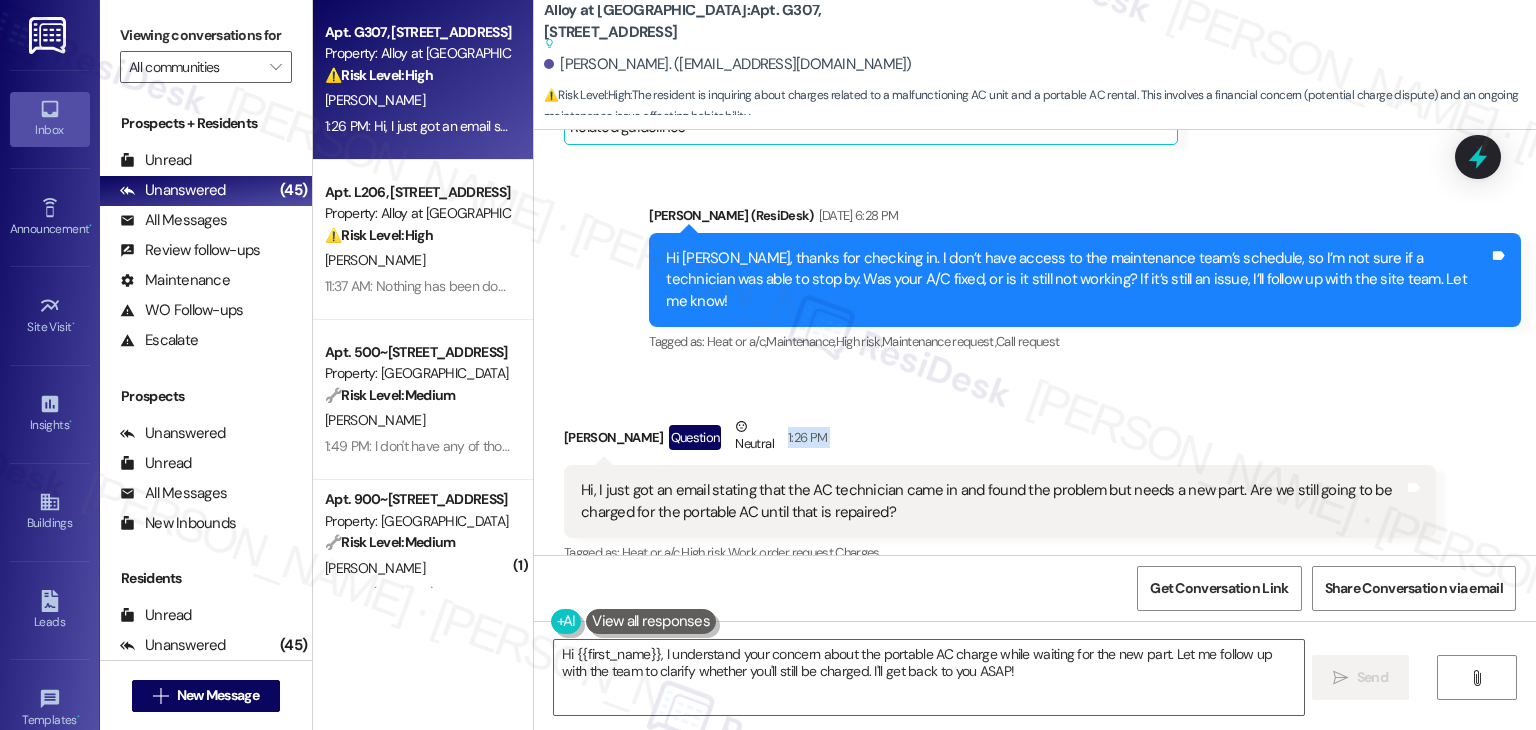 click on "Received via SMS Adam Haughawout Question   Neutral 1:26 PM Hi, I just got an email stating that the AC technician came in and found the problem but needs a new part. Are we still going to be charged for the portable AC until that is repaired?  Tags and notes Tagged as:   Heat or a/c ,  Click to highlight conversations about Heat or a/c High risk ,  Click to highlight conversations about High risk Work order request ,  Click to highlight conversations about Work order request Charges Click to highlight conversations about Charges  Related guidelines Show suggestions" at bounding box center [1000, 521] 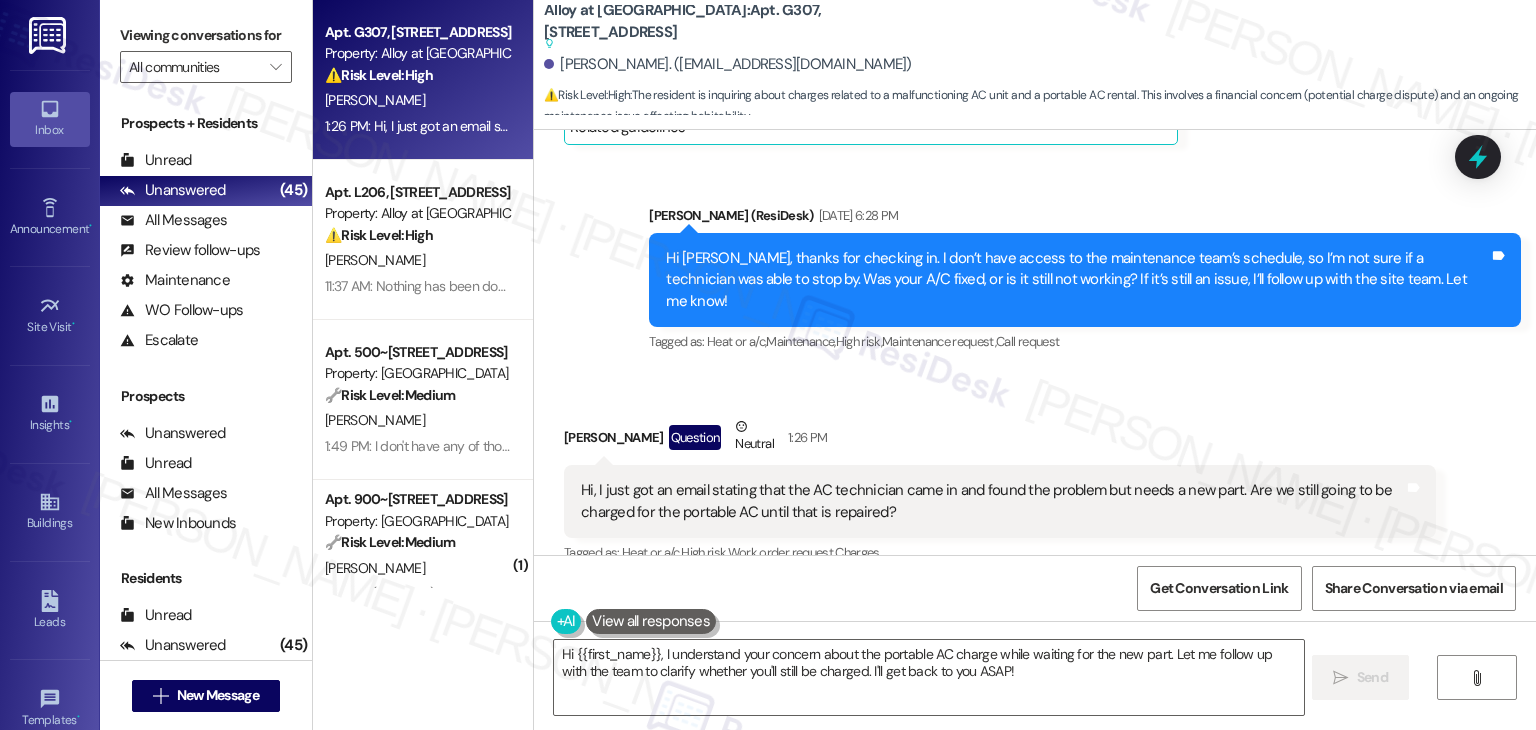 click on "Hi, I just got an email stating that the AC technician came in and found the problem but needs a new part. Are we still going to be charged for the portable AC until that is repaired?" at bounding box center [992, 501] 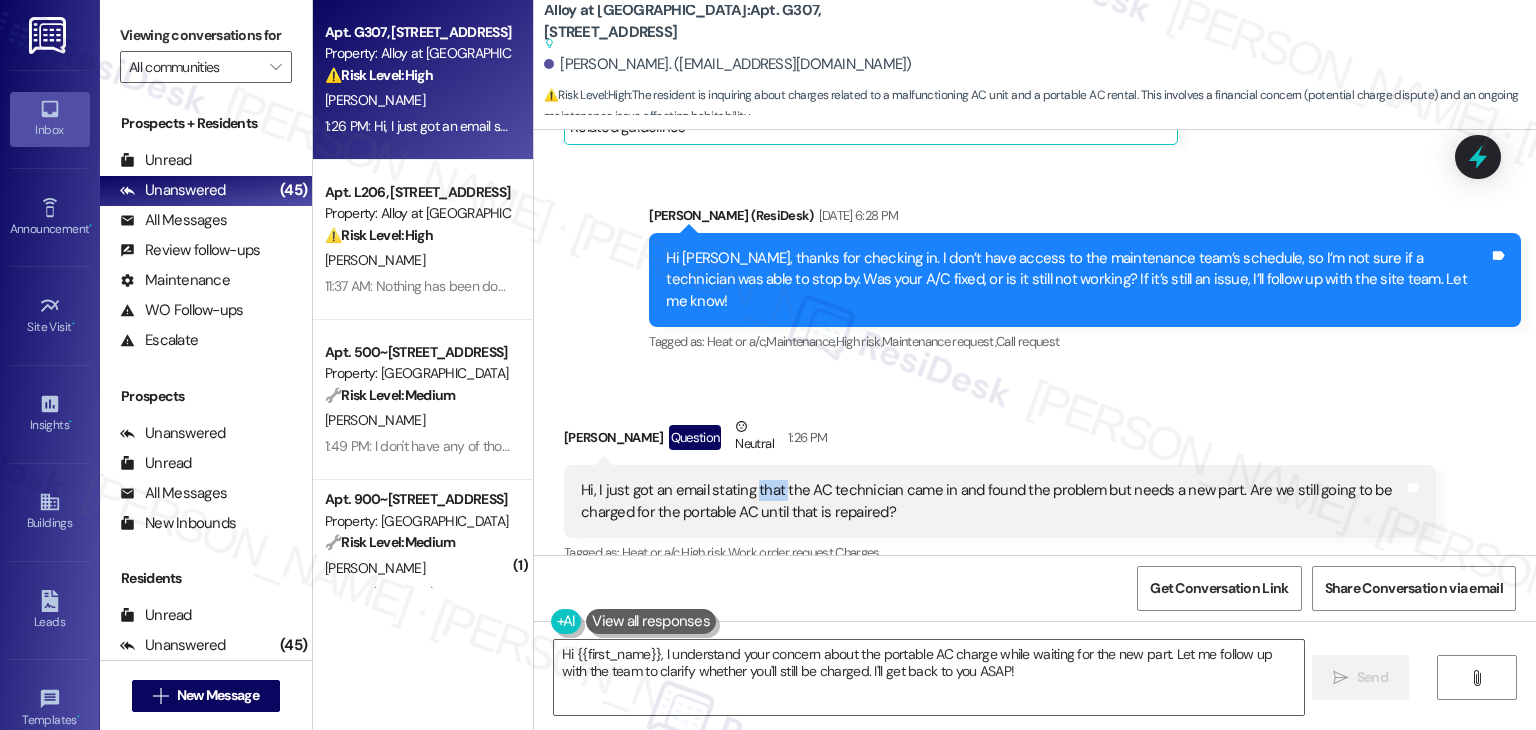 click on "Hi, I just got an email stating that the AC technician came in and found the problem but needs a new part. Are we still going to be charged for the portable AC until that is repaired?" at bounding box center [992, 501] 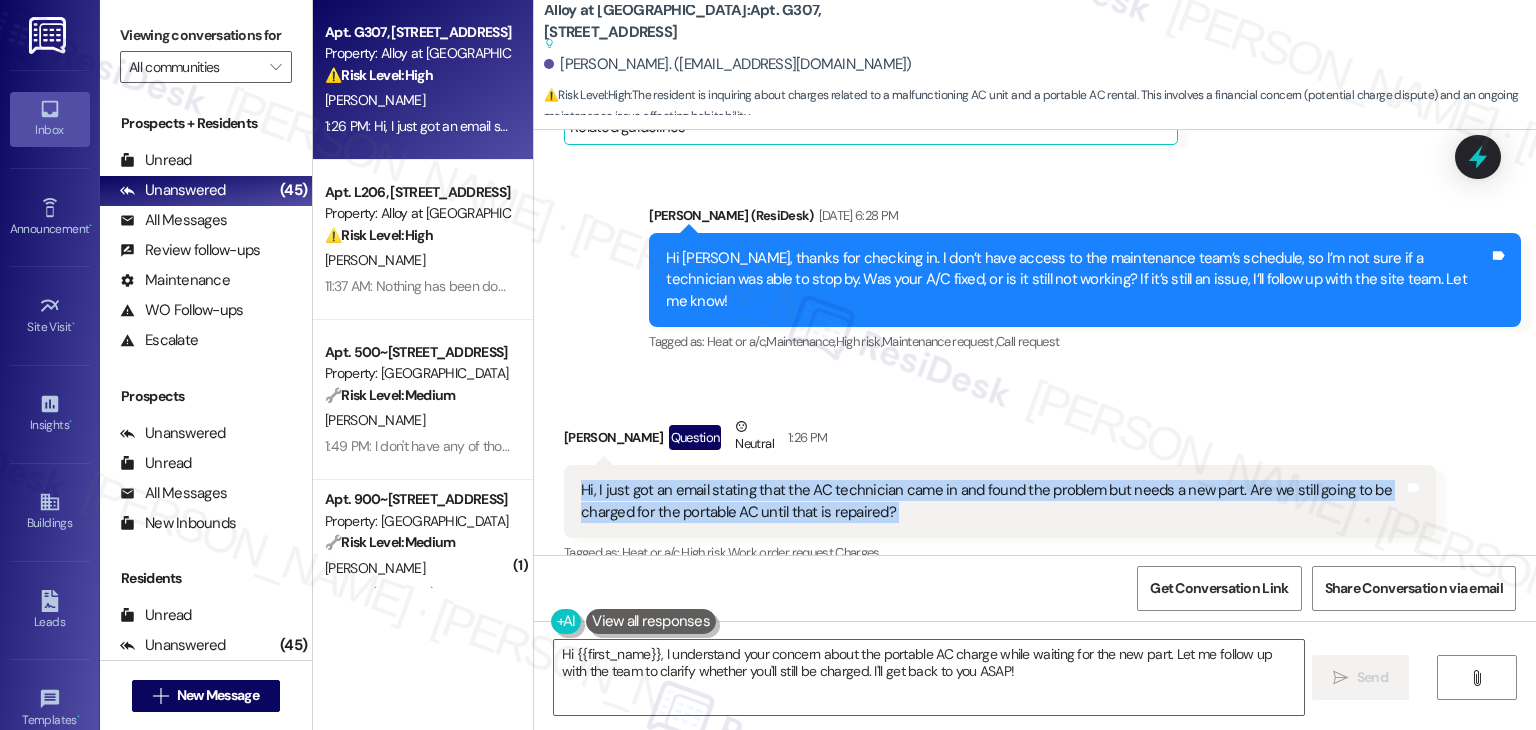 click on "Hi, I just got an email stating that the AC technician came in and found the problem but needs a new part. Are we still going to be charged for the portable AC until that is repaired?" at bounding box center (992, 501) 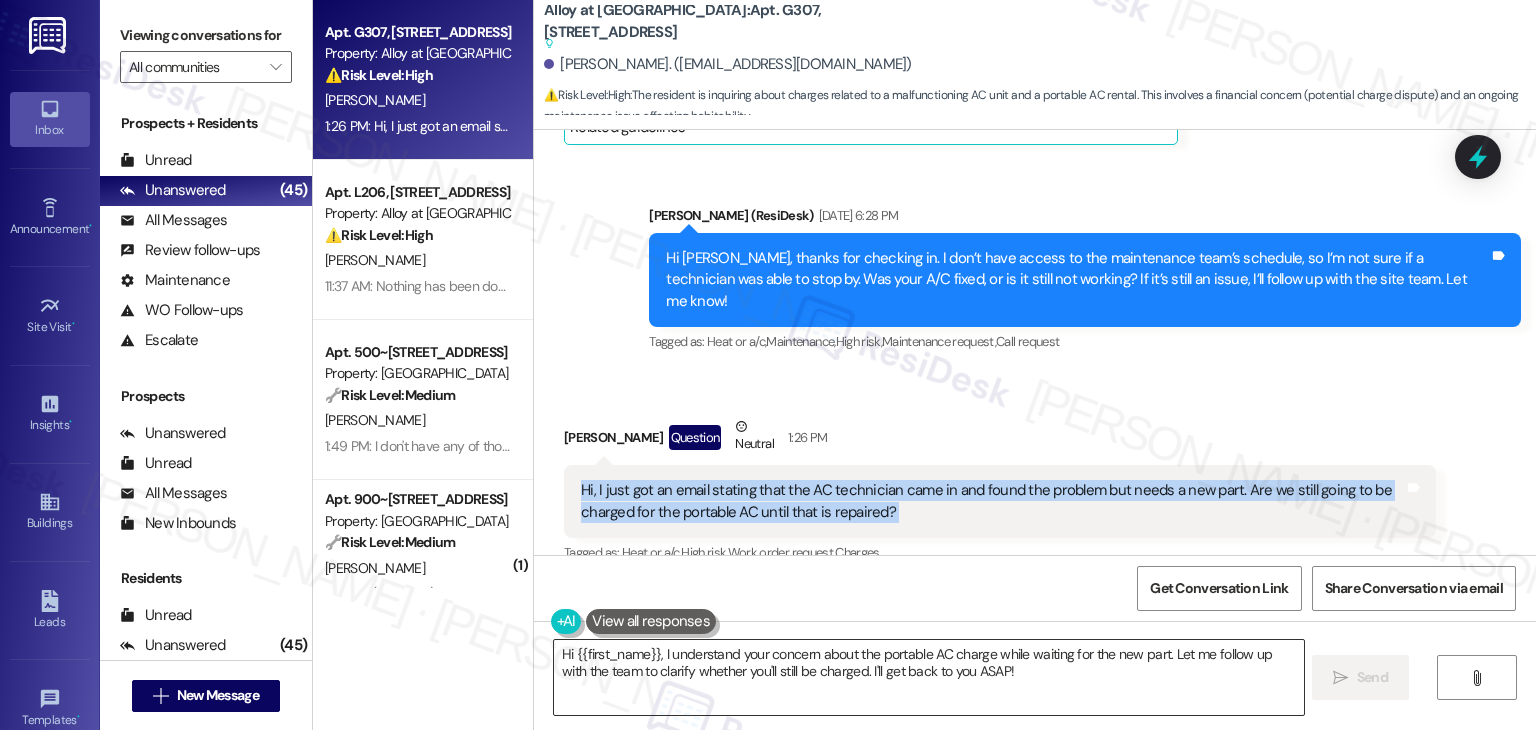 click on "Hi {{first_name}}, I understand your concern about the portable AC charge while waiting for the new part. Let me follow up with the team to clarify whether you'll still be charged. I'll get back to you ASAP!" at bounding box center (928, 677) 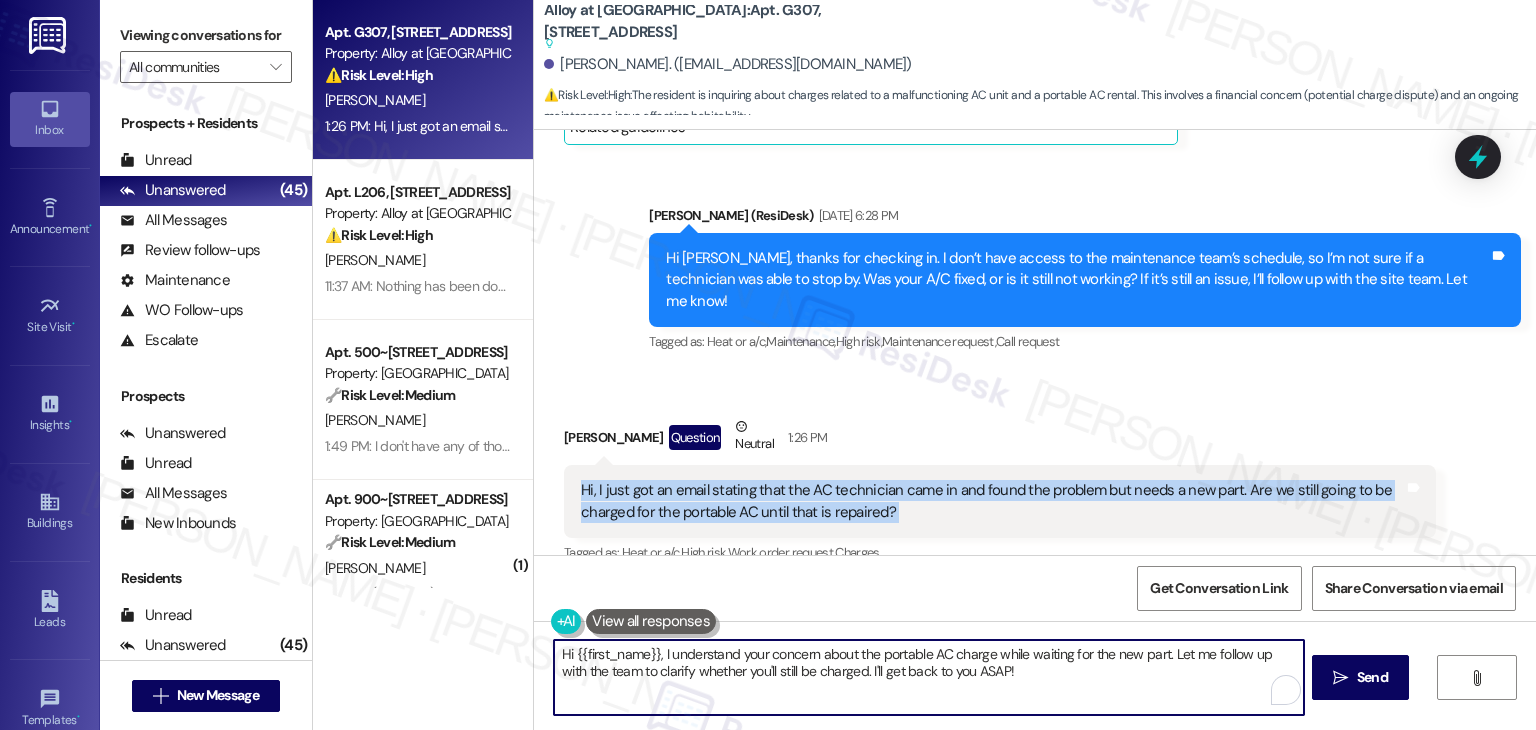 click on "Hi {{first_name}}, I understand your concern about the portable AC charge while waiting for the new part. Let me follow up with the team to clarify whether you'll still be charged. I'll get back to you ASAP!" at bounding box center [928, 677] 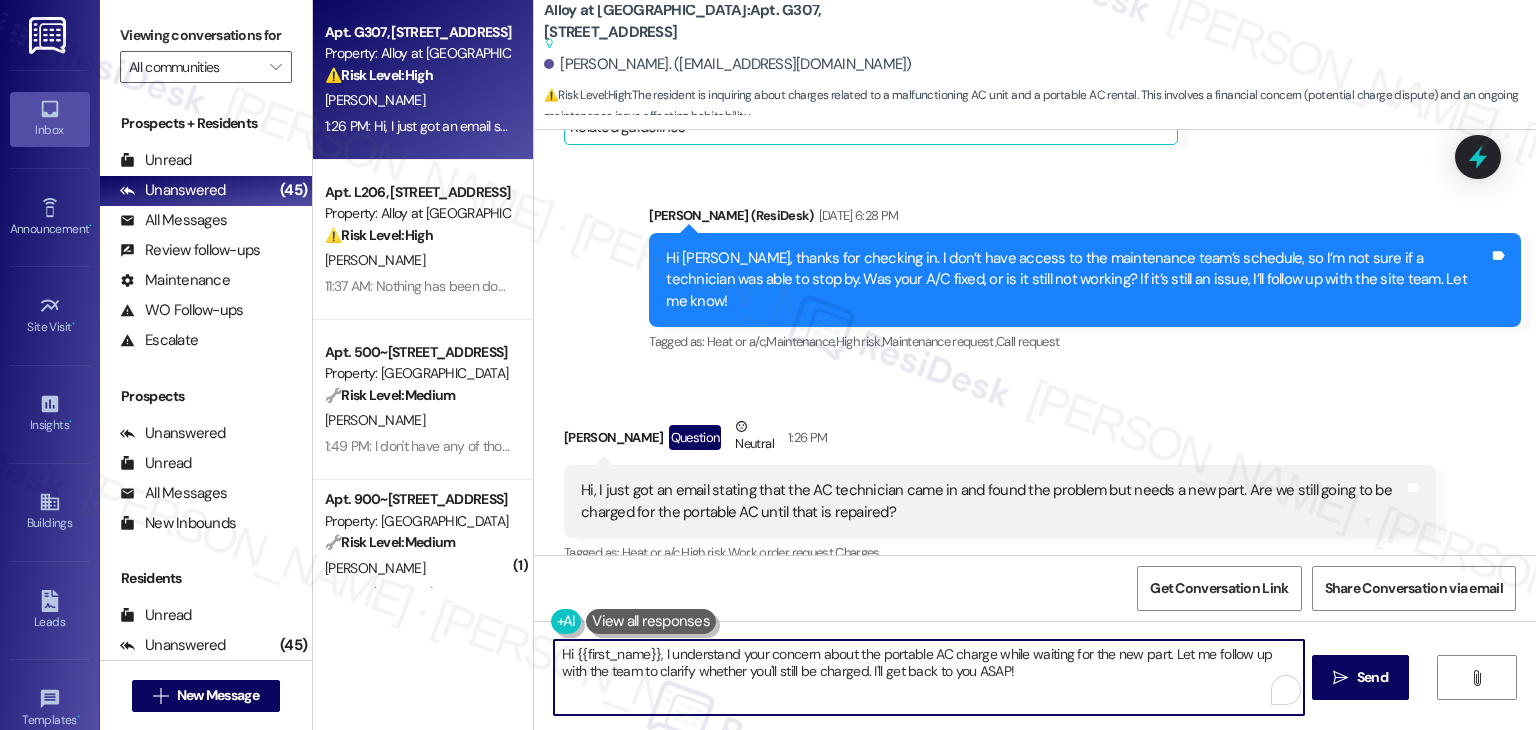 click on "Hi {{first_name}}, I understand your concern about the portable AC charge while waiting for the new part. Let me follow up with the team to clarify whether you'll still be charged. I'll get back to you ASAP!" at bounding box center [928, 677] 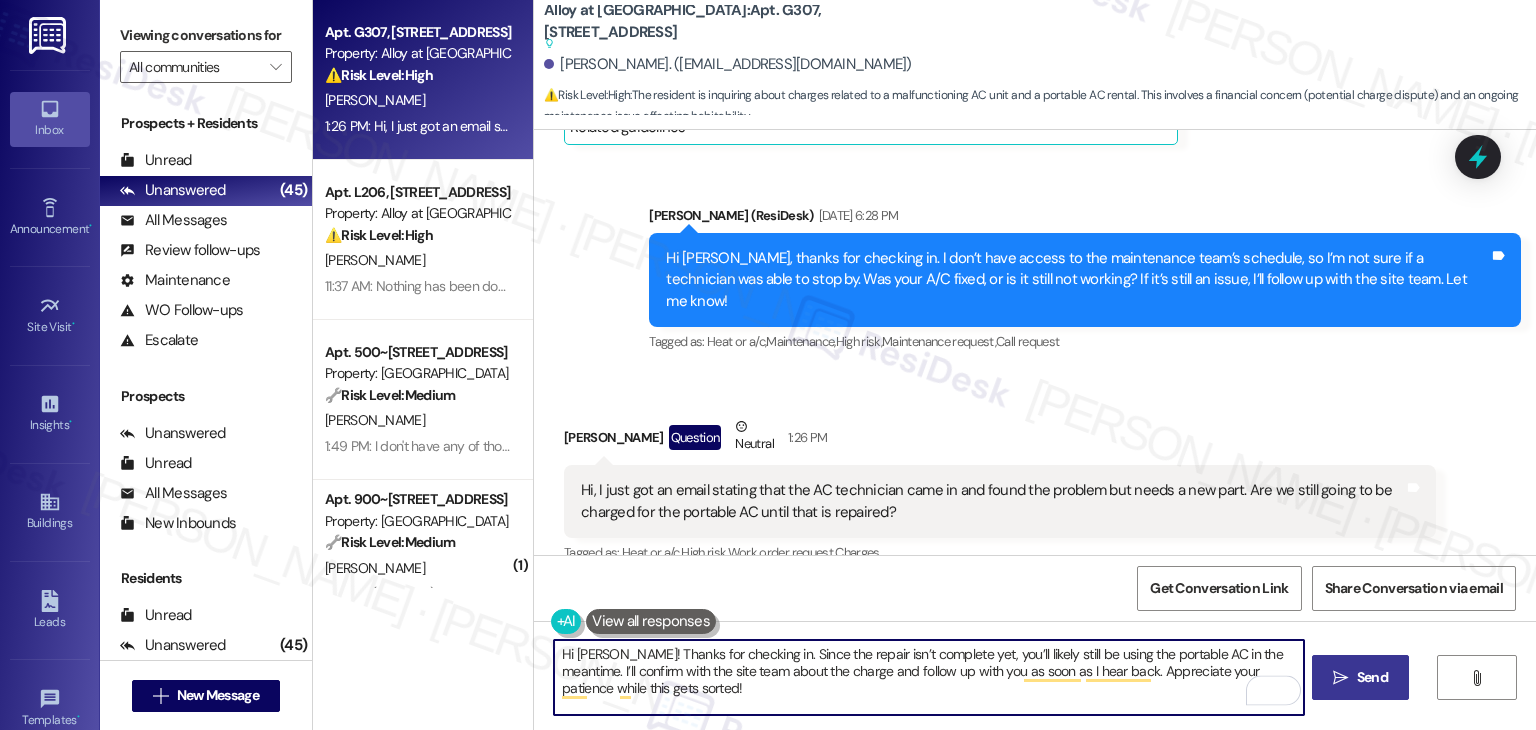 type on "Hi Adam! Thanks for checking in. Since the repair isn’t complete yet, you’ll likely still be using the portable AC in the meantime. I’ll confirm with the site team about the charge and follow up with you as soon as I hear back. Appreciate your patience while this gets sorted!" 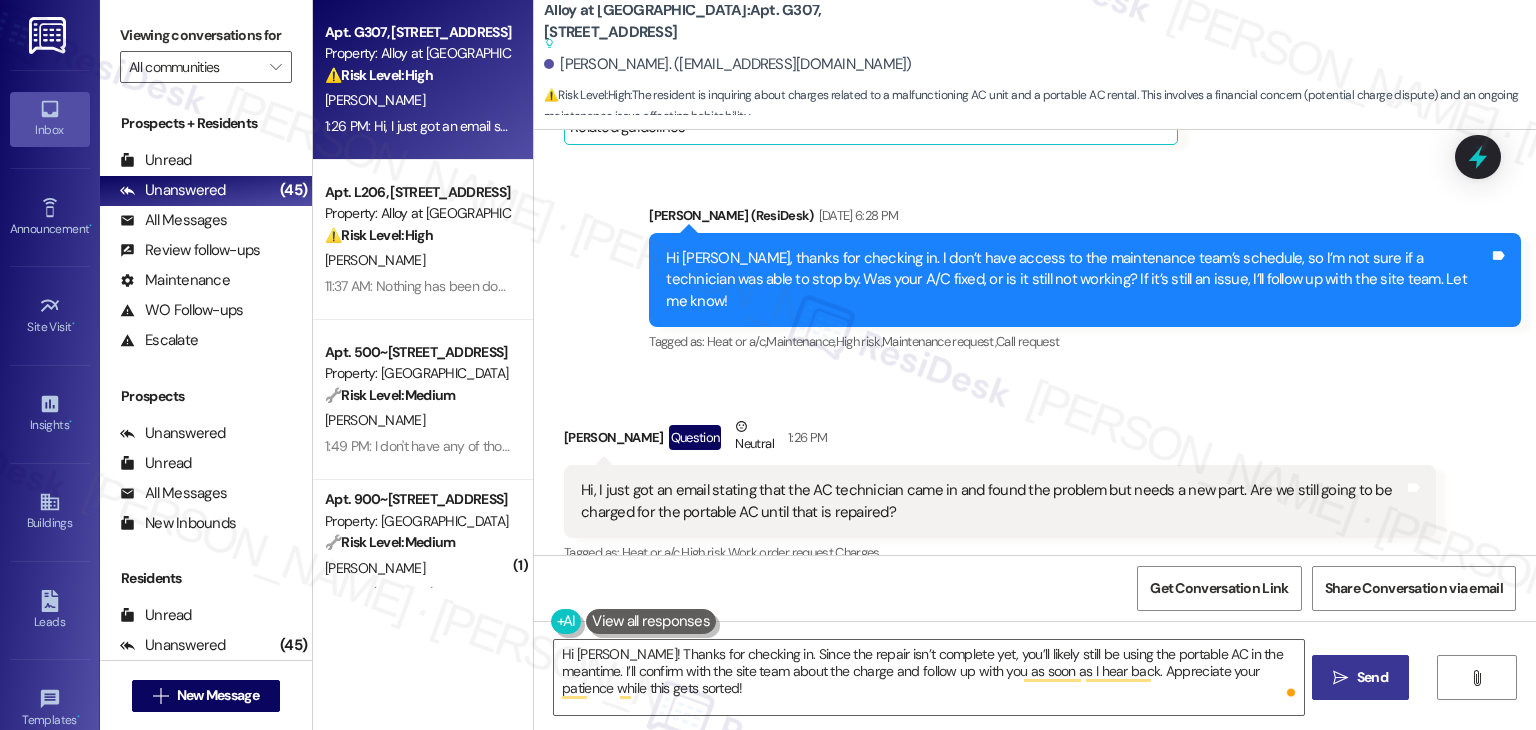 click on "Send" at bounding box center (1372, 677) 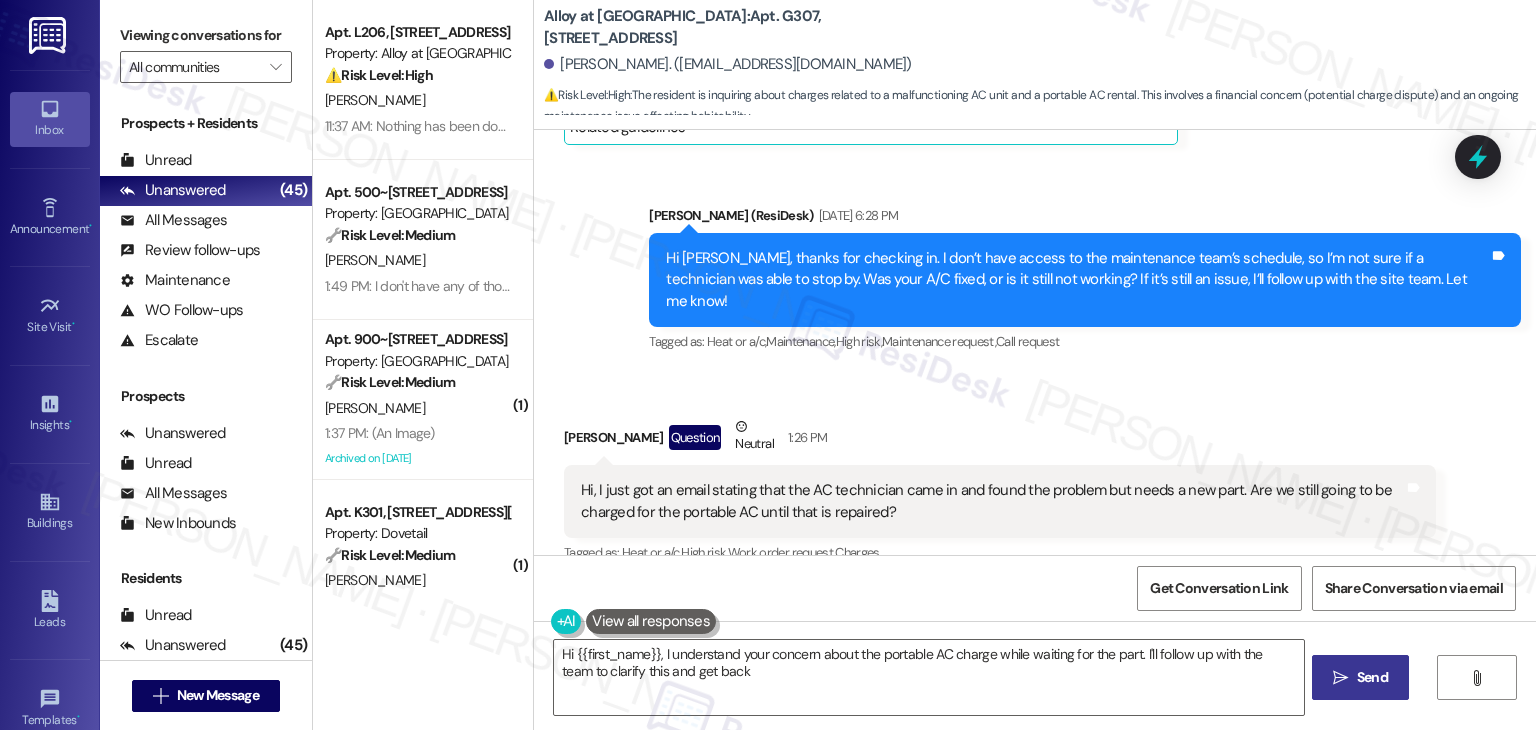 scroll, scrollTop: 2364, scrollLeft: 0, axis: vertical 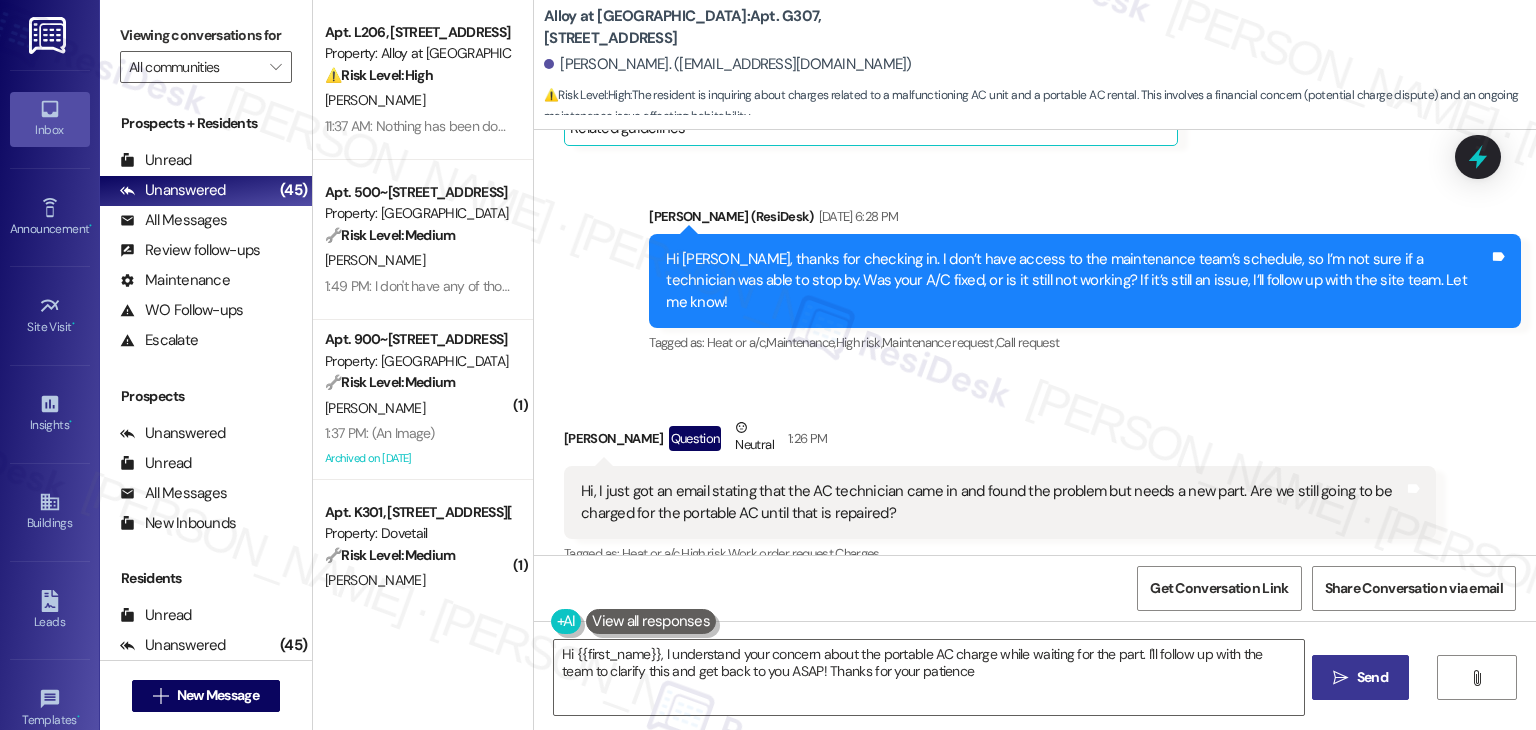 type on "Hi {{first_name}}, I understand your concern about the portable AC charge while waiting for the part. I'll follow up with the team to clarify this and get back to you ASAP! Thanks for your patience." 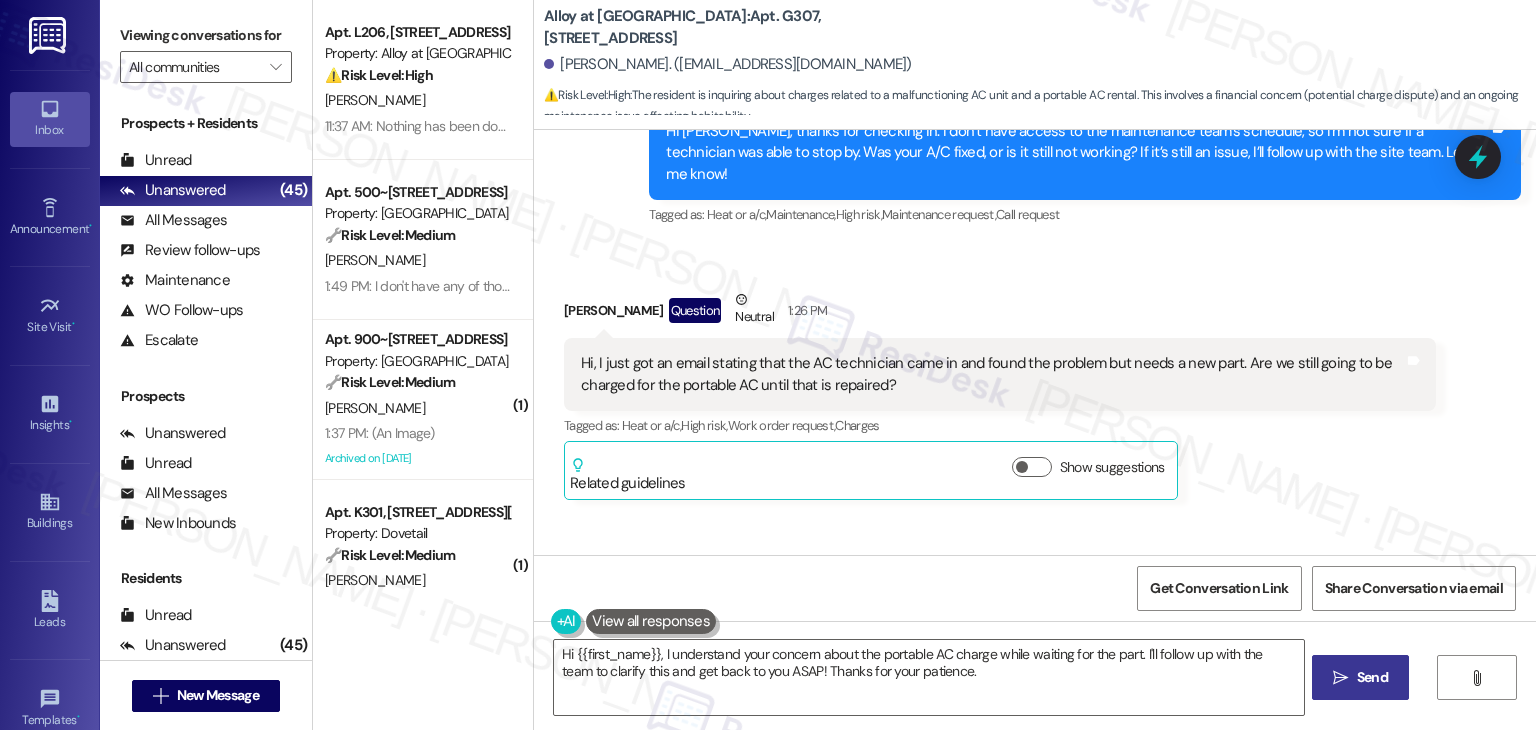 scroll, scrollTop: 2548, scrollLeft: 0, axis: vertical 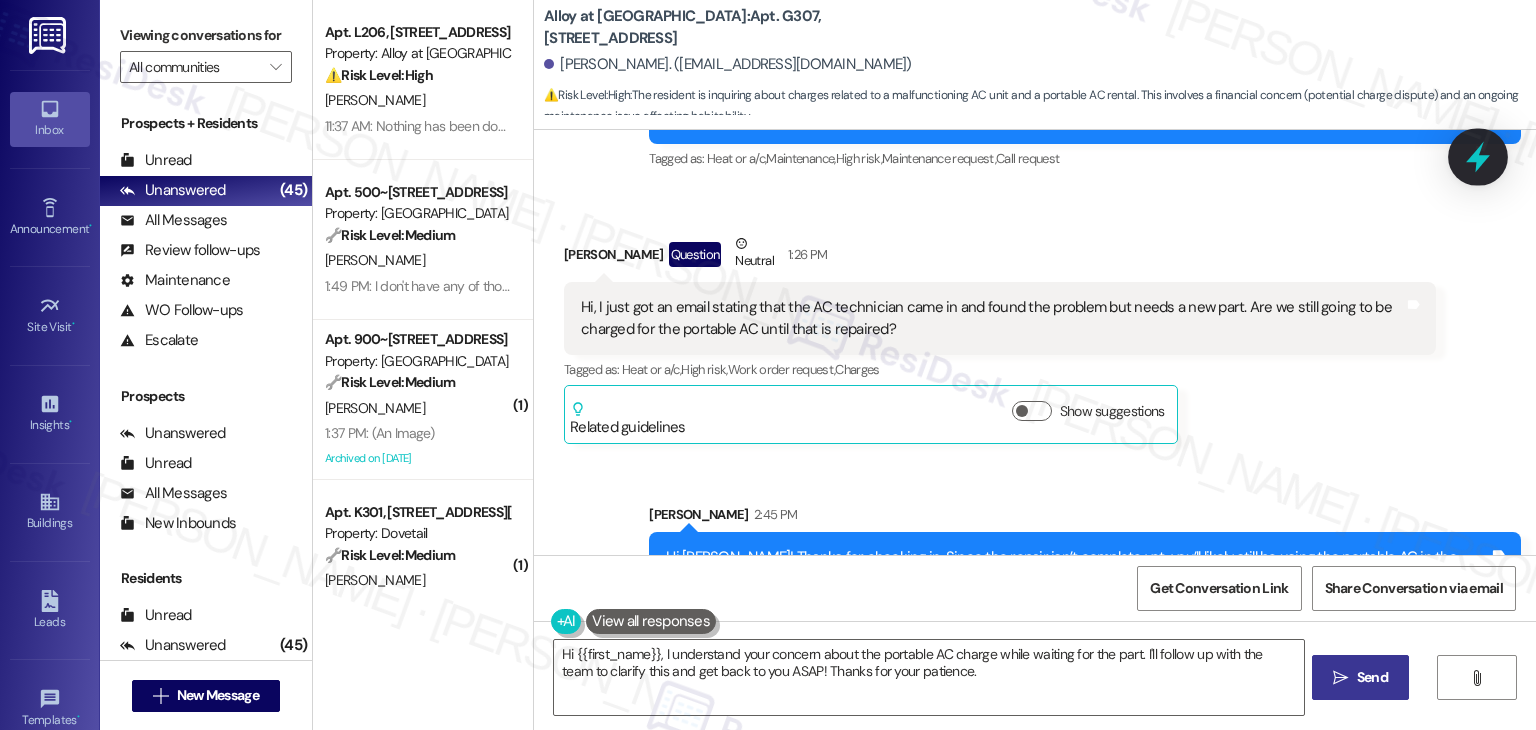 click 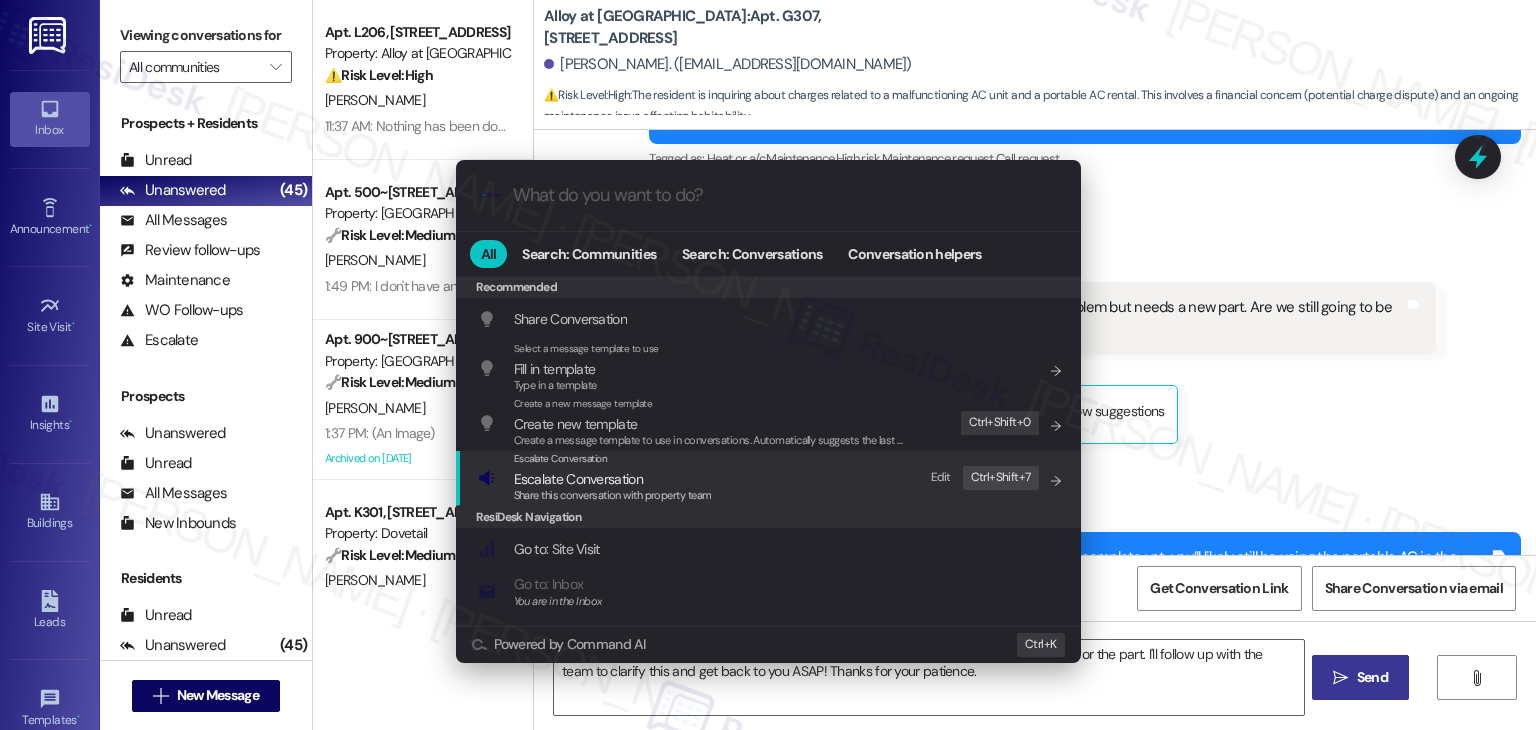 click on "Escalate Conversation" at bounding box center (578, 479) 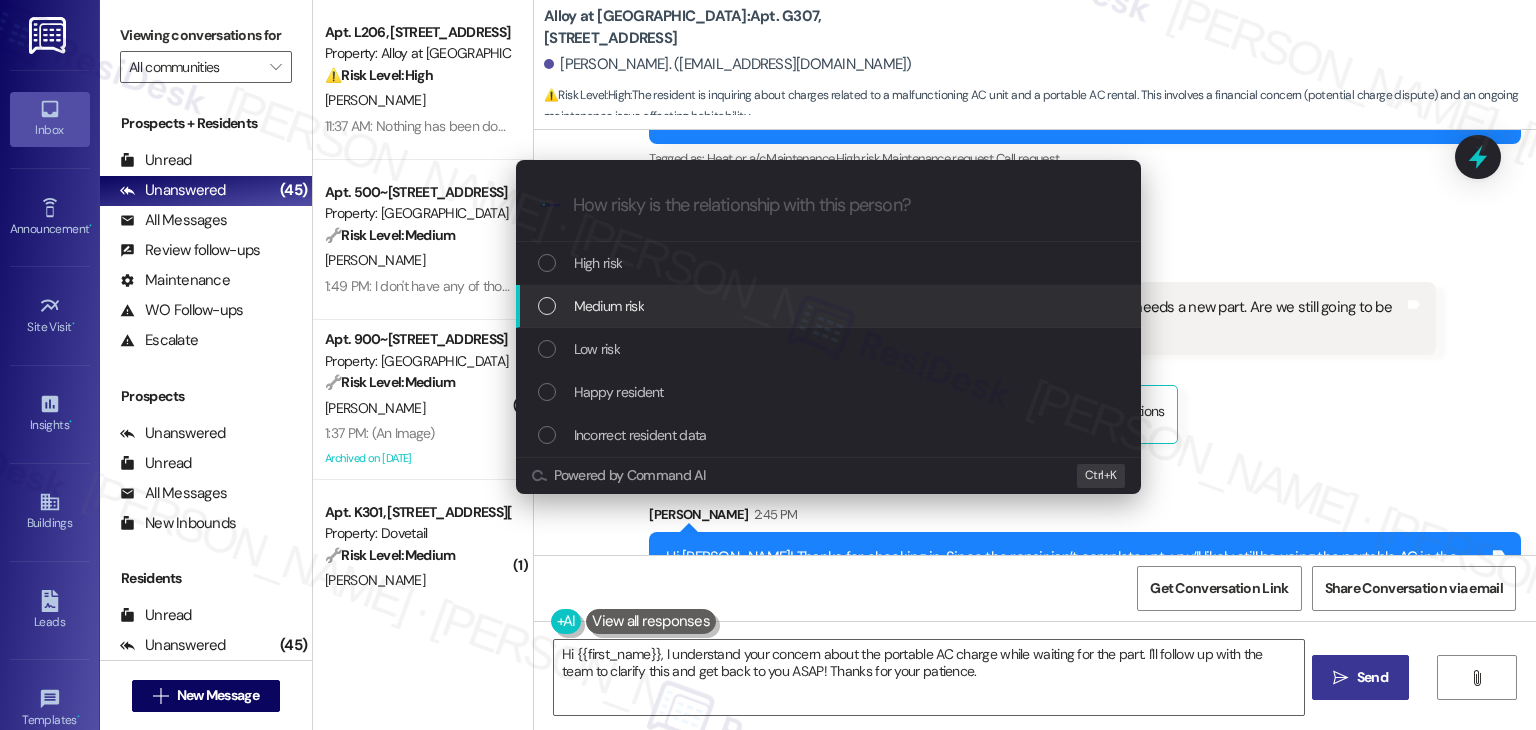 click on "Medium risk" at bounding box center [830, 306] 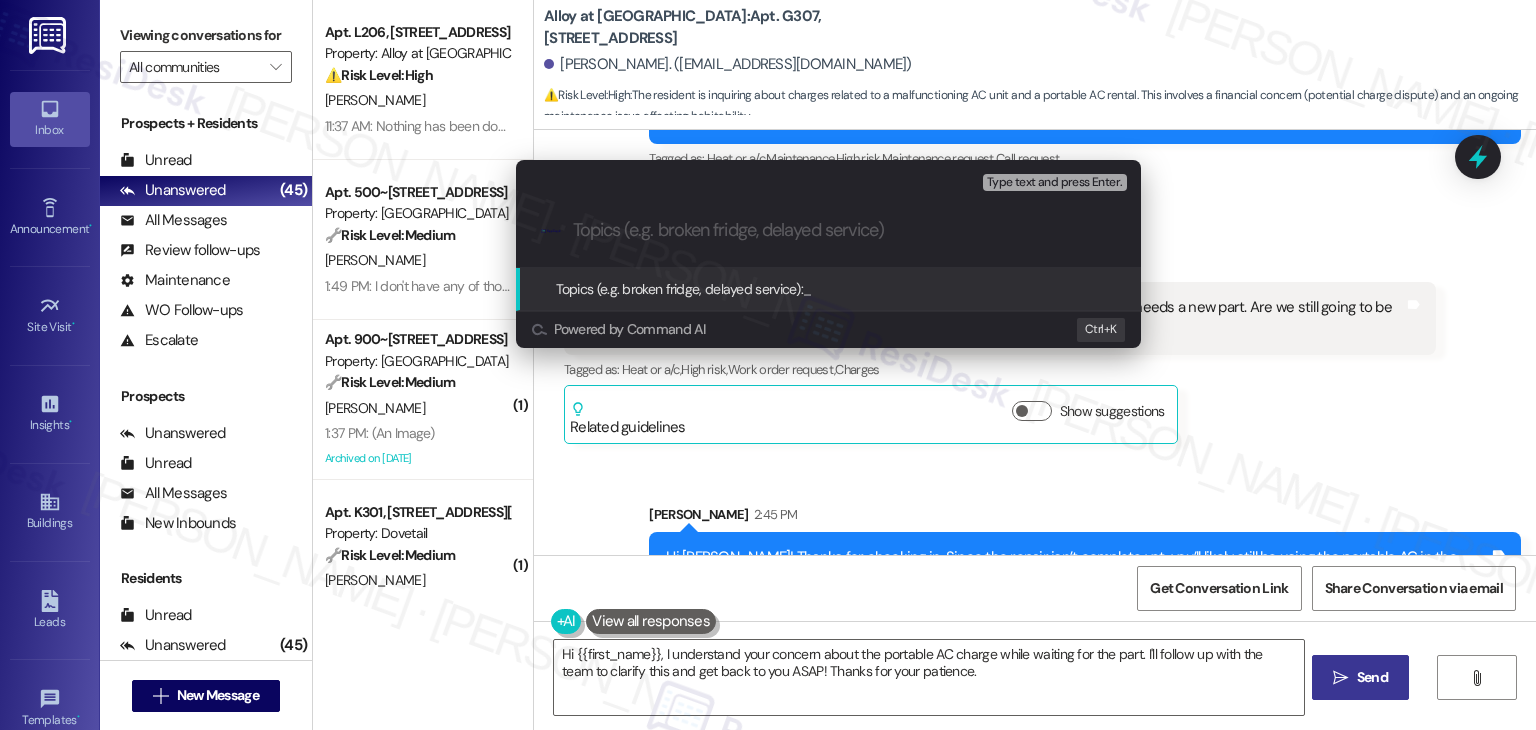 paste on "Portable AC Charge Inquiry – Pending HVAC Repair" 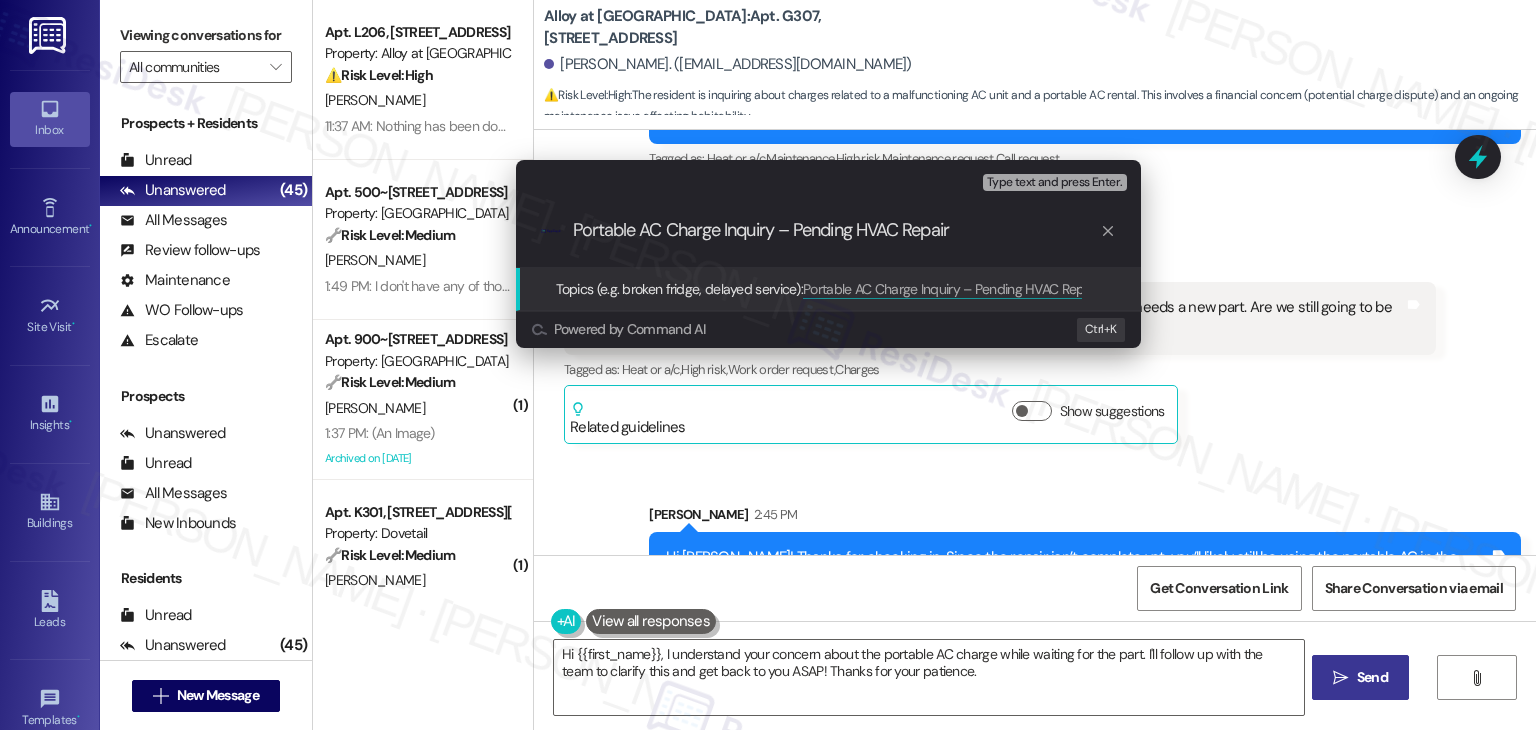type 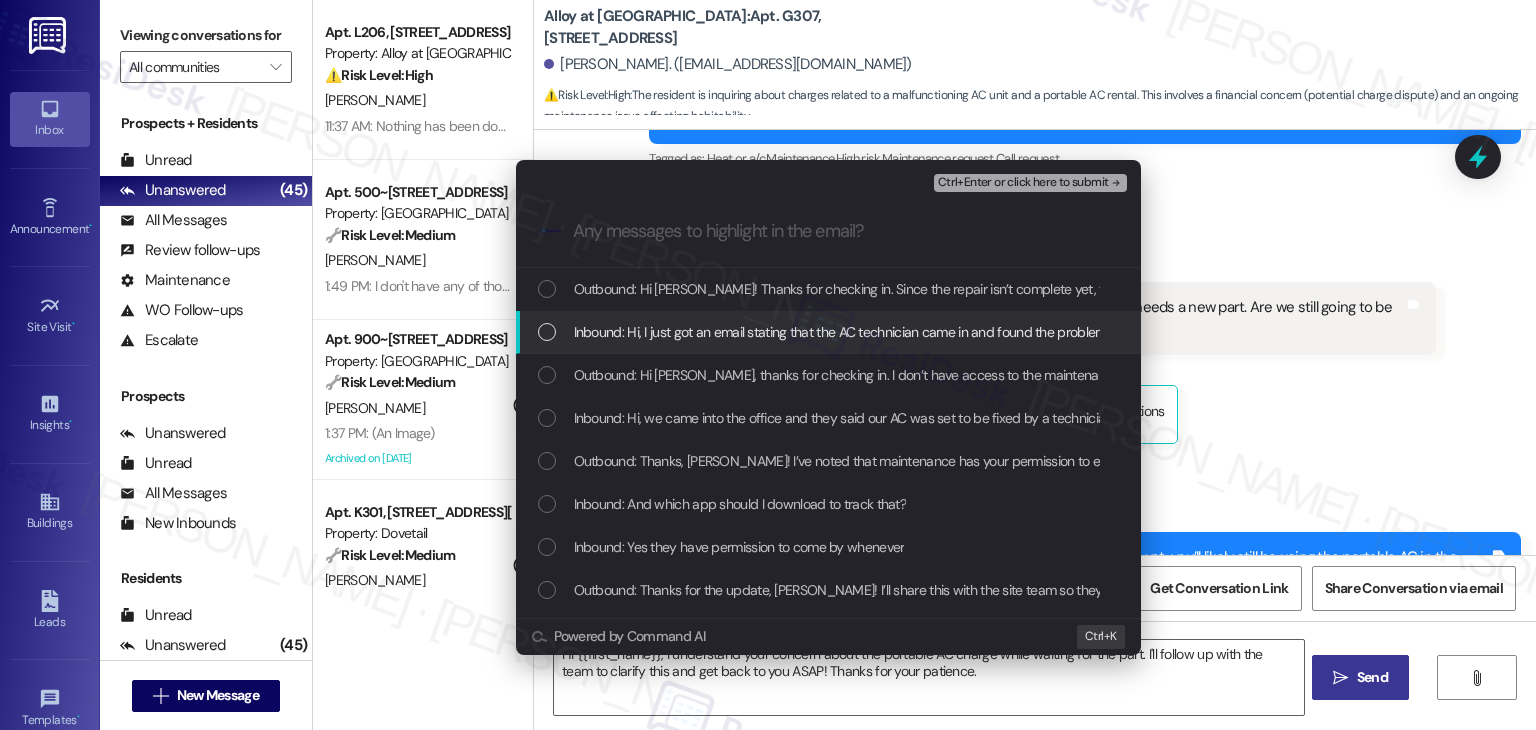 click at bounding box center (547, 332) 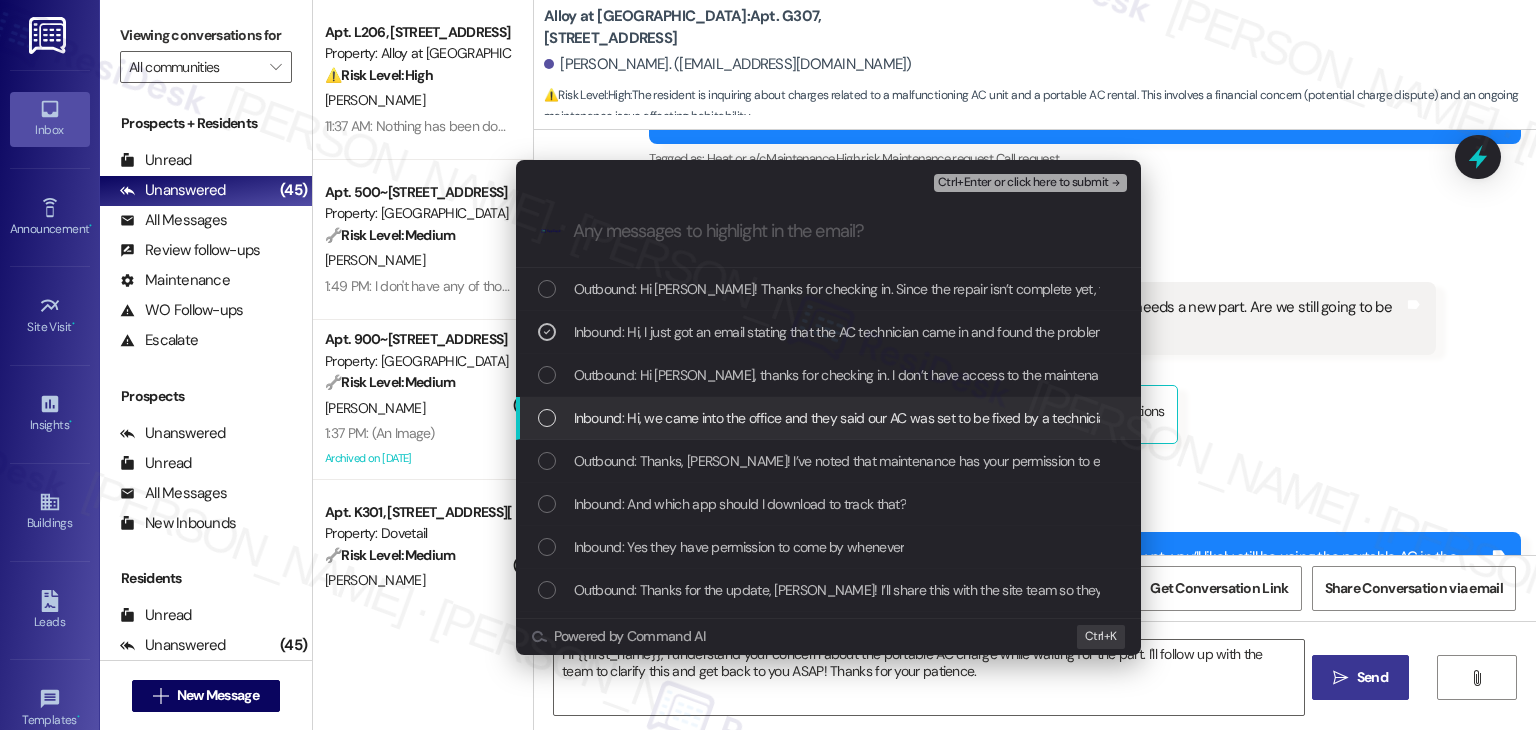 click on "Inbound: Hi, we came into the office and they said our AC was set to be fixed by a technician yesterday, but it's still not working. Did a technician end up coming into our room?" at bounding box center [830, 418] 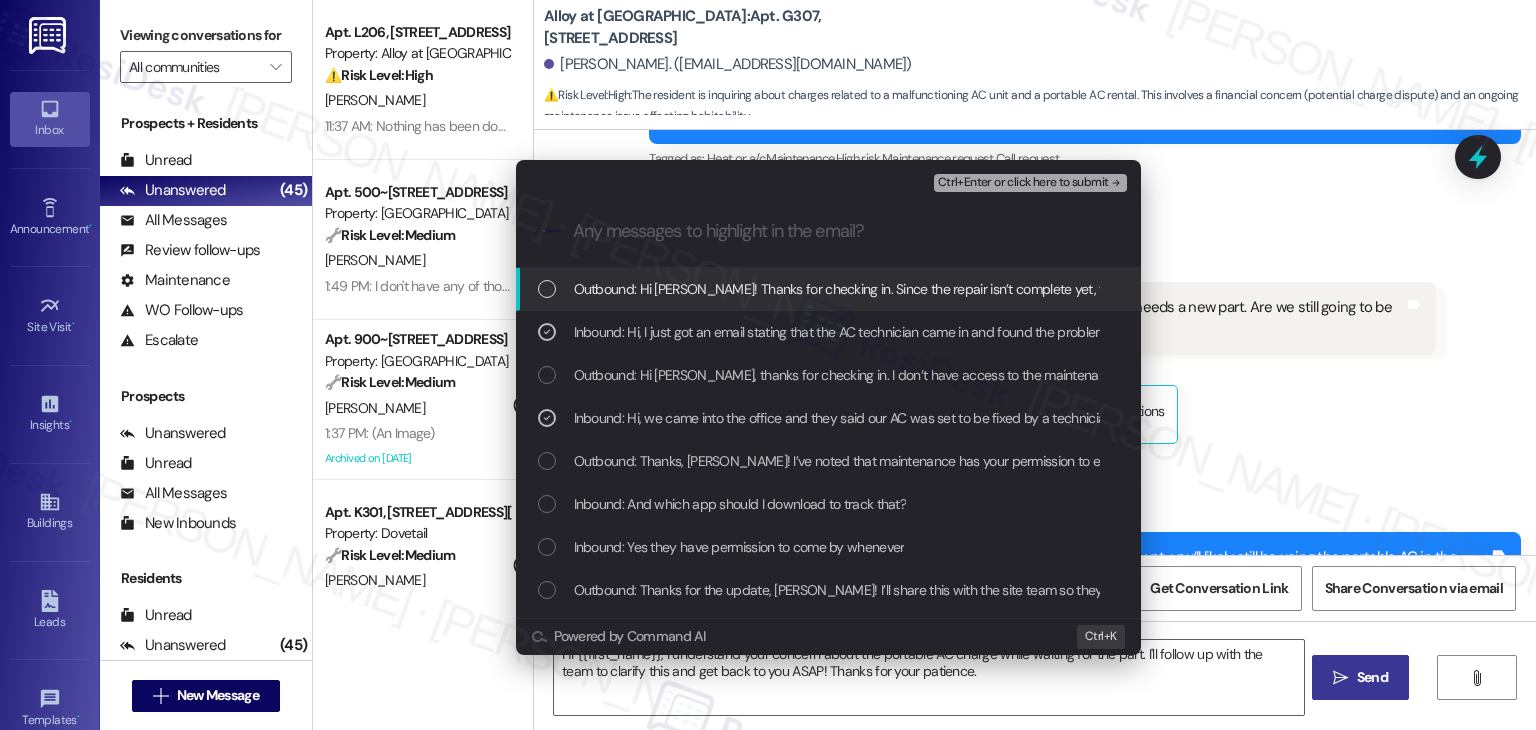 click on "Ctrl+Enter or click here to submit" at bounding box center (1023, 183) 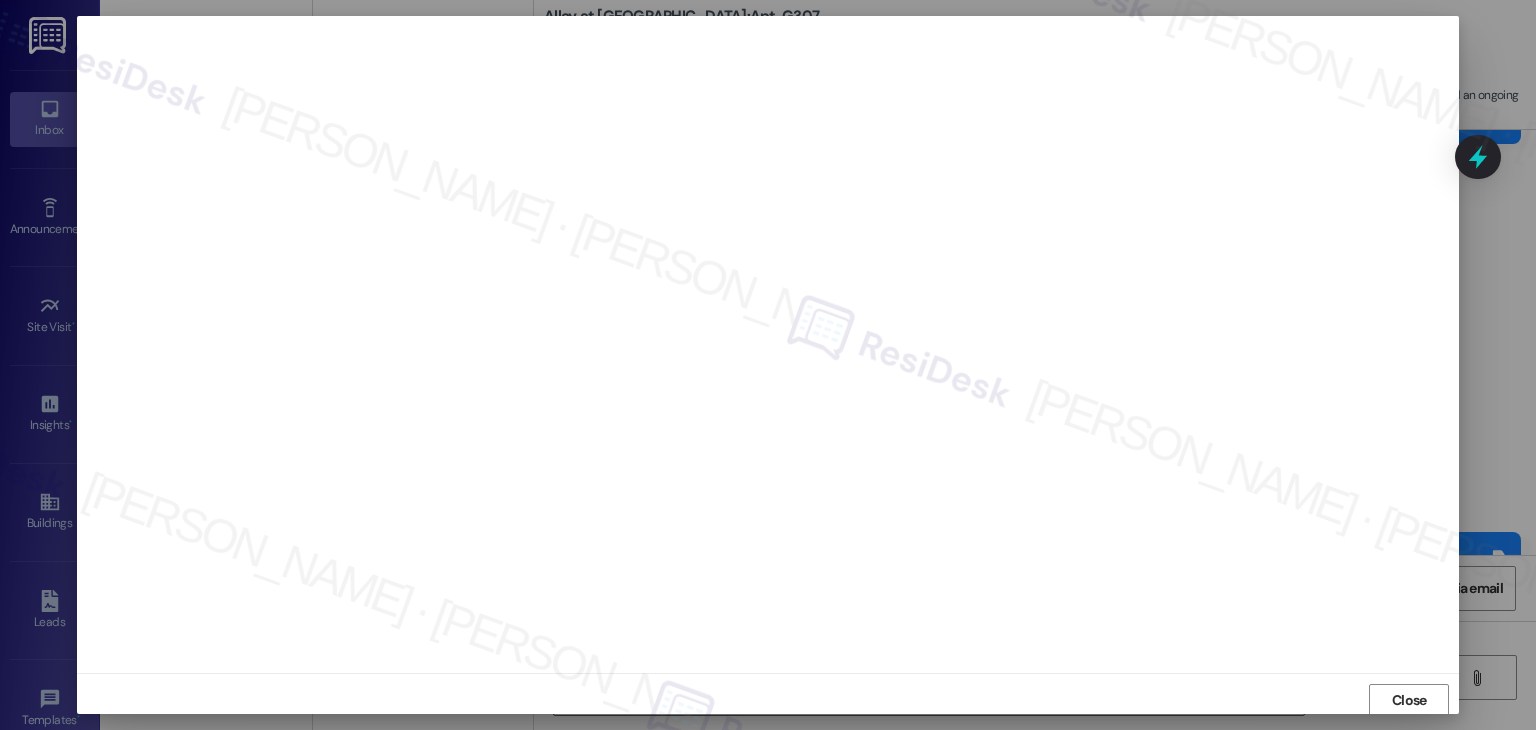 scroll, scrollTop: 1, scrollLeft: 0, axis: vertical 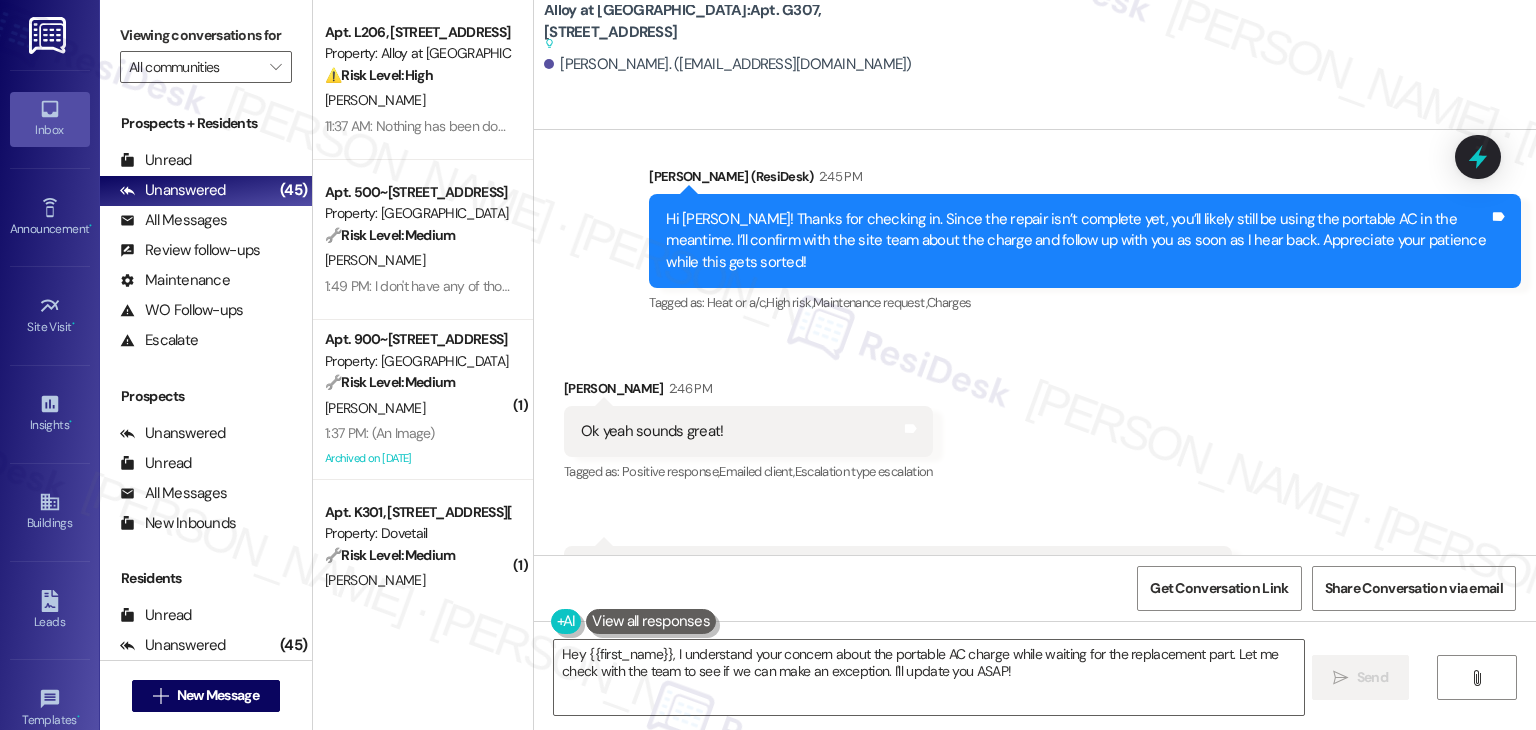 click on "Received via SMS Adam Haughawout 2:46 PM Ok yeah sounds great!  Tags and notes Tagged as:   Positive response ,  Click to highlight conversations about Positive response Emailed client ,  Click to highlight conversations about Emailed client Escalation type escalation Click to highlight conversations about Escalation type escalation Received via SMS 2:46 PM Adam Haughawout Question   Neutral 2:46 PM Cuz if it's still gonna get charged while we wait for the replacement, we might have to just turn it in Tags and notes Tagged as:   Billing discrepancy ,  Click to highlight conversations about Billing discrepancy Maintenance request Click to highlight conversations about Maintenance request" at bounding box center (1035, 488) 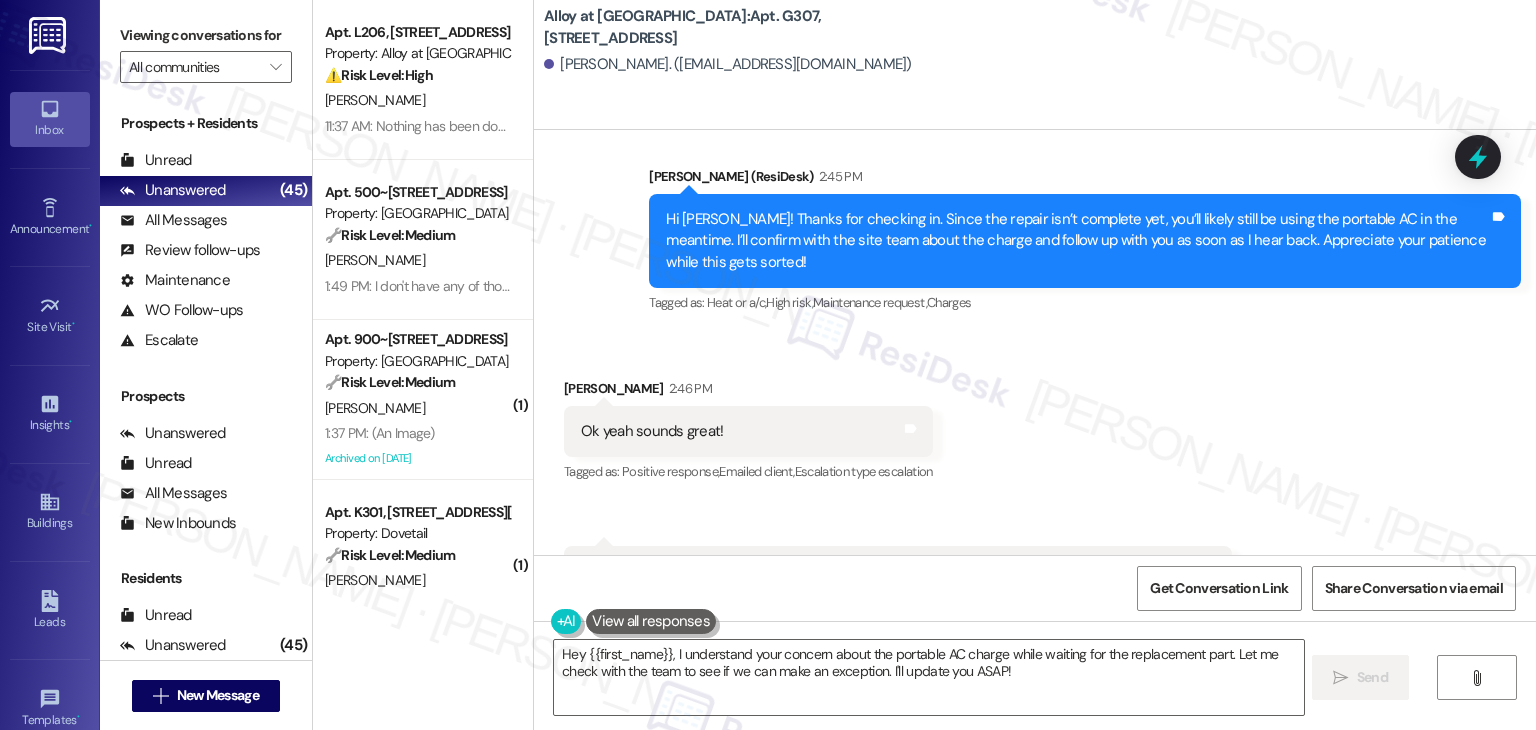 click on "Cuz if it's still gonna get charged while we wait for the replacement, we might have to just turn it in" at bounding box center [890, 571] 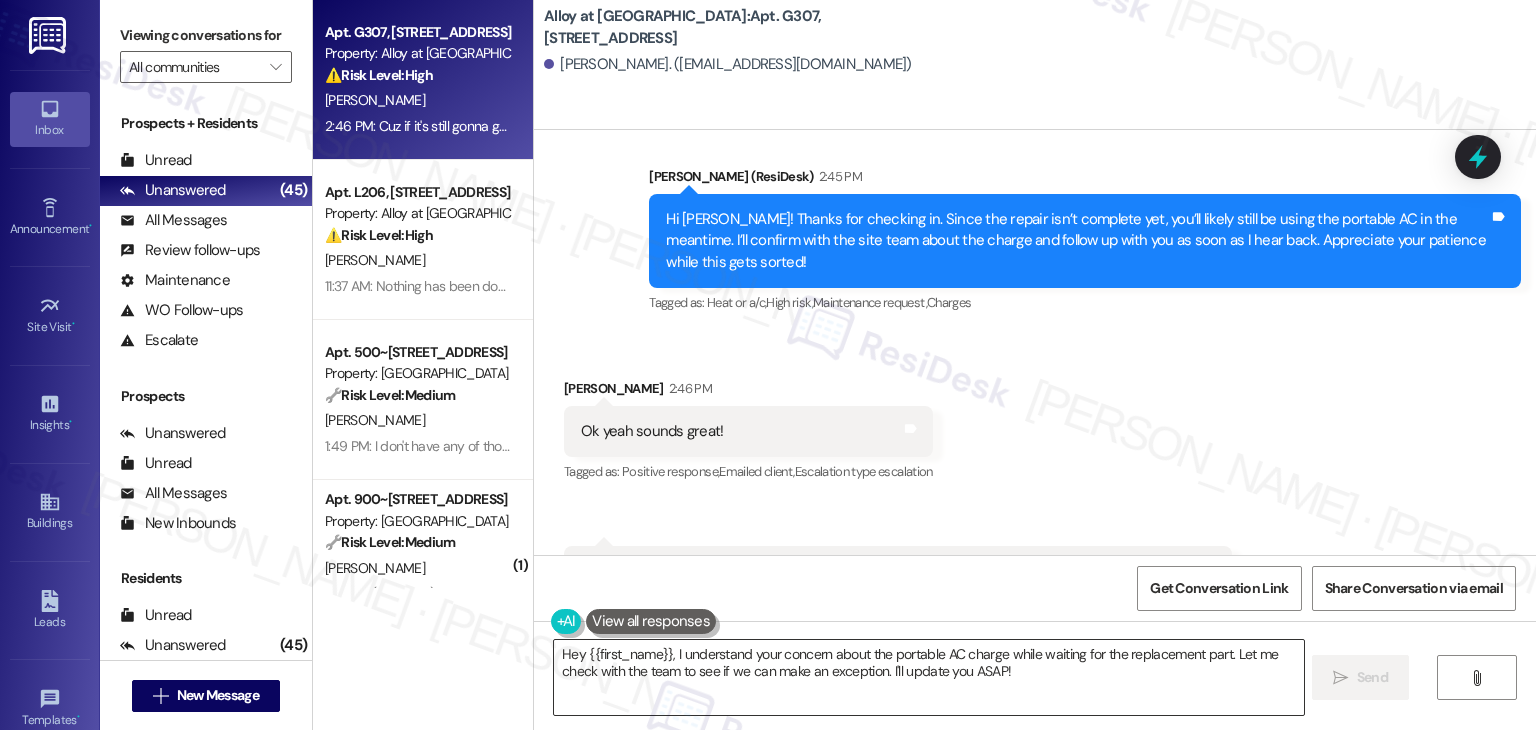 click on "Hey {{first_name}}, I understand your concern about the portable AC charge while waiting for the replacement part. Let me check with the team to see if we can make an exception. I'll update you ASAP!" at bounding box center [928, 677] 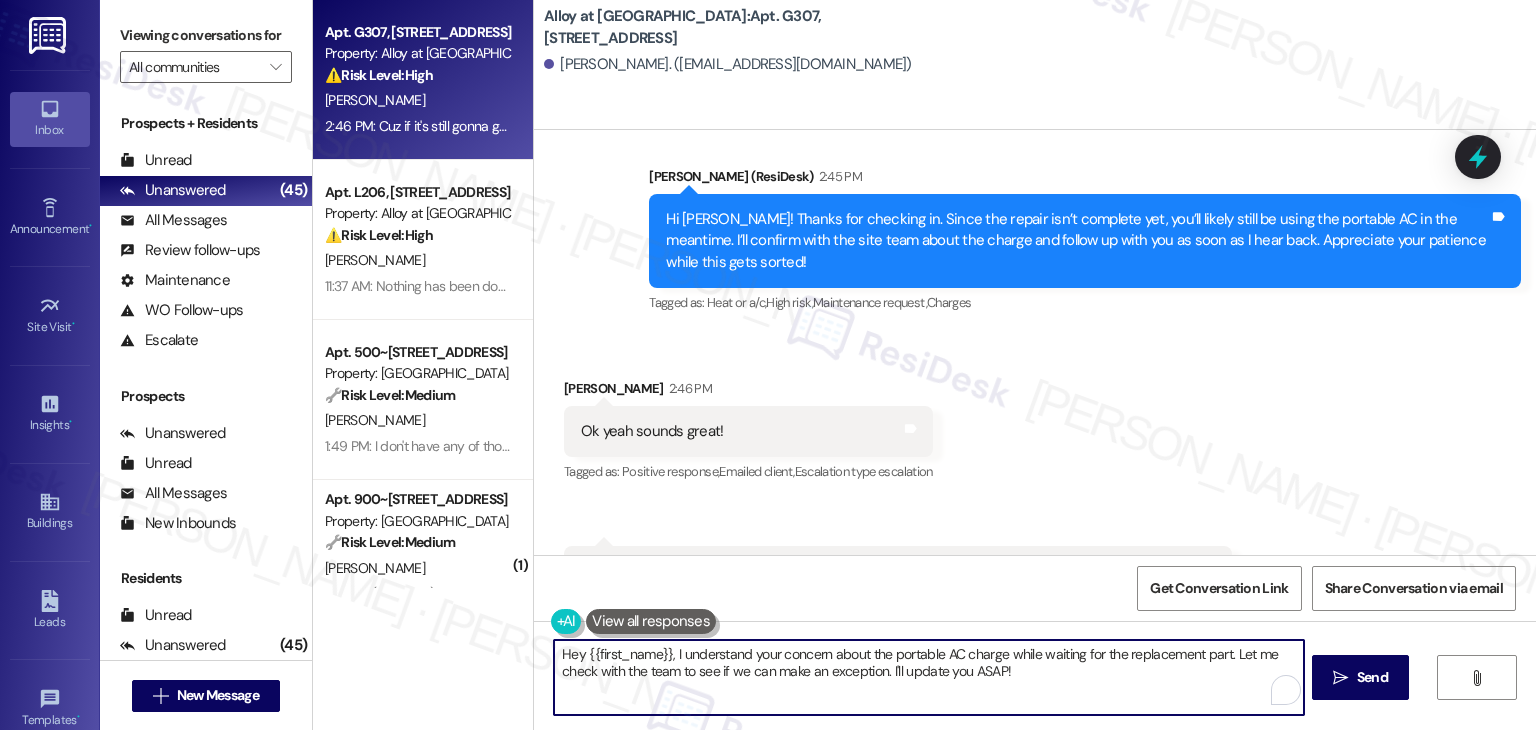 click on "Hey {{first_name}}, I understand your concern about the portable AC charge while waiting for the replacement part. Let me check with the team to see if we can make an exception. I'll update you ASAP!" at bounding box center (928, 677) 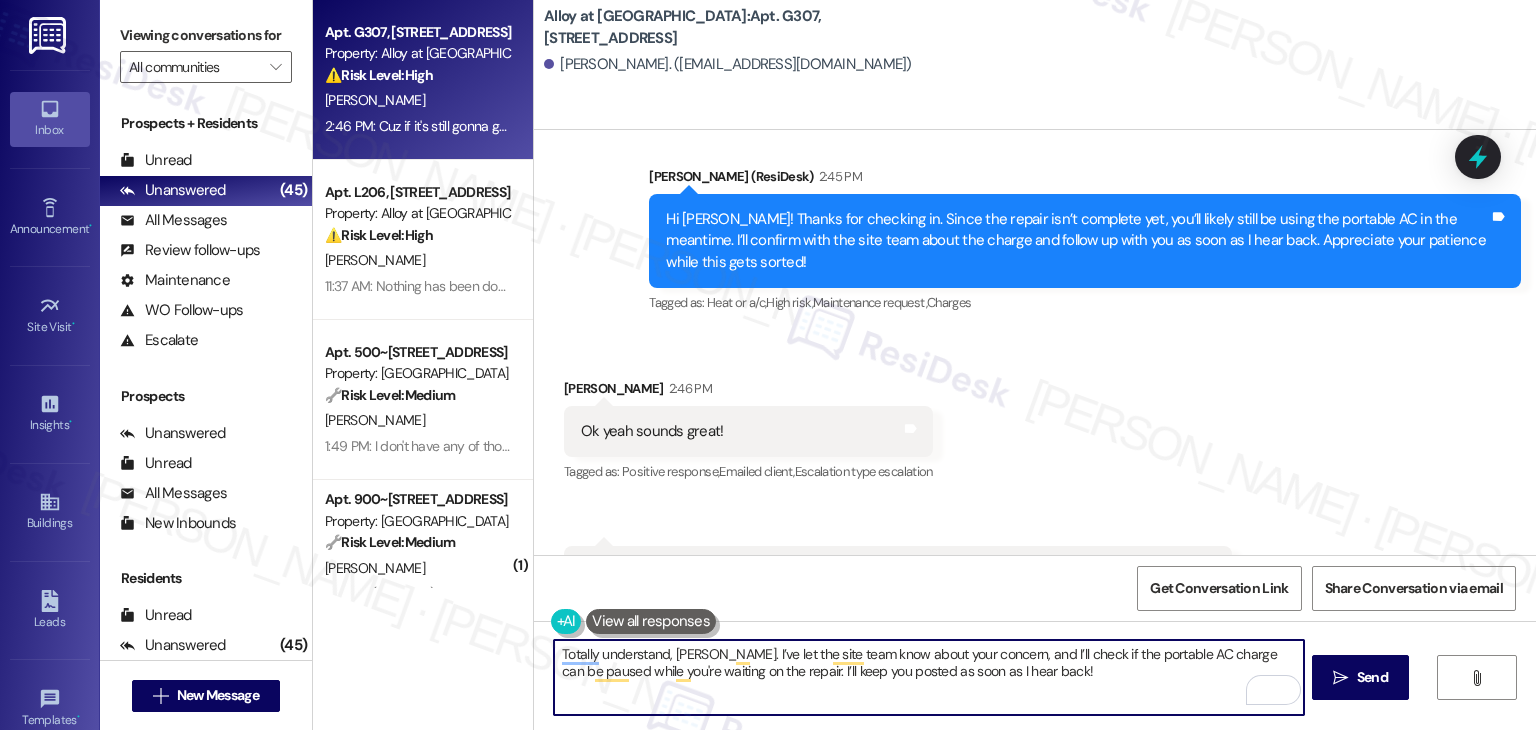type on "Totally understand, Adam. I’ve let the site team know about your concern, and I’ll check if the portable AC charge can be paused while you're waiting on the repair. I’ll keep you posted as soon as I hear back!" 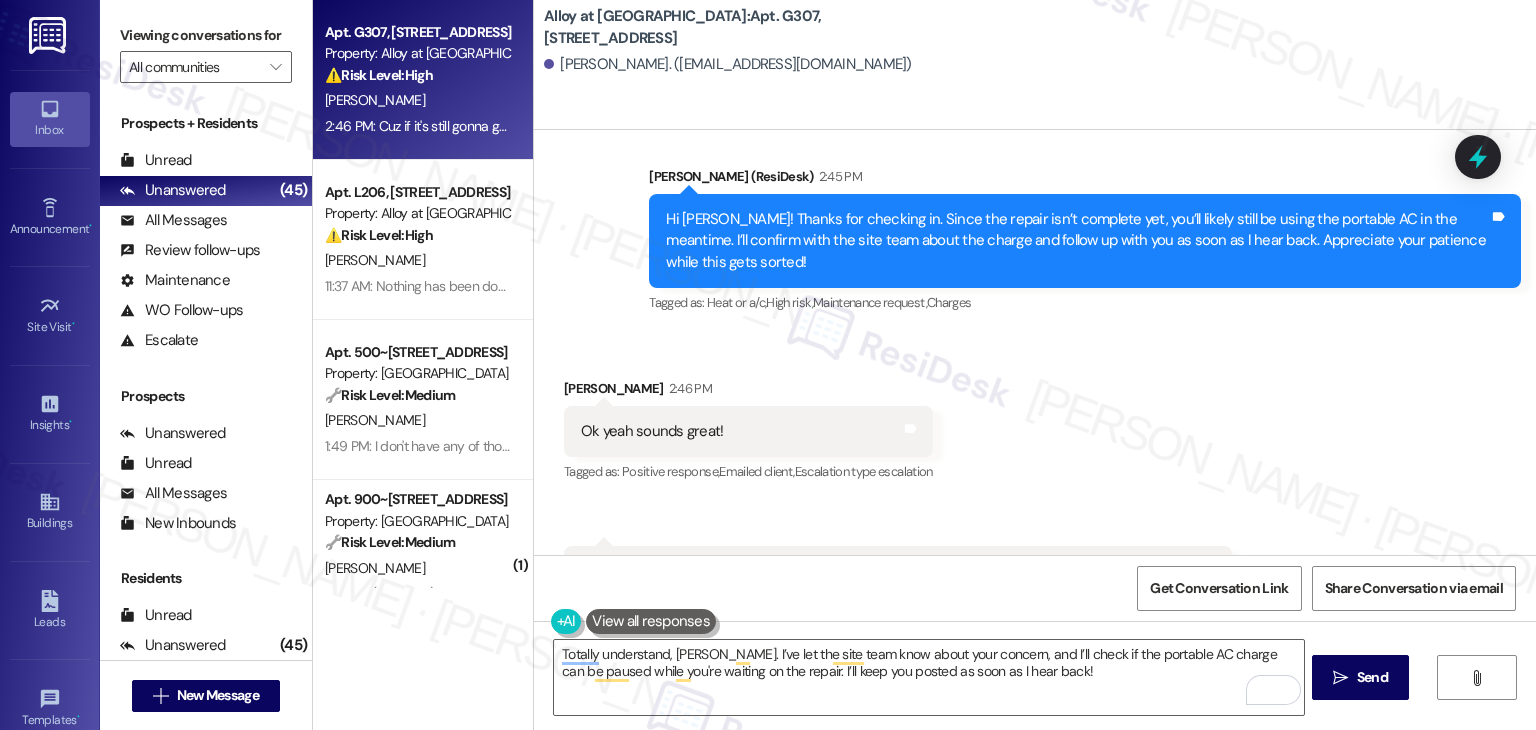 click on "Received via SMS Adam Haughawout 2:46 PM Ok yeah sounds great!  Tags and notes Tagged as:   Positive response ,  Click to highlight conversations about Positive response Emailed client ,  Click to highlight conversations about Emailed client Escalation type escalation Click to highlight conversations about Escalation type escalation Received via SMS 2:46 PM Adam Haughawout Question   Neutral 2:46 PM Cuz if it's still gonna get charged while we wait for the replacement, we might have to just turn it in Tags and notes Tagged as:   Billing discrepancy ,  Click to highlight conversations about Billing discrepancy Maintenance request Click to highlight conversations about Maintenance request" at bounding box center (1035, 488) 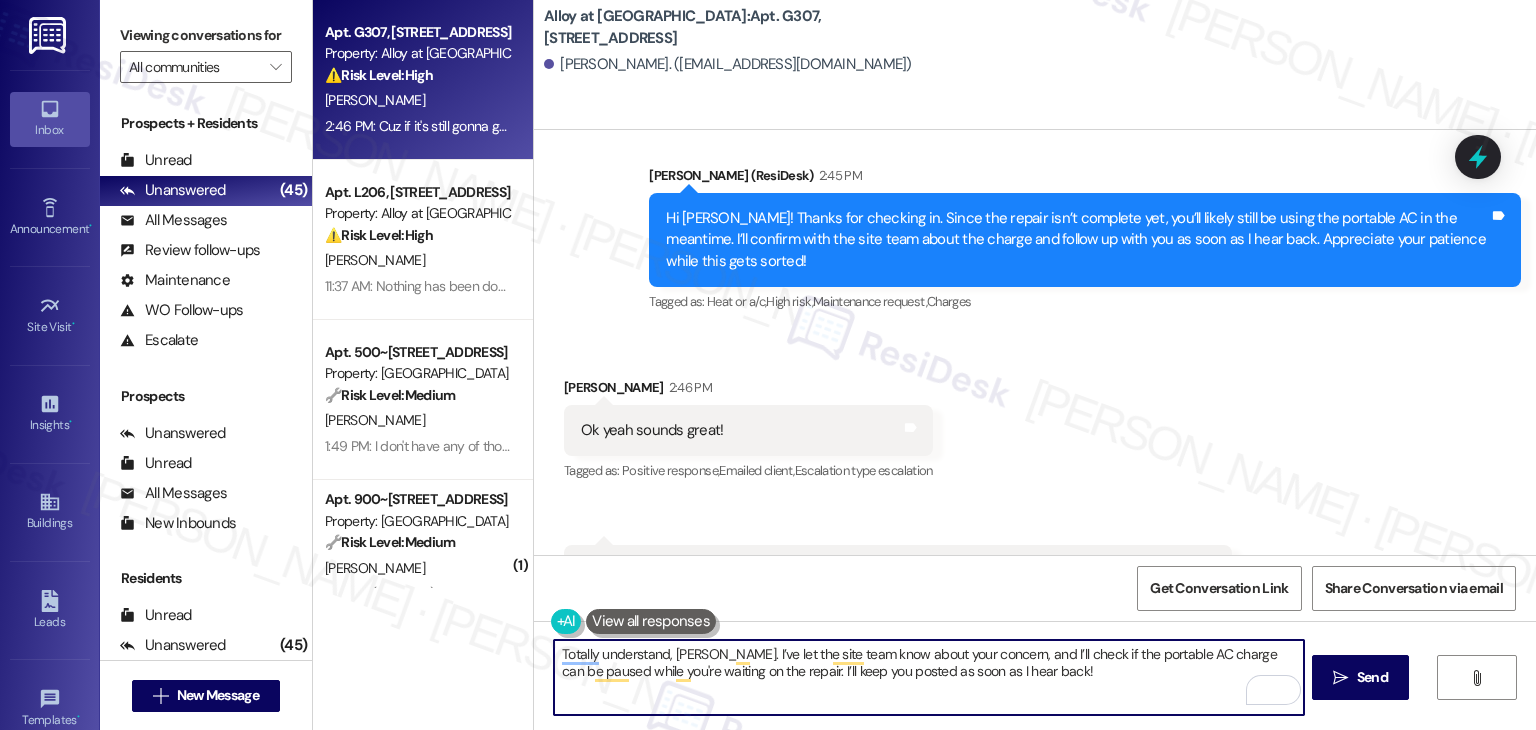click on "Totally understand, Adam. I’ve let the site team know about your concern, and I’ll check if the portable AC charge can be paused while you're waiting on the repair. I’ll keep you posted as soon as I hear back!" at bounding box center [928, 677] 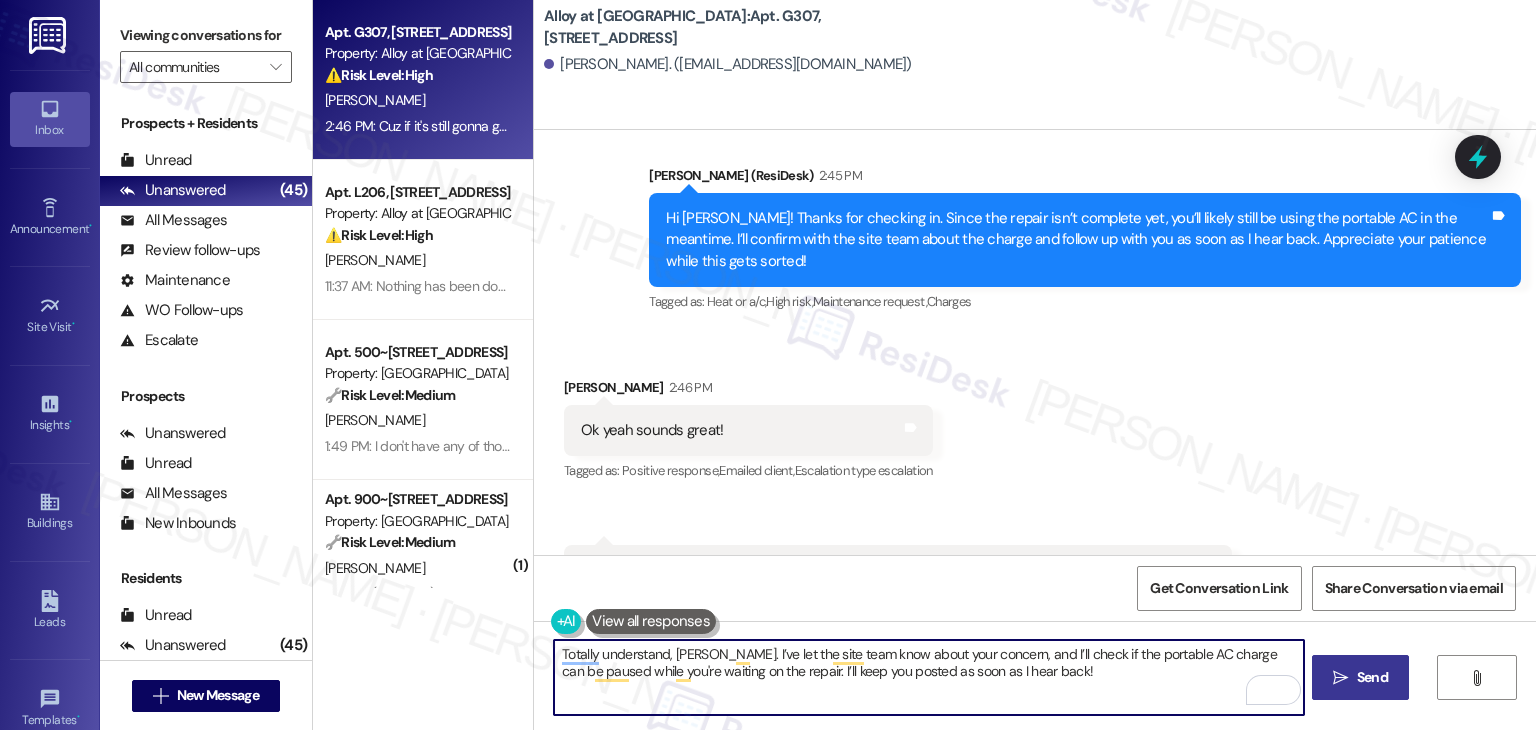 click on "Send" at bounding box center [1372, 677] 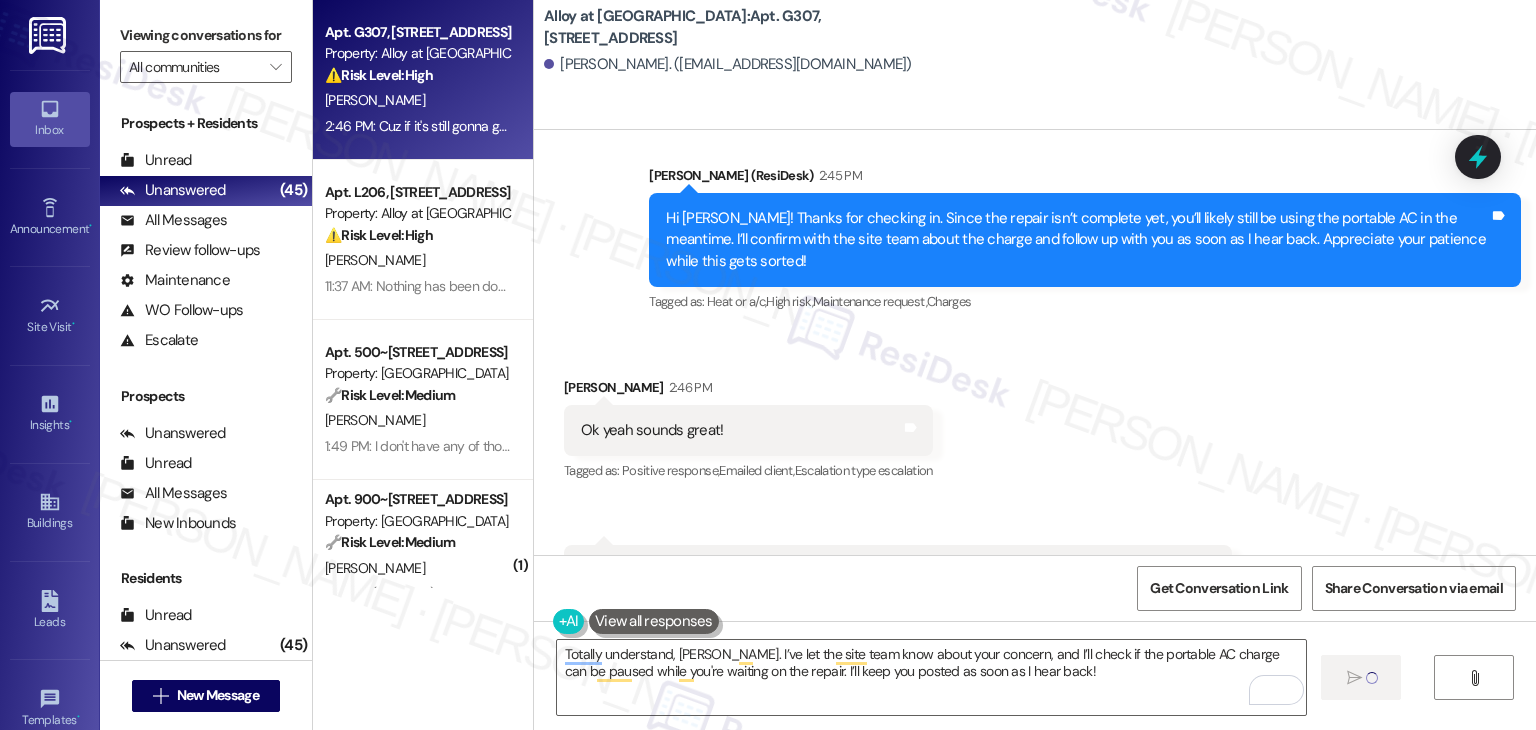 type 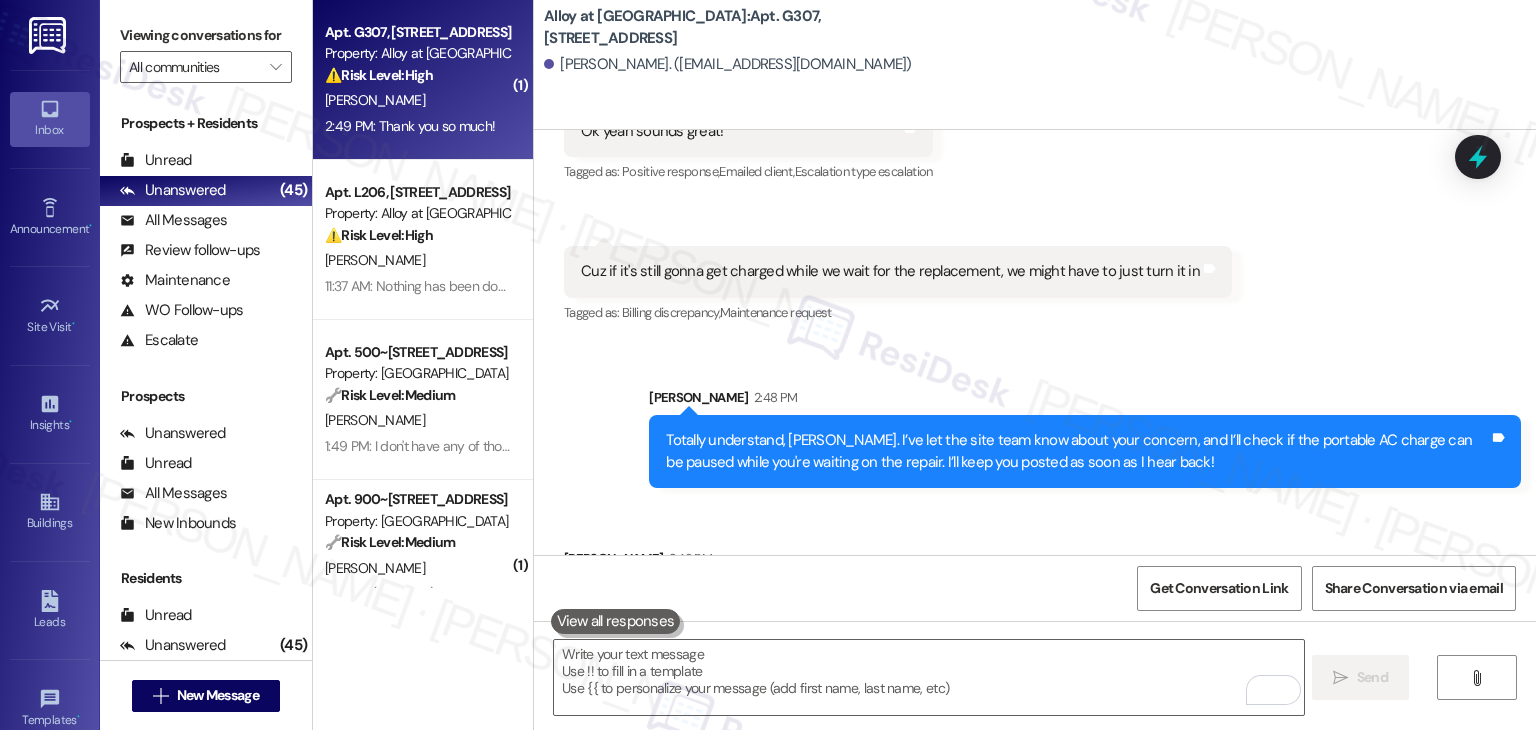 scroll, scrollTop: 3187, scrollLeft: 0, axis: vertical 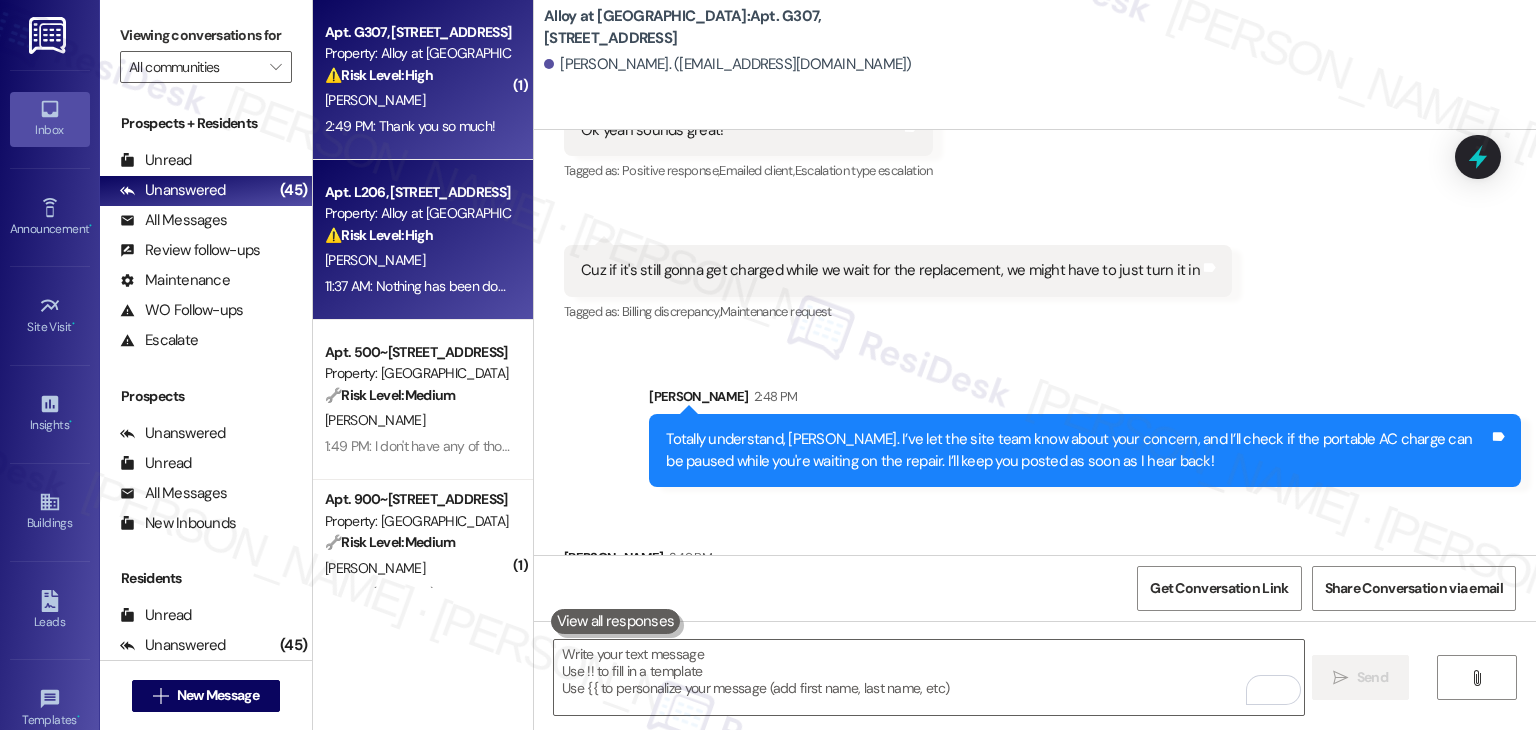 click on "Apt. L206, 100 South Geneva Road Property: Alloy at Geneva ⚠️  Risk Level:  High The resident indicates that a previously submitted work order has not been addressed. This suggests a failure in maintenance and potential escalation of the underlying issue (AC issue mentioned in the initial message). The lack of action on the work order, combined with the existing AC problem and rent discount request, indicates an urgent maintenance issue and potential financial concern. B. Sorenson 11:37 AM: Nothing has been done at all 11:37 AM: Nothing has been done at all" at bounding box center [423, 240] 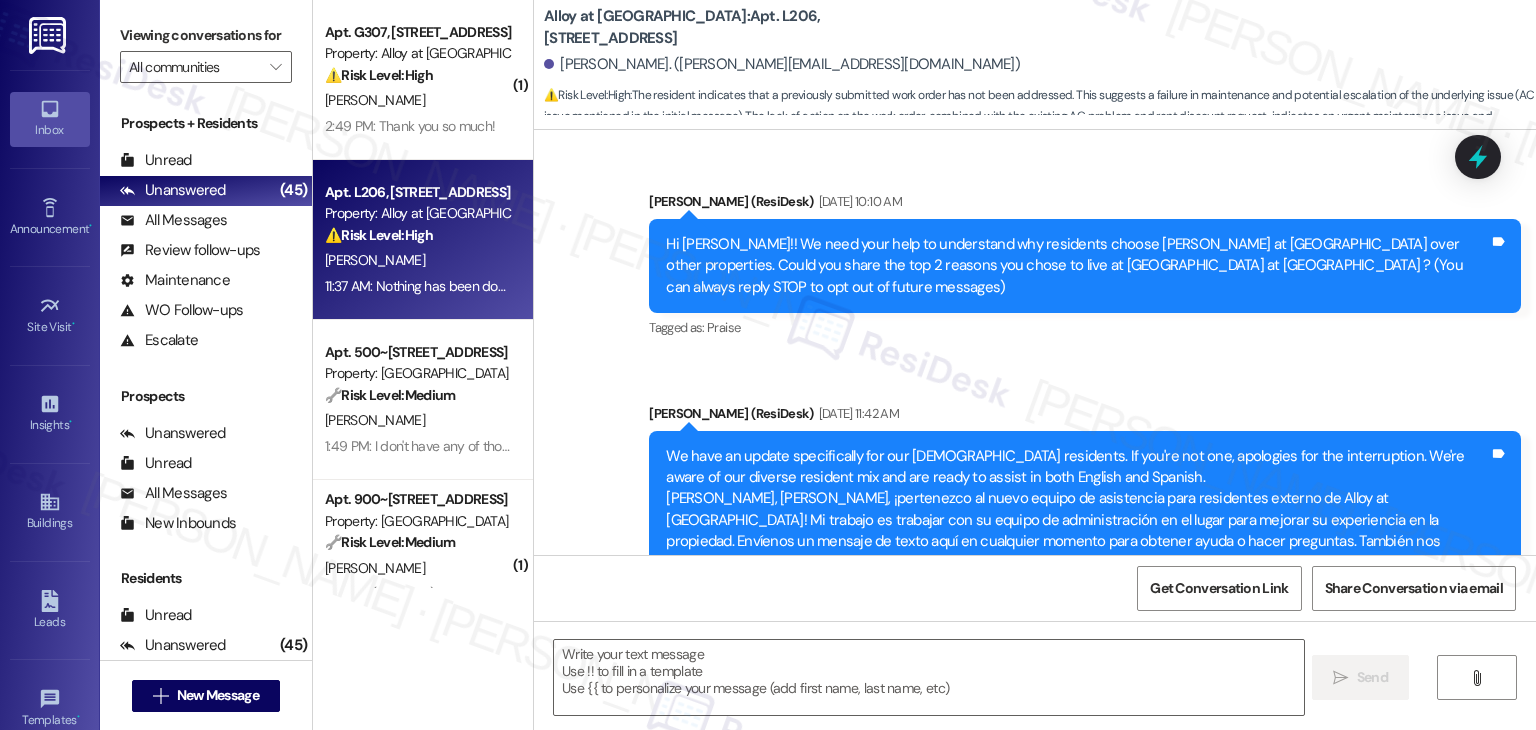 scroll, scrollTop: 31430, scrollLeft: 0, axis: vertical 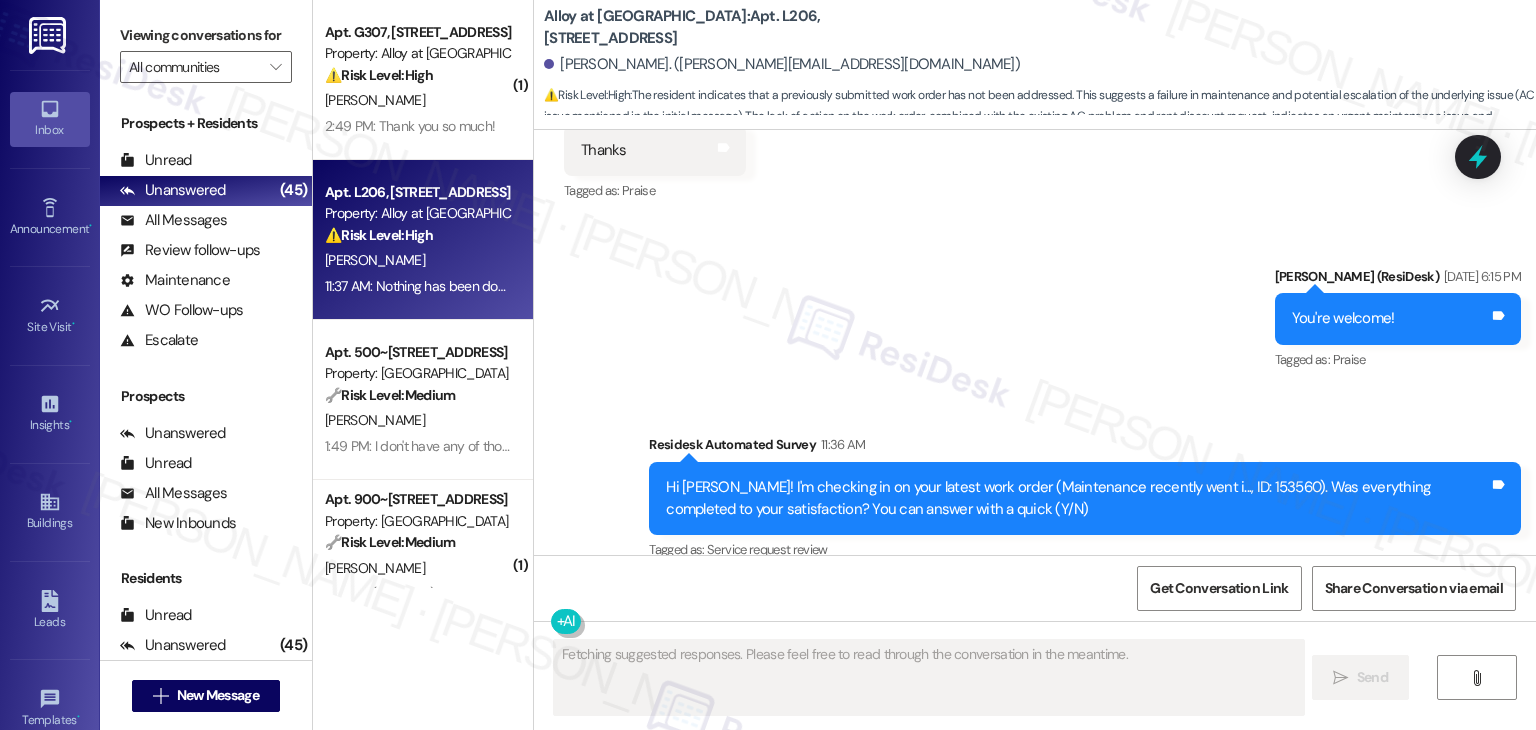 click on "Received via SMS Brandon Sorenson 11:37 AM No Tags and notes Tagged as:   Negative response Click to highlight conversations about Negative response Received via SMS 11:37 AM Brandon Sorenson 11:37 AM Nothing has been done at all Tags and notes Tagged as:   Bad experience Click to highlight conversations about Bad experience" at bounding box center [1035, 735] 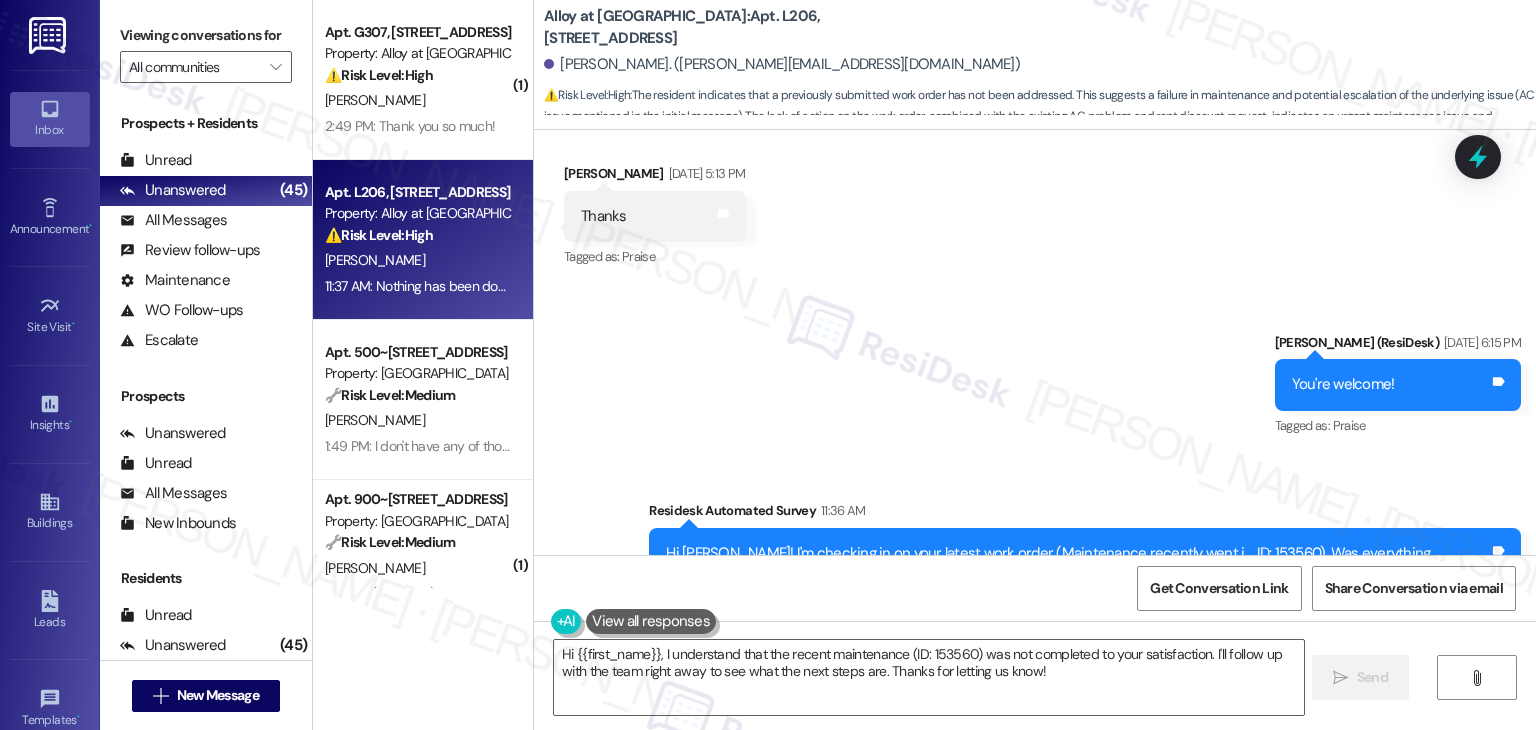 scroll, scrollTop: 31330, scrollLeft: 0, axis: vertical 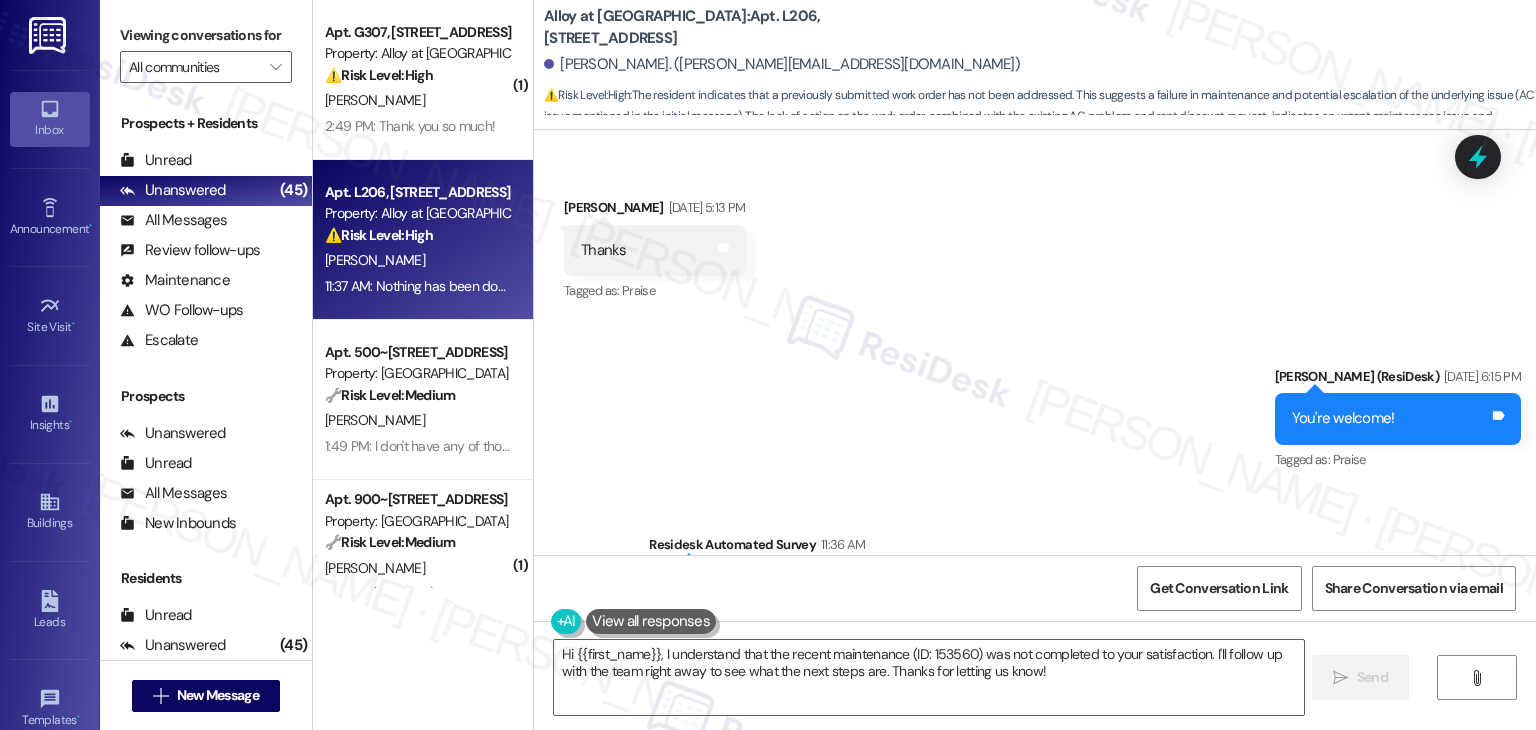 click on "Hi Brandon! I'm checking in on your latest work order (Maintenance recently went i..., ID: 153560). Was everything completed to your satisfaction? You can answer with a quick (Y/N)" at bounding box center [1077, 598] 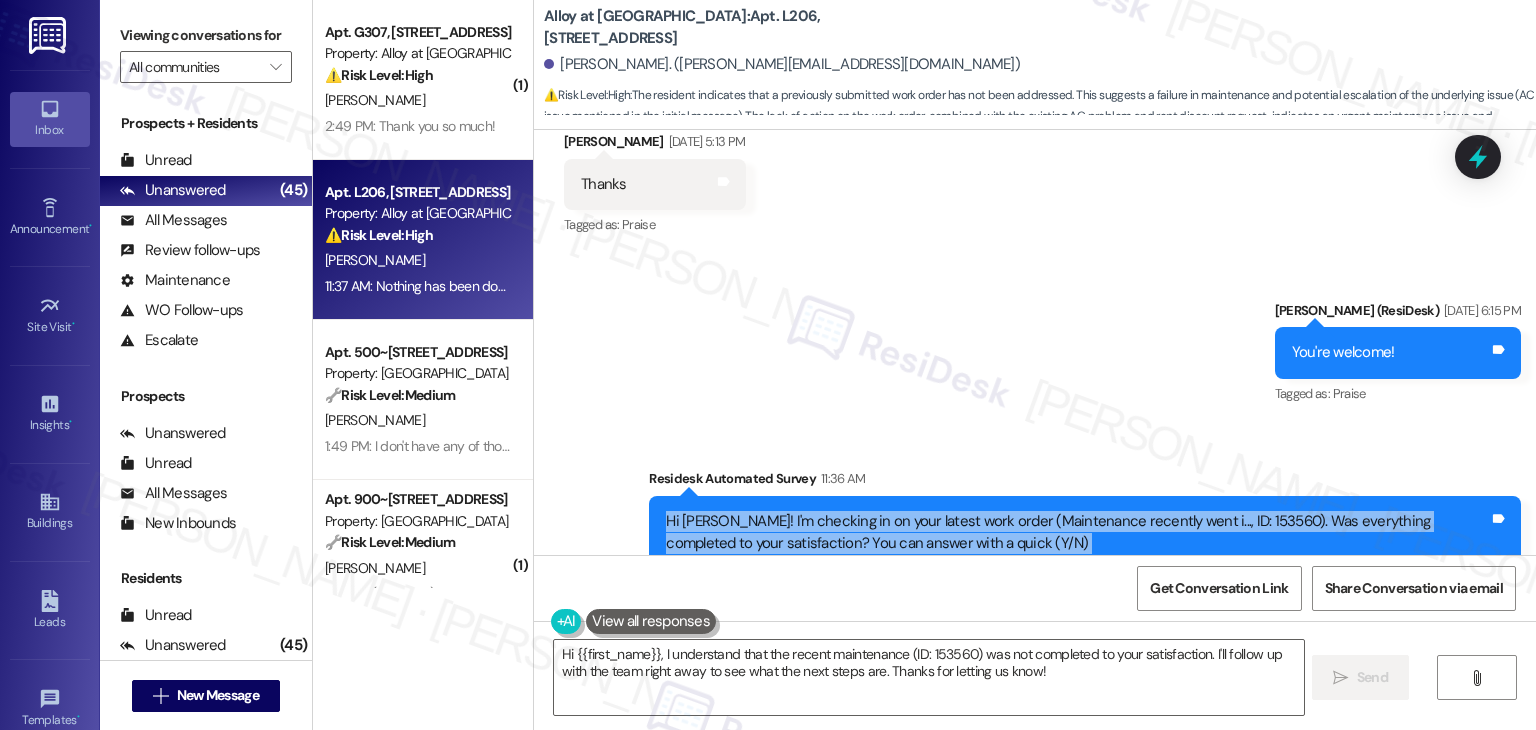 scroll, scrollTop: 31430, scrollLeft: 0, axis: vertical 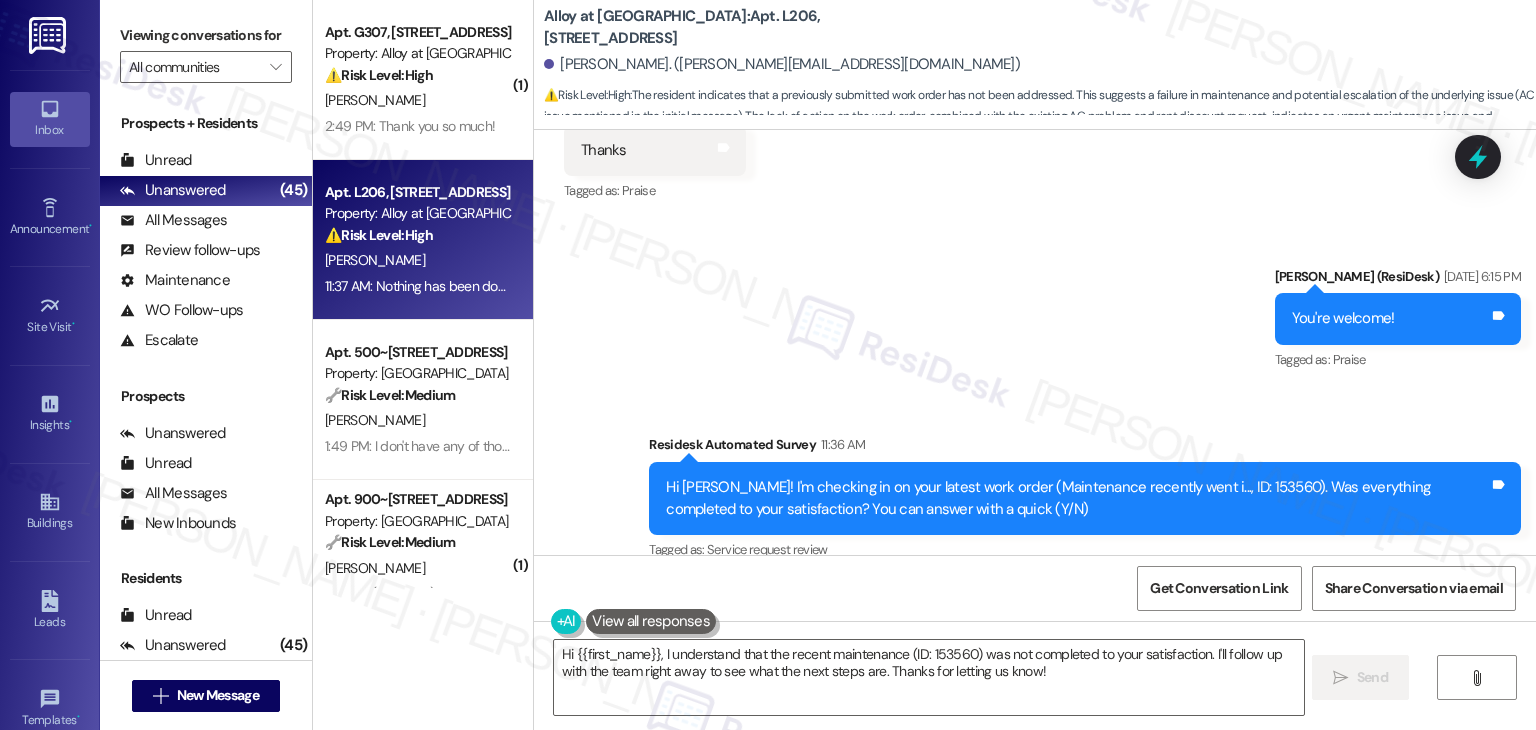 click on "Nothing has been done at all Tags and notes" at bounding box center (678, 818) 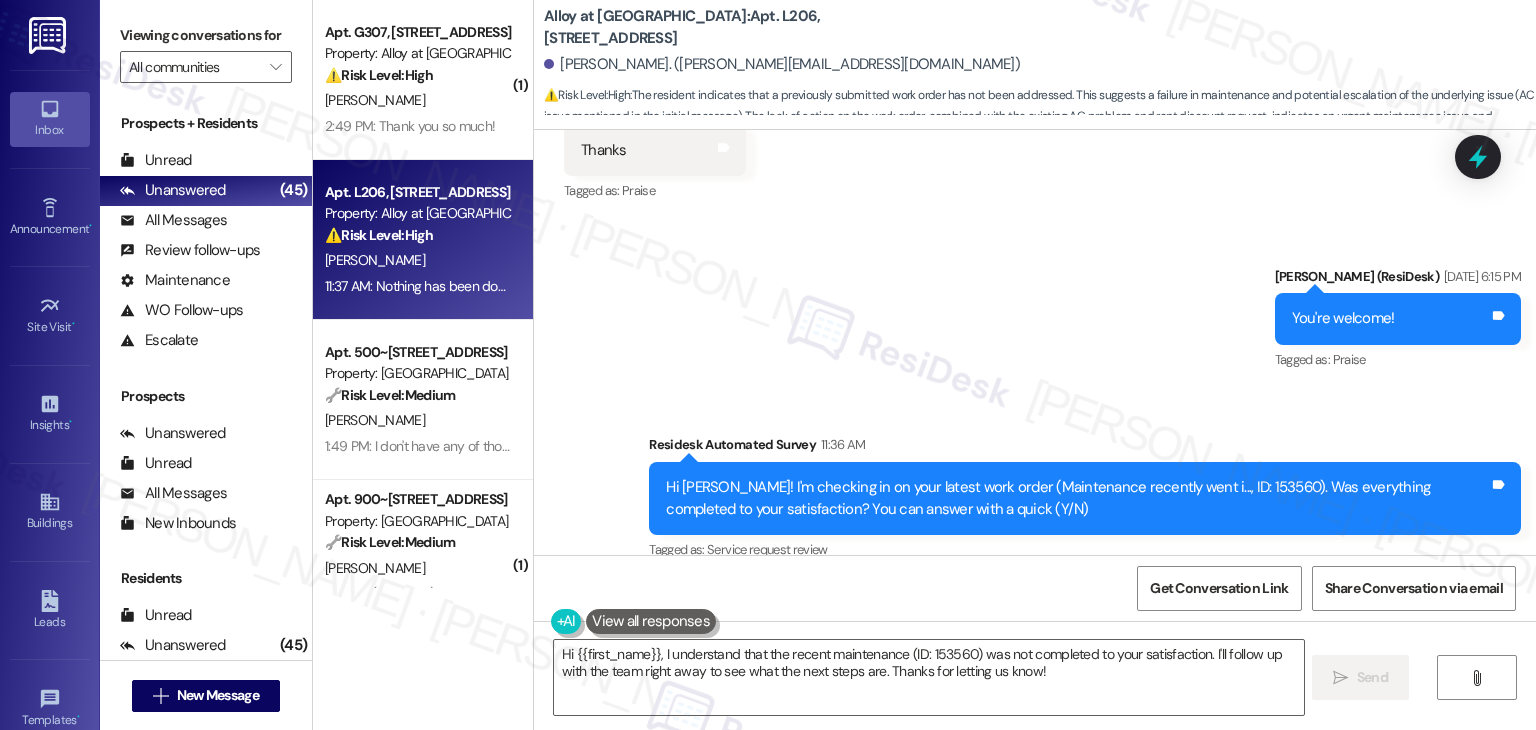 click on "Nothing has been done at all Tags and notes" at bounding box center (678, 818) 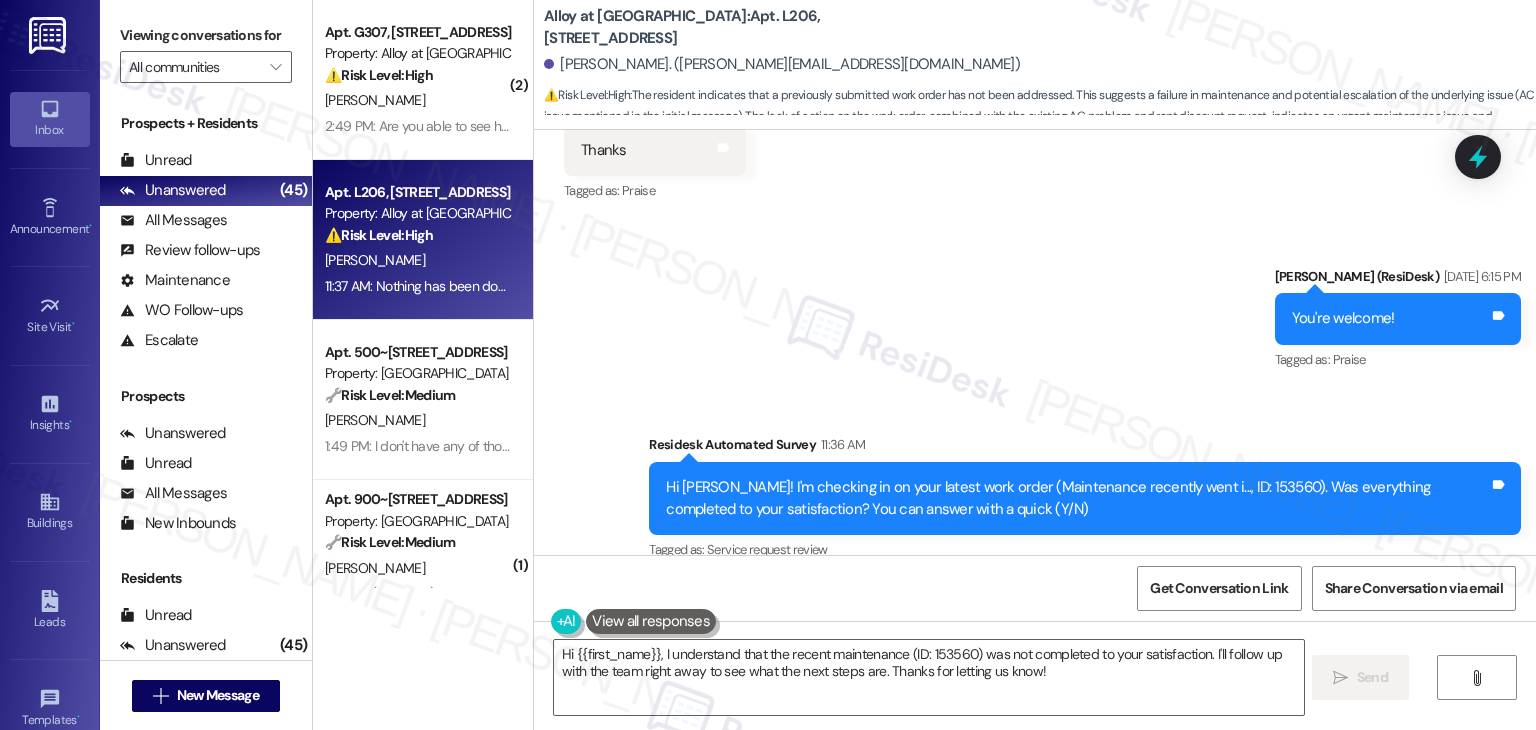 click on "Received via SMS Brandon Sorenson 11:37 AM No Tags and notes Tagged as:   Negative response Click to highlight conversations about Negative response Received via SMS 11:37 AM Brandon Sorenson 11:37 AM Nothing has been done at all Tags and notes Tagged as:   Bad experience Click to highlight conversations about Bad experience" at bounding box center [1035, 735] 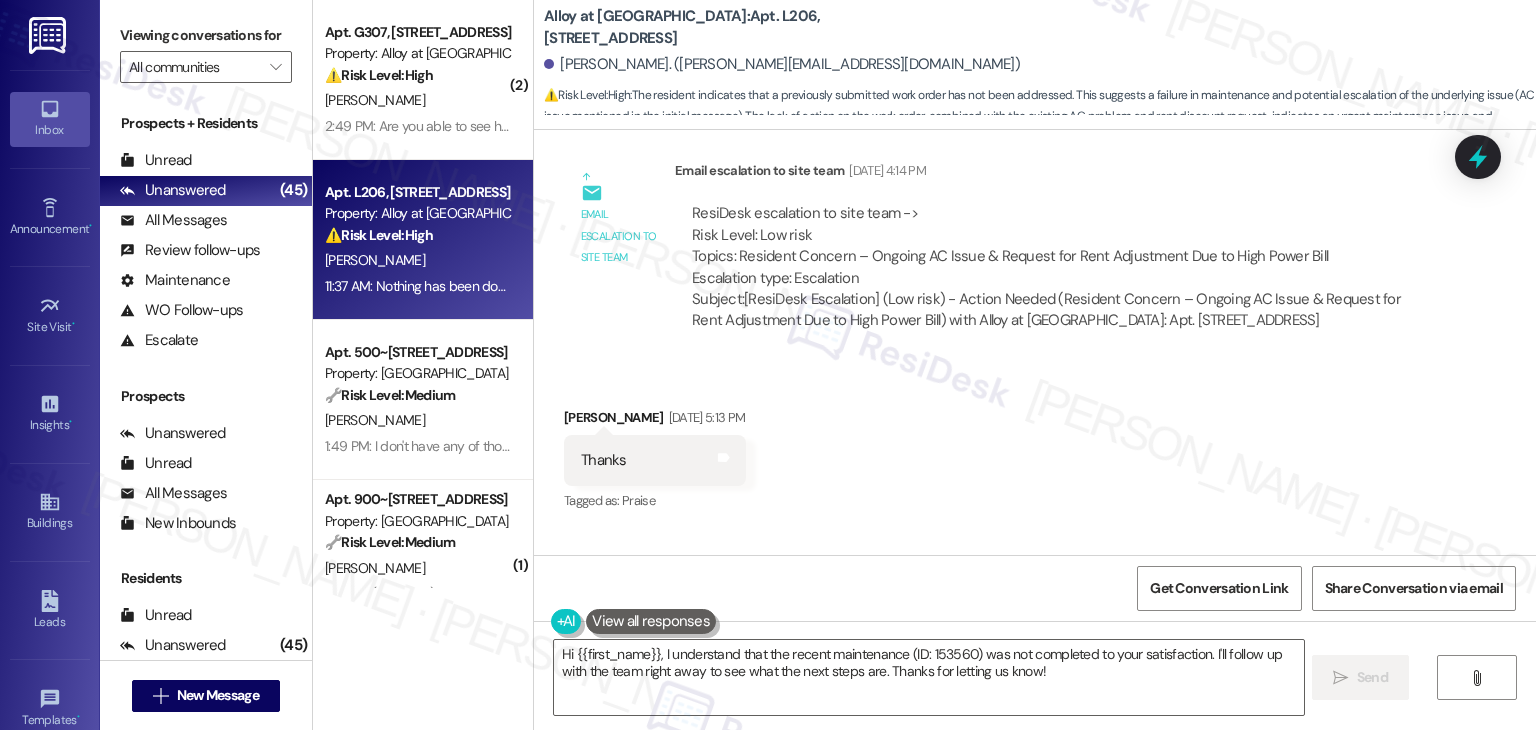 scroll, scrollTop: 31130, scrollLeft: 0, axis: vertical 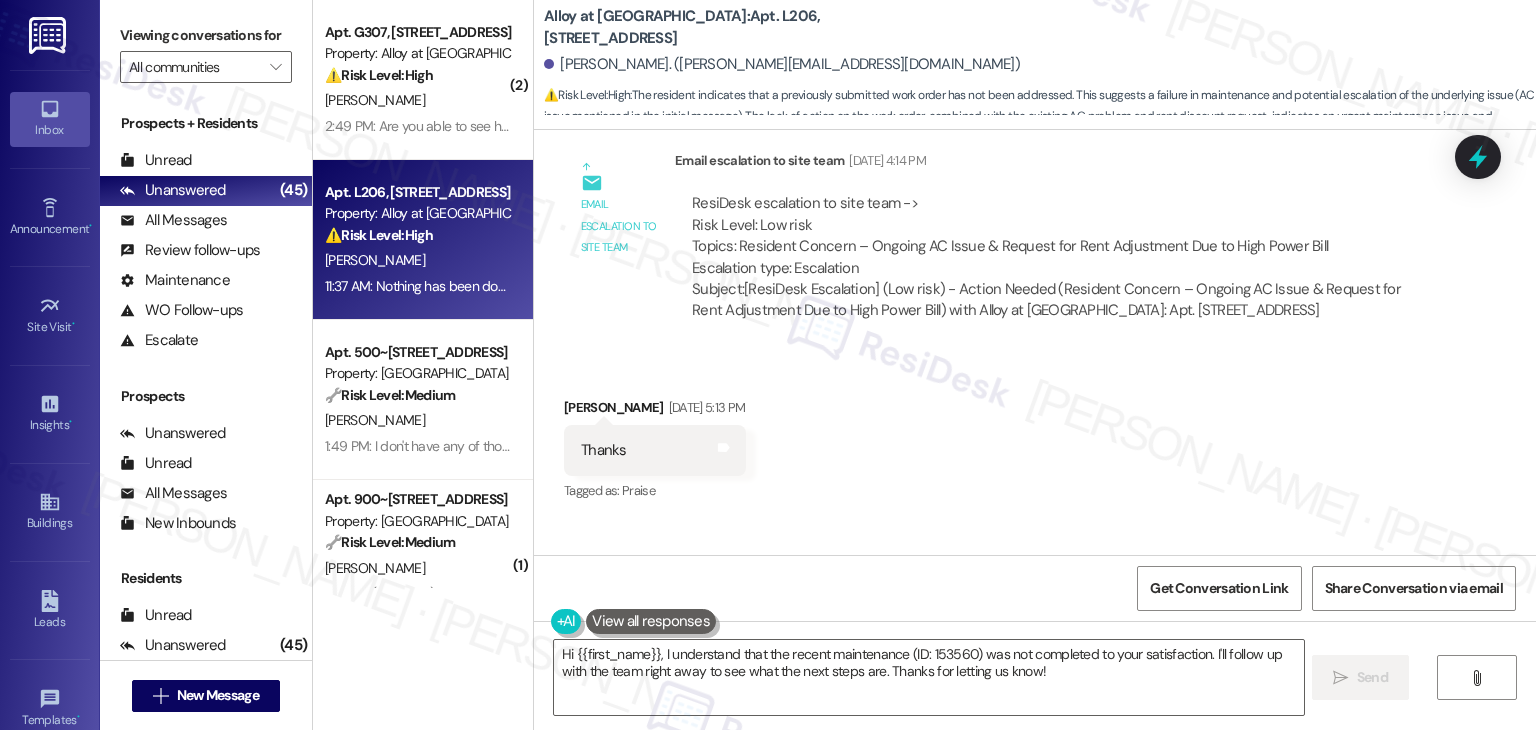 click on "Sent via SMS Sarah   (ResiDesk) Jul 28, 2025 at 6:15 PM You're welcome! Tags and notes Tagged as:   Praise Click to highlight conversations about Praise Survey, sent via SMS Residesk Automated Survey 11:36 AM Hi Brandon! I'm checking in on your latest work order (Maintenance recently went i..., ID: 153560). Was everything completed to your satisfaction? You can answer with a quick (Y/N) Tags and notes Tagged as:   Service request review Click to highlight conversations about Service request review" at bounding box center [1035, 700] 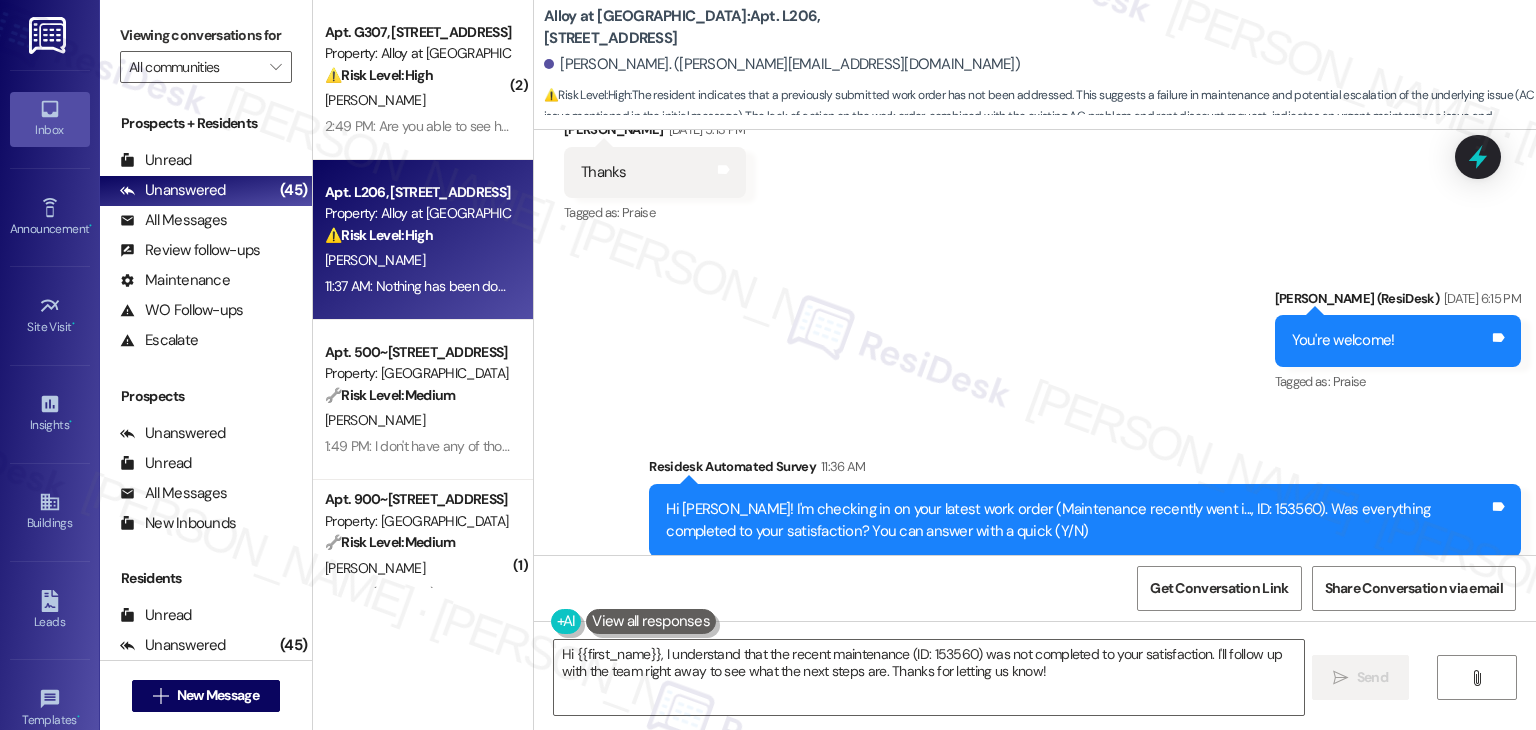 scroll, scrollTop: 31430, scrollLeft: 0, axis: vertical 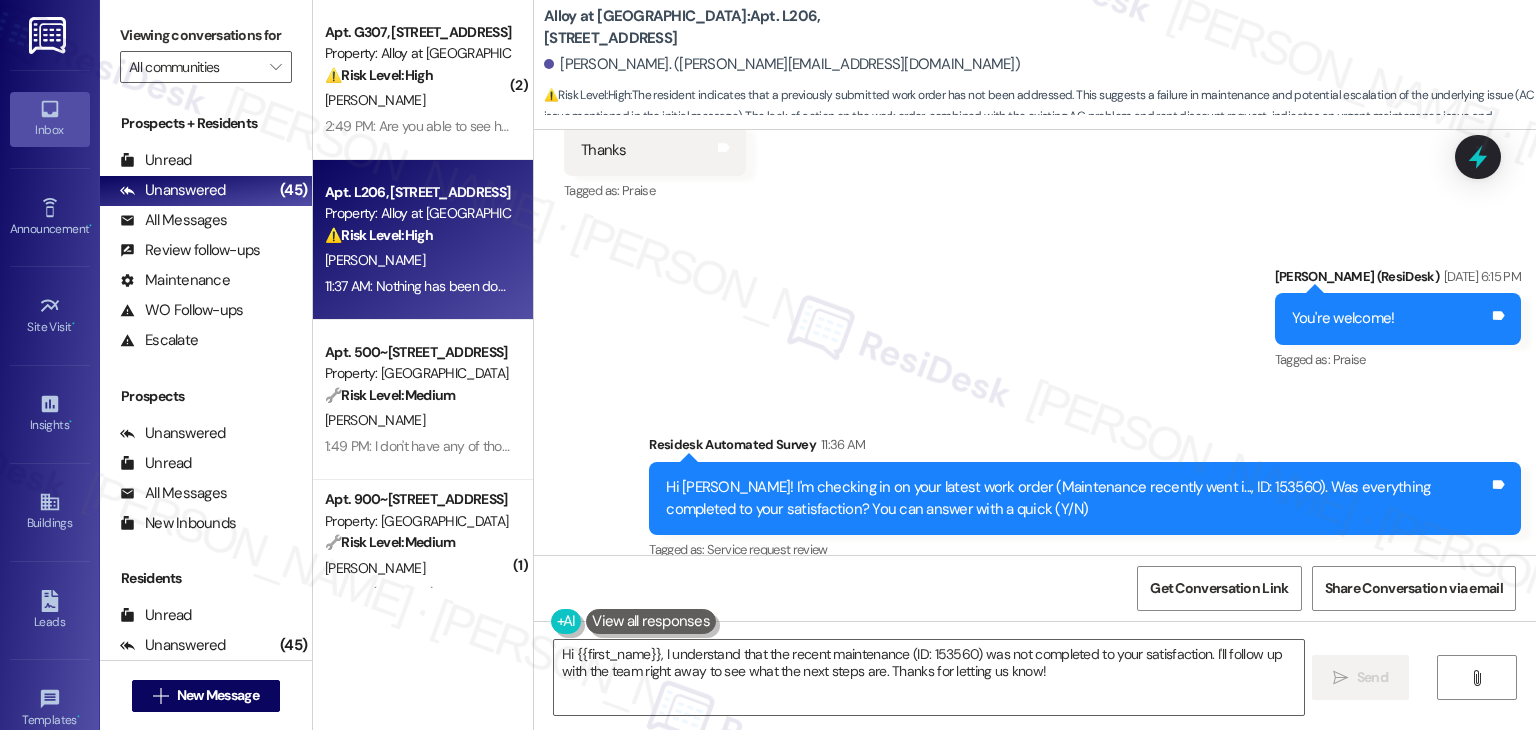 click on "Received via SMS Brandon Sorenson 11:37 AM No Tags and notes Tagged as:   Negative response Click to highlight conversations about Negative response Received via SMS 11:37 AM Brandon Sorenson 11:37 AM Nothing has been done at all Tags and notes Tagged as:   Bad experience Click to highlight conversations about Bad experience" at bounding box center [1035, 735] 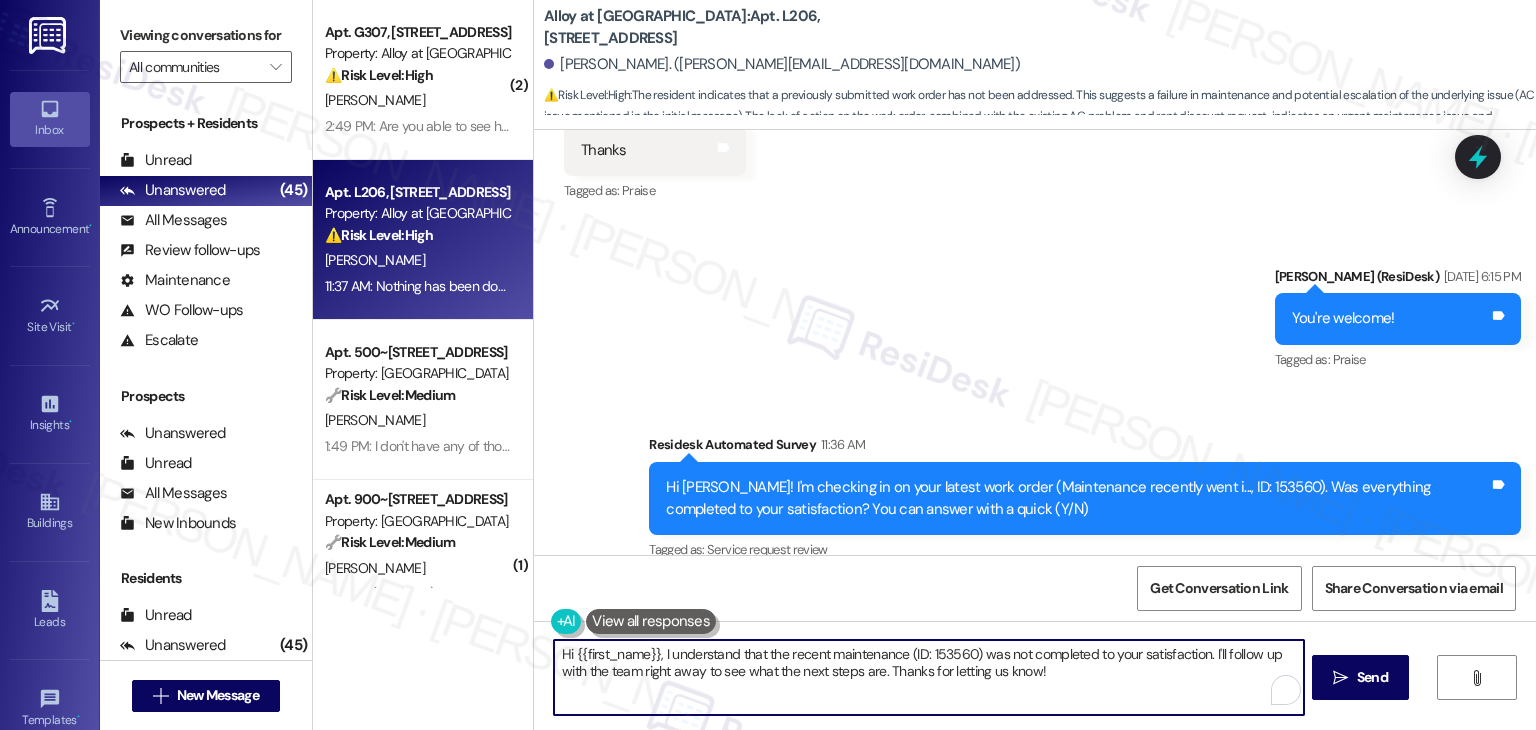 drag, startPoint x: 1200, startPoint y: 677, endPoint x: 1225, endPoint y: 653, distance: 34.655445 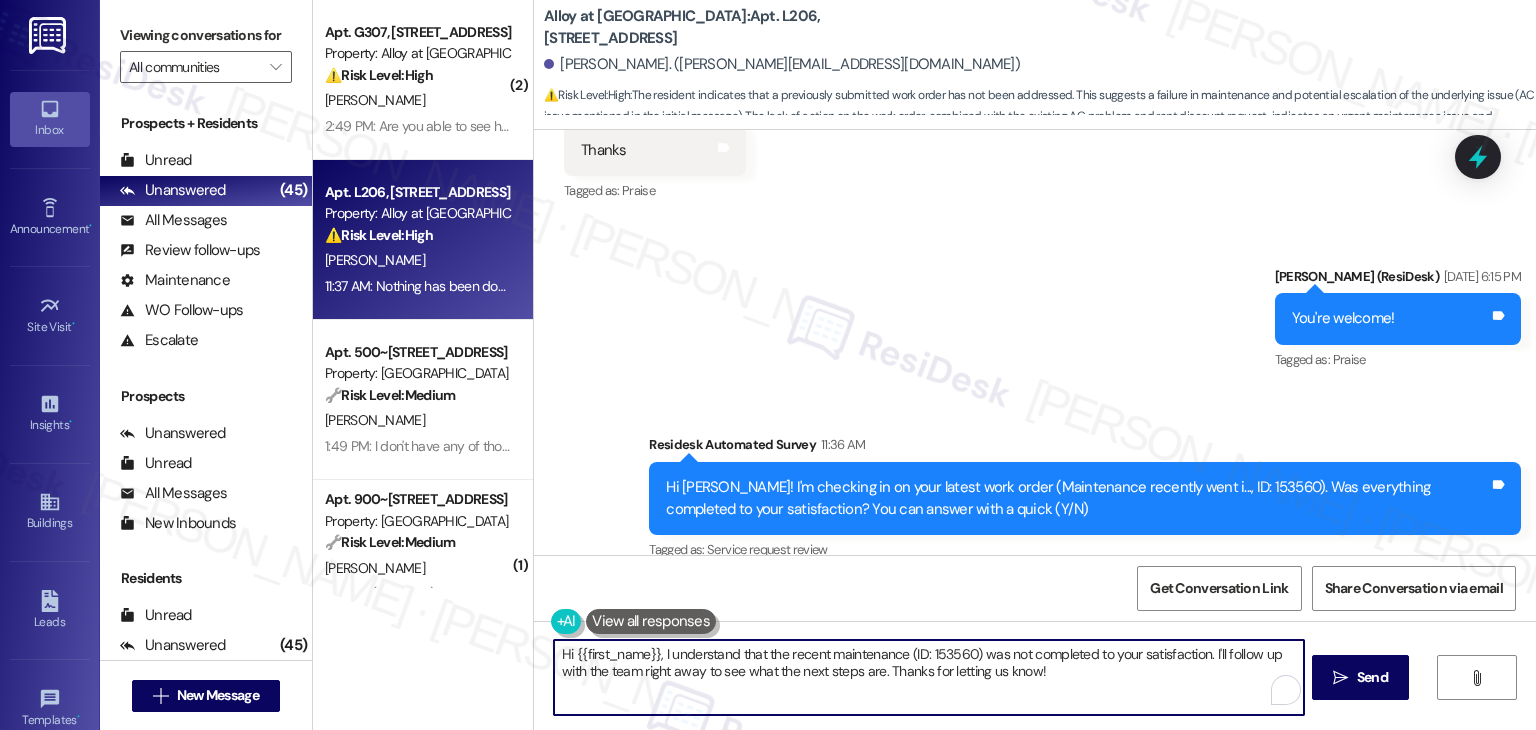 click on "Hi {{first_name}}, I understand that the recent maintenance (ID: 153560) was not completed to your satisfaction. I'll follow up with the team right away to see what the next steps are. Thanks for letting us know!" at bounding box center [928, 677] 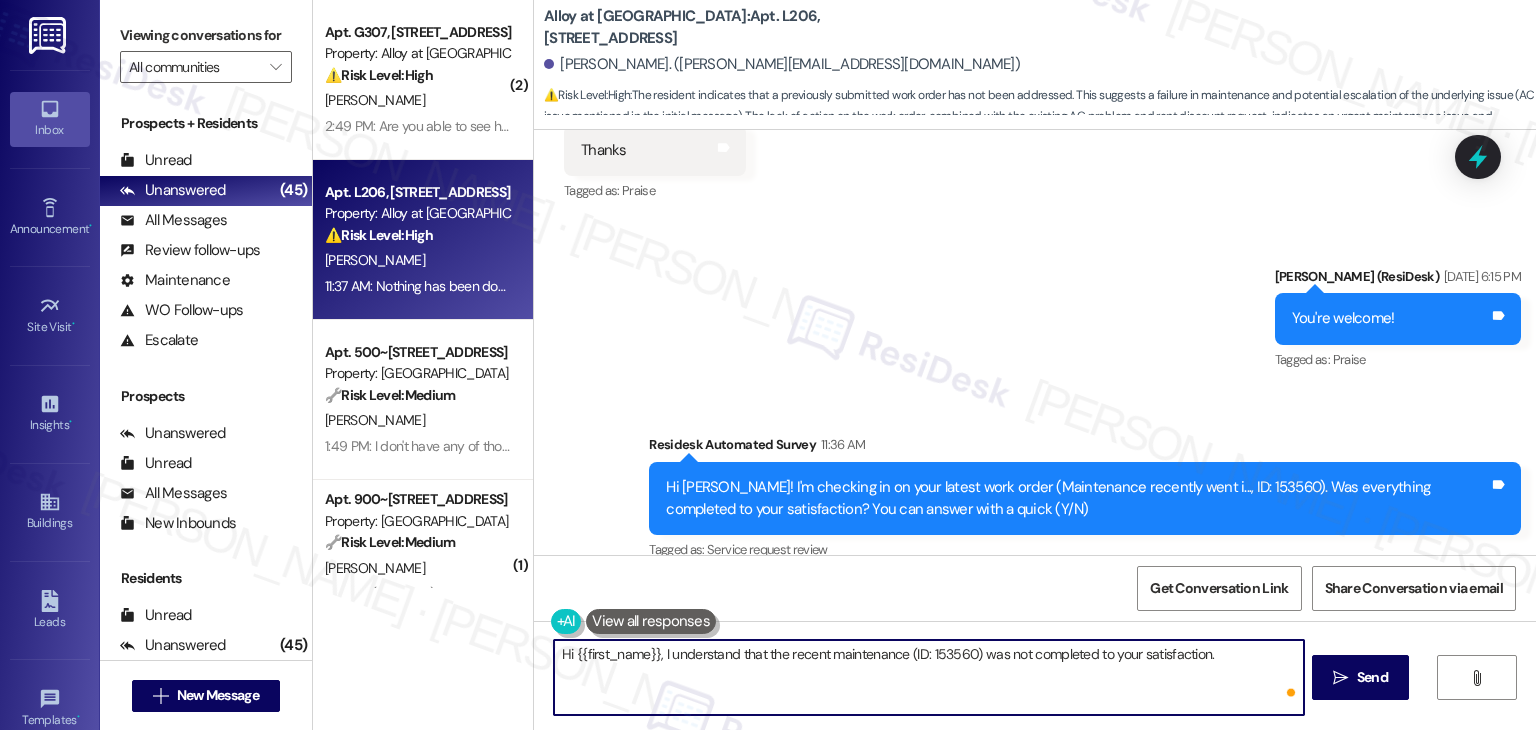 paste on "Can you provide more details about what wasn't addressed so I can follow up appropriately? Thank you, and I appreciate your patience." 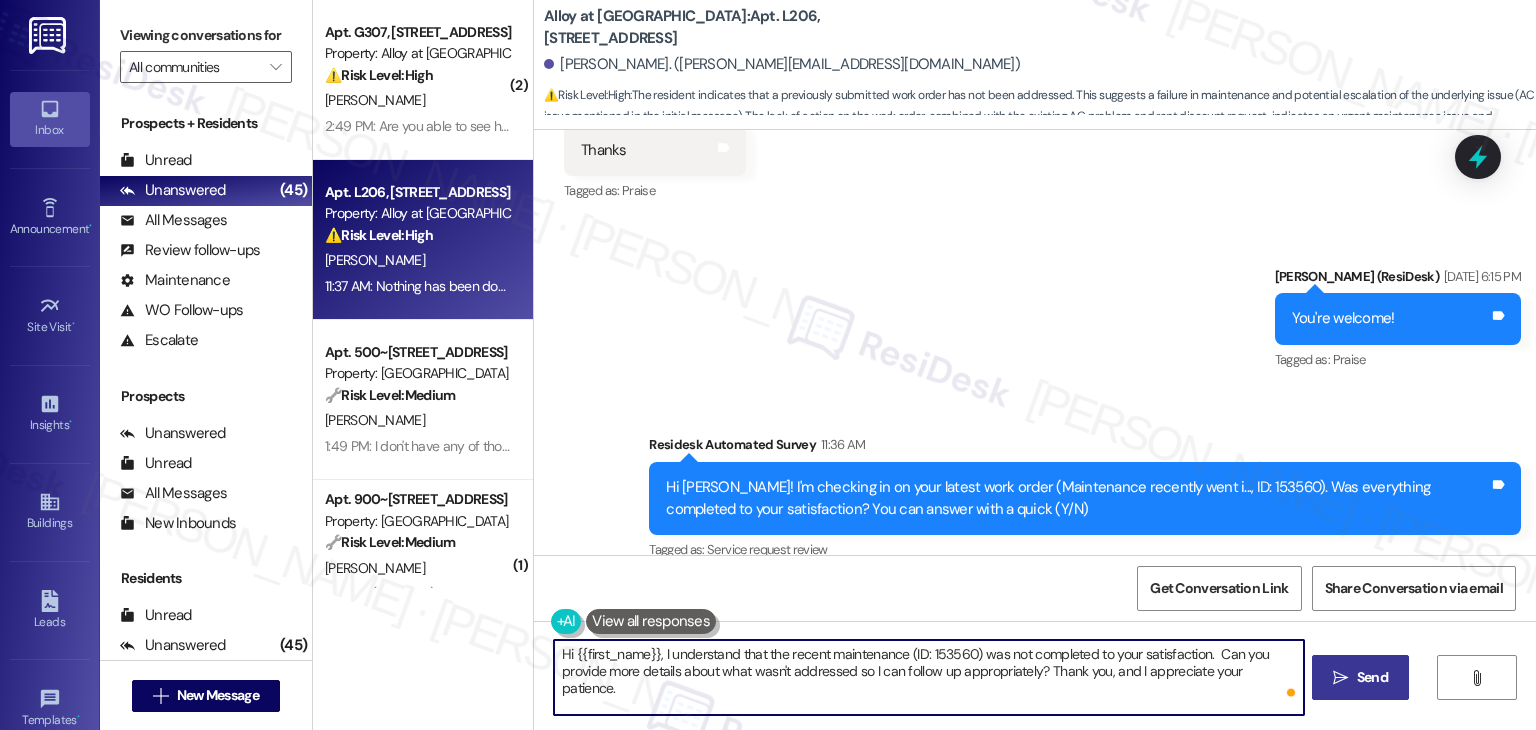 type on "Hi {{first_name}}, I understand that the recent maintenance (ID: 153560) was not completed to your satisfaction.  Can you provide more details about what wasn't addressed so I can follow up appropriately? Thank you, and I appreciate your patience." 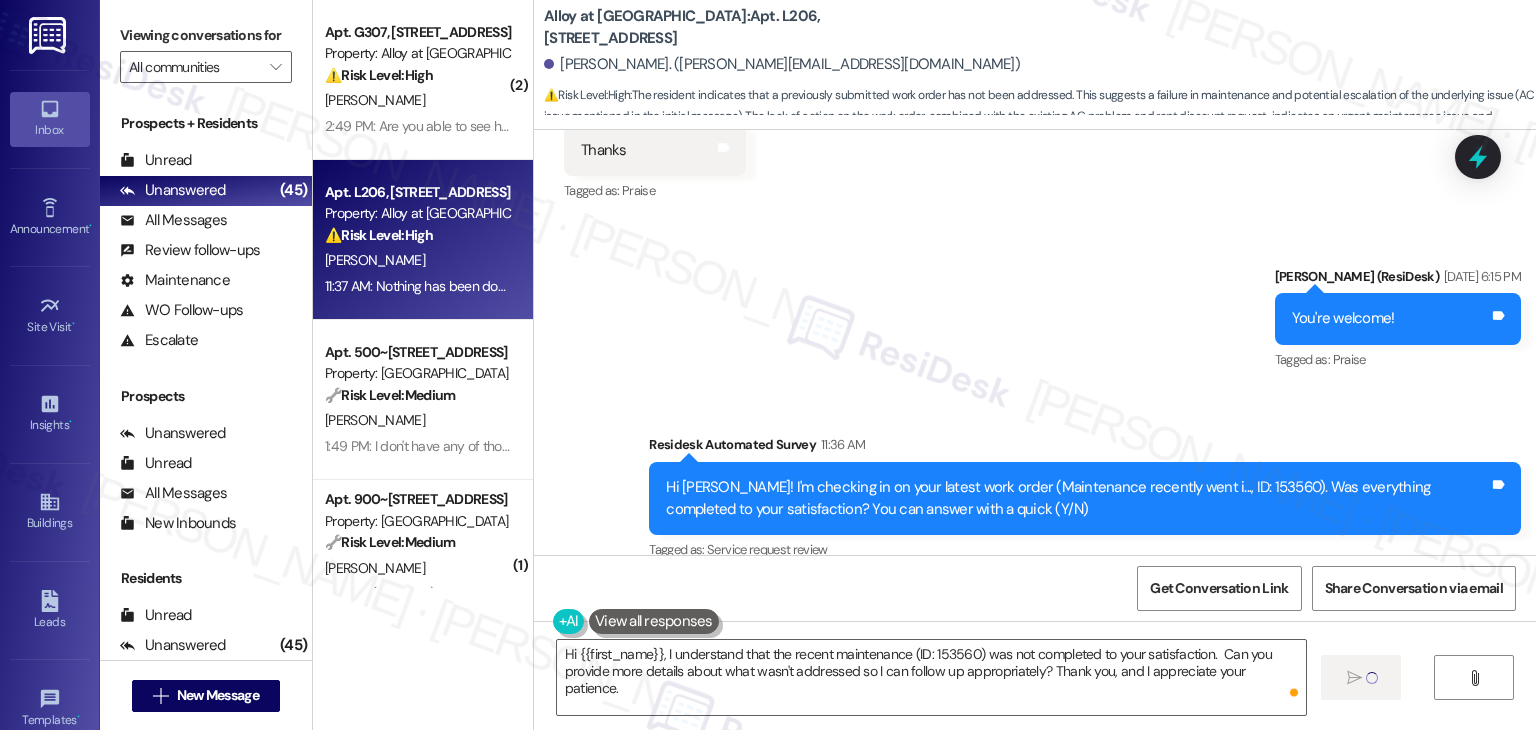 type 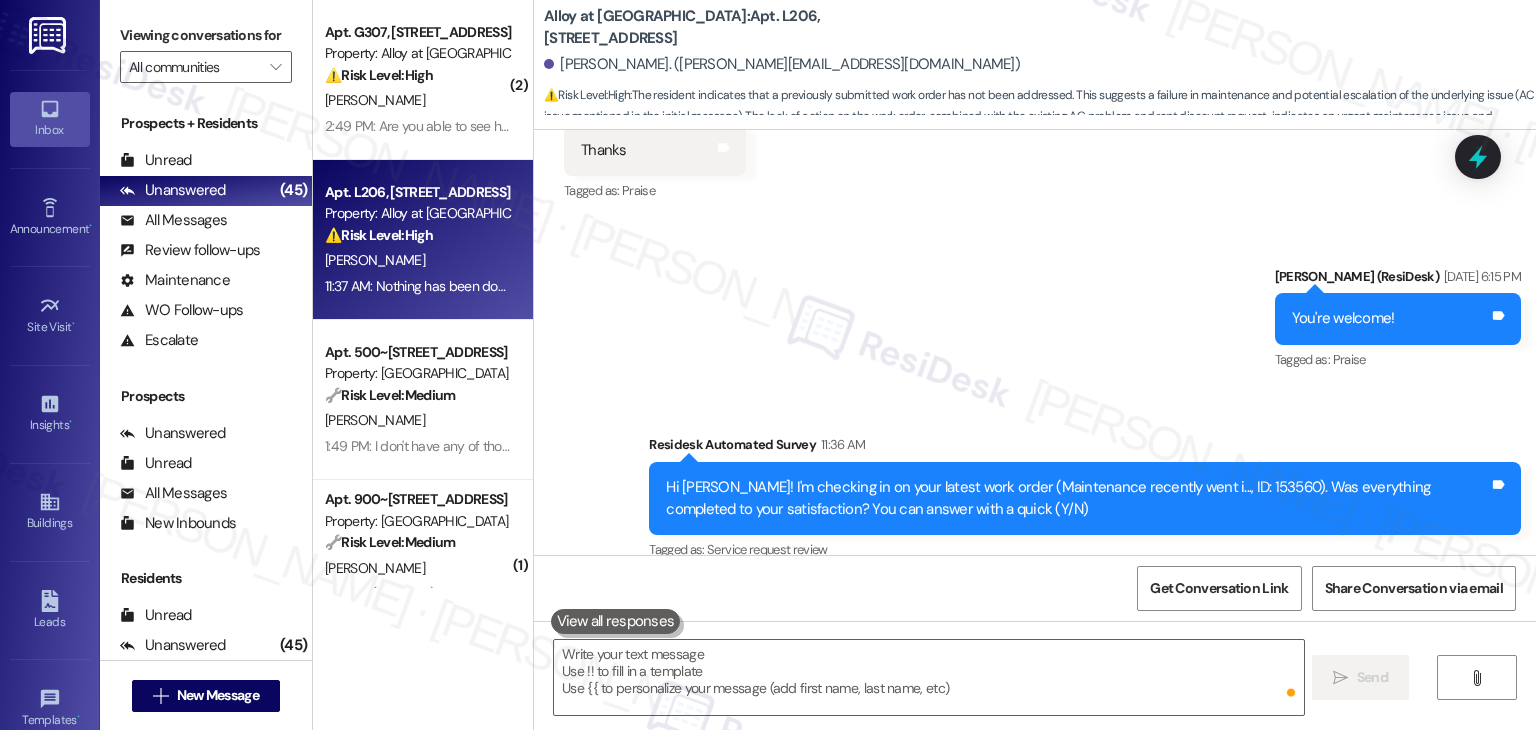 scroll, scrollTop: 31429, scrollLeft: 0, axis: vertical 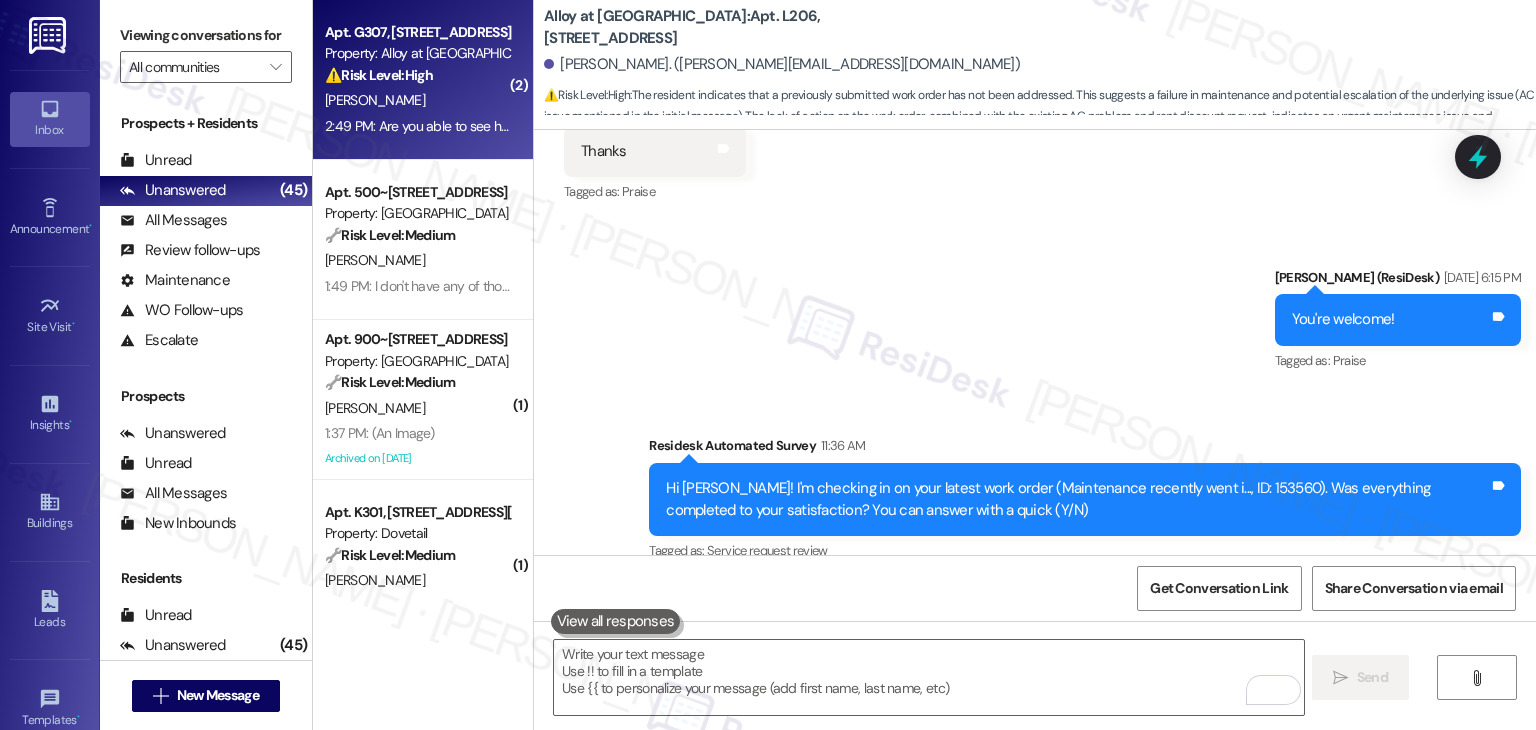 click on "Apt. G307, 100 South Geneva Road Property: Alloy at Geneva ⚠️  Risk Level:  High The resident is concerned about being charged for a portable AC unit while waiting for a repair, and is asking about the amount already owed. This is a financial concern that needs to be addressed to prevent further issues and potential disputes. A. Haughawout 2:49 PM: Are you able to see how much we would already owe since it was given to us? I'm not sure which day they brought it in? 2:49 PM: Are you able to see how much we would already owe since it was given to us? I'm not sure which day they brought it in?" at bounding box center (423, 80) 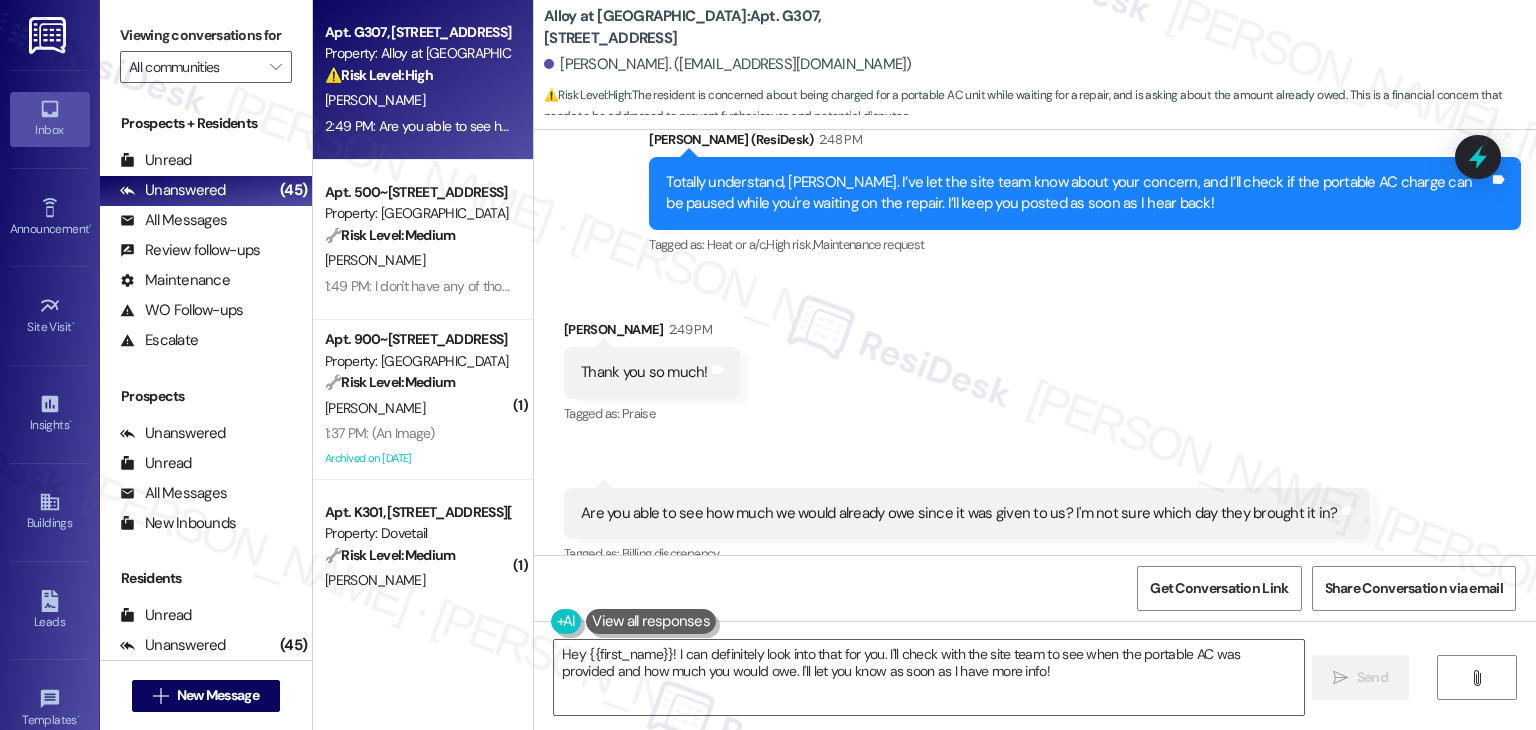 scroll, scrollTop: 3751, scrollLeft: 0, axis: vertical 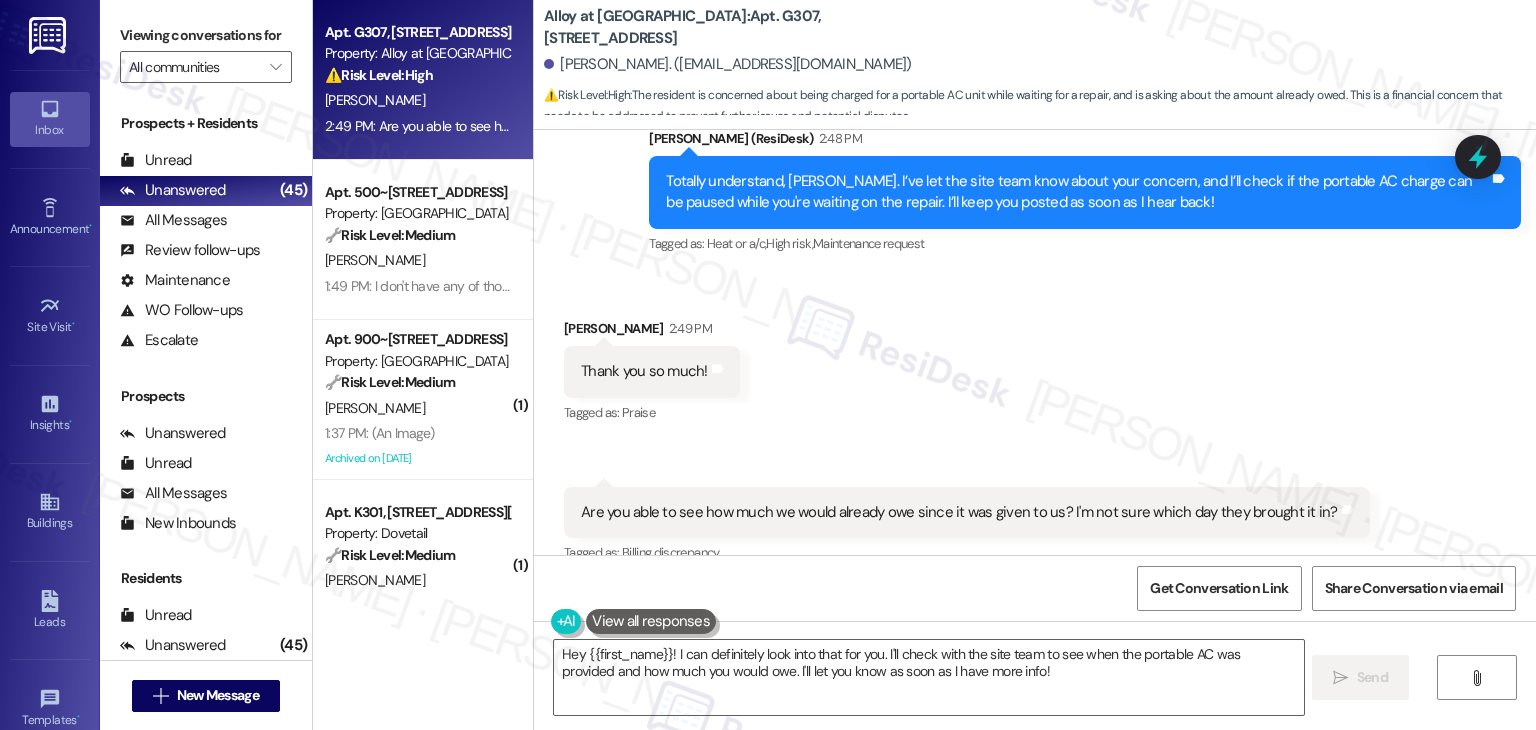 click on "Received via SMS Adam Haughawout 2:49 PM Thank you so much! Tags and notes Tagged as:   Praise Click to highlight conversations about Praise Received via SMS 2:49 PM Adam Haughawout Question 2:49 PM Are you able to see how much we would already owe since it was given to us? I'm not sure which day they brought it in? Tags and notes Tagged as:   Billing discrepancy Click to highlight conversations about Billing discrepancy  Related guidelines Show suggestions" at bounding box center (1035, 457) 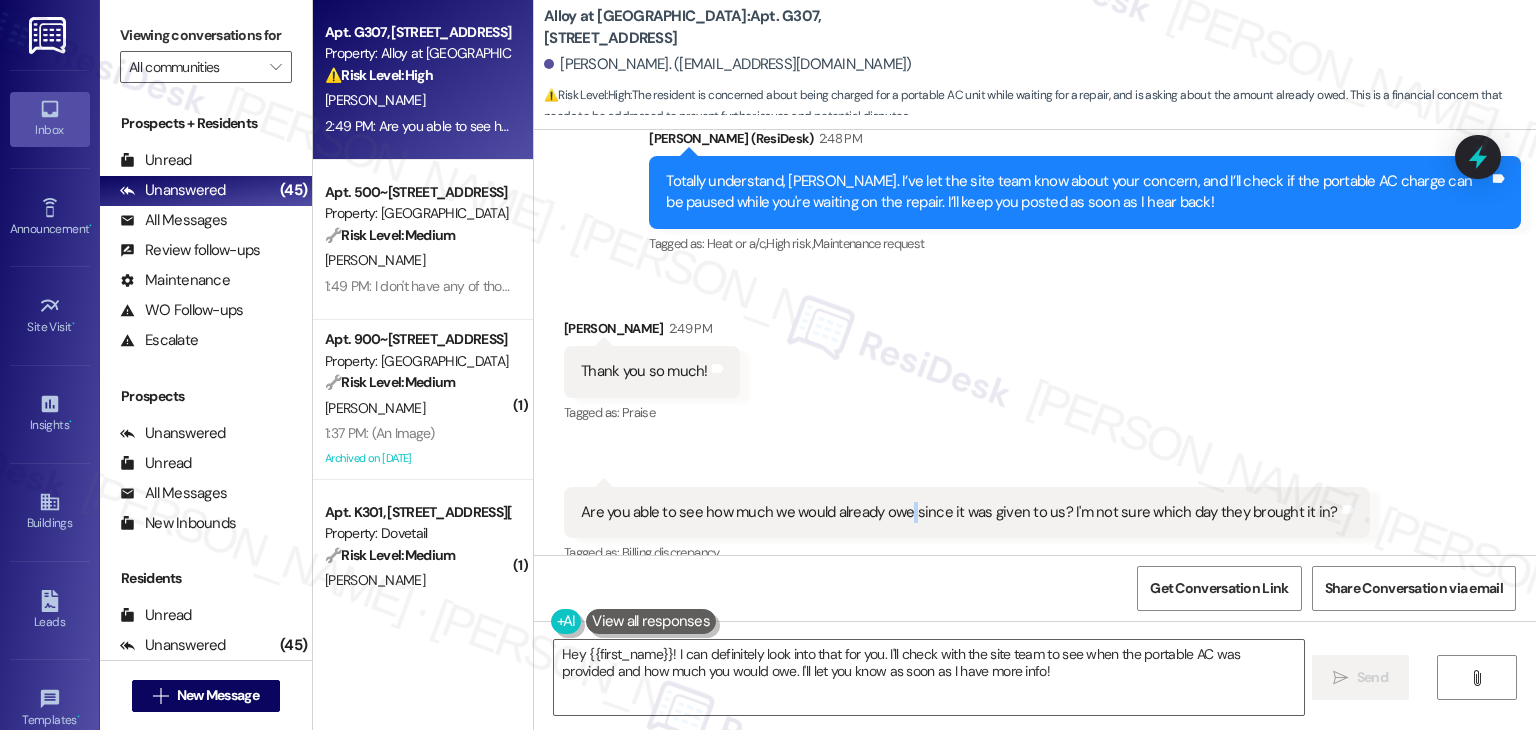 click on "Received via SMS Adam Haughawout 2:49 PM Thank you so much! Tags and notes Tagged as:   Praise Click to highlight conversations about Praise Received via SMS 2:49 PM Adam Haughawout Question 2:49 PM Are you able to see how much we would already owe since it was given to us? I'm not sure which day they brought it in? Tags and notes Tagged as:   Billing discrepancy Click to highlight conversations about Billing discrepancy  Related guidelines Show suggestions" at bounding box center (1035, 457) 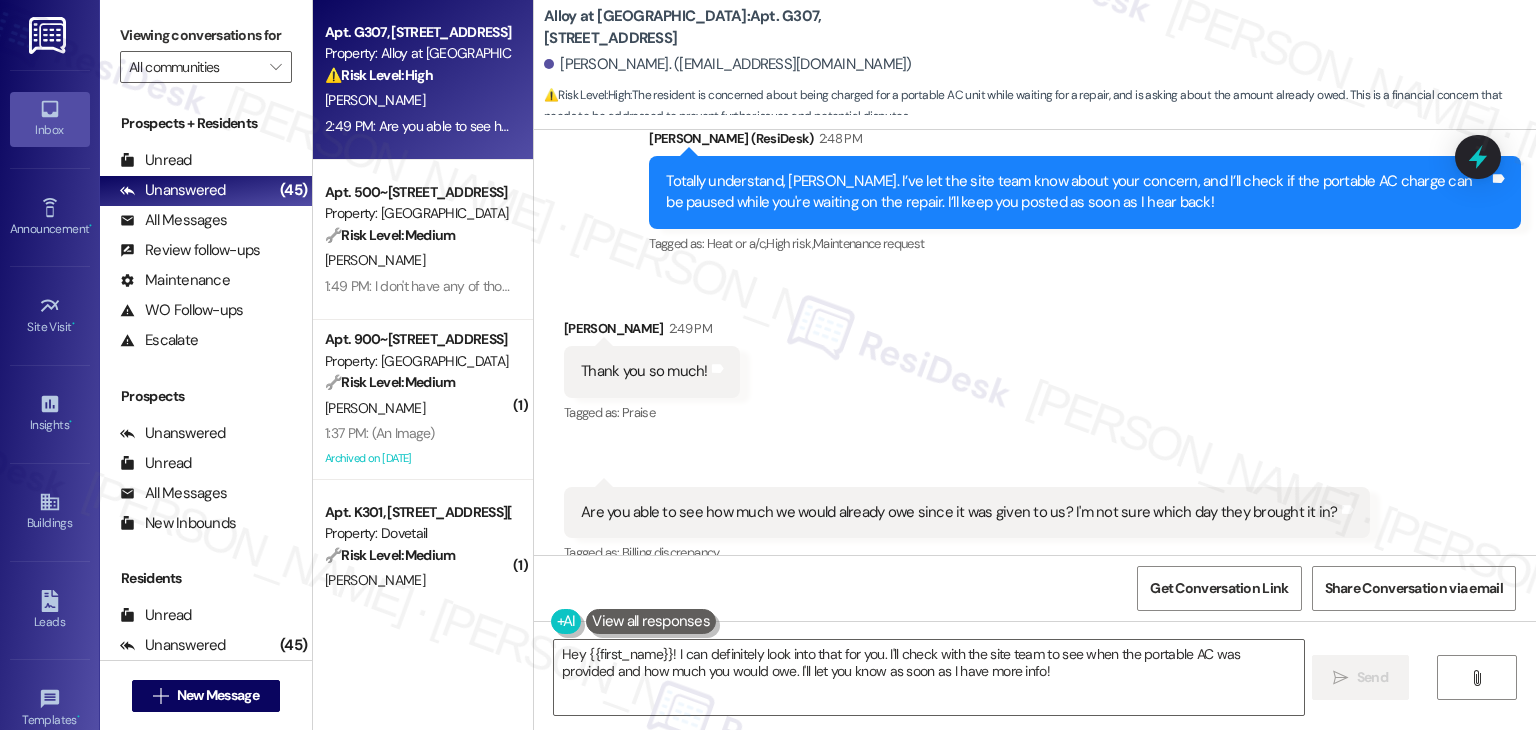 click on "Are you able to see how much we would already owe since it was given to us? I'm not sure which day they brought it in?" at bounding box center [959, 512] 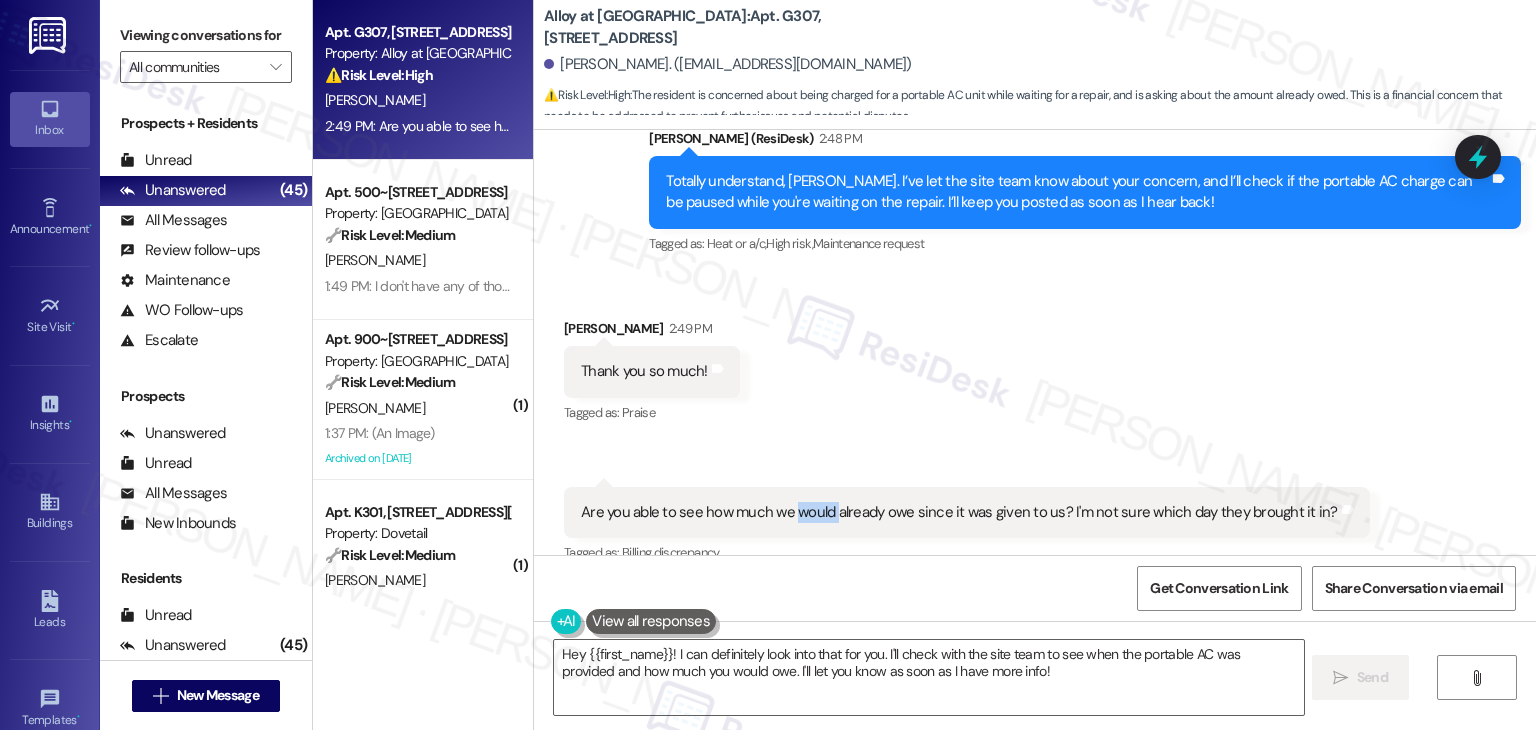 click on "Are you able to see how much we would already owe since it was given to us? I'm not sure which day they brought it in?" at bounding box center (959, 512) 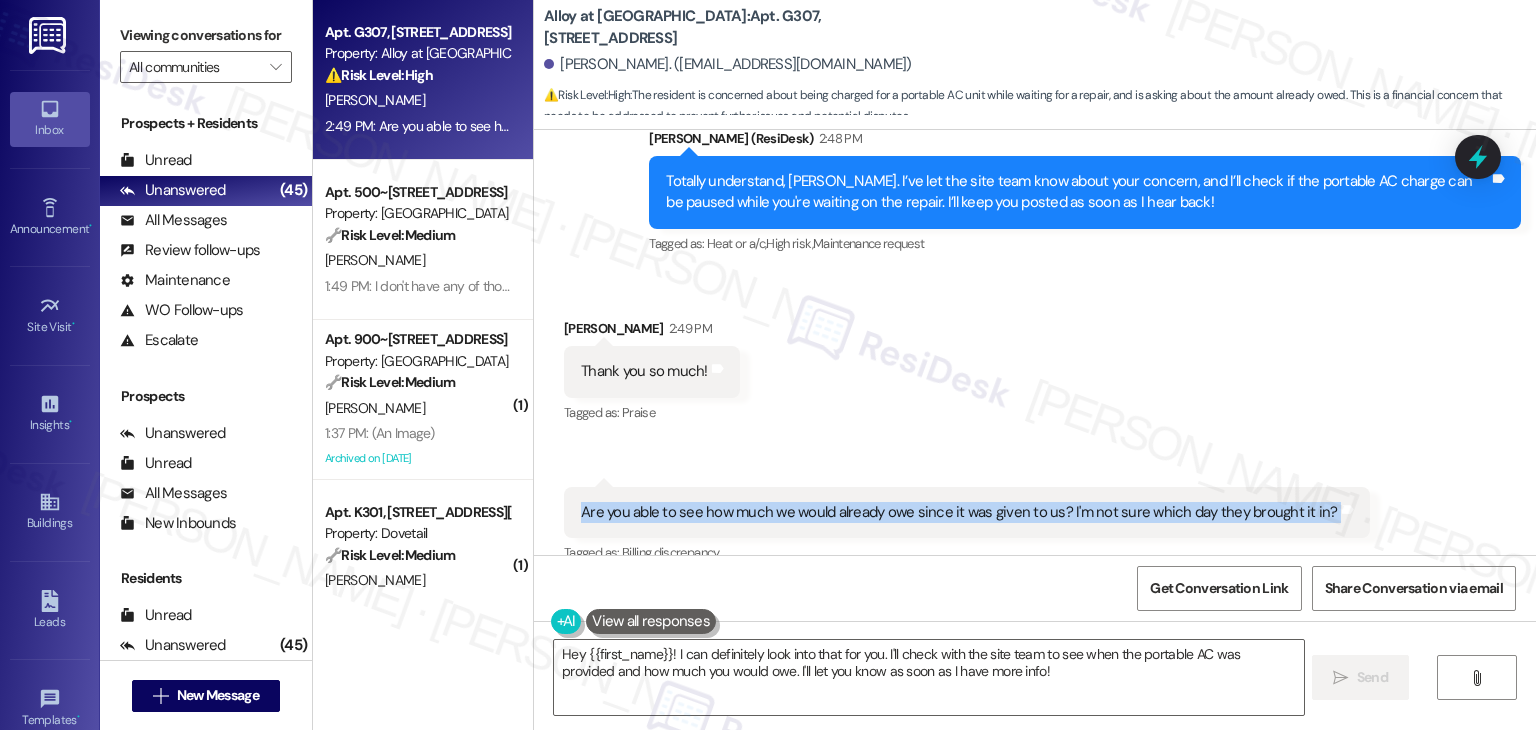 click on "Are you able to see how much we would already owe since it was given to us? I'm not sure which day they brought it in?" at bounding box center [959, 512] 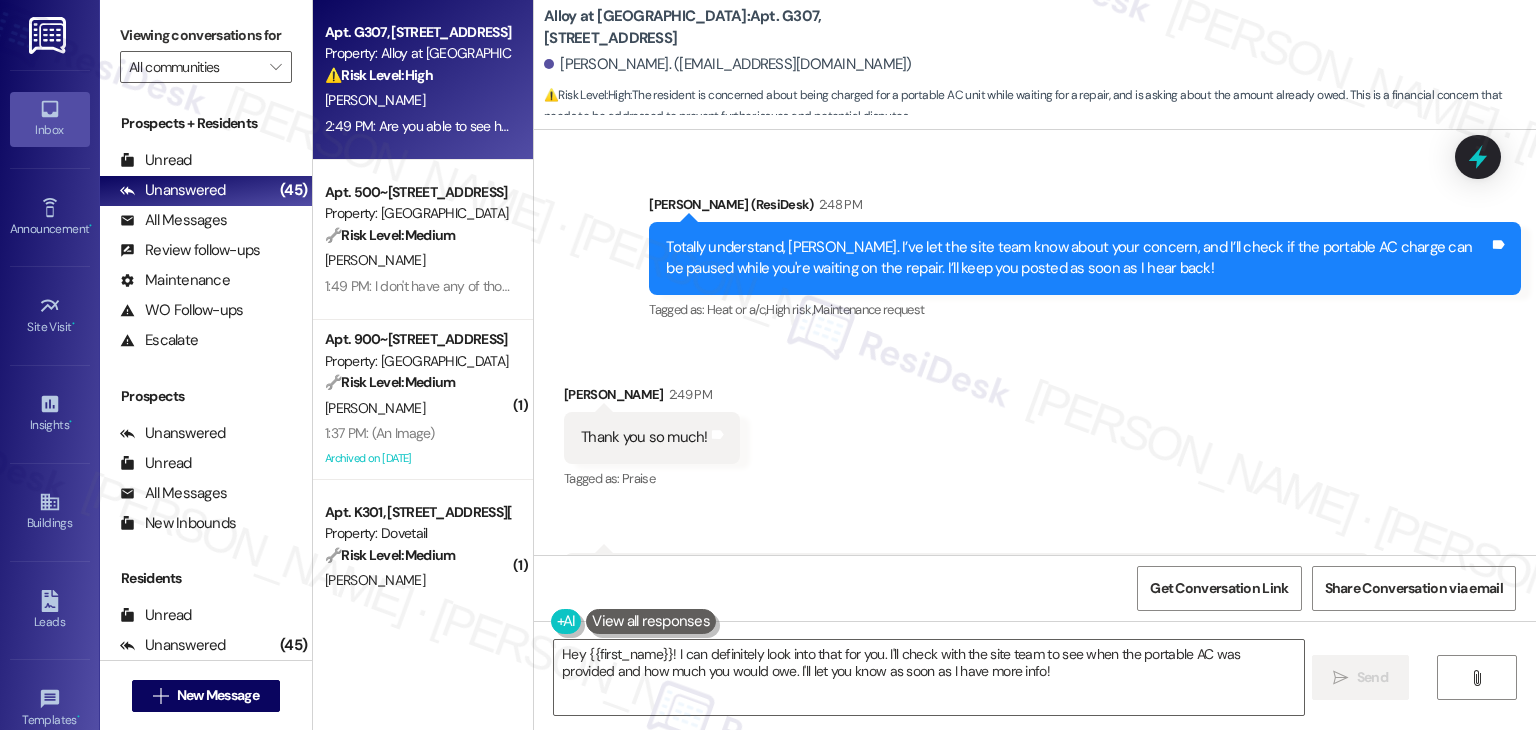 scroll, scrollTop: 3651, scrollLeft: 0, axis: vertical 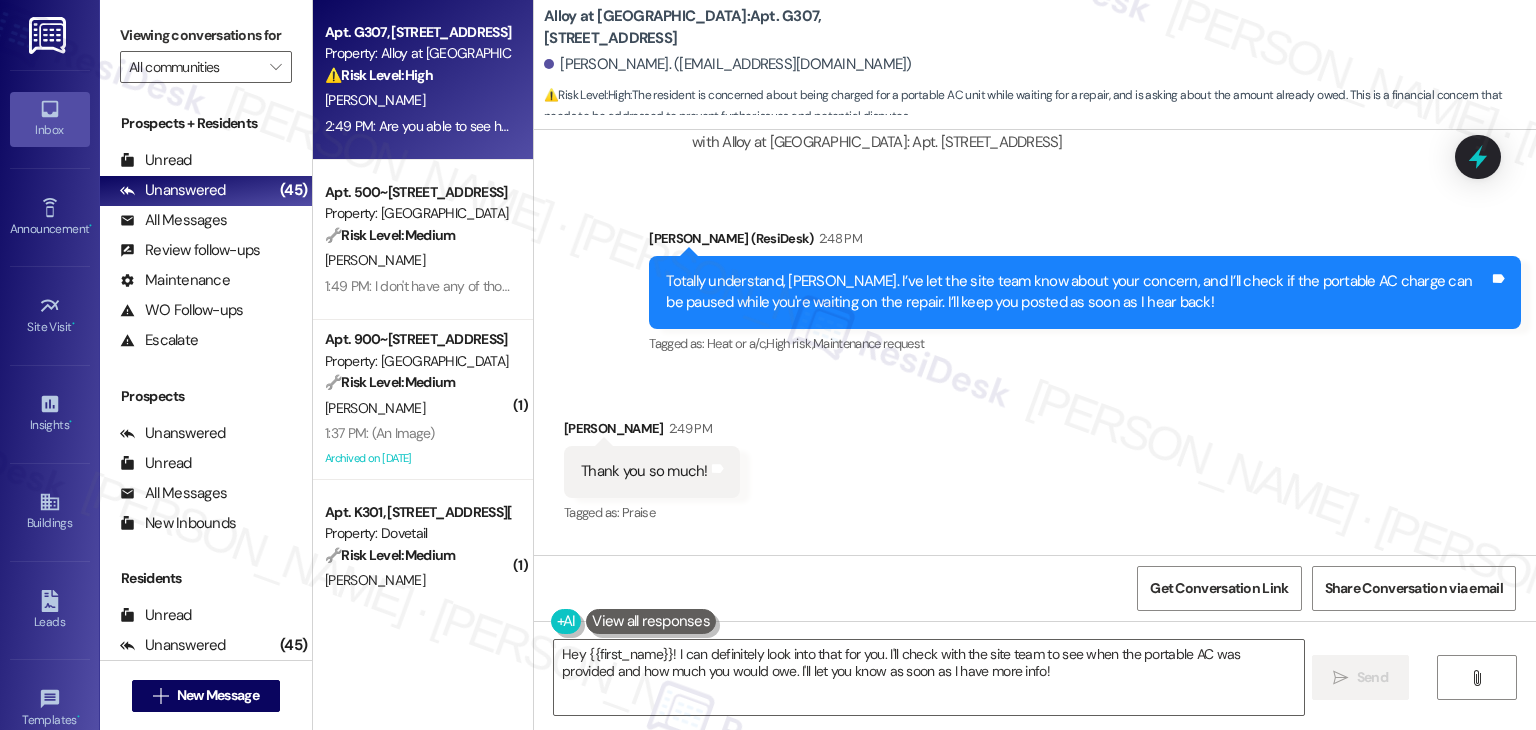 click on "Totally understand, Adam. I’ve let the site team know about your concern, and I’ll check if the portable AC charge can be paused while you're waiting on the repair. I’ll keep you posted as soon as I hear back!" at bounding box center (1077, 292) 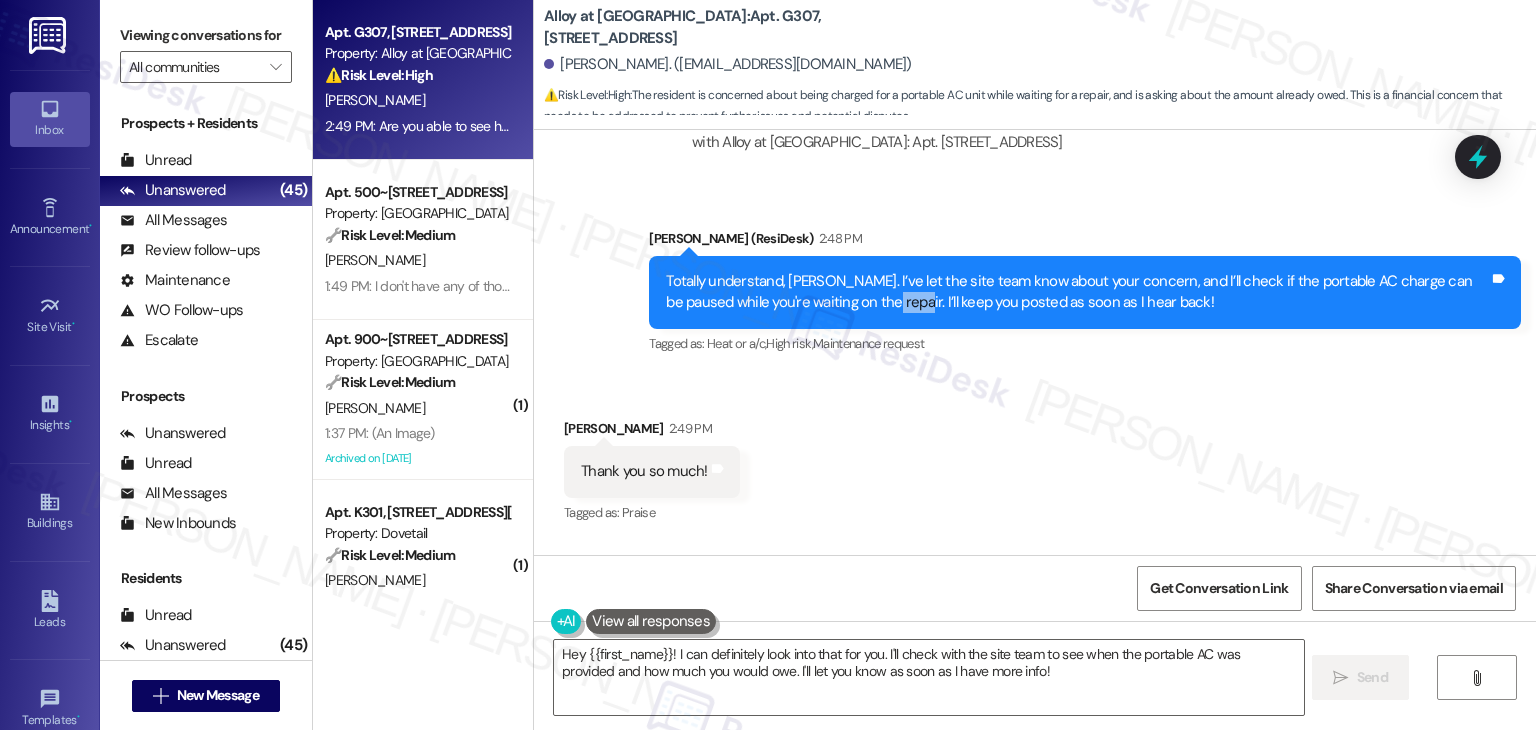 click on "Totally understand, Adam. I’ve let the site team know about your concern, and I’ll check if the portable AC charge can be paused while you're waiting on the repair. I’ll keep you posted as soon as I hear back!" at bounding box center [1077, 292] 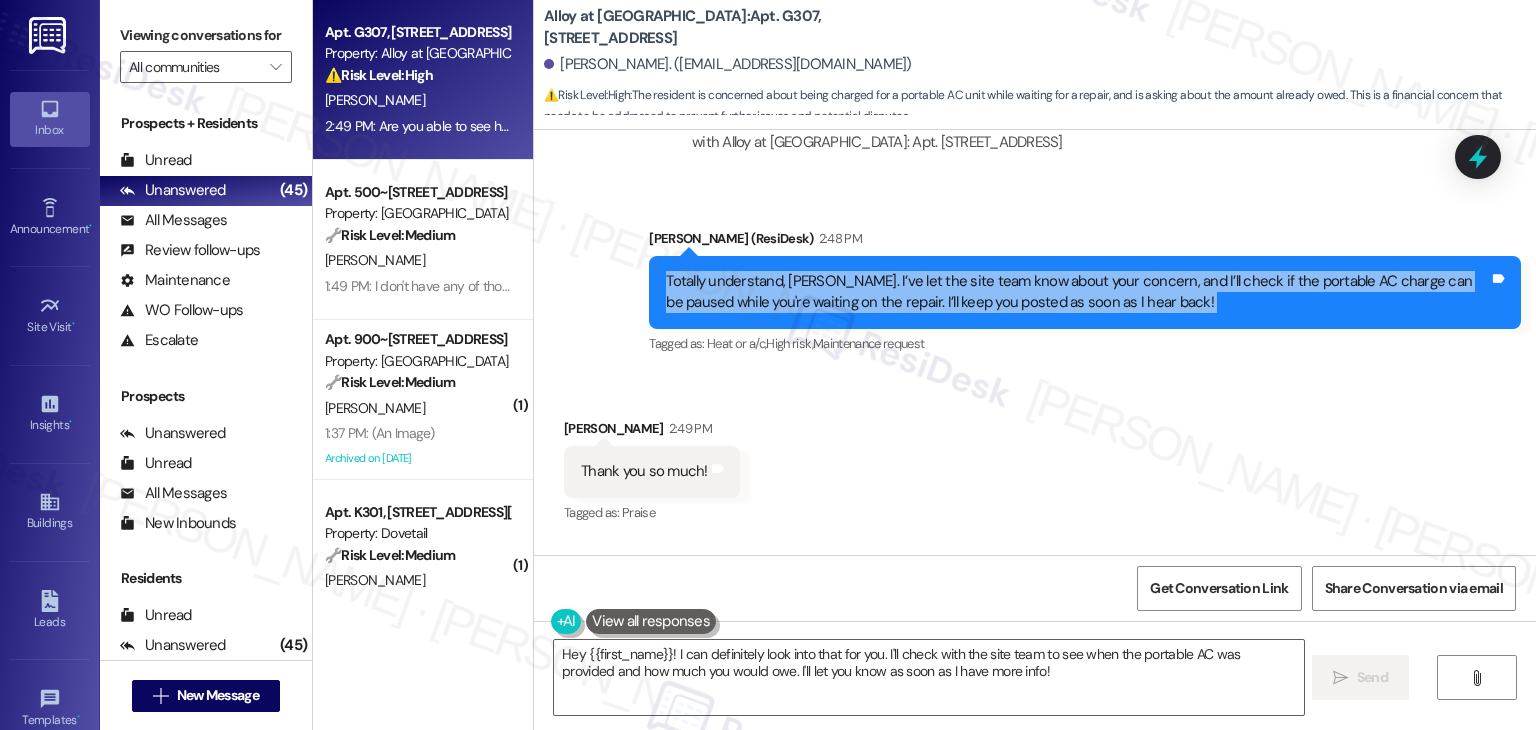 click on "Totally understand, Adam. I’ve let the site team know about your concern, and I’ll check if the portable AC charge can be paused while you're waiting on the repair. I’ll keep you posted as soon as I hear back!" at bounding box center (1077, 292) 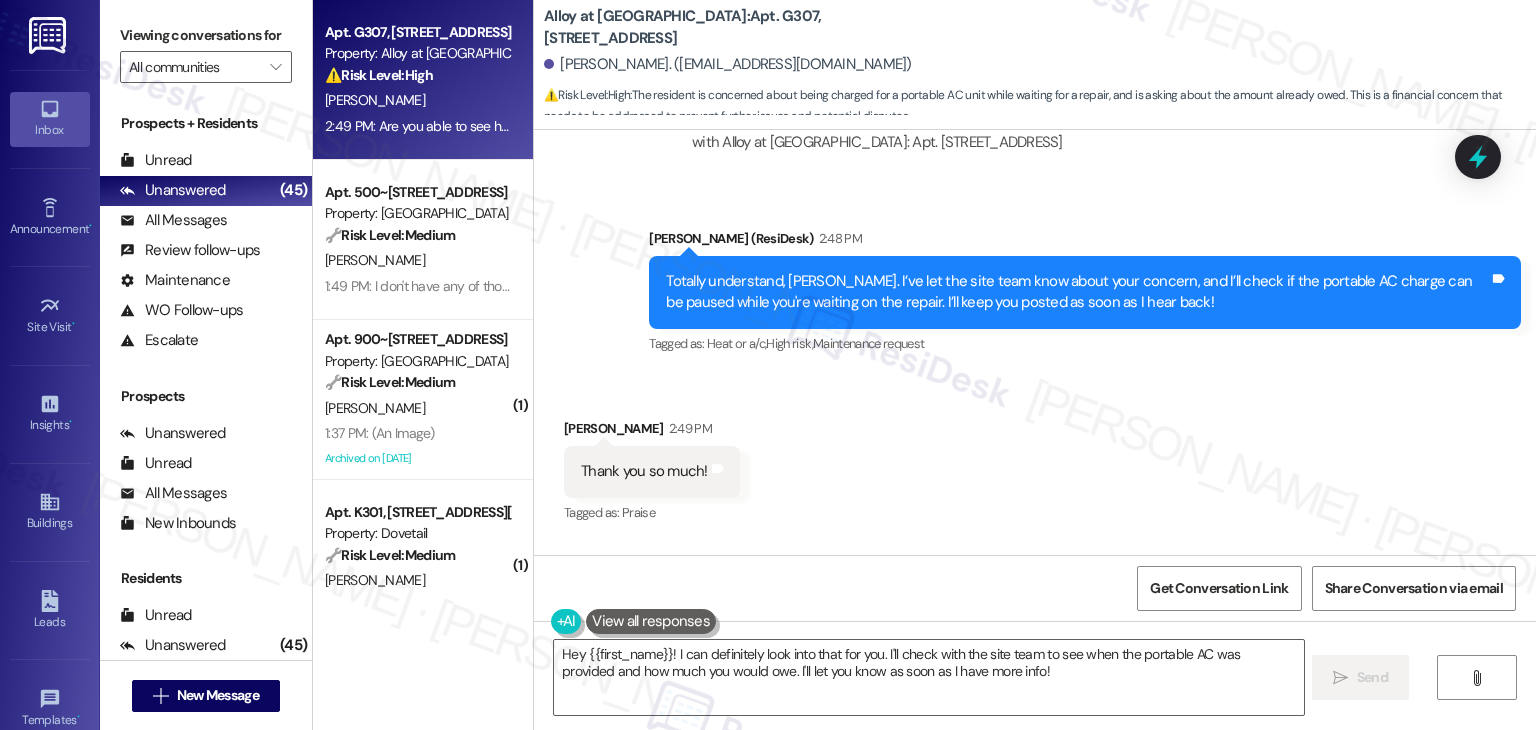 click on "Are you able to see how much we would already owe since it was given to us? I'm not sure which day they brought it in?" at bounding box center (959, 612) 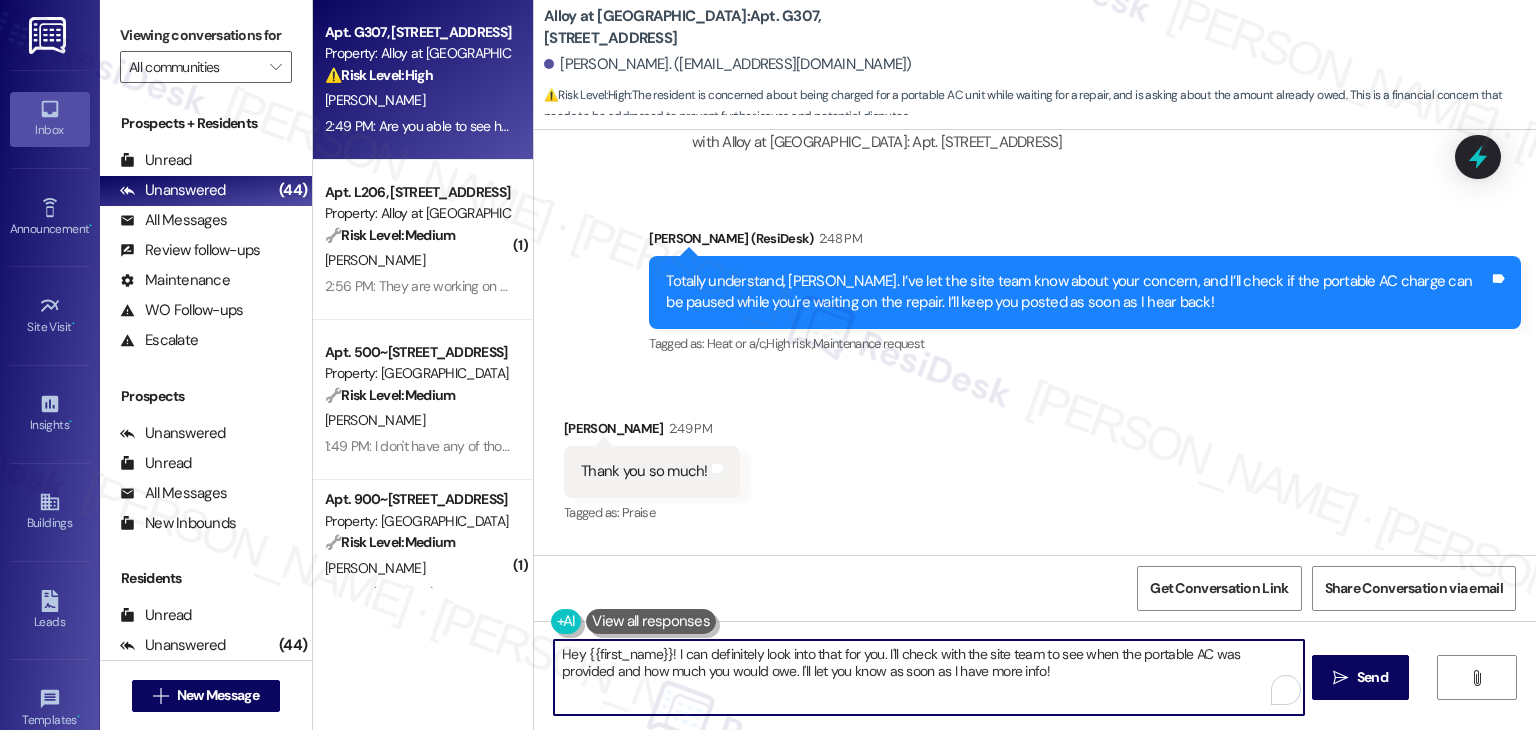 drag, startPoint x: 855, startPoint y: 664, endPoint x: 740, endPoint y: 651, distance: 115.73245 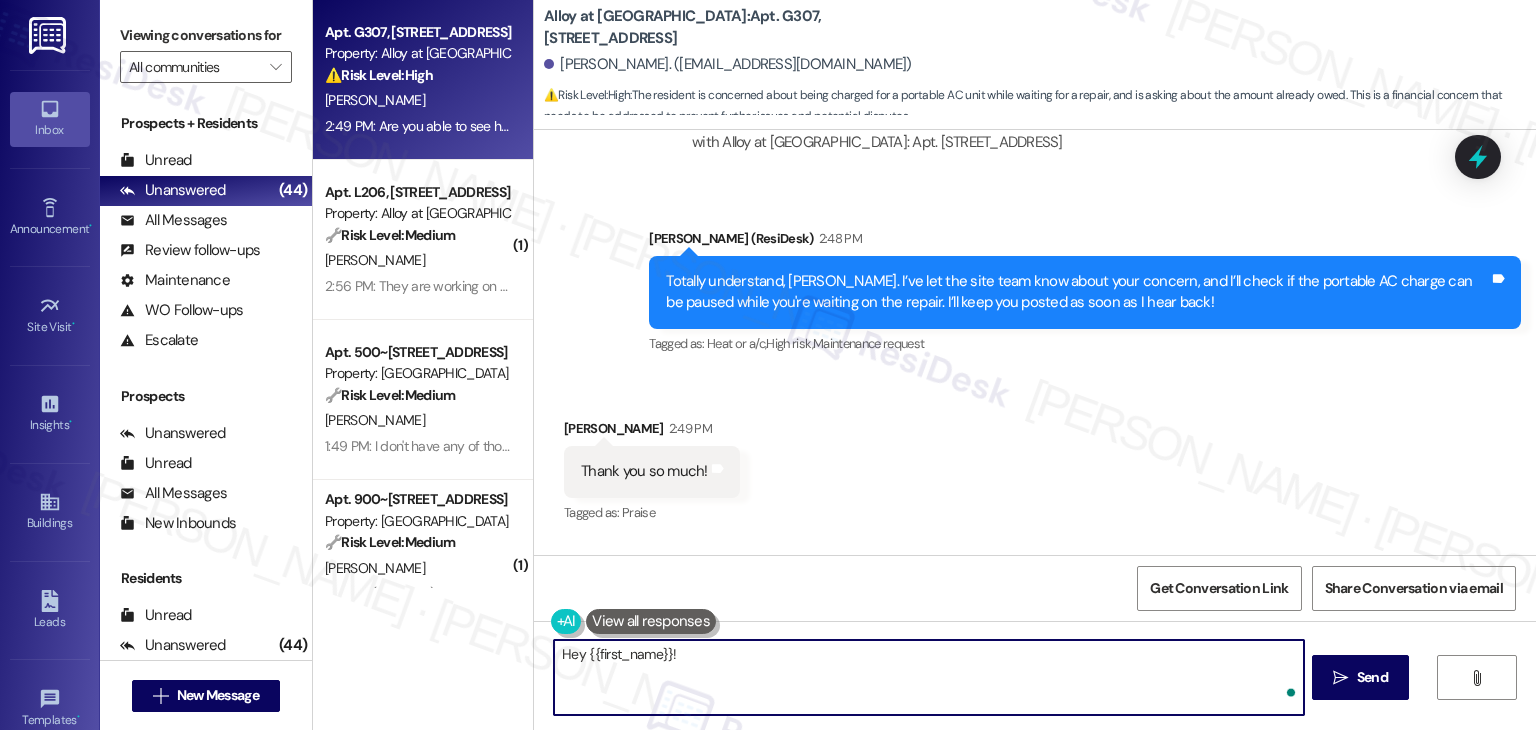 paste on "I don’t have access to the exact charge or the date the portable AC was delivered. Let us know if there's anything else we can assist you with!" 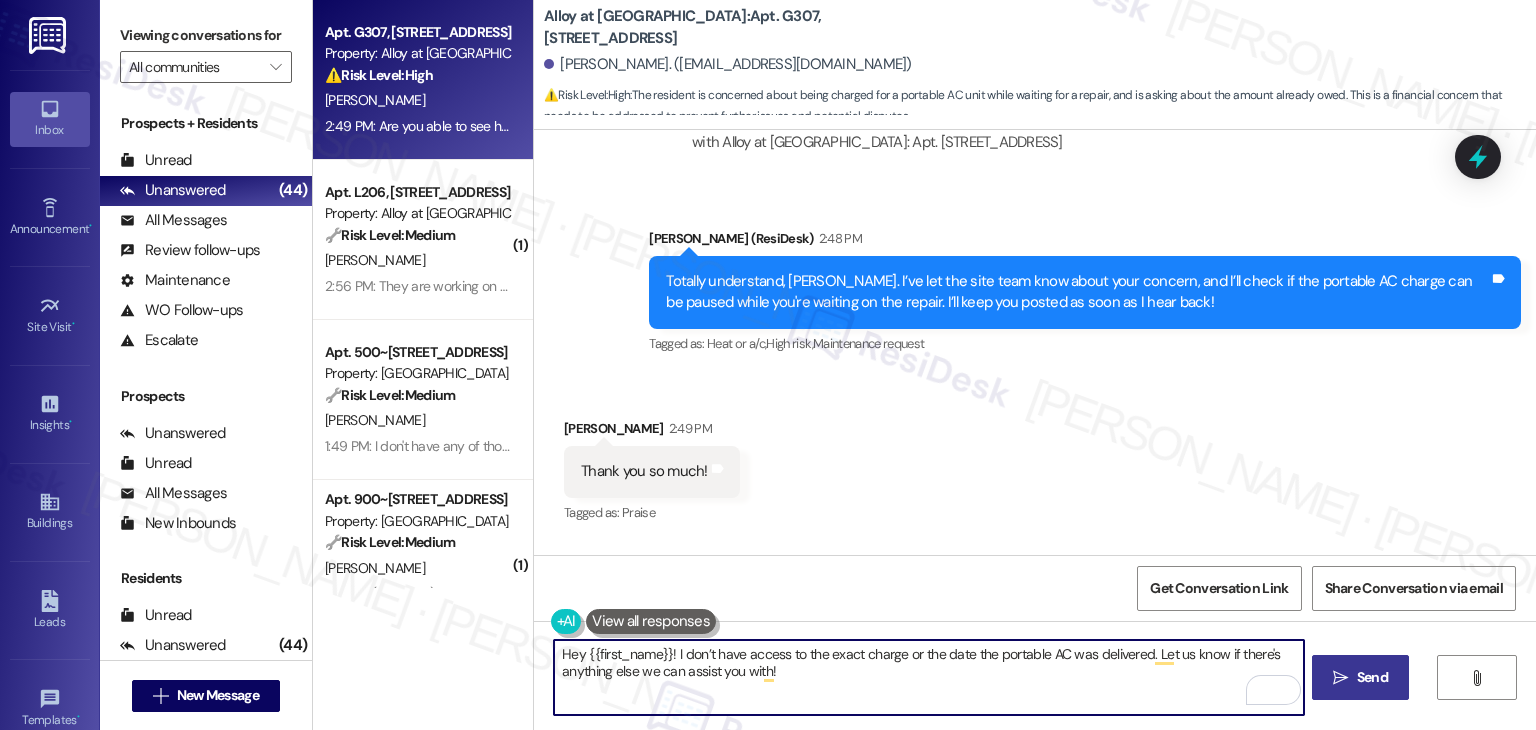 type on "Hey {{first_name}}! I don’t have access to the exact charge or the date the portable AC was delivered. Let us know if there's anything else we can assist you with!" 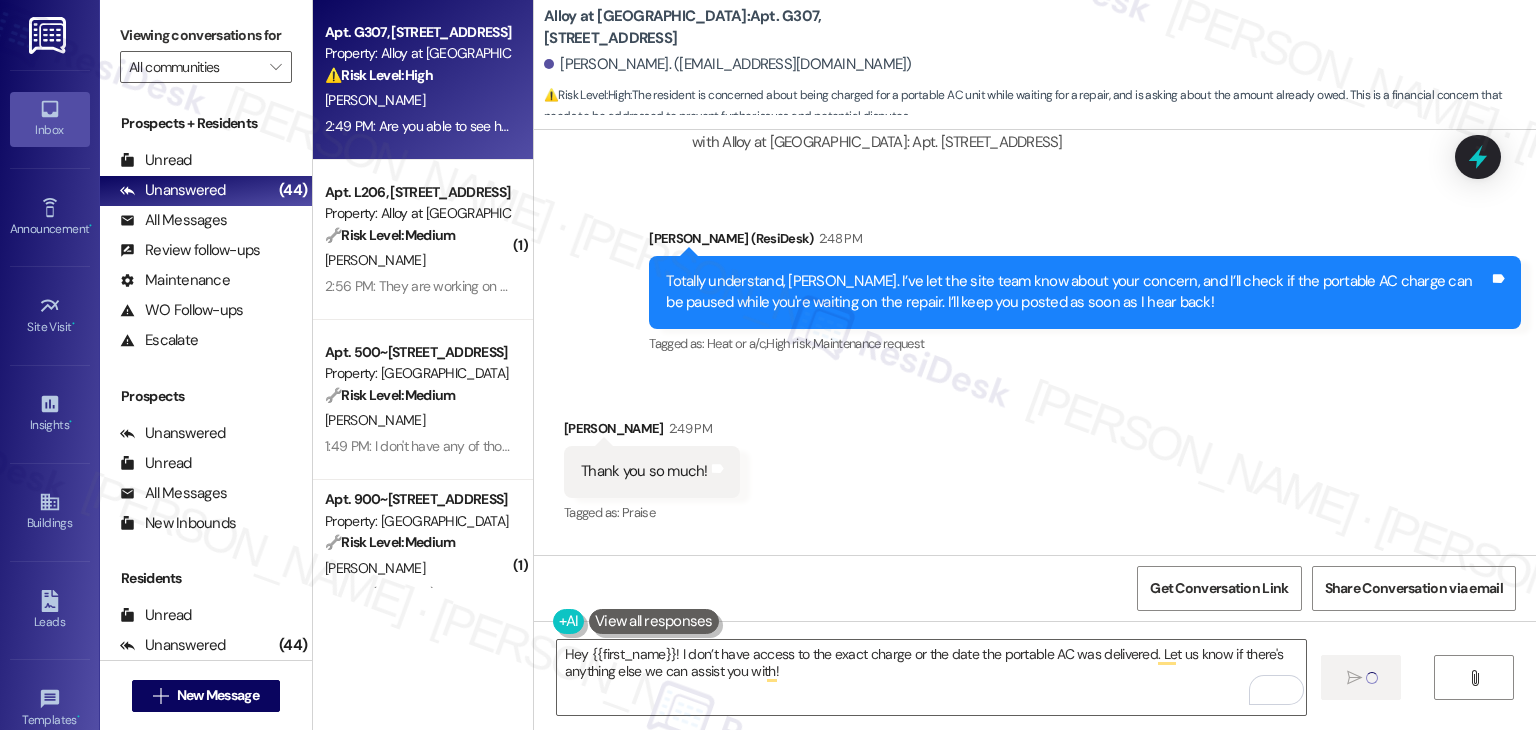 type 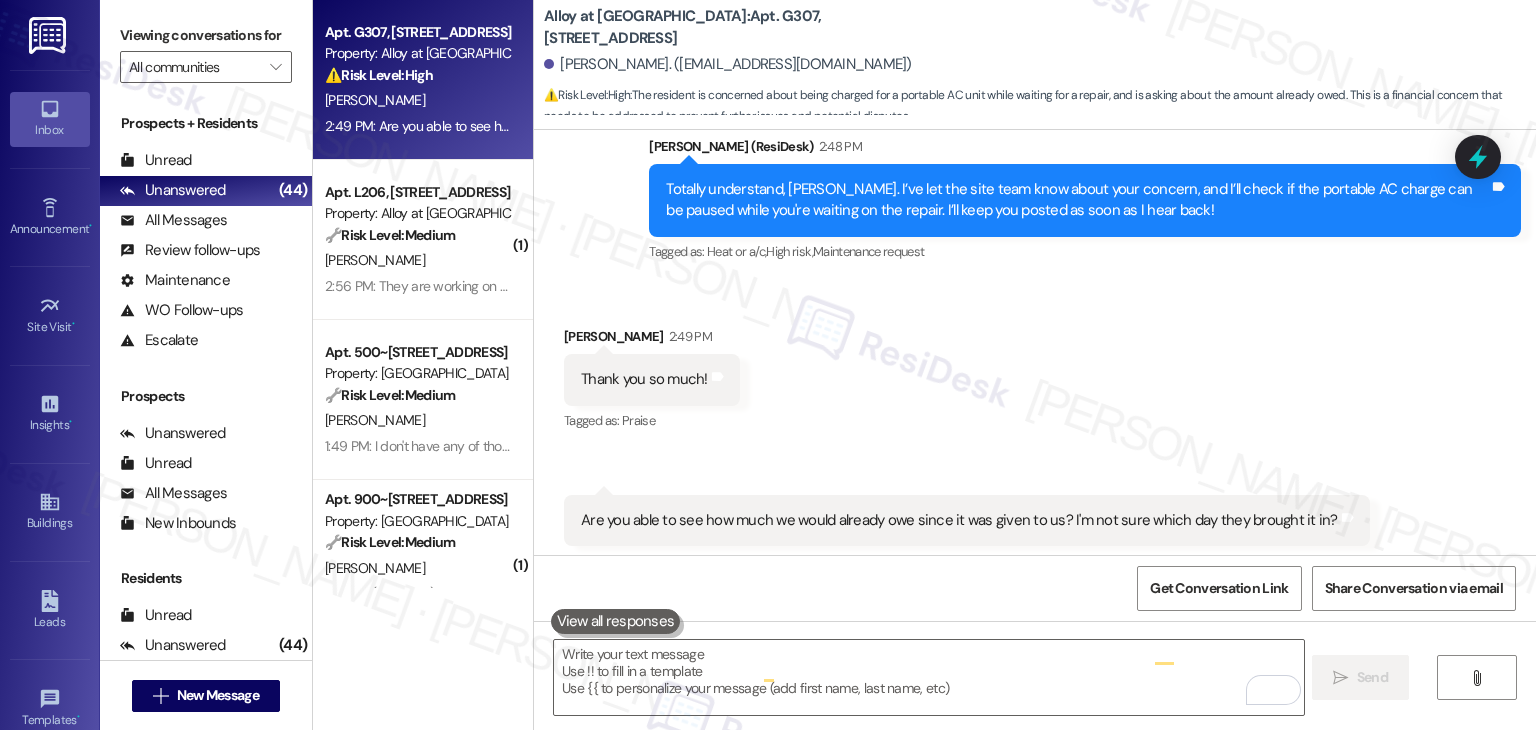 scroll, scrollTop: 3750, scrollLeft: 0, axis: vertical 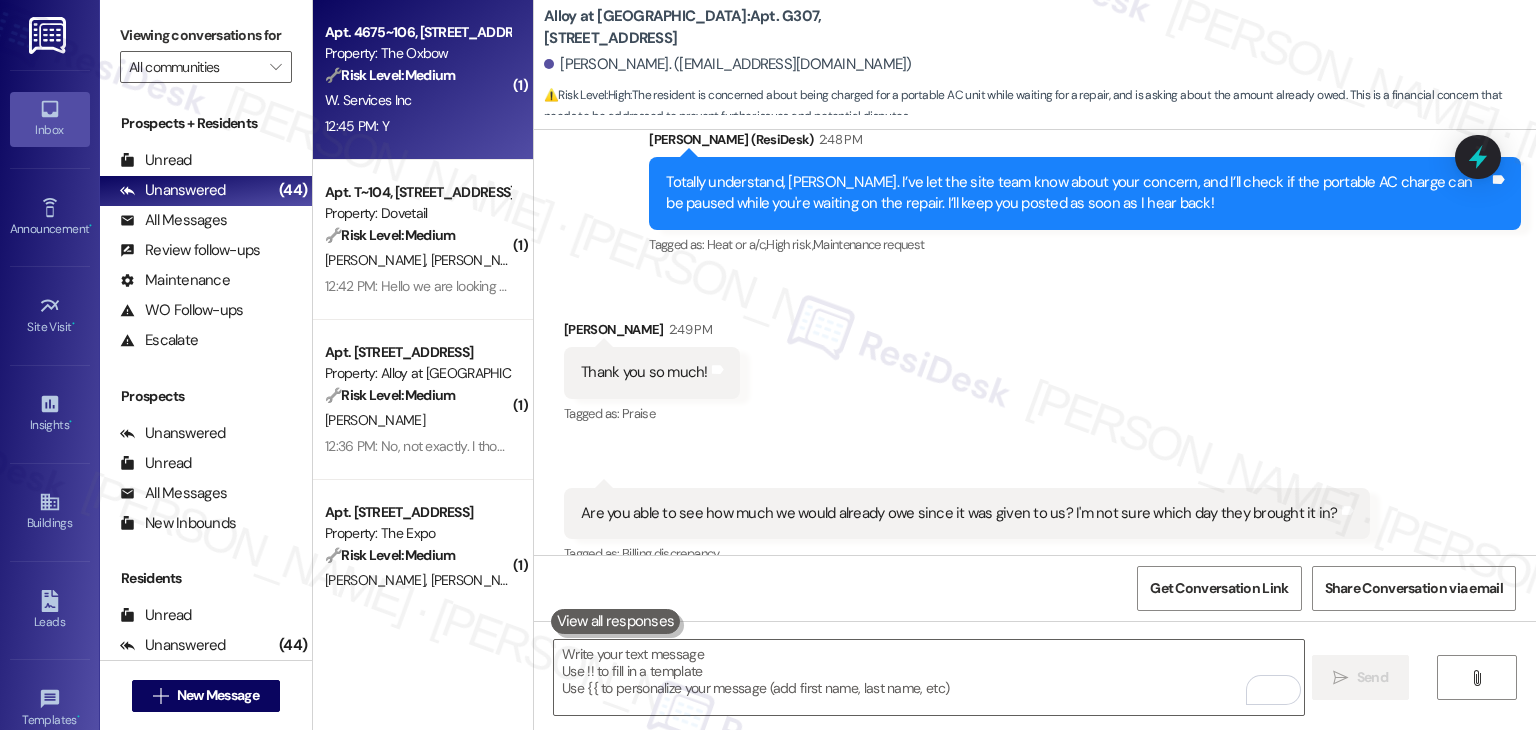 click on "Apt. 4675~106, 4650 W Garfield St Property: The Oxbow 🔧  Risk Level:  Medium The resident responded 'Y' to confirm satisfactory completion of a work order. This indicates a successful resolution and falls under routine follow-up. W. Services Inc 12:45 PM: Y 12:45 PM: Y" at bounding box center [423, 80] 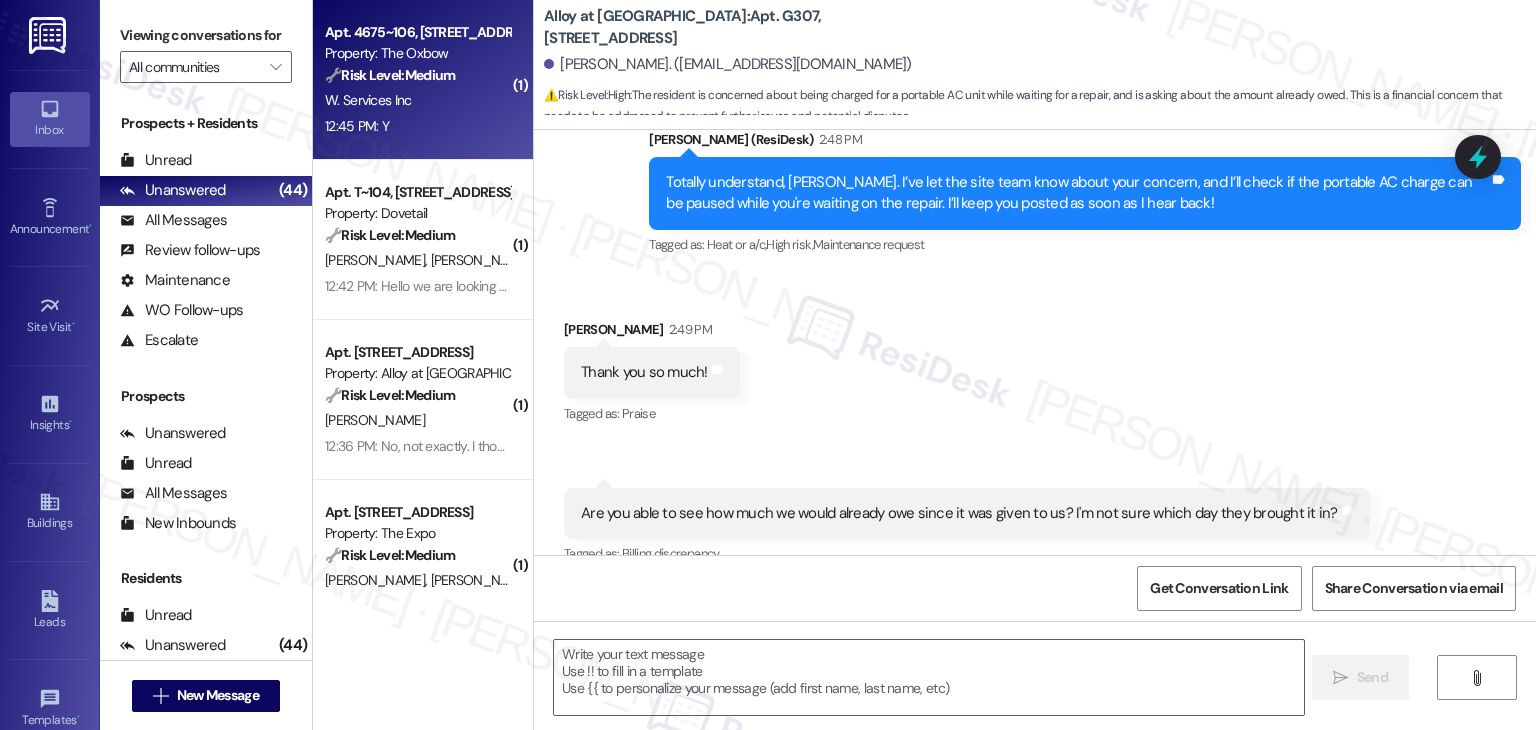 type on "Fetching suggested responses. Please feel free to read through the conversation in the meantime." 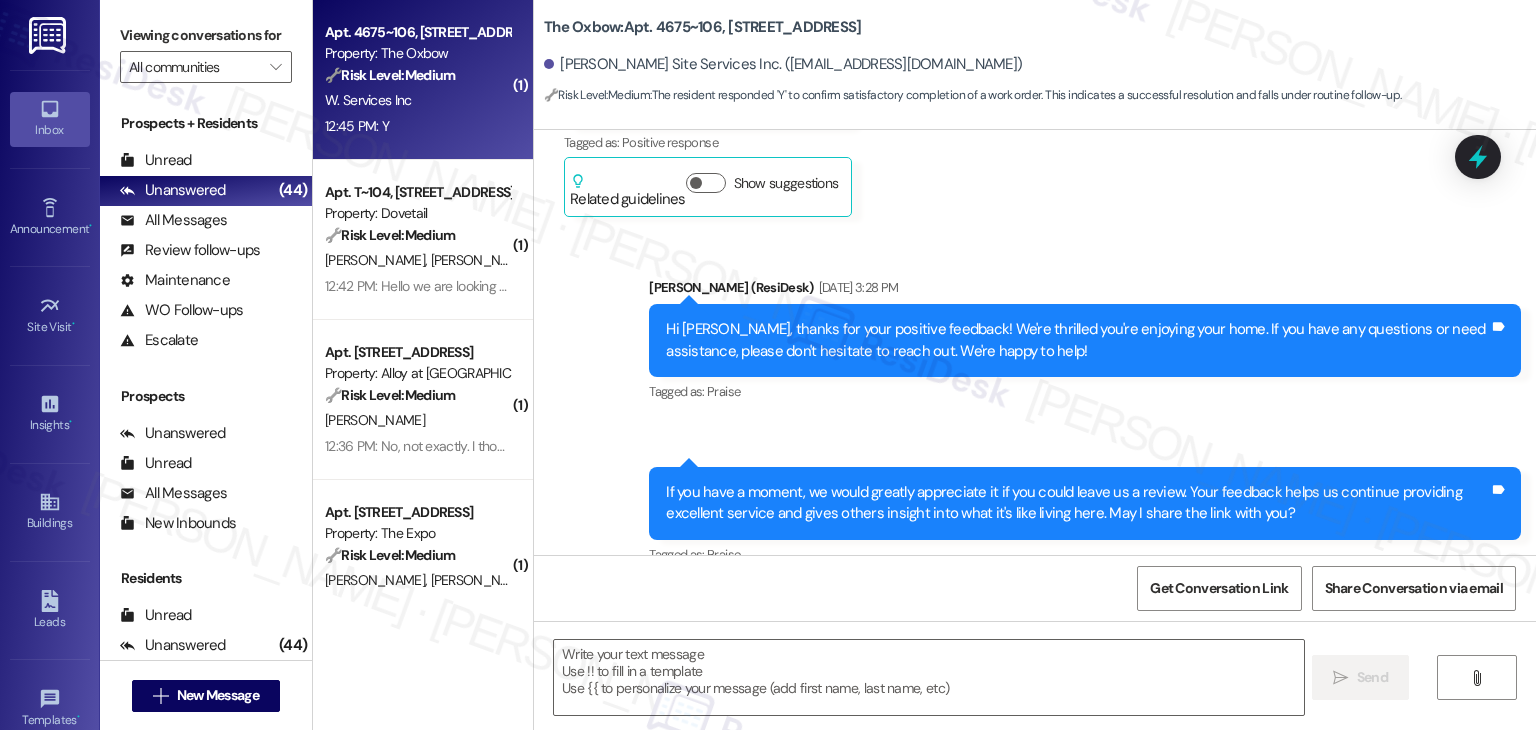 type on "Fetching suggested responses. Please feel free to read through the conversation in the meantime." 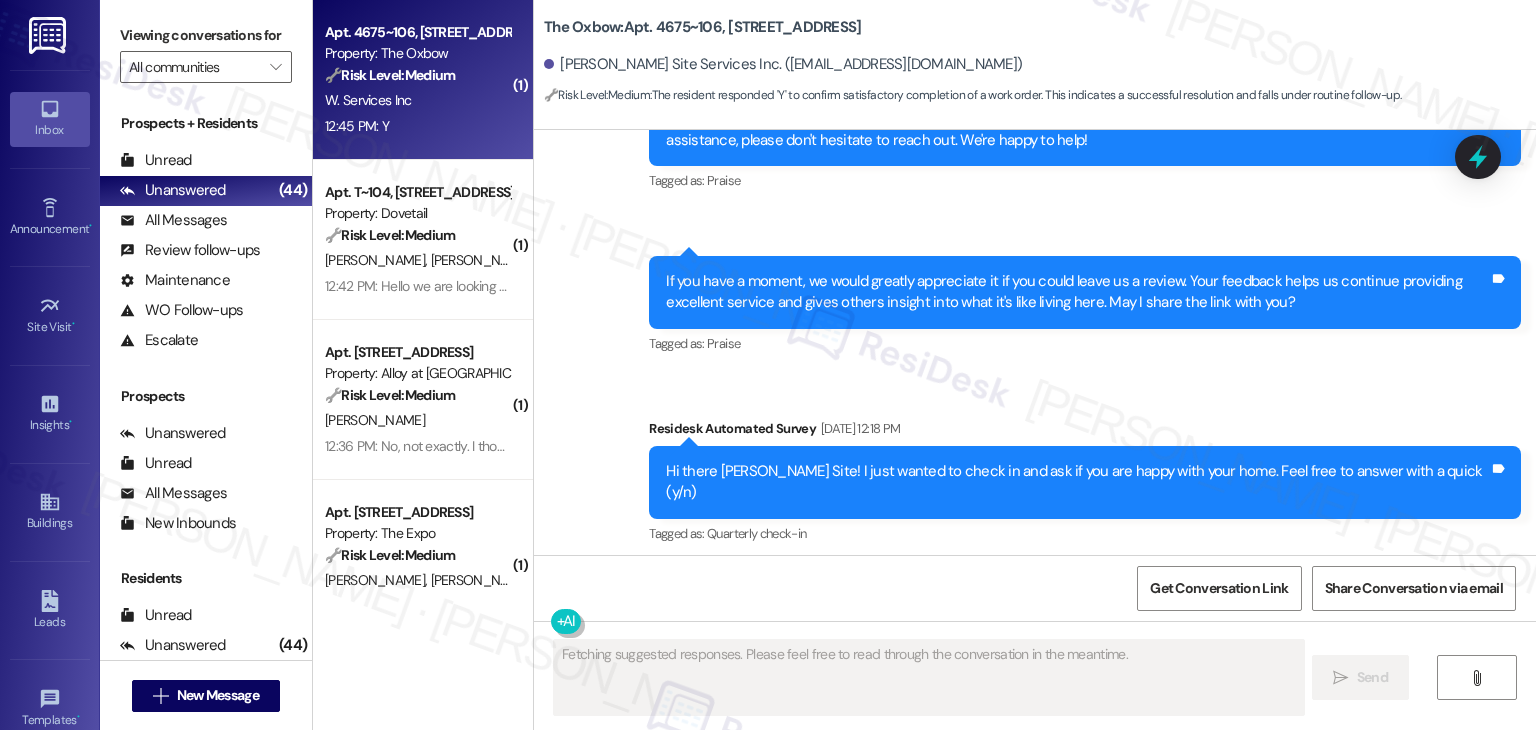scroll, scrollTop: 2143, scrollLeft: 0, axis: vertical 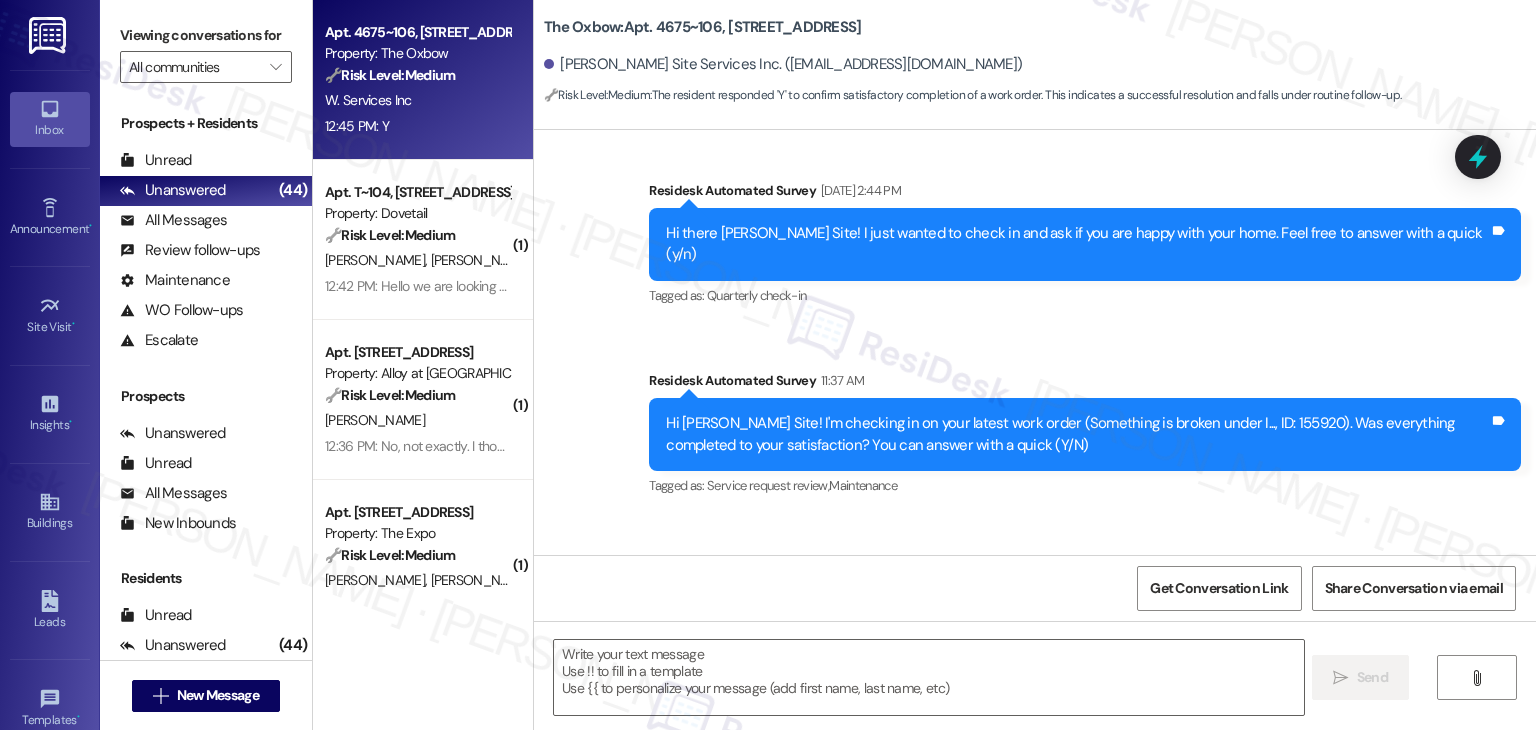 click on "Received via SMS Wilson Site Services Inc 12:45 PM Y Tags and notes Tagged as:   Positive response Click to highlight conversations about Positive response" at bounding box center (1035, 600) 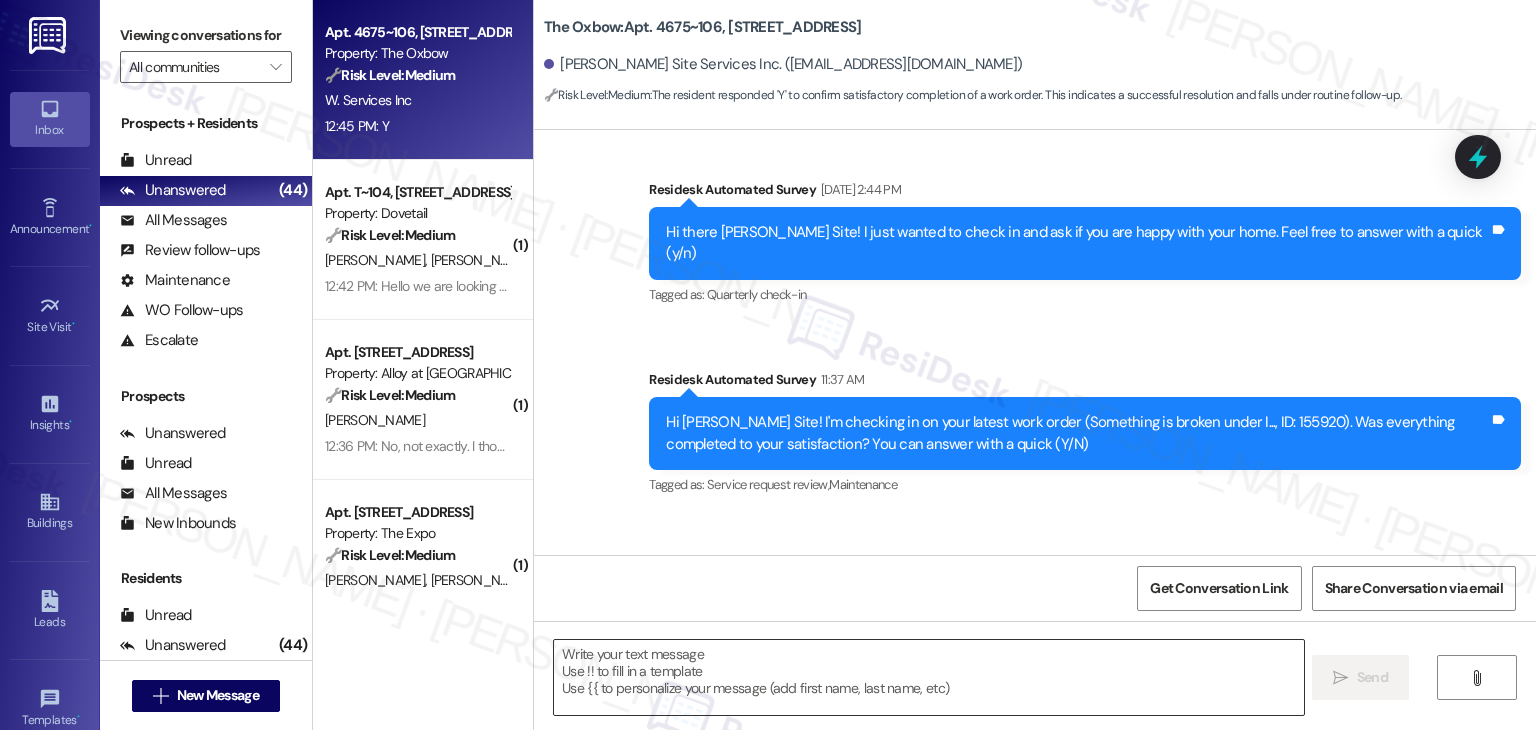 click at bounding box center (928, 677) 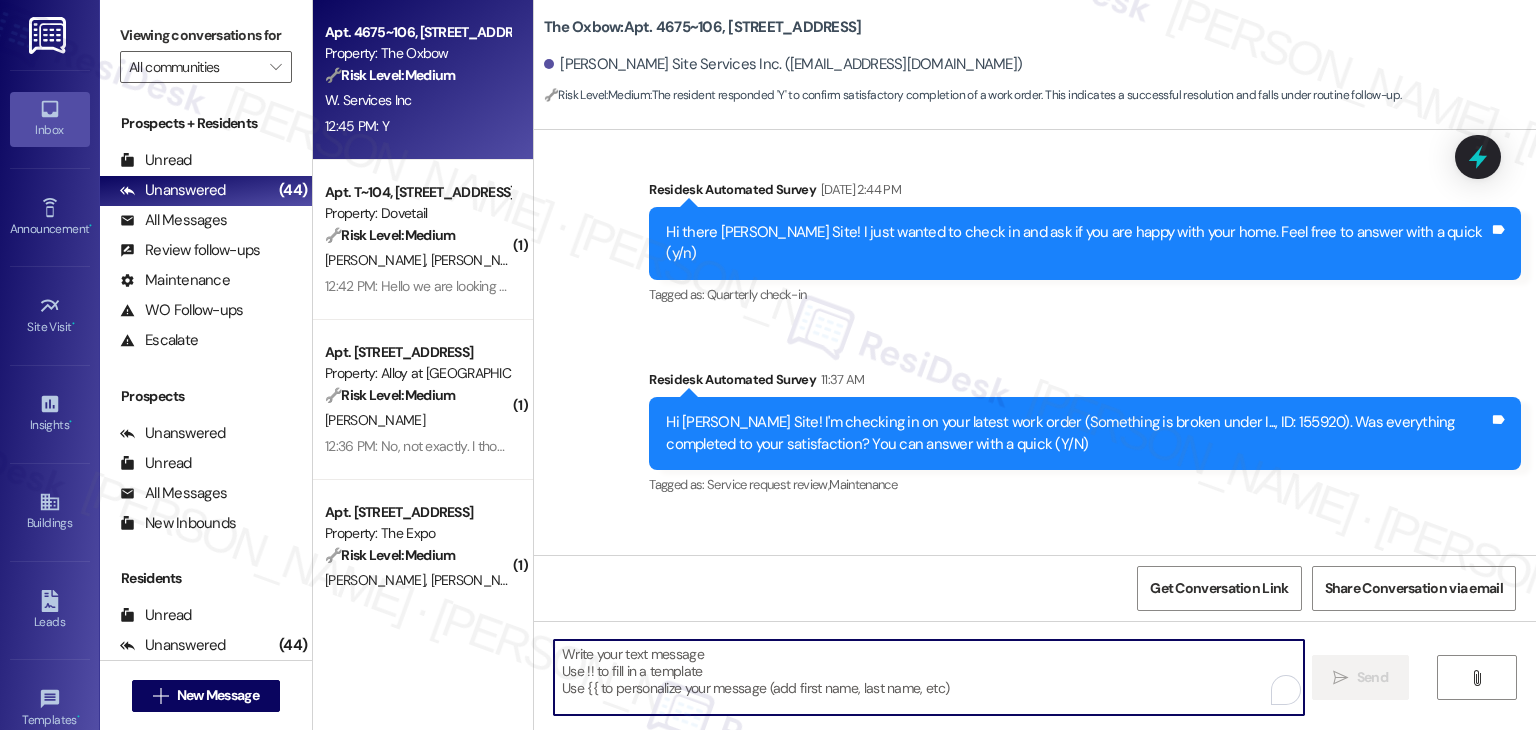 paste on "Great to hear, {{first_name}}! I'm happy the work order was completed to your satisfaction. If you need anything else, please don't hesitate to reach out. We're here to help!" 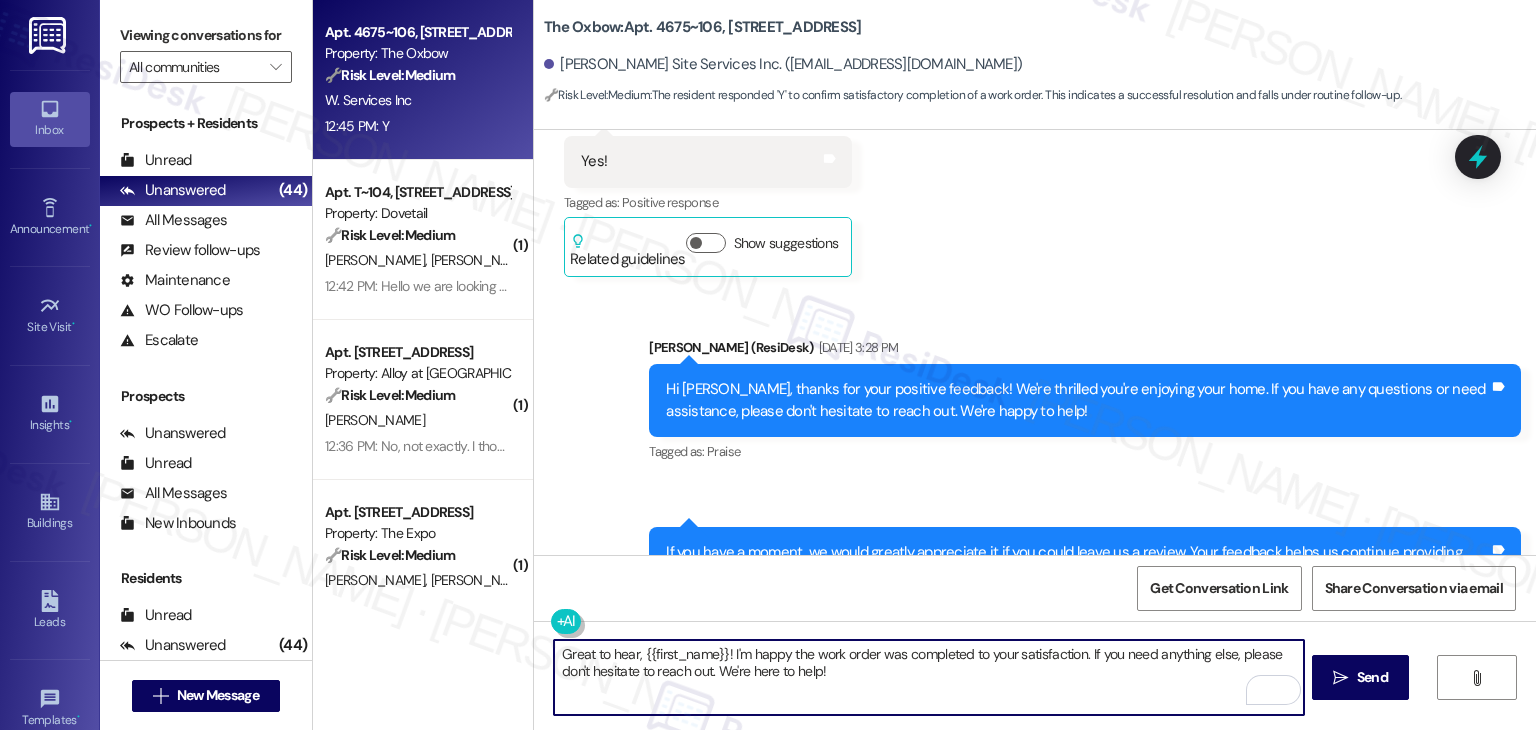 scroll, scrollTop: 2144, scrollLeft: 0, axis: vertical 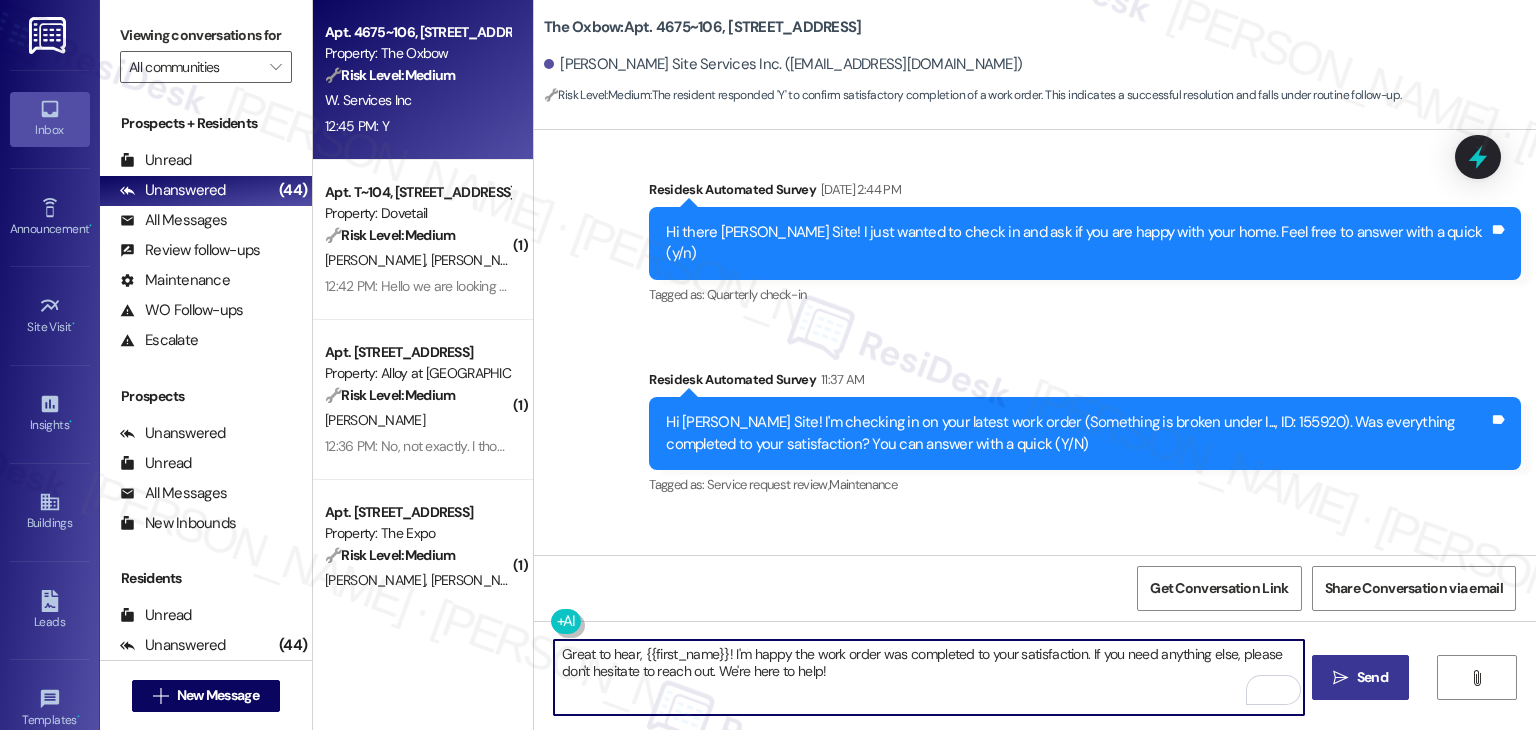 type on "Great to hear, {{first_name}}! I'm happy the work order was completed to your satisfaction. If you need anything else, please don't hesitate to reach out. We're here to help!" 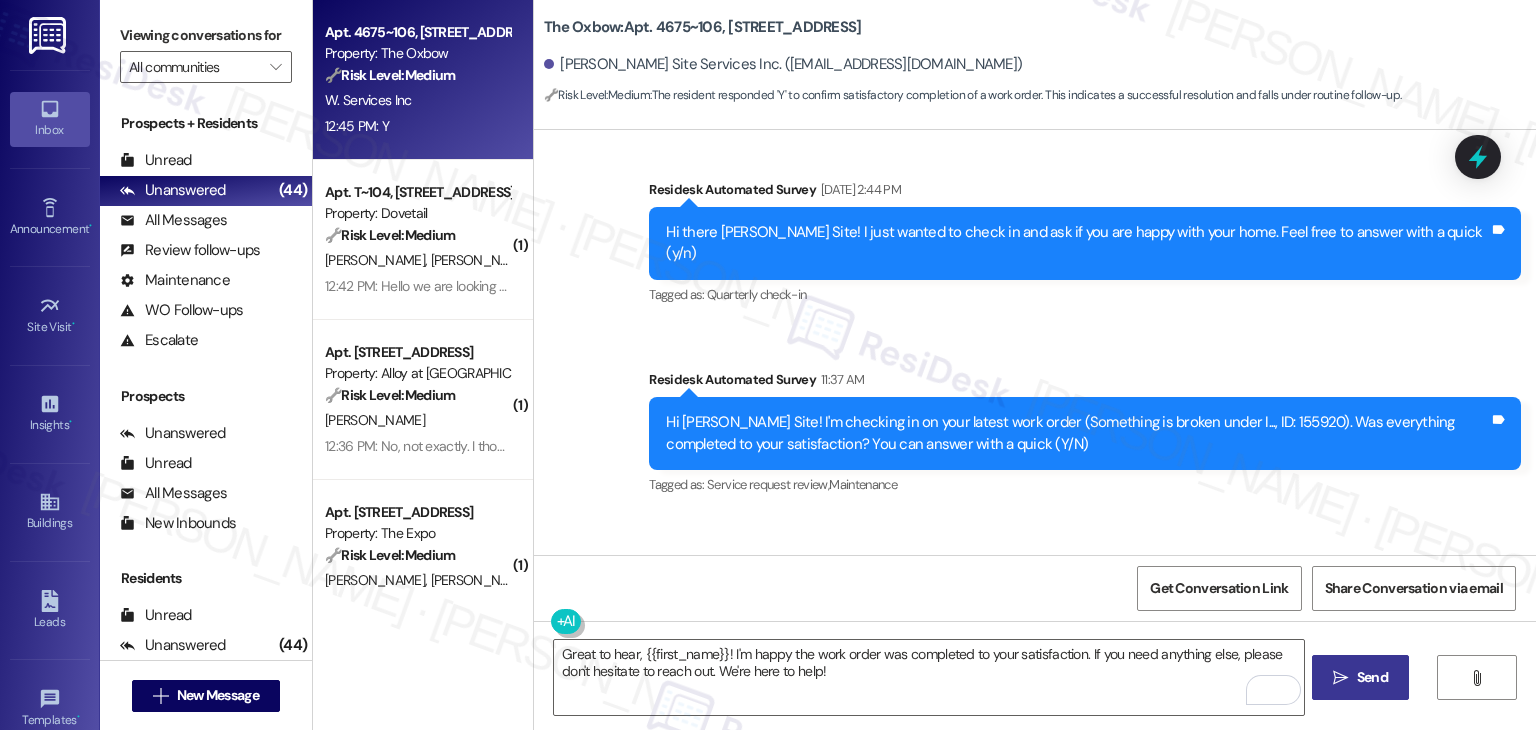 click on "Send" at bounding box center (1372, 677) 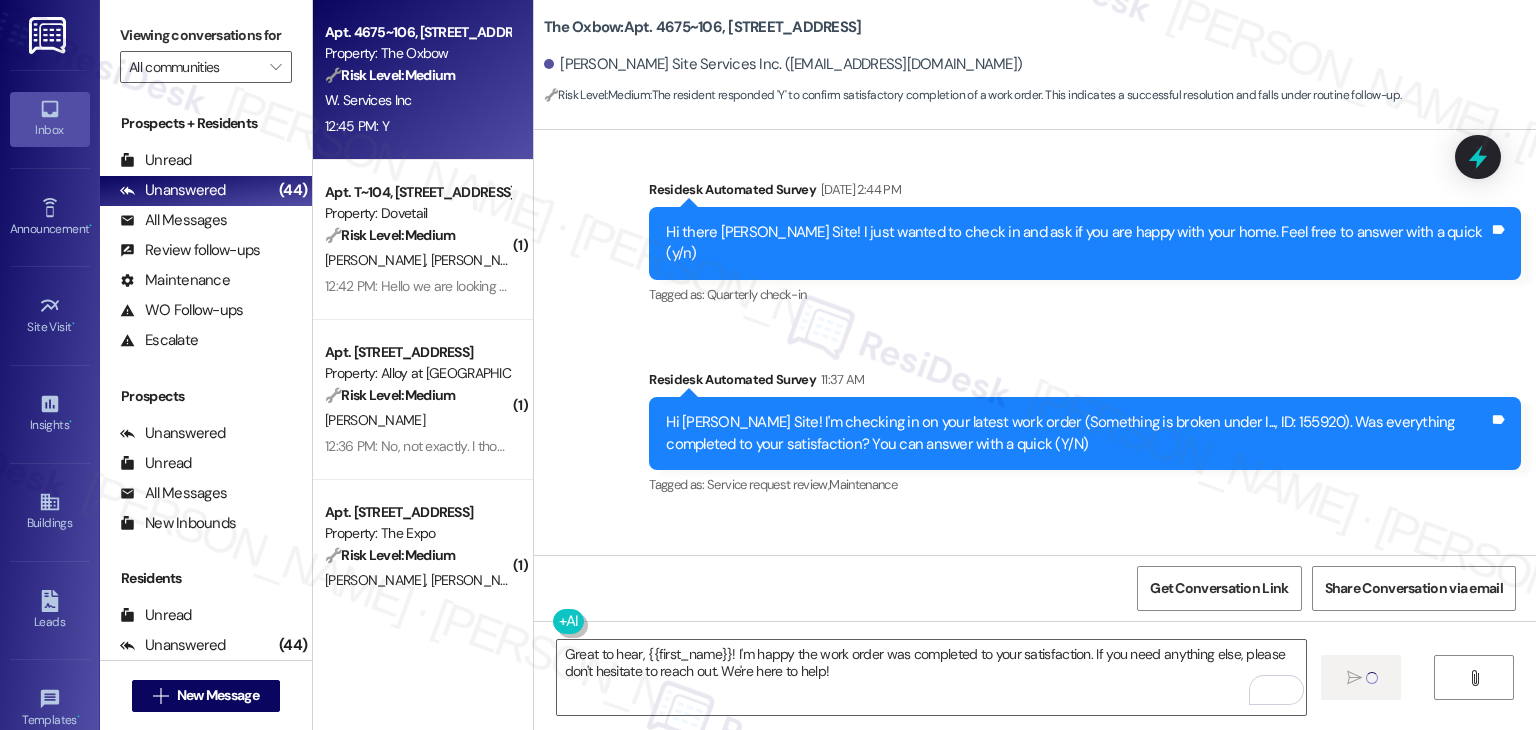 type 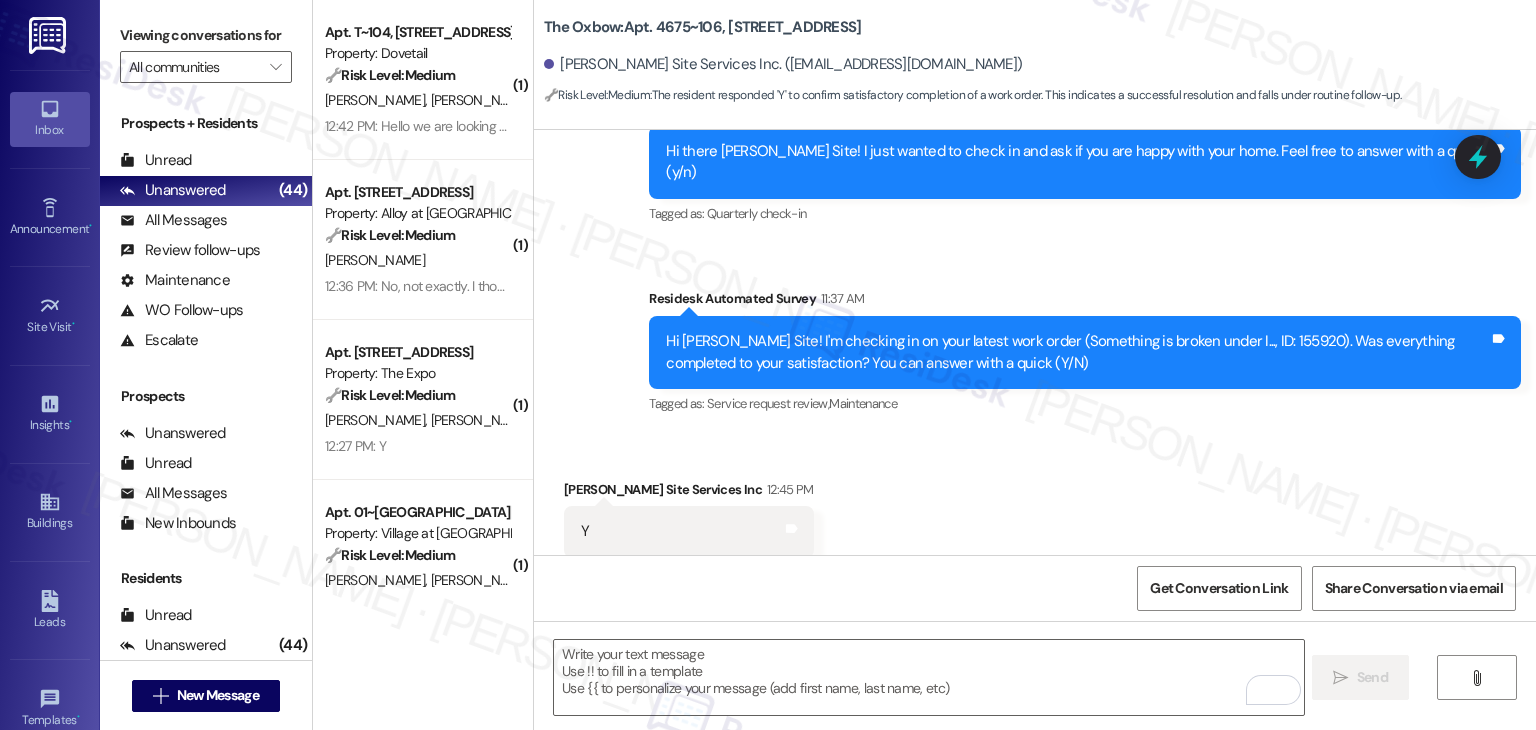 scroll, scrollTop: 2304, scrollLeft: 0, axis: vertical 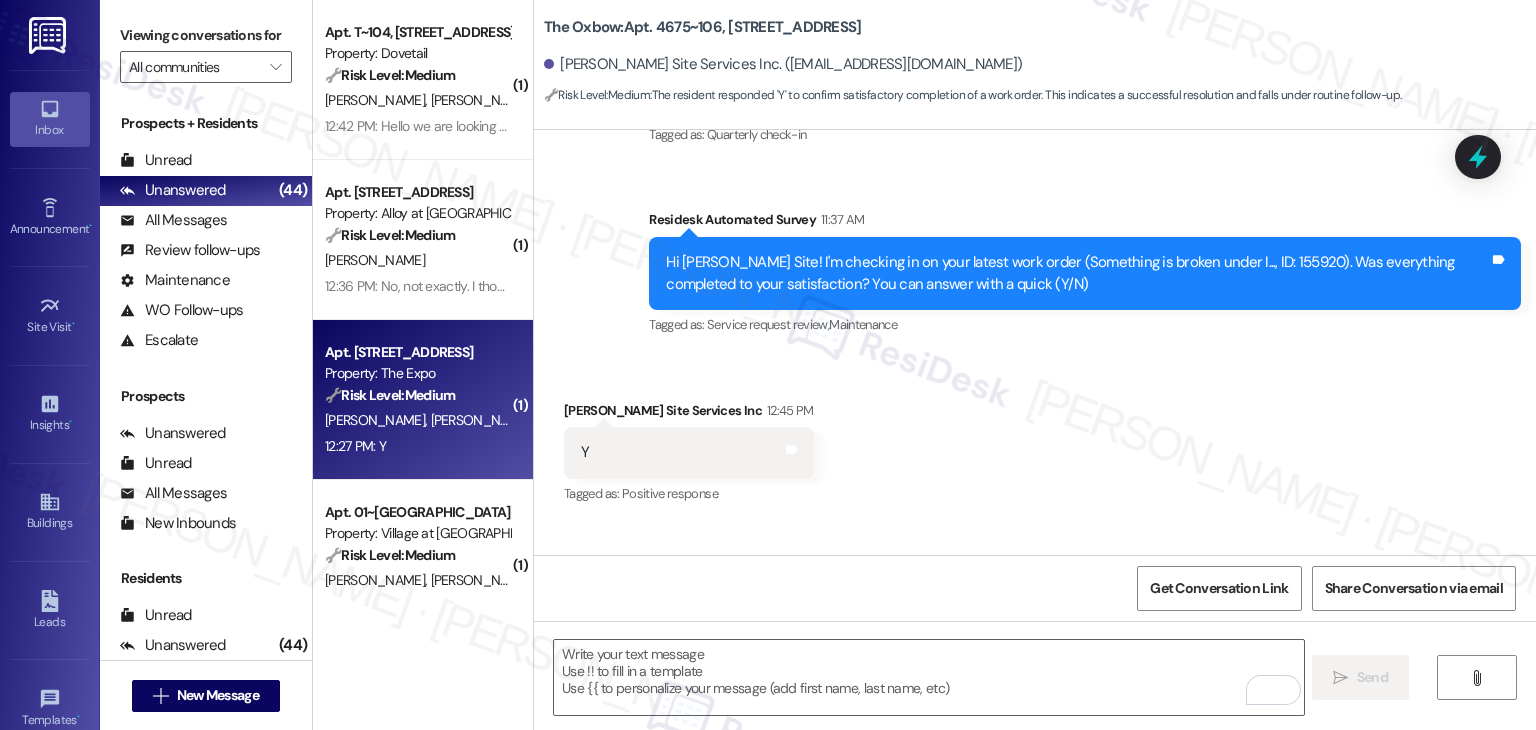 click on "12:27 PM: Y 12:27 PM: Y" at bounding box center (417, 446) 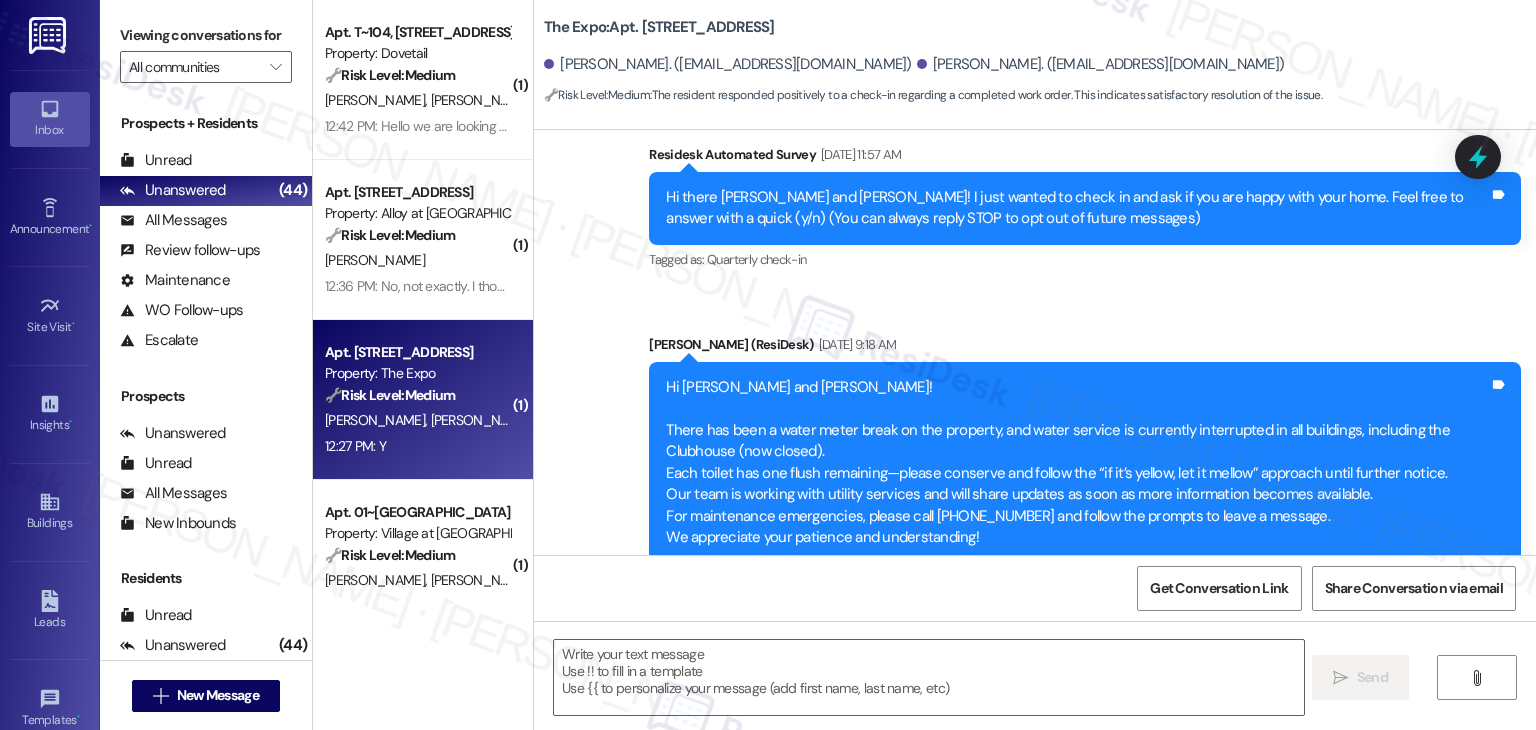 type on "Fetching suggested responses. Please feel free to read through the conversation in the meantime." 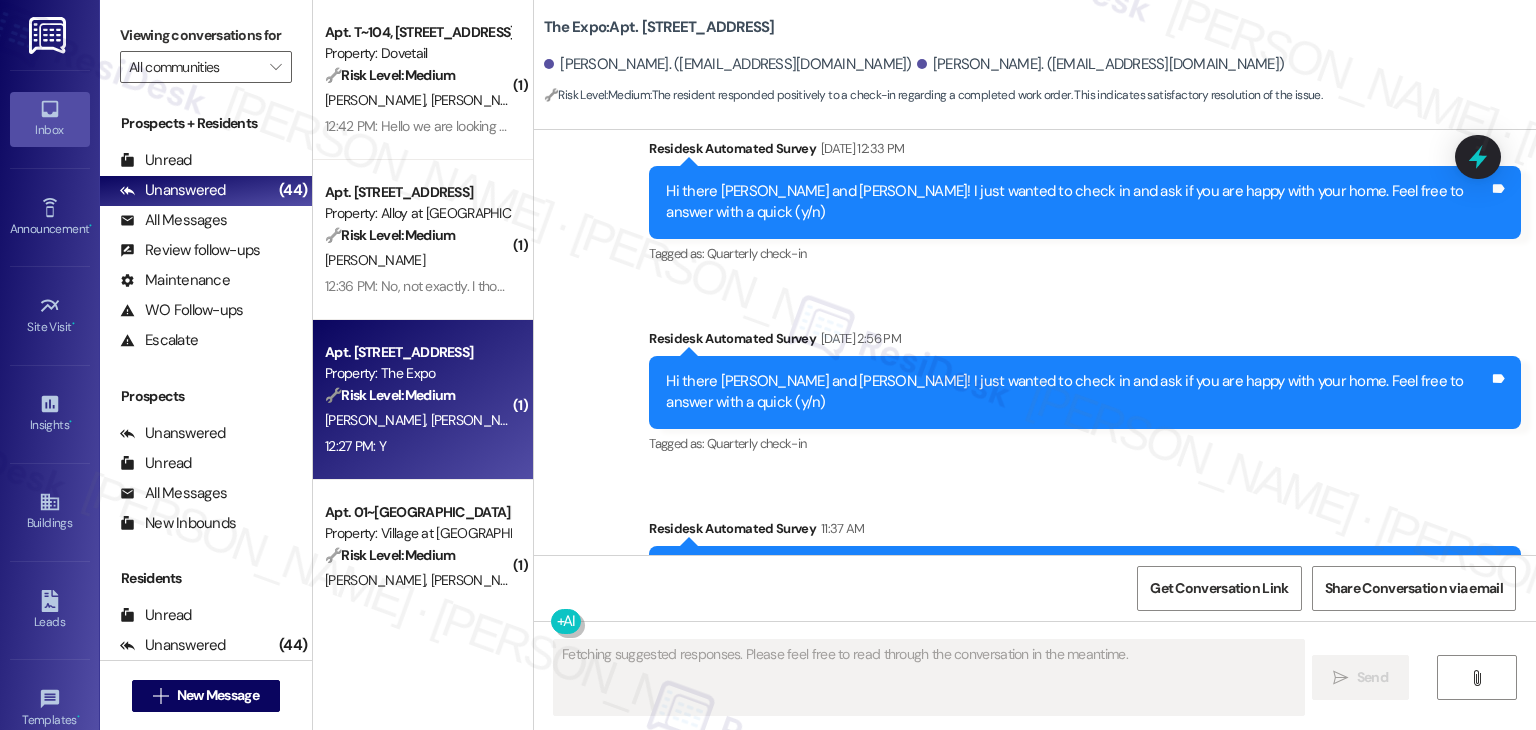 scroll, scrollTop: 915, scrollLeft: 0, axis: vertical 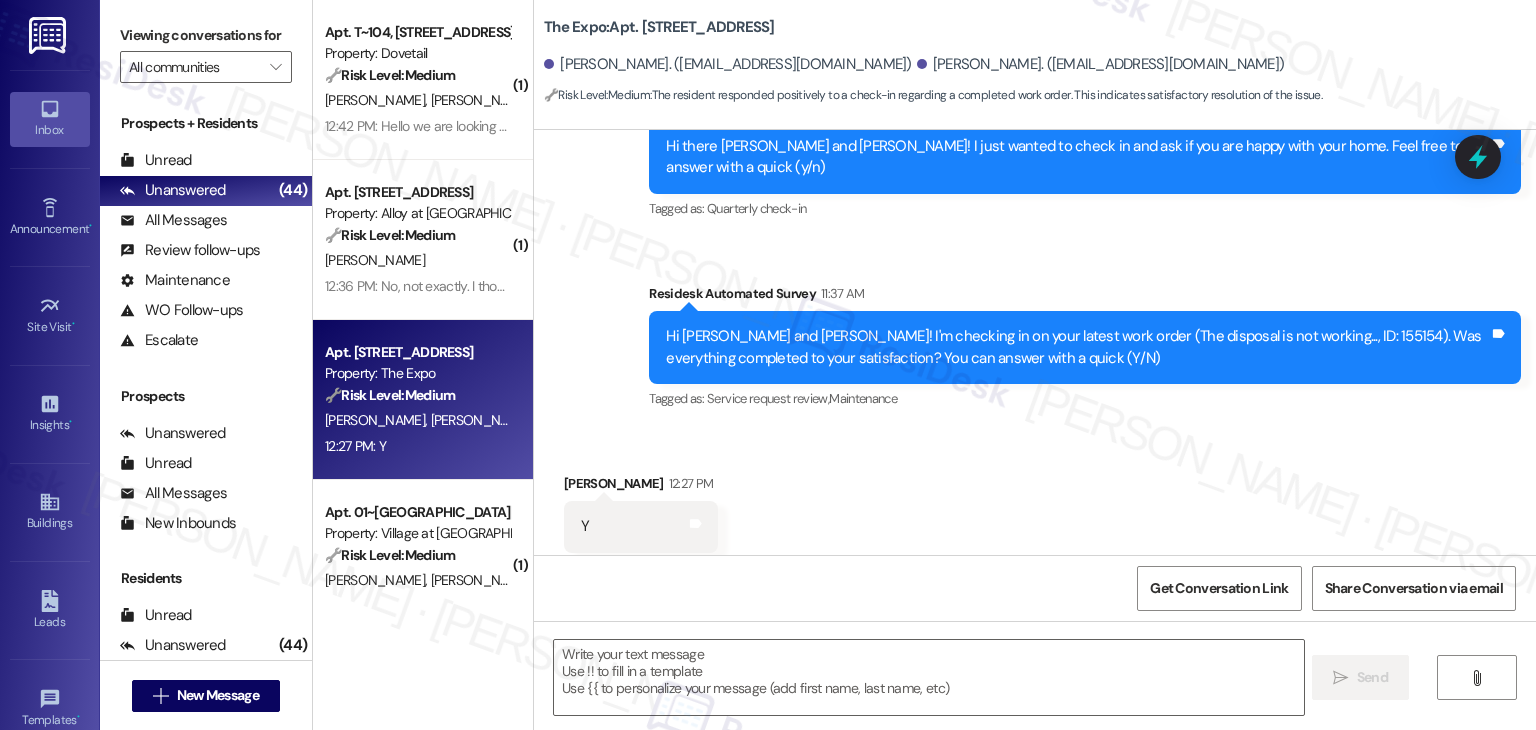 click on "Received via SMS Ileana Villeda 12:27 PM Y Tags and notes Tagged as:   Positive response Click to highlight conversations about Positive response" at bounding box center (1035, 512) 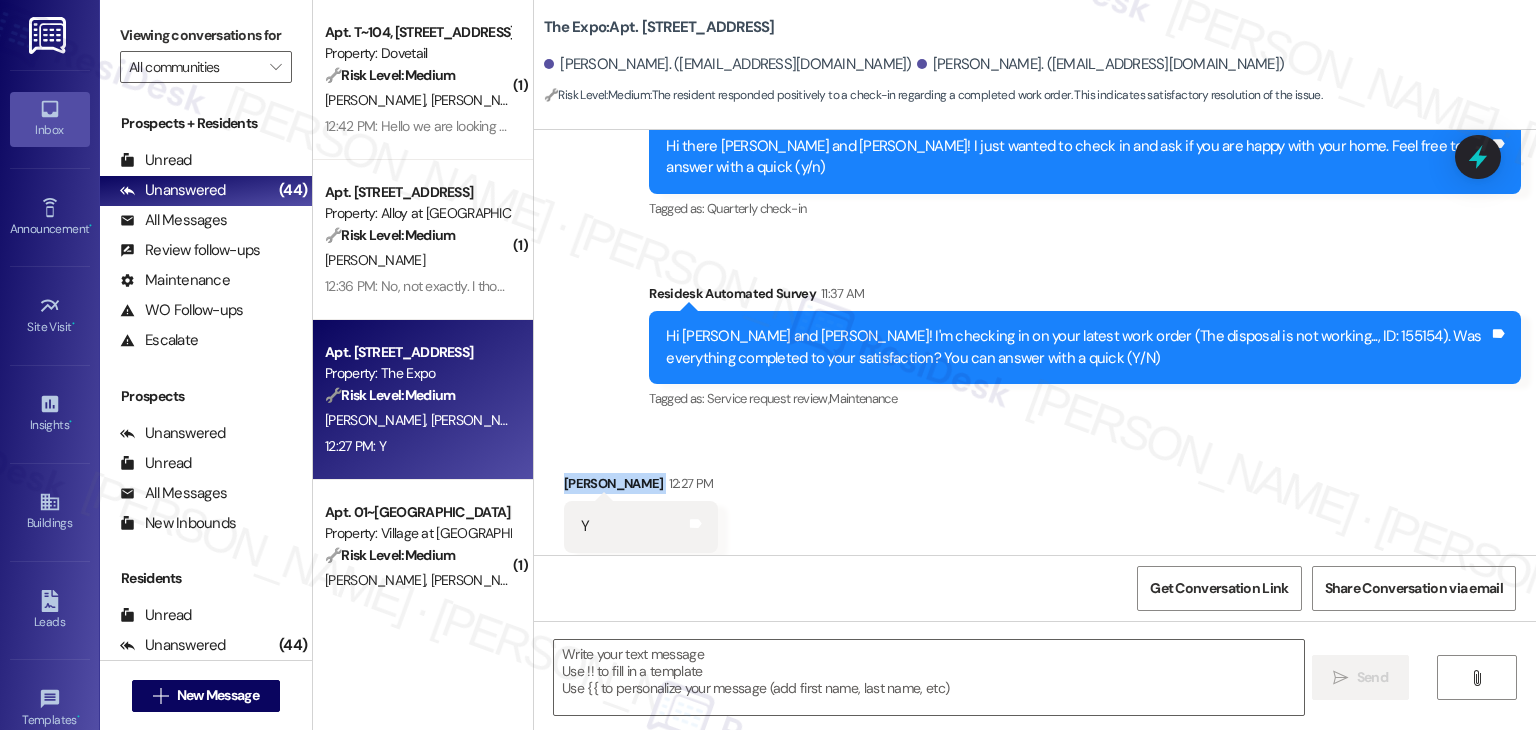 click on "Received via SMS Ileana Villeda 12:27 PM Y Tags and notes Tagged as:   Positive response Click to highlight conversations about Positive response" at bounding box center [1035, 512] 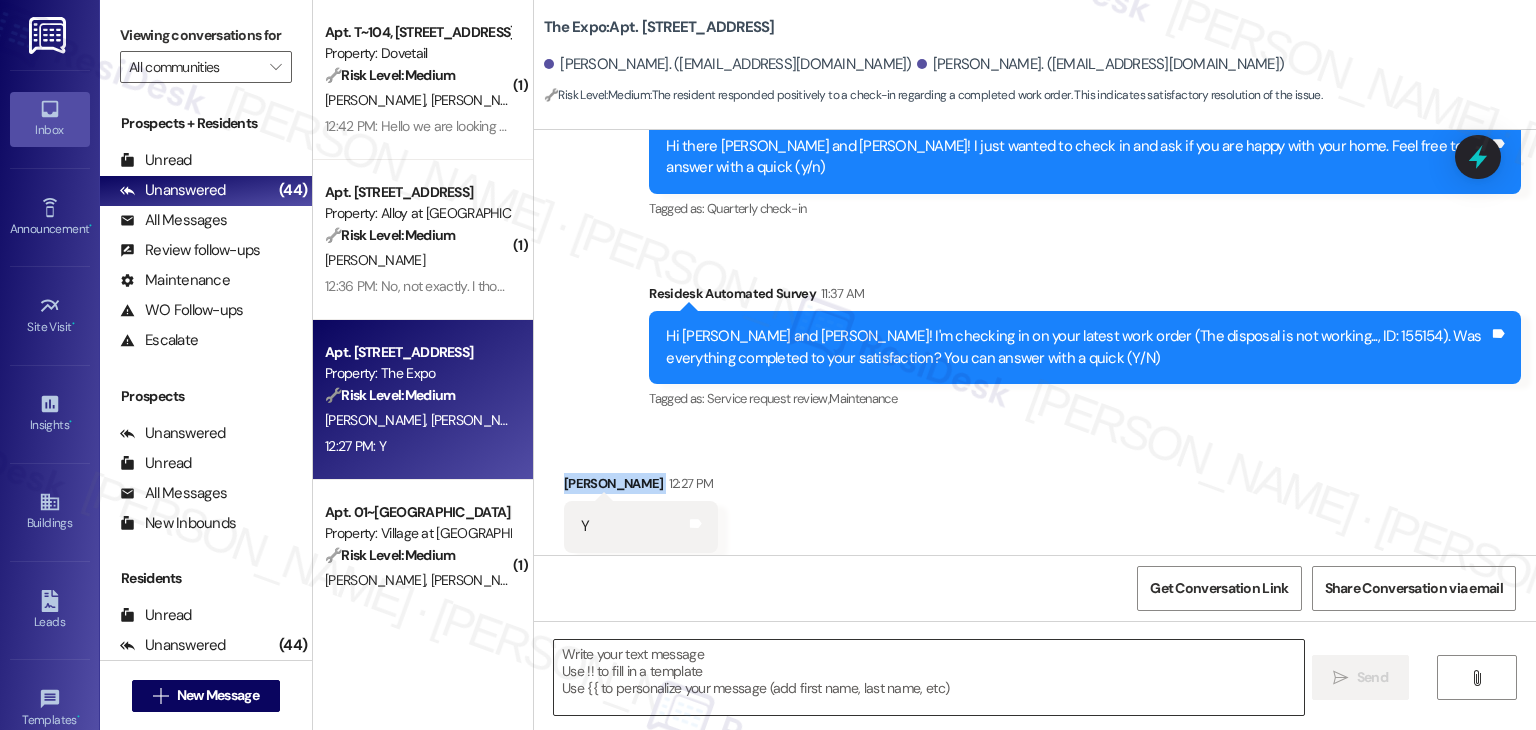 click at bounding box center [928, 677] 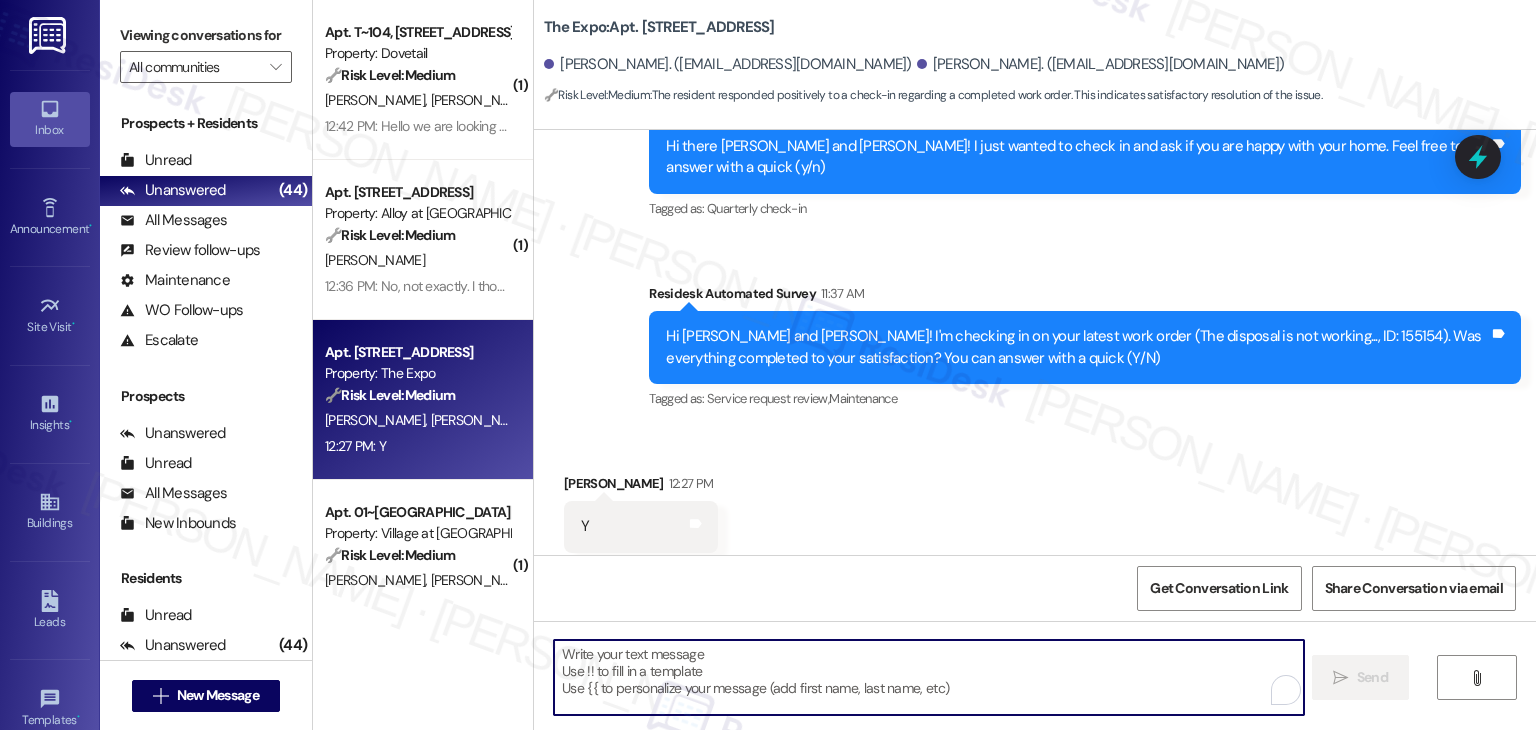 paste on "Great to hear, {{first_name}}! I'm happy the work order was completed to your satisfaction. If you need anything else, please don't hesitate to reach out. We're here to help!" 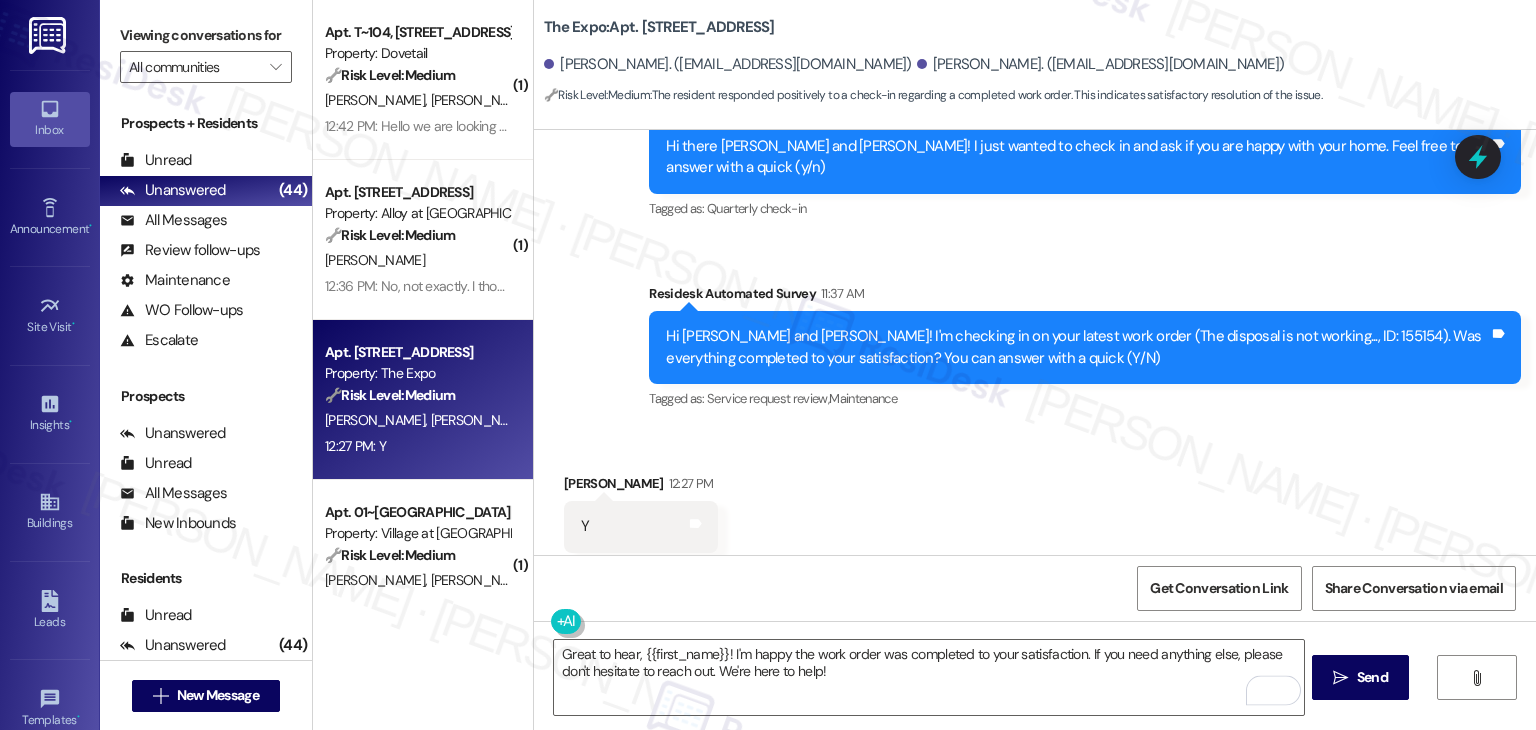 click on "Ileana Villeda 12:27 PM" at bounding box center [641, 487] 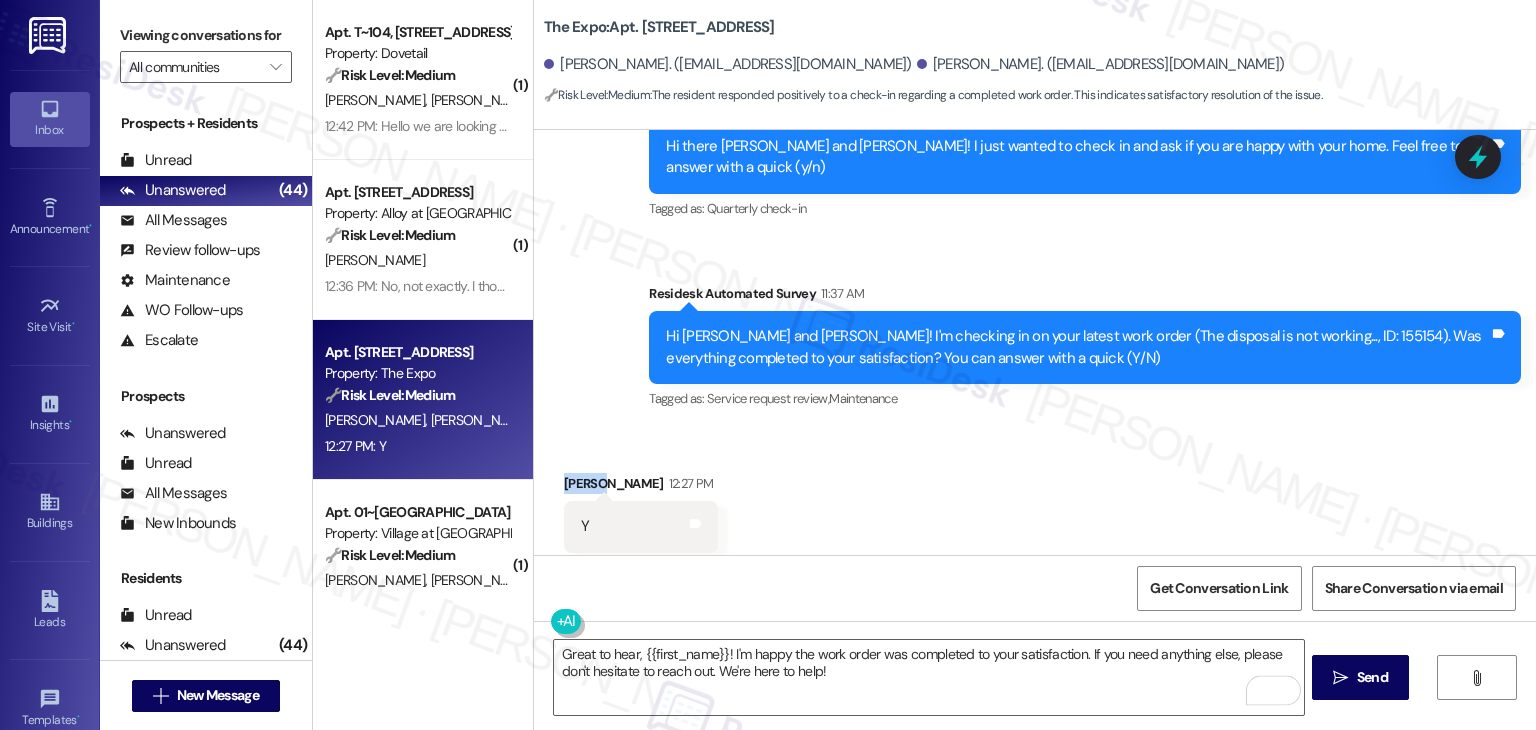 click on "Ileana Villeda 12:27 PM" at bounding box center [641, 487] 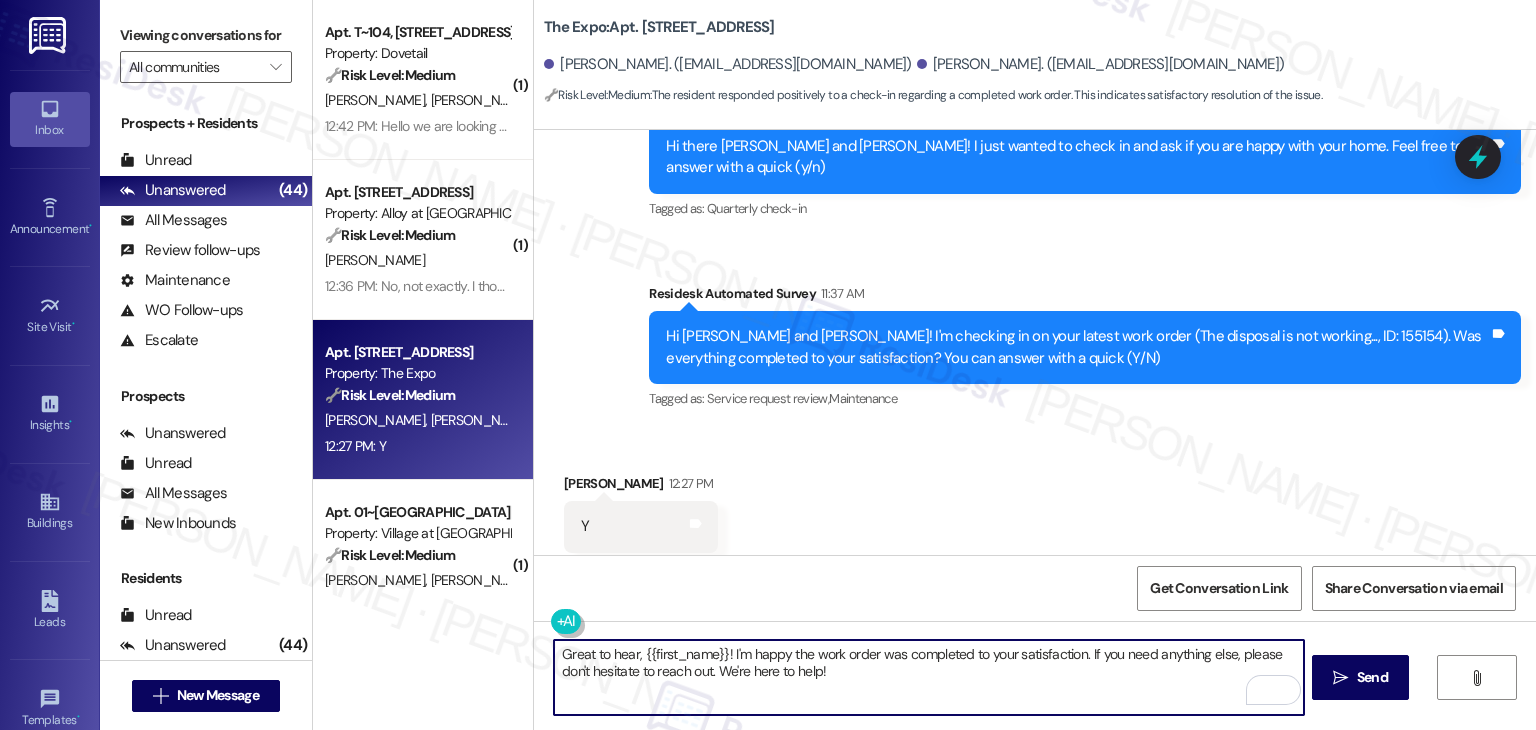 drag, startPoint x: 716, startPoint y: 649, endPoint x: 633, endPoint y: 646, distance: 83.0542 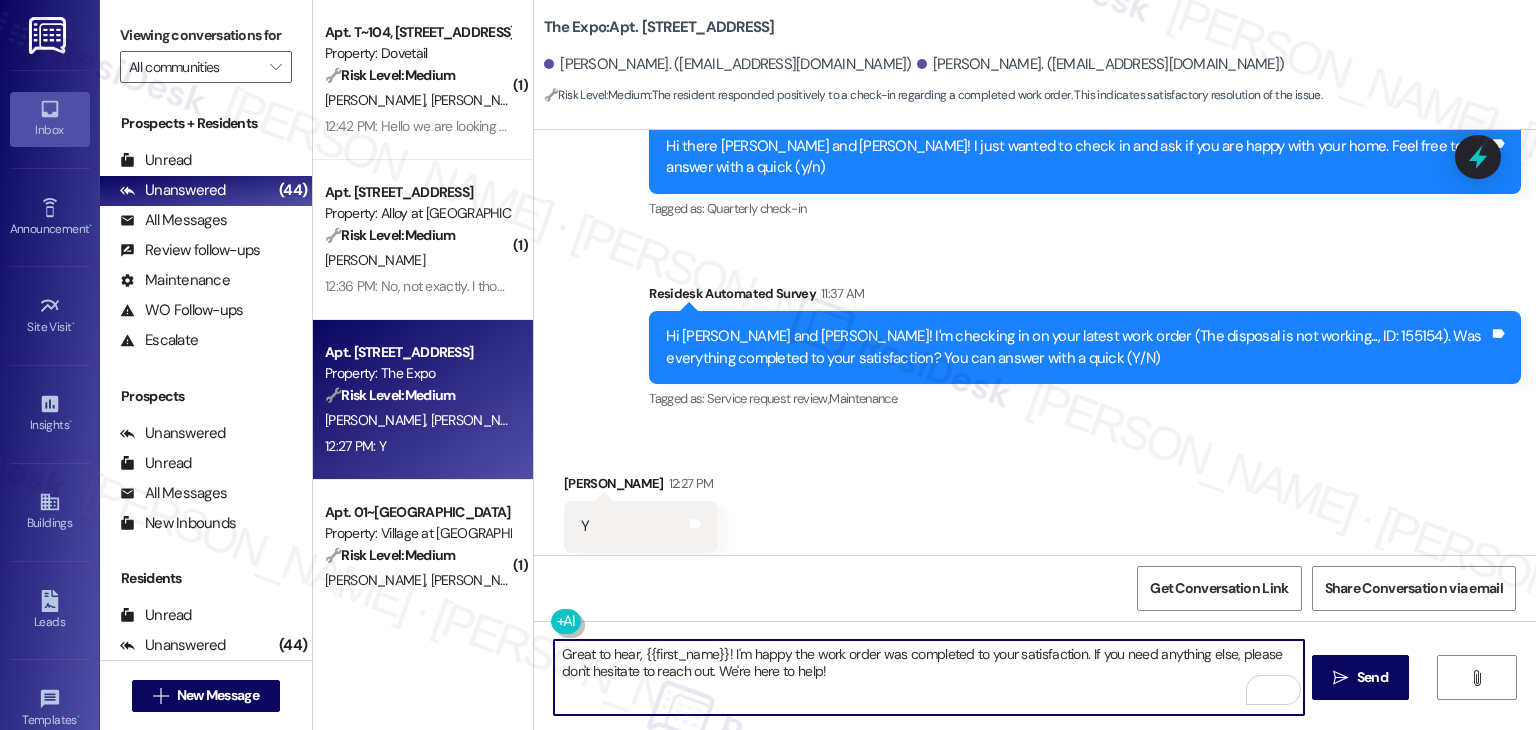 click on "Great to hear, {{first_name}}! I'm happy the work order was completed to your satisfaction. If you need anything else, please don't hesitate to reach out. We're here to help!" at bounding box center (928, 677) 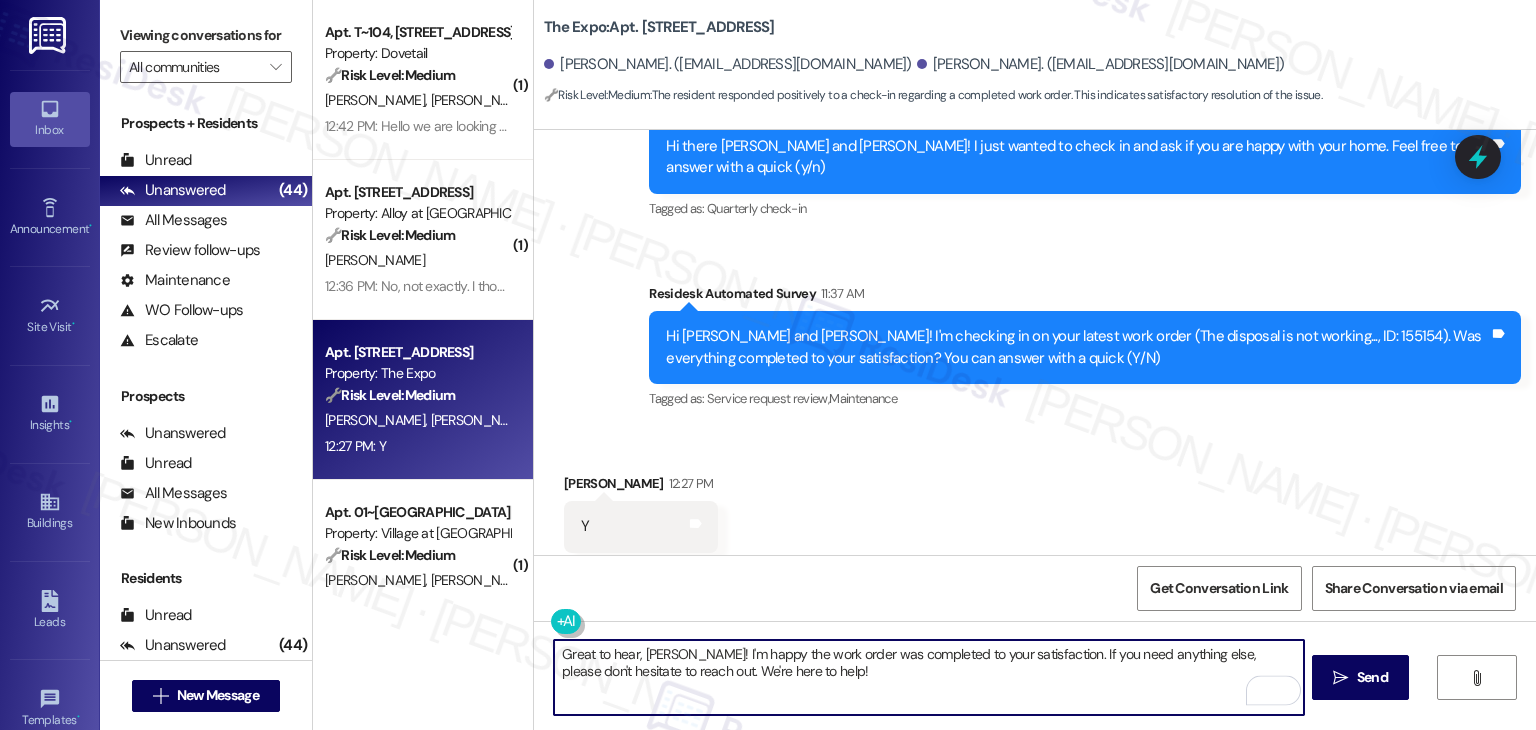 type on "Great to hear, Ileana! I'm happy the work order was completed to your satisfaction. If you need anything else, please don't hesitate to reach out. We're here to help!" 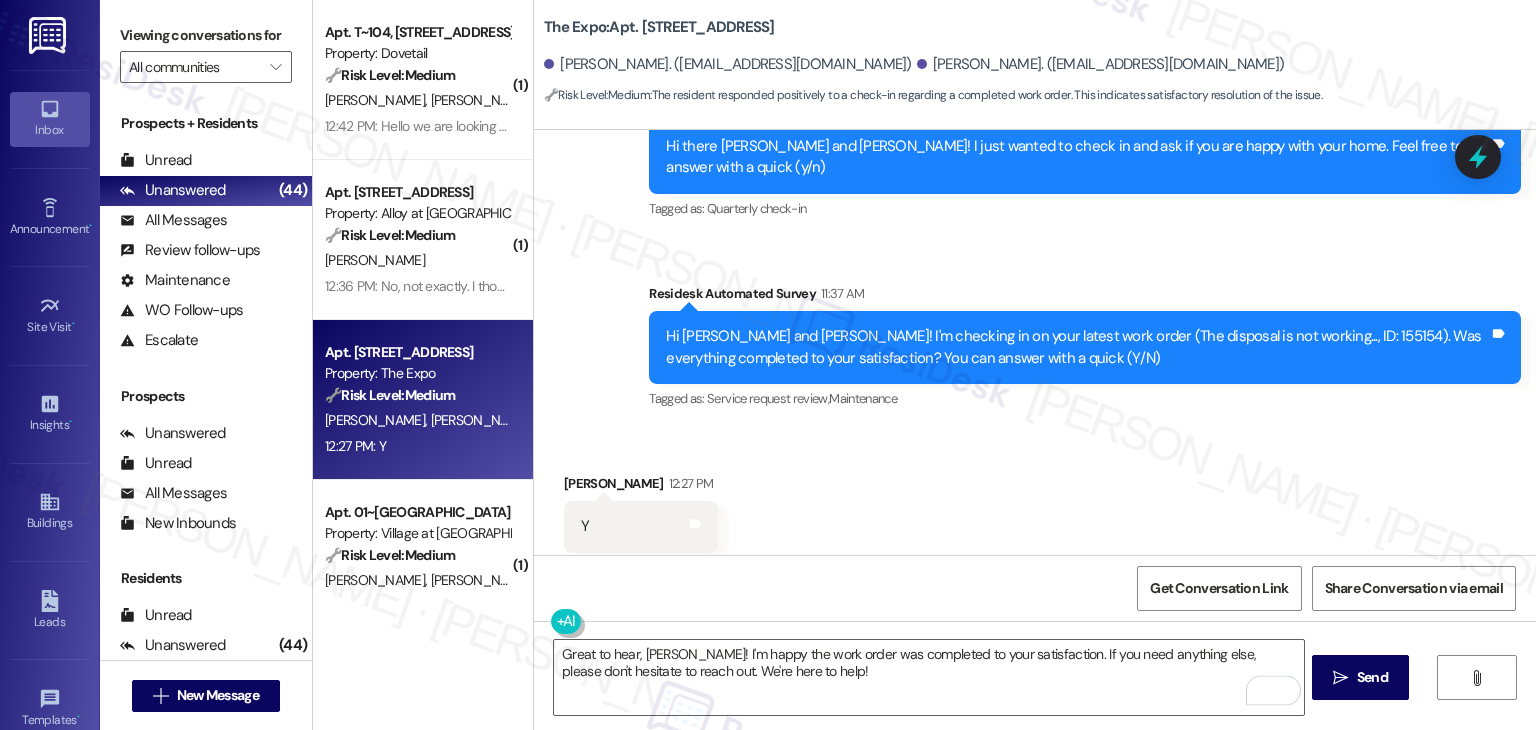 click on "Received via SMS Ileana Villeda 12:27 PM Y Tags and notes Tagged as:   Positive response Click to highlight conversations about Positive response" at bounding box center [1035, 512] 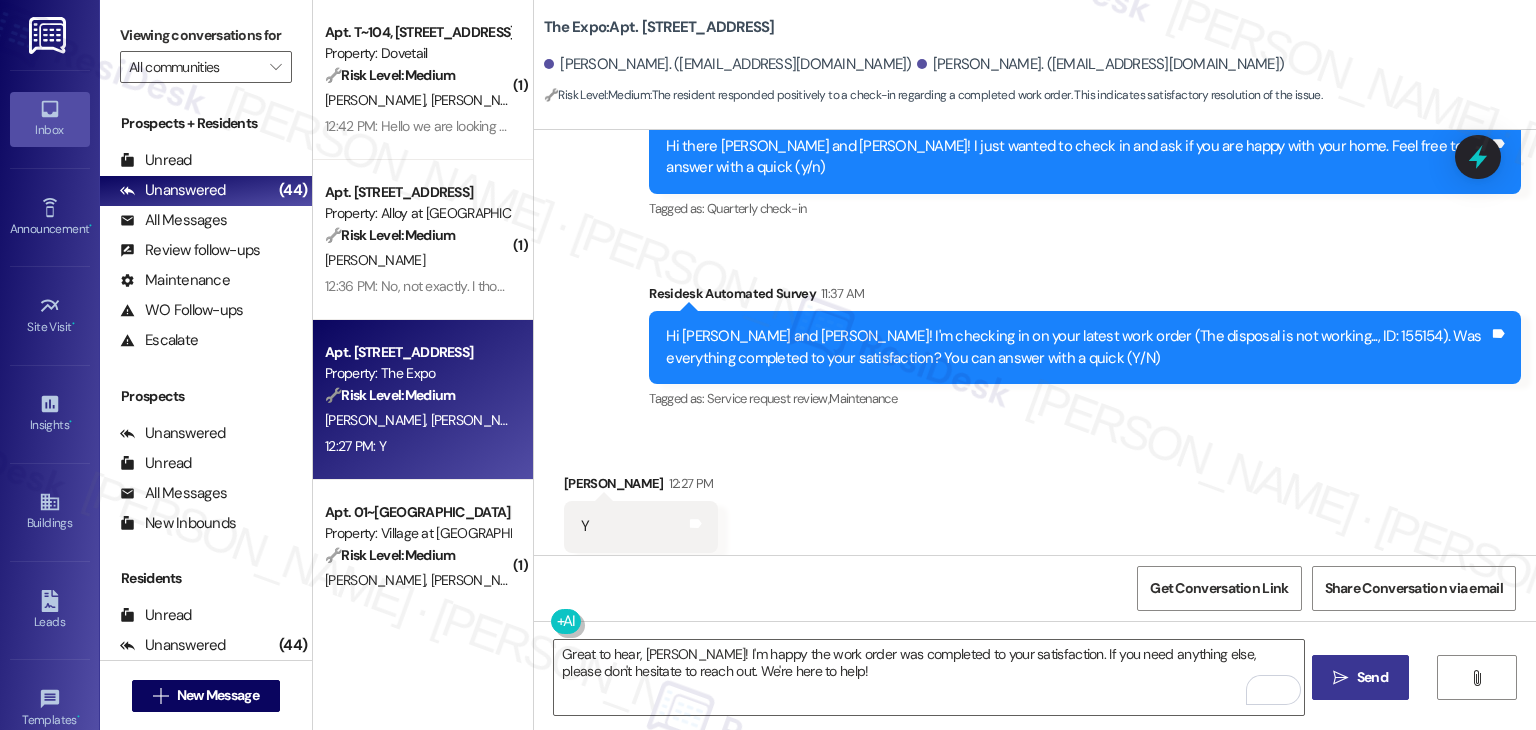 click on "Send" at bounding box center (1372, 677) 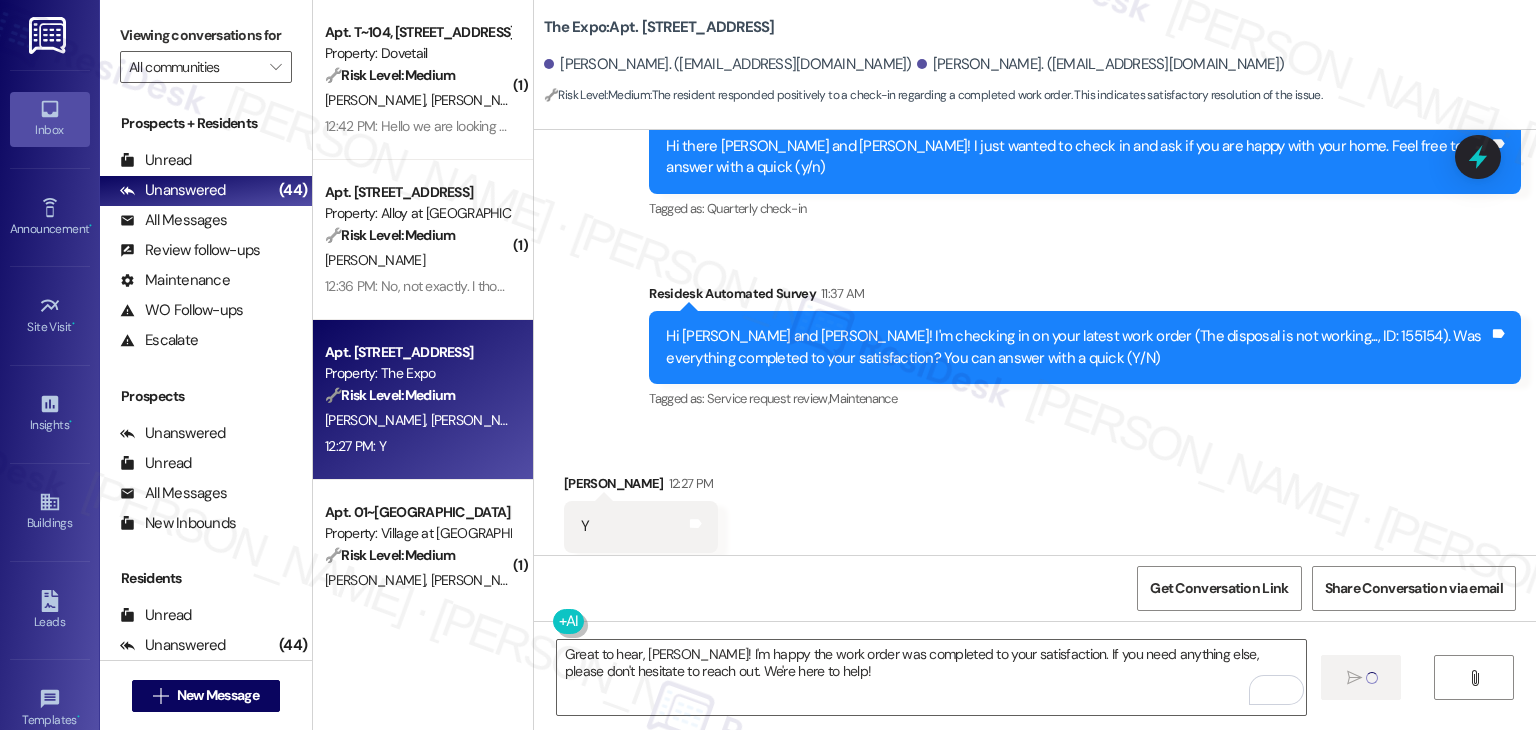 type 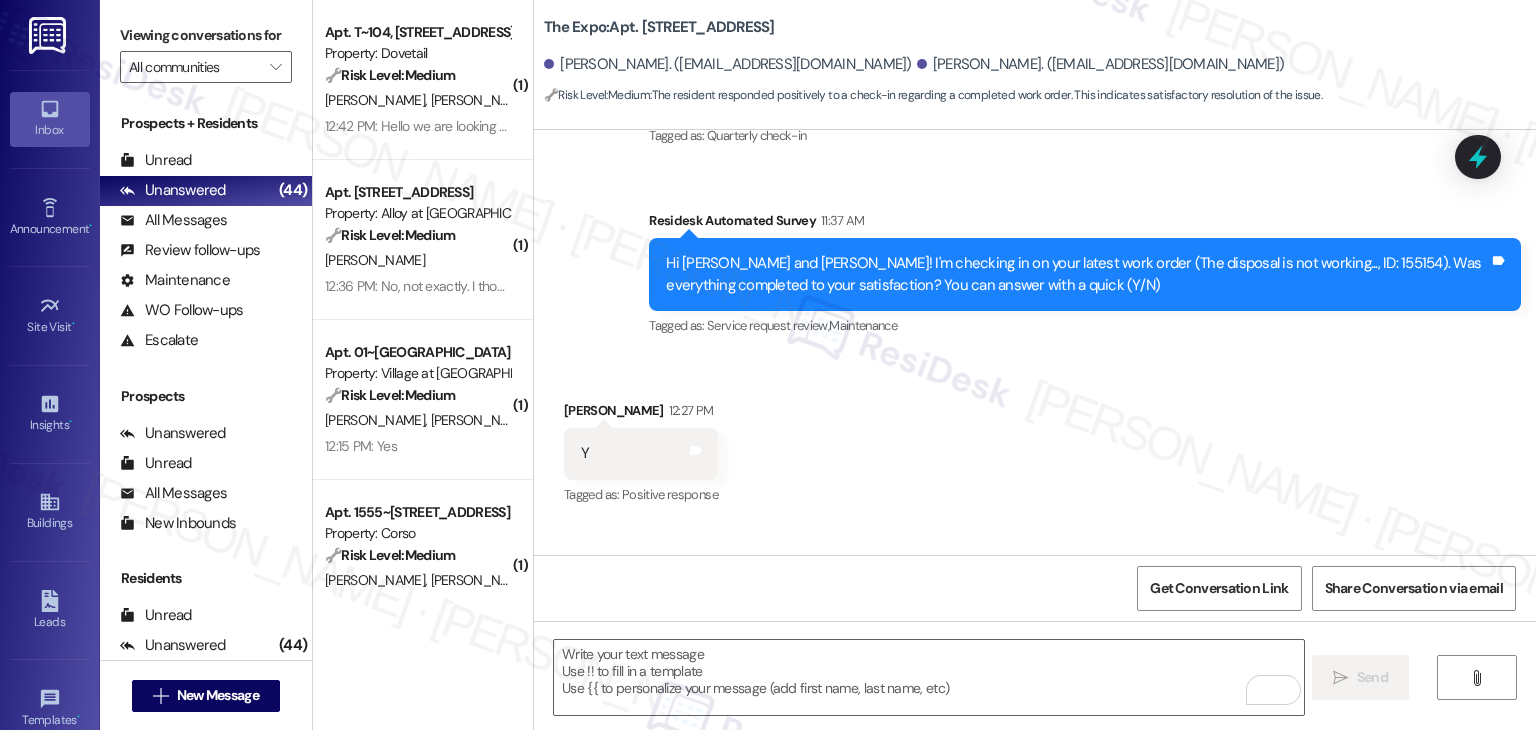 scroll, scrollTop: 1076, scrollLeft: 0, axis: vertical 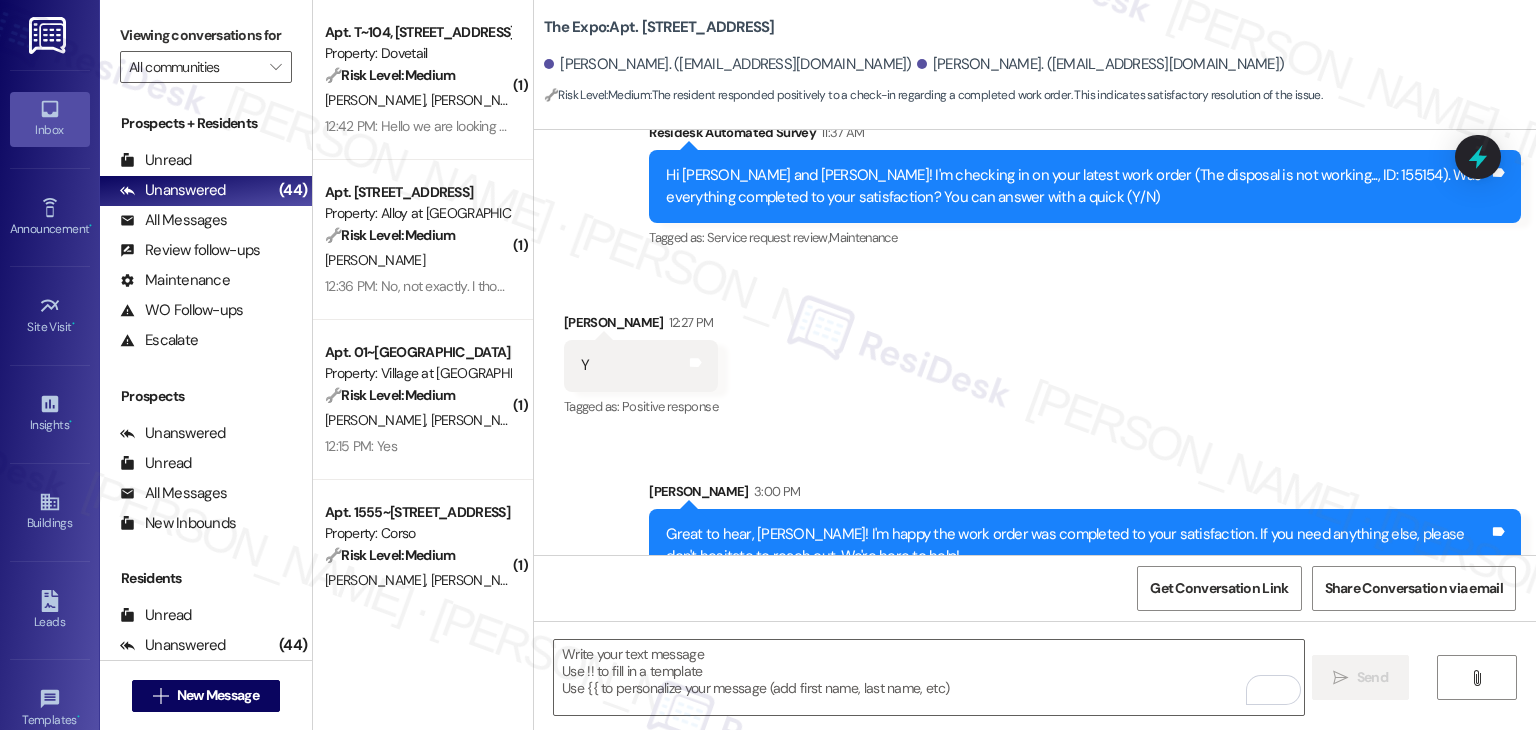 click on "Received via SMS Ileana Villeda 12:27 PM Y Tags and notes Tagged as:   Positive response Click to highlight conversations about Positive response" at bounding box center (1035, 351) 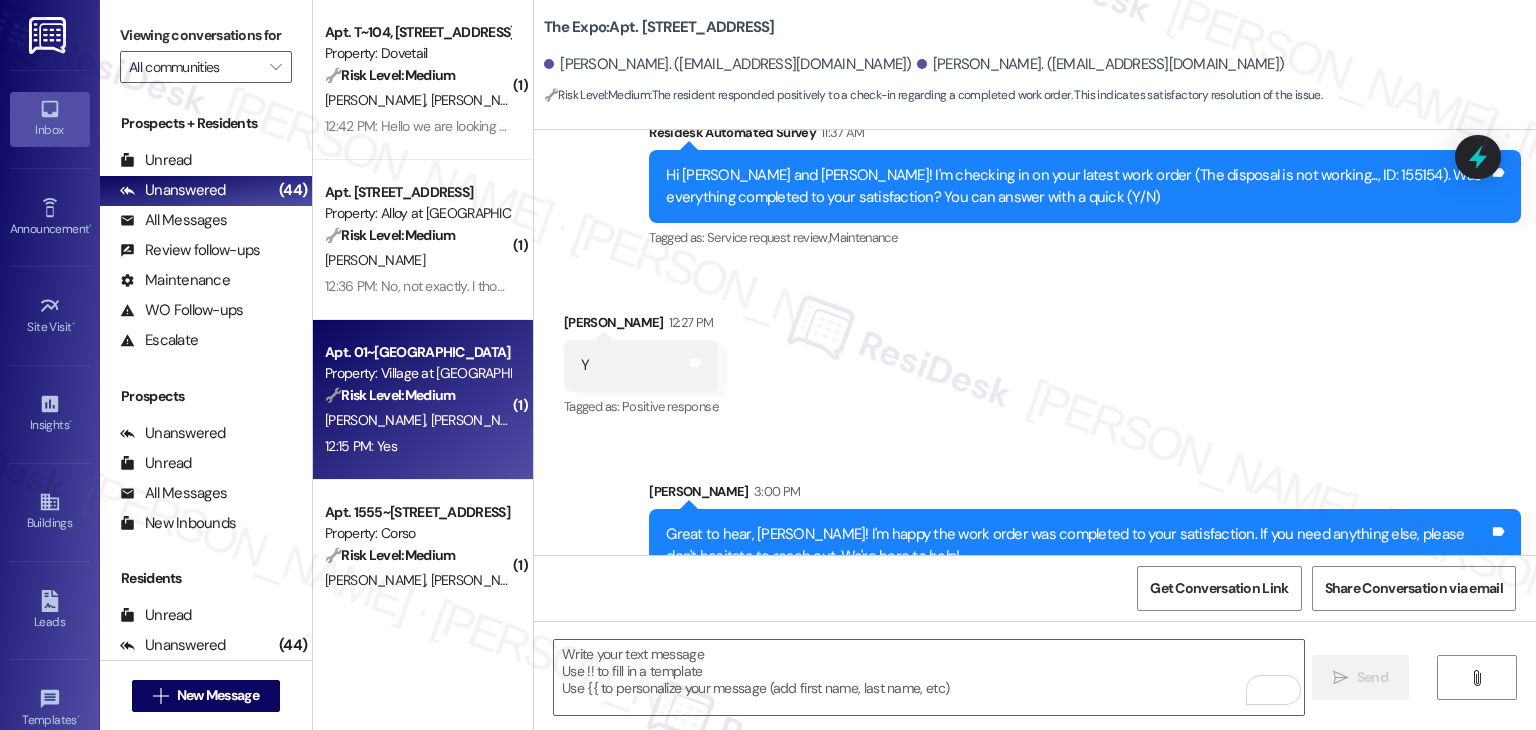 click on "🔧  Risk Level:  Medium" at bounding box center [390, 395] 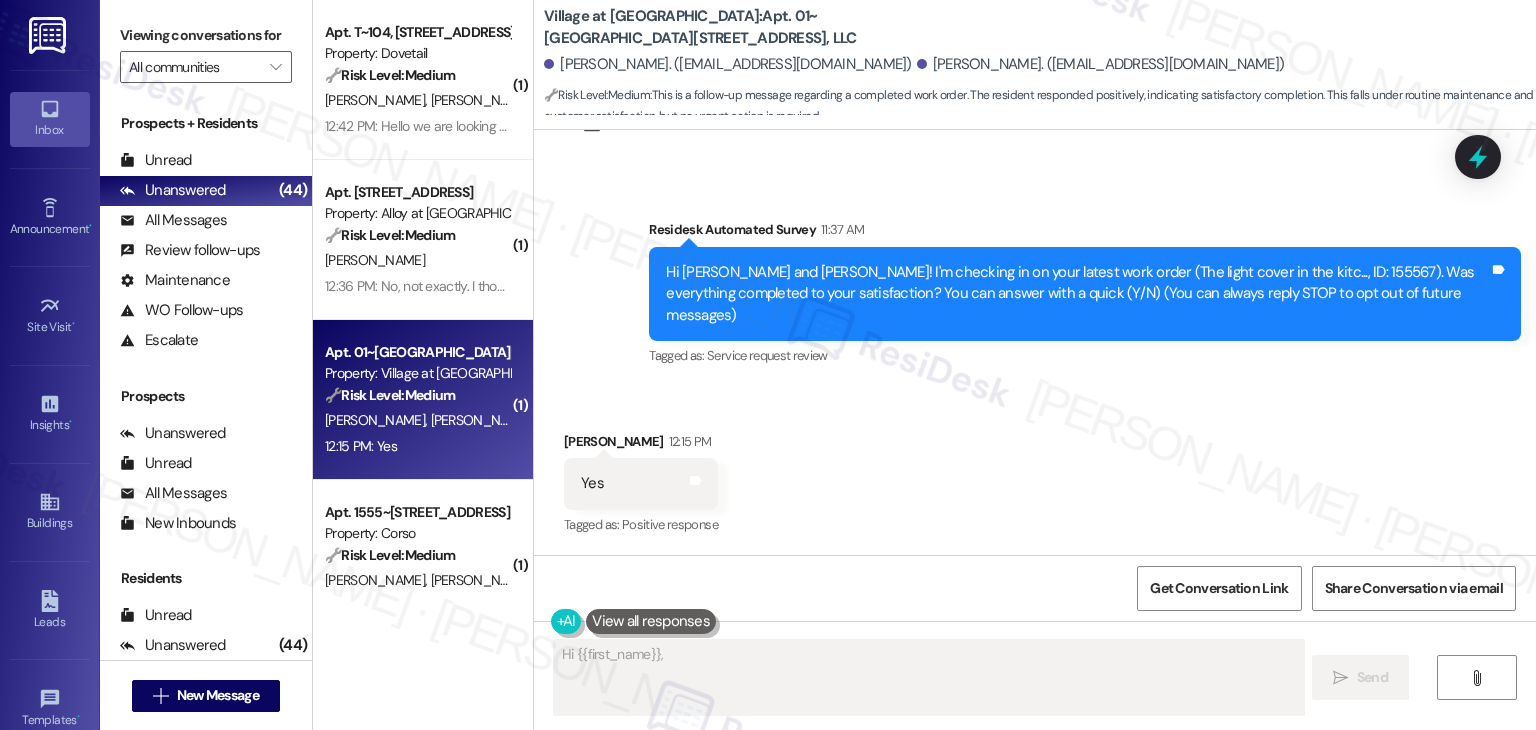 scroll, scrollTop: 68, scrollLeft: 0, axis: vertical 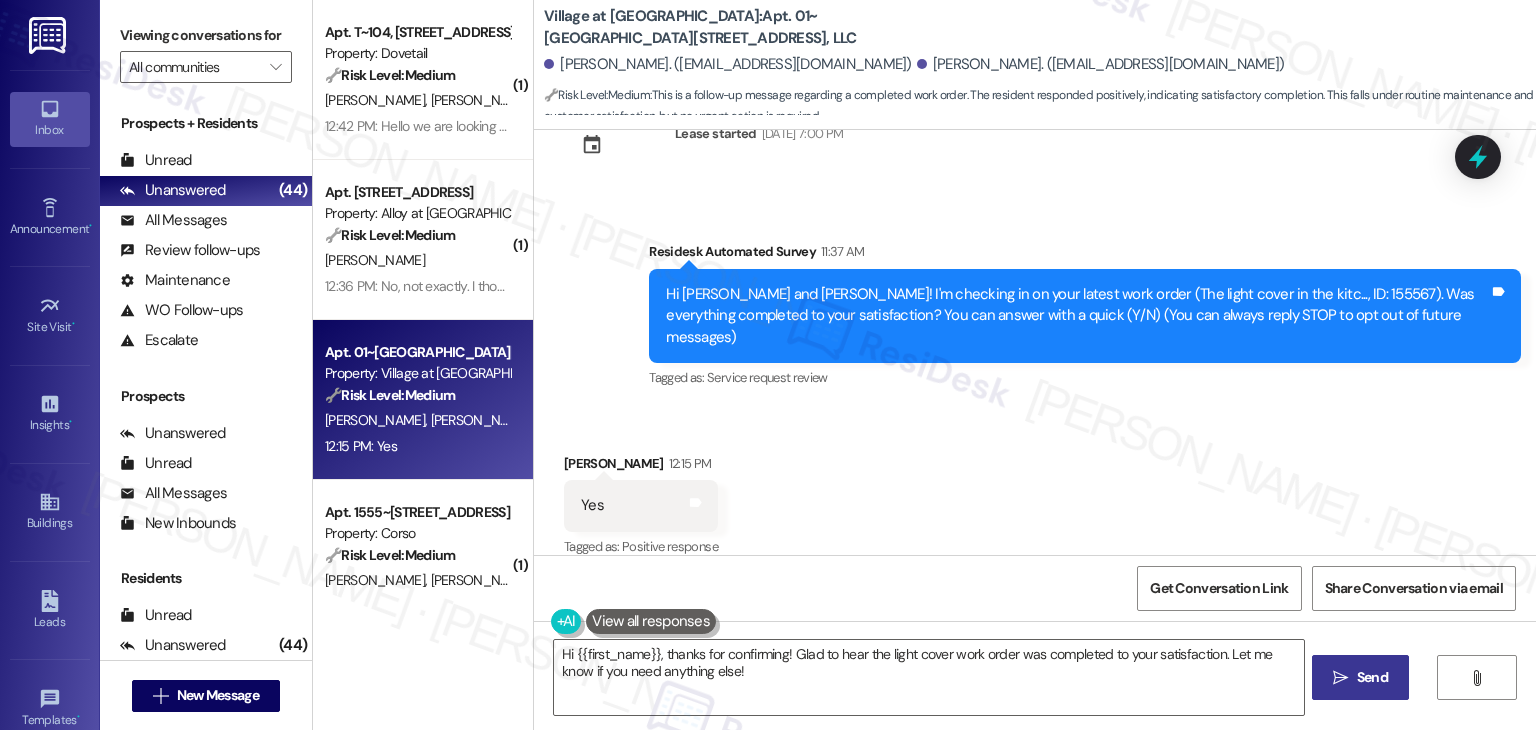 click on "Received via SMS Esther Alade 12:15 PM Yes  Tags and notes Tagged as:   Positive response Click to highlight conversations about Positive response" at bounding box center [1035, 492] 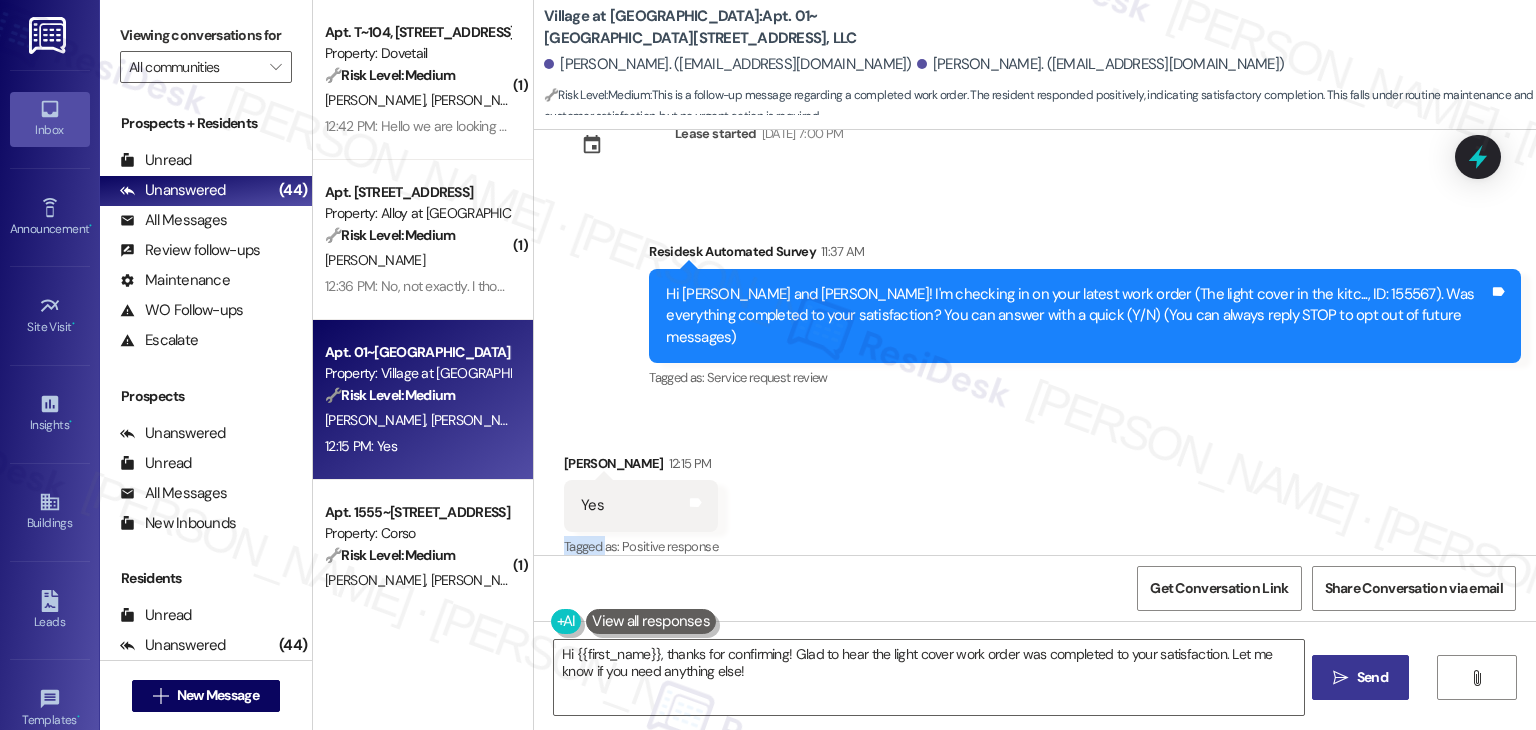 click on "Received via SMS Esther Alade 12:15 PM Yes  Tags and notes Tagged as:   Positive response Click to highlight conversations about Positive response" at bounding box center [1035, 492] 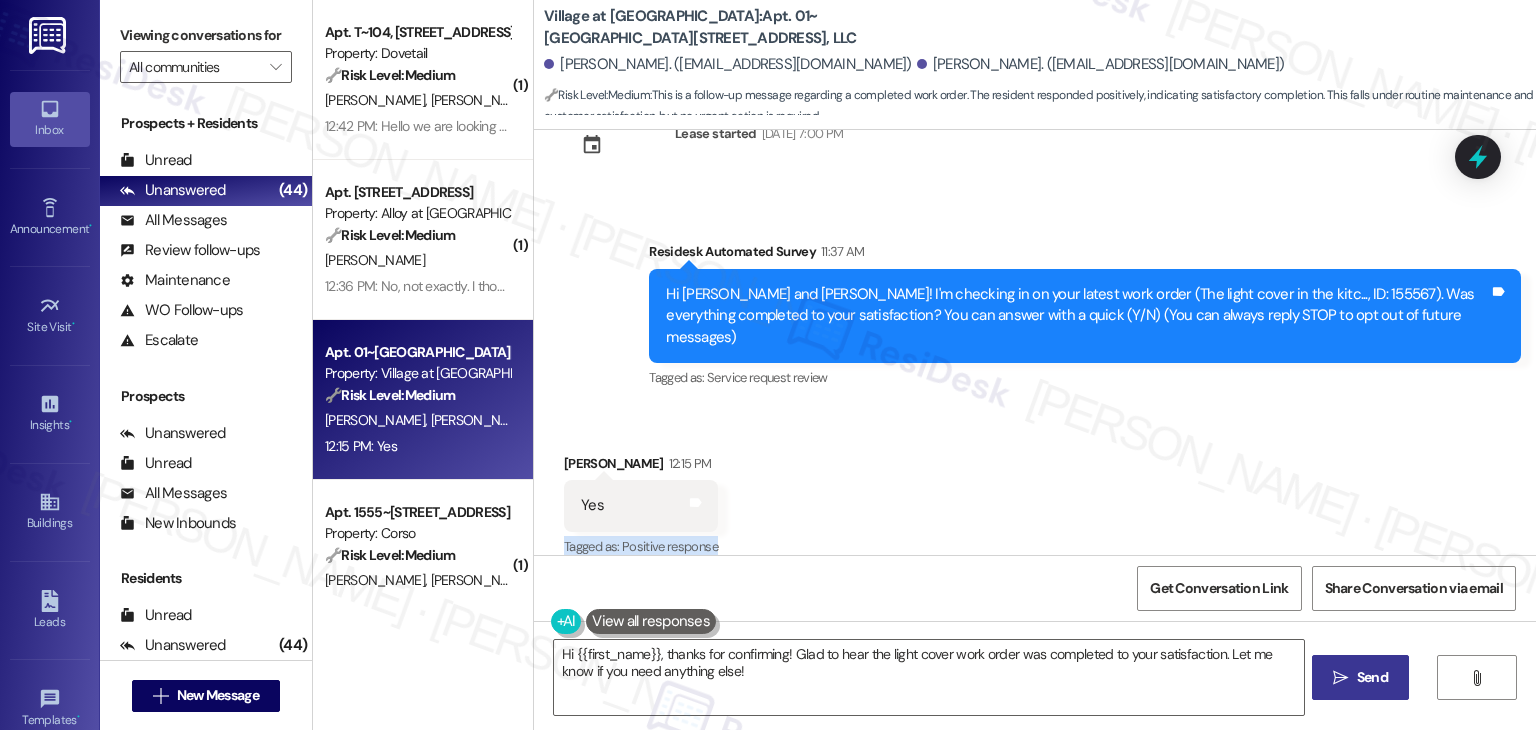click on "Received via SMS Esther Alade 12:15 PM Yes  Tags and notes Tagged as:   Positive response Click to highlight conversations about Positive response" at bounding box center [1035, 492] 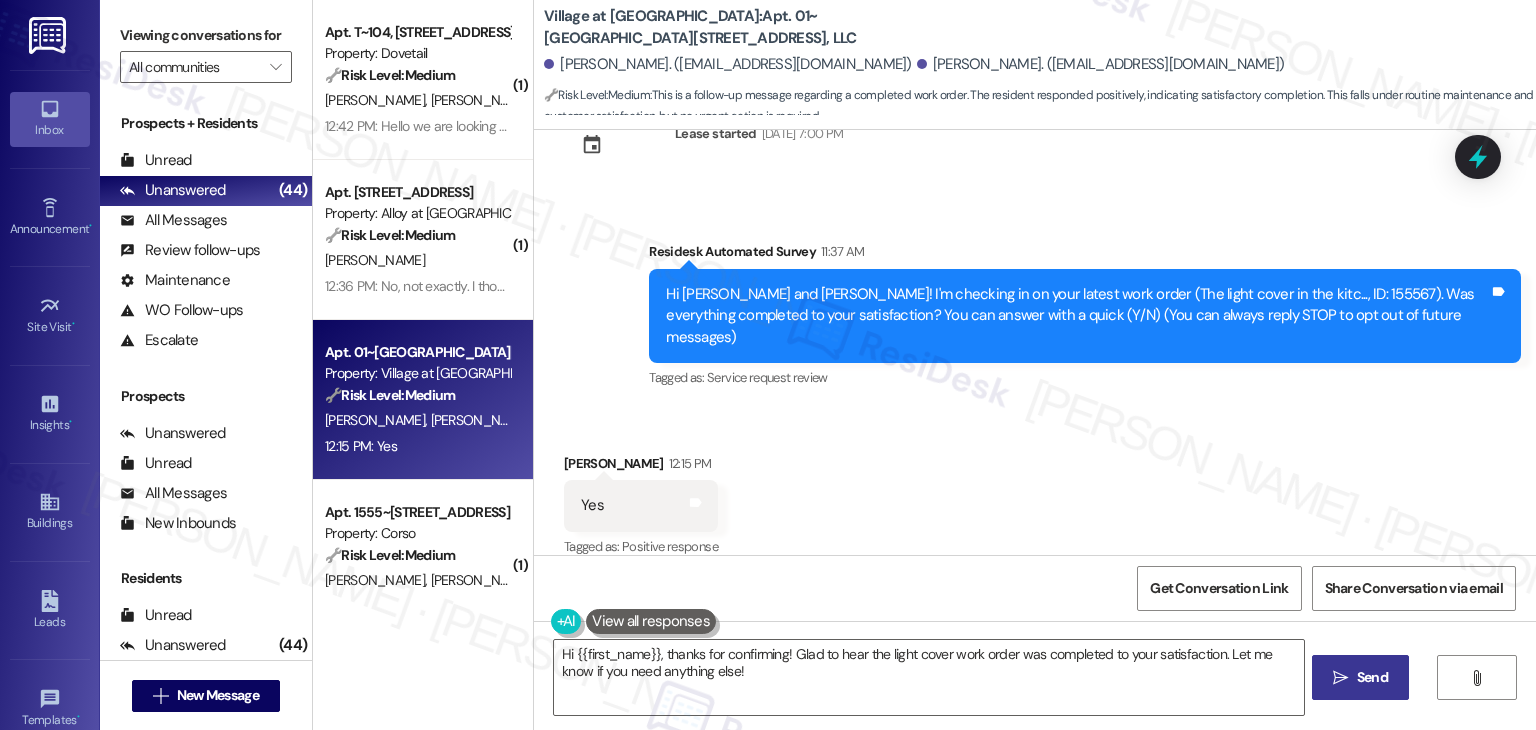 click on "Received via SMS Esther Alade 12:15 PM Yes  Tags and notes Tagged as:   Positive response Click to highlight conversations about Positive response" at bounding box center (1035, 492) 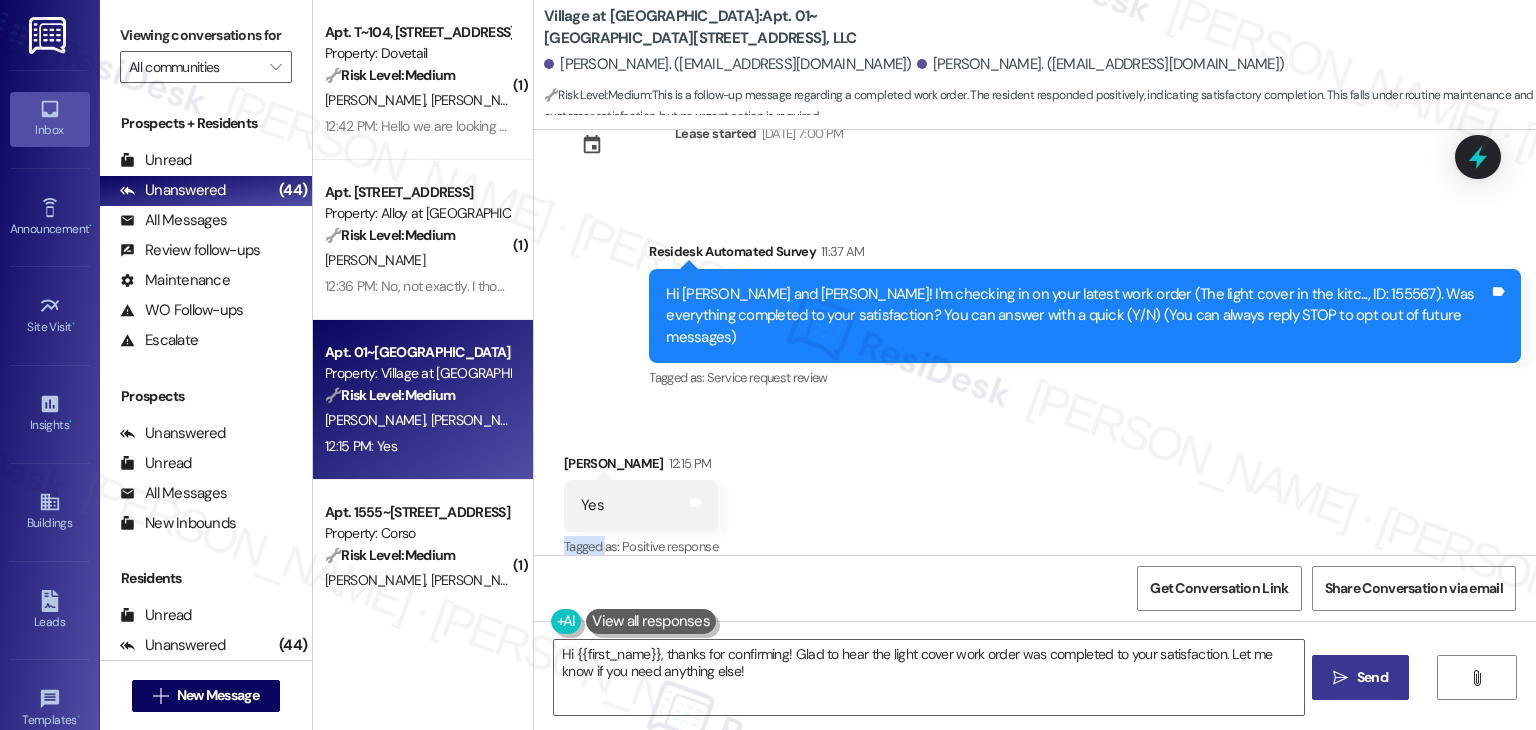click on "Received via SMS Esther Alade 12:15 PM Yes  Tags and notes Tagged as:   Positive response Click to highlight conversations about Positive response" at bounding box center (1035, 492) 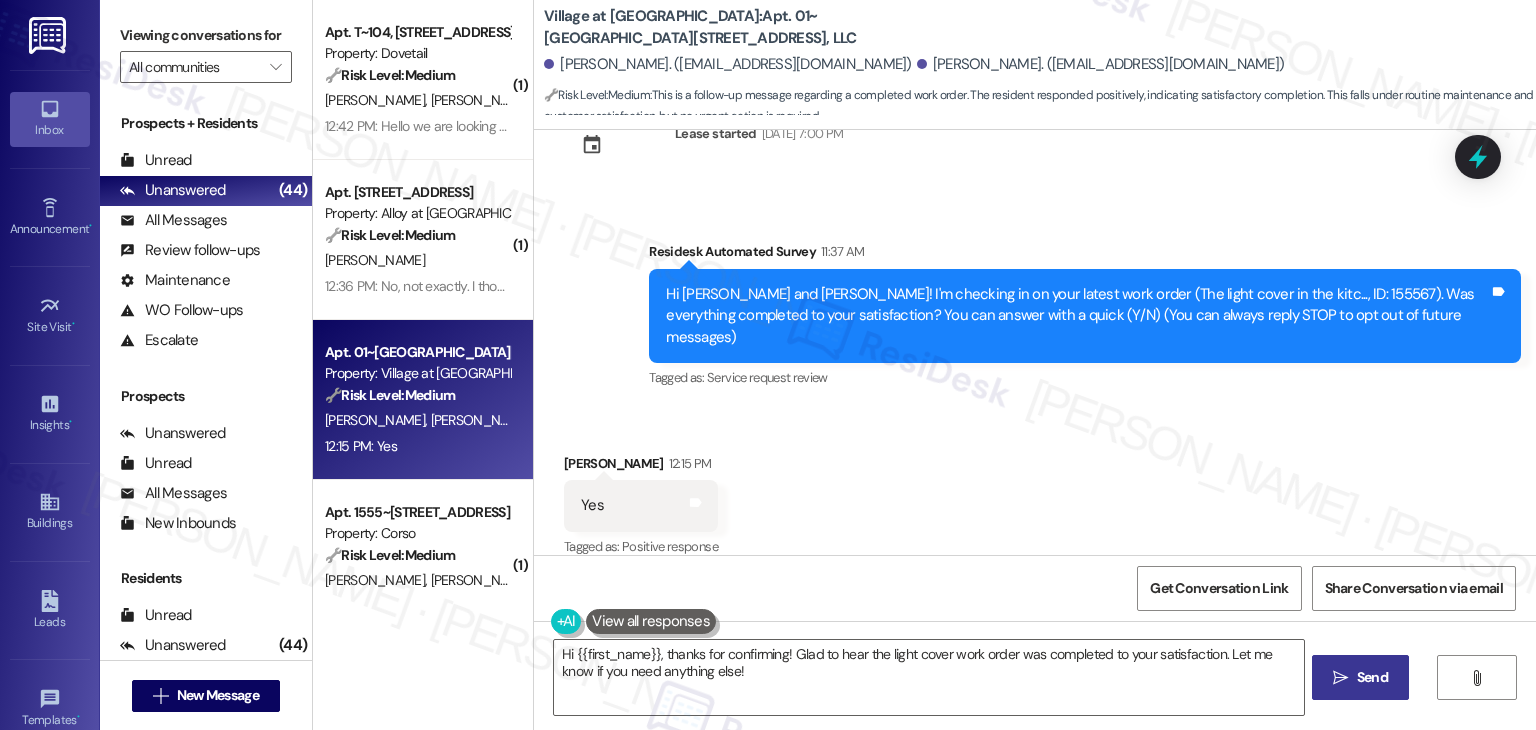 click on "Received via SMS Esther Alade 12:15 PM Yes  Tags and notes Tagged as:   Positive response Click to highlight conversations about Positive response" at bounding box center [1035, 492] 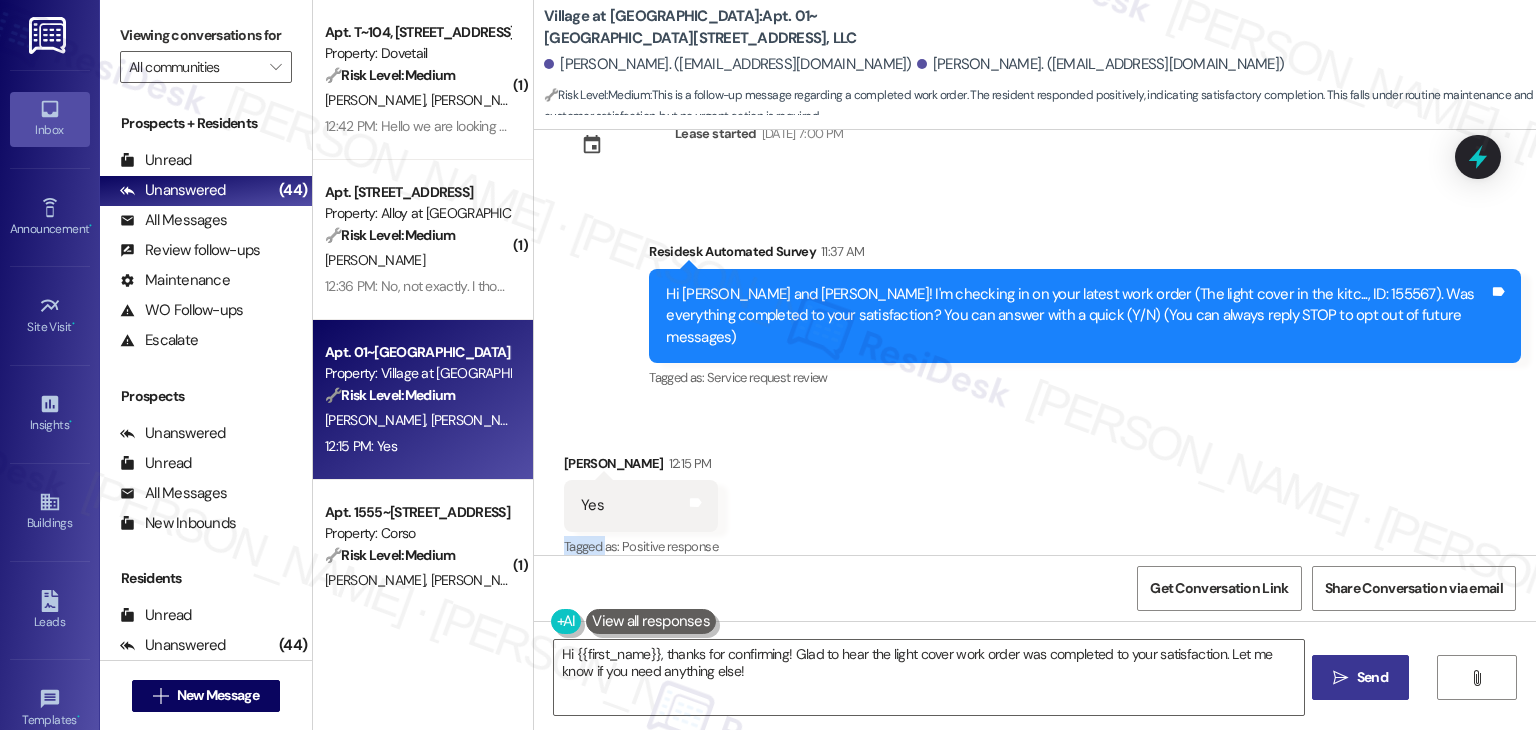 click on "Received via SMS Esther Alade 12:15 PM Yes  Tags and notes Tagged as:   Positive response Click to highlight conversations about Positive response" at bounding box center (1035, 492) 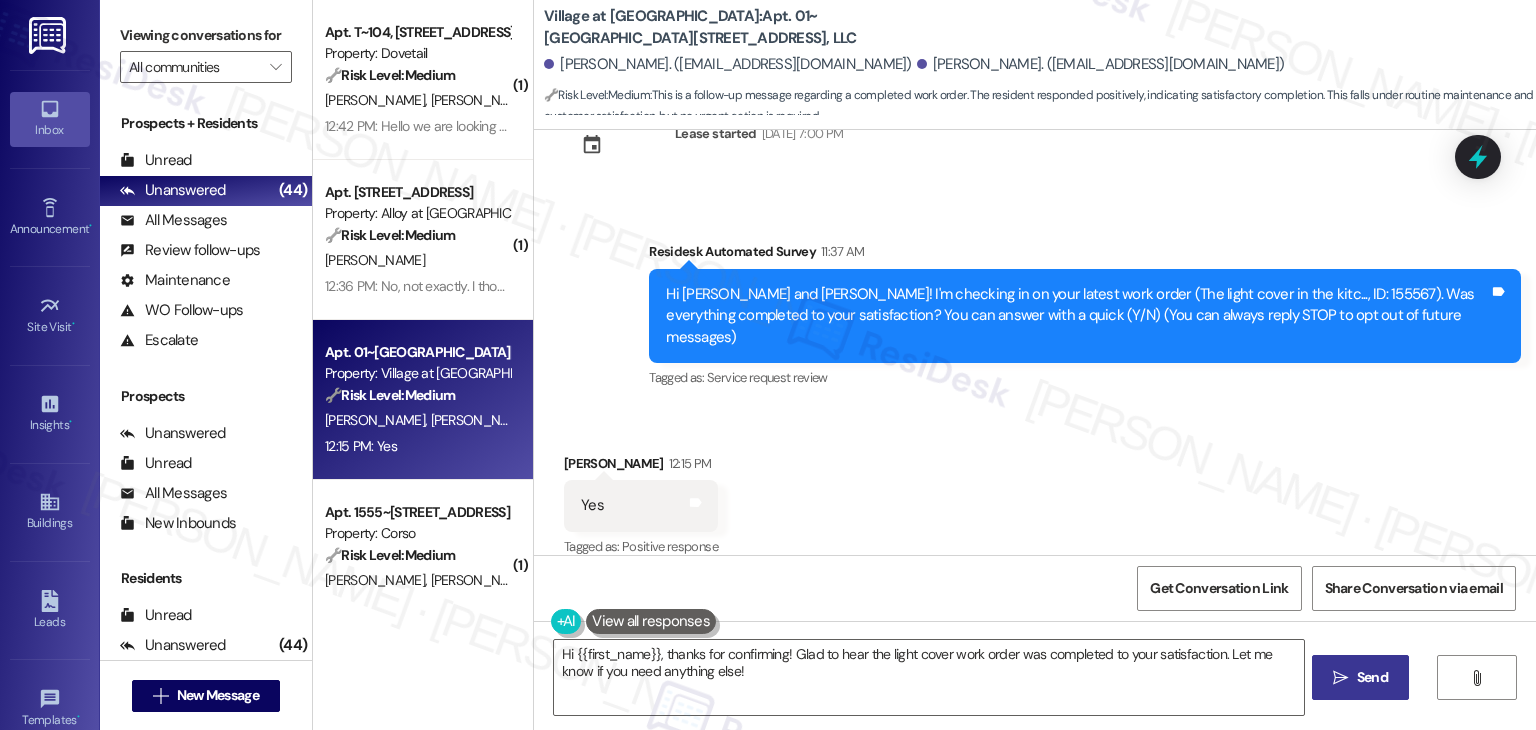 click on "Received via SMS Esther Alade 12:15 PM Yes  Tags and notes Tagged as:   Positive response Click to highlight conversations about Positive response" at bounding box center [1035, 492] 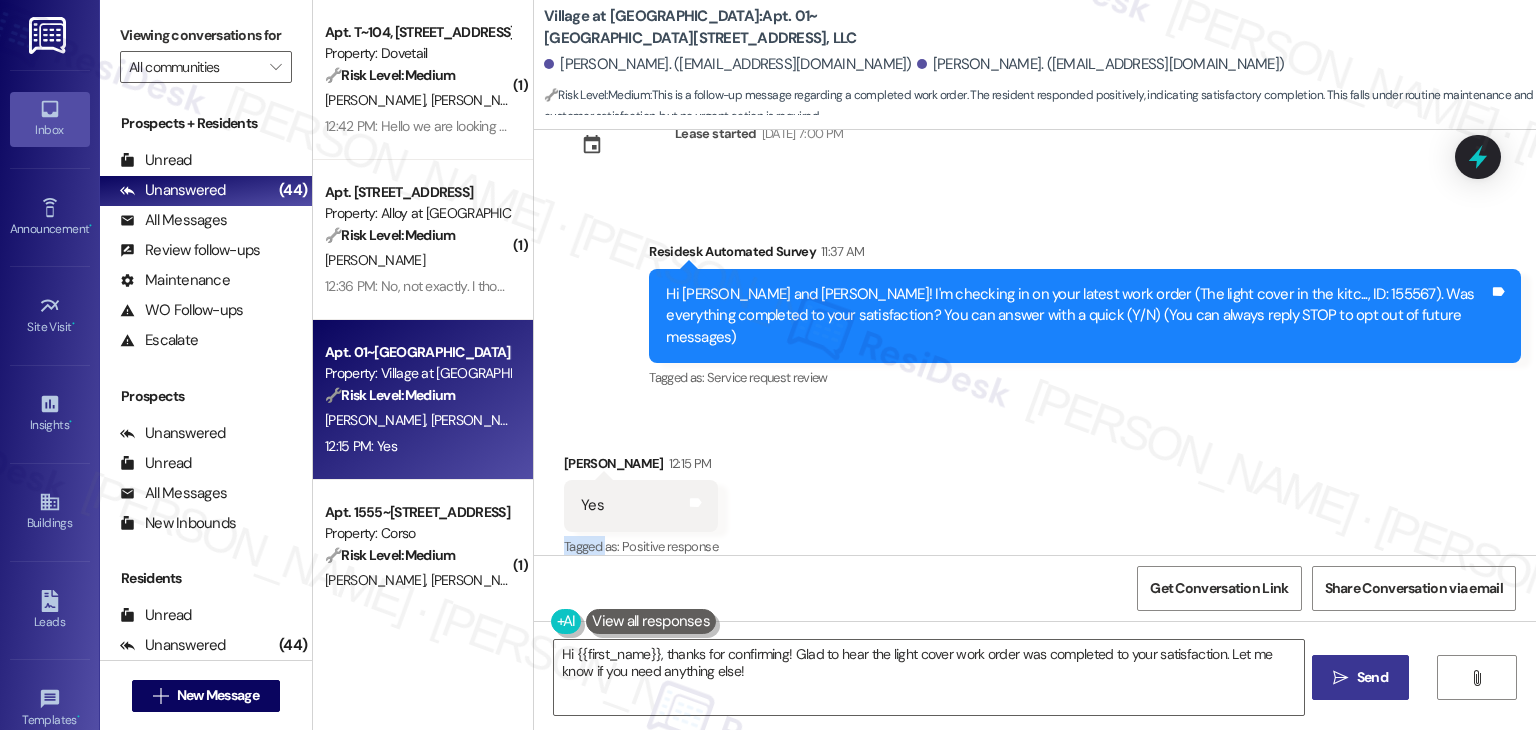 click on "Received via SMS Esther Alade 12:15 PM Yes  Tags and notes Tagged as:   Positive response Click to highlight conversations about Positive response" at bounding box center (1035, 492) 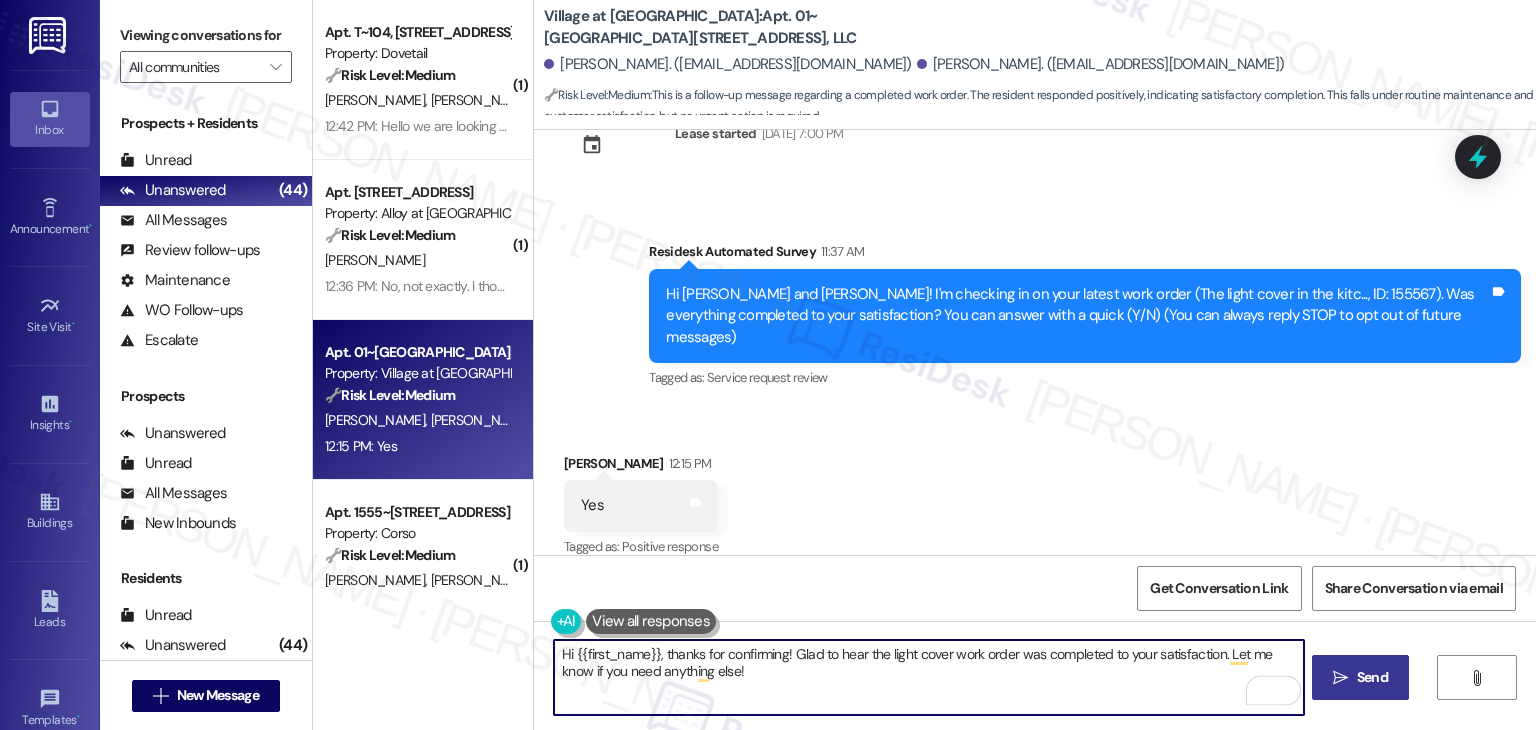 drag, startPoint x: 646, startPoint y: 648, endPoint x: 564, endPoint y: 656, distance: 82.38932 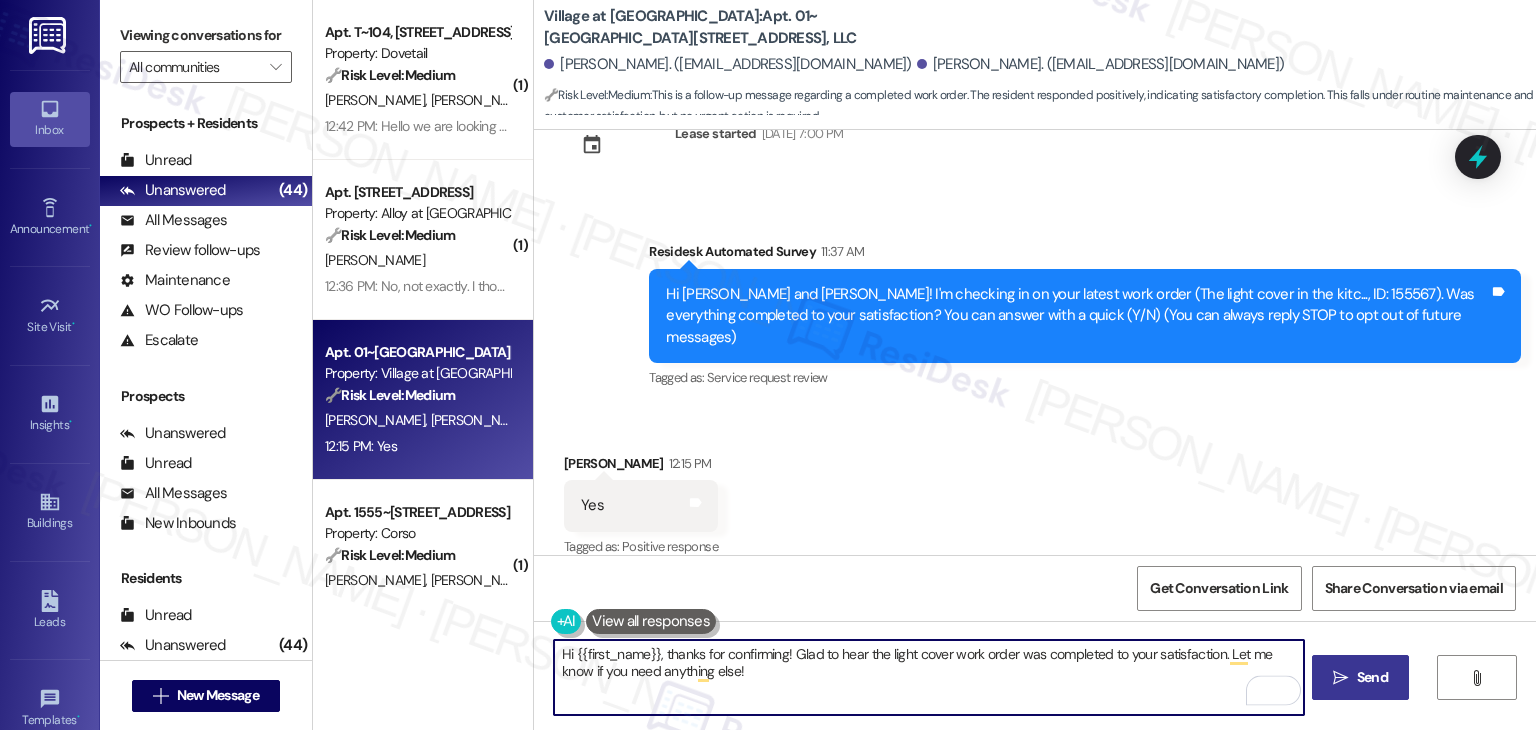 click on "Hi {{first_name}}, thanks for confirming! Glad to hear the light cover work order was completed to your satisfaction. Let me know if you need anything else!" at bounding box center (928, 677) 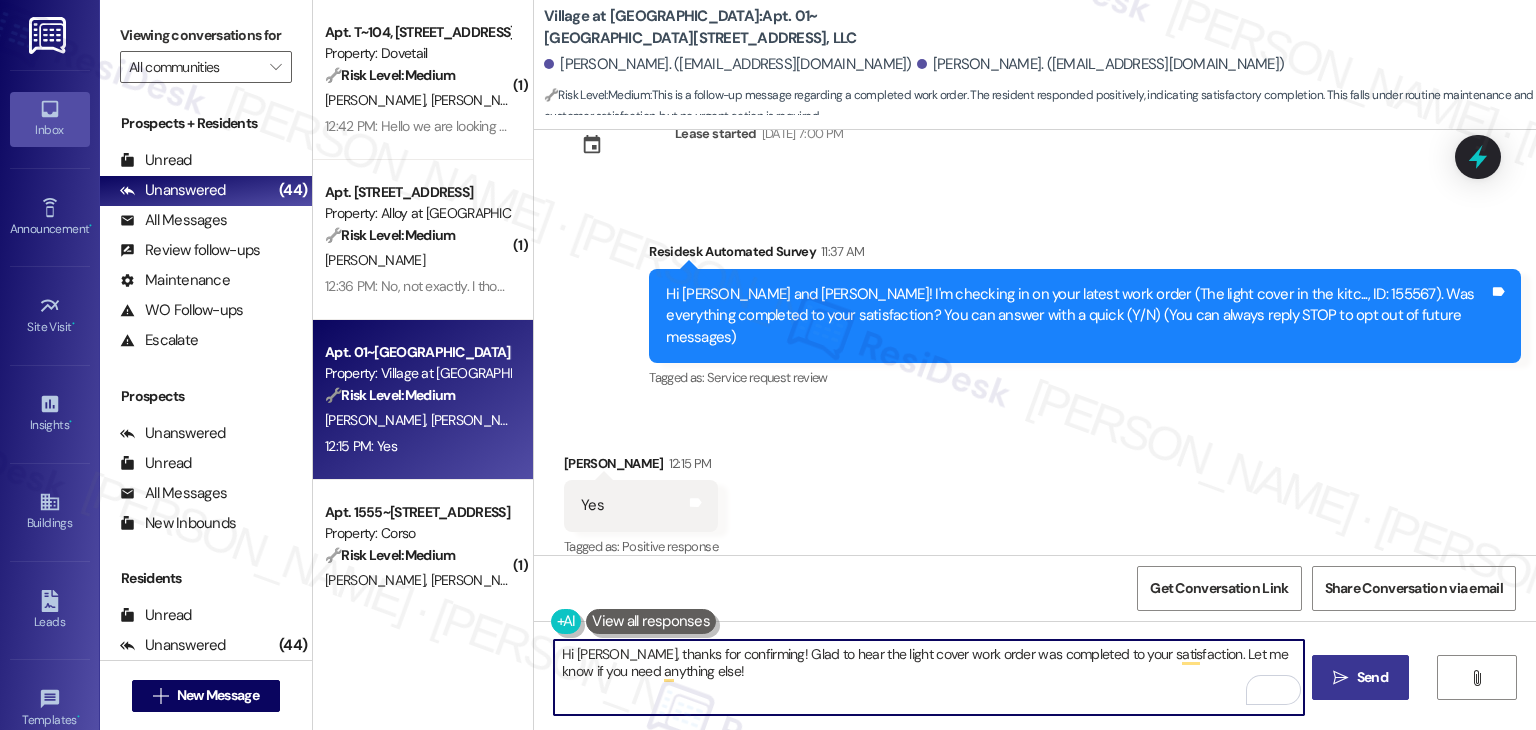 type on "Hi Esther, thanks for confirming! Glad to hear the light cover work order was completed to your satisfaction. Let me know if you need anything else!" 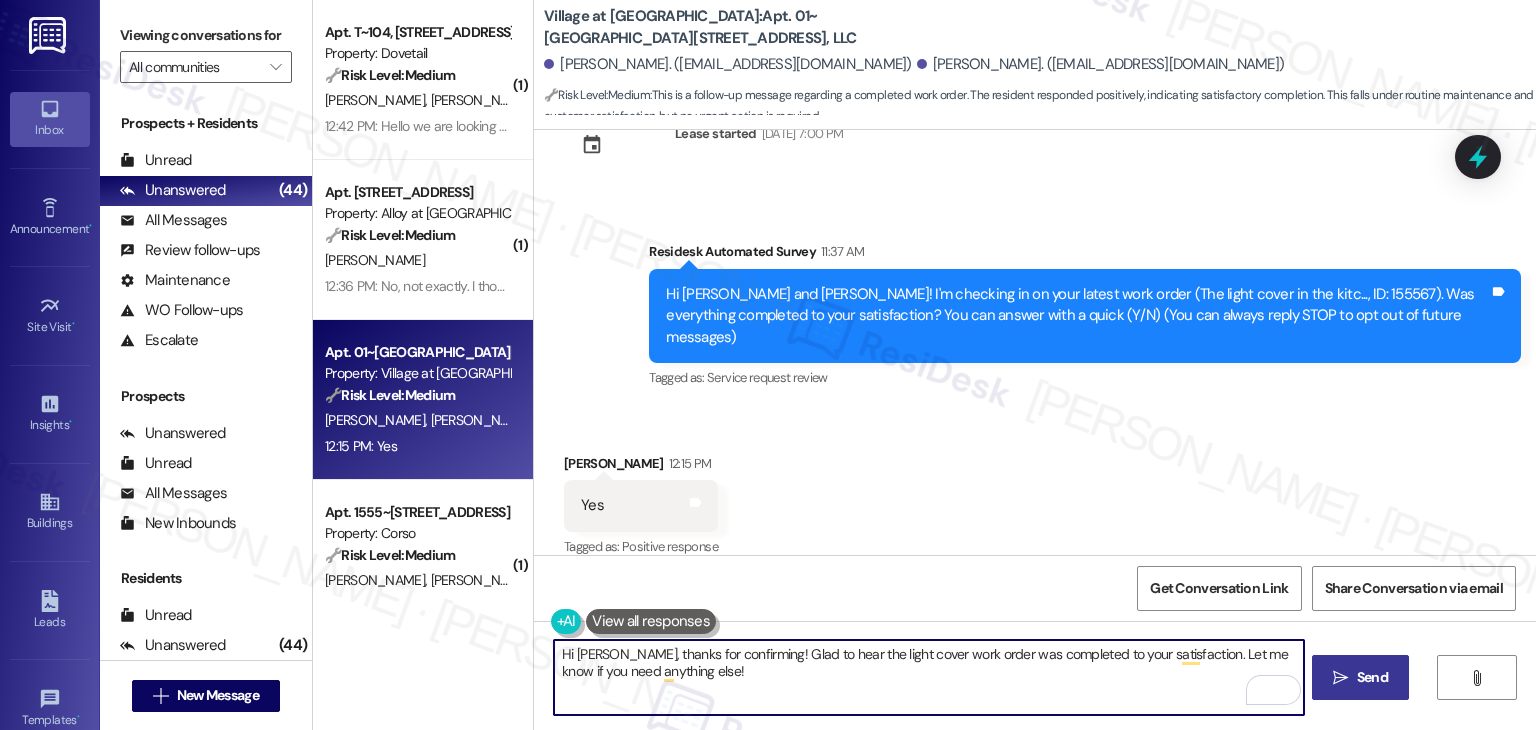 click on "Received via SMS Esther Alade 12:15 PM Yes  Tags and notes Tagged as:   Positive response Click to highlight conversations about Positive response" at bounding box center (1035, 492) 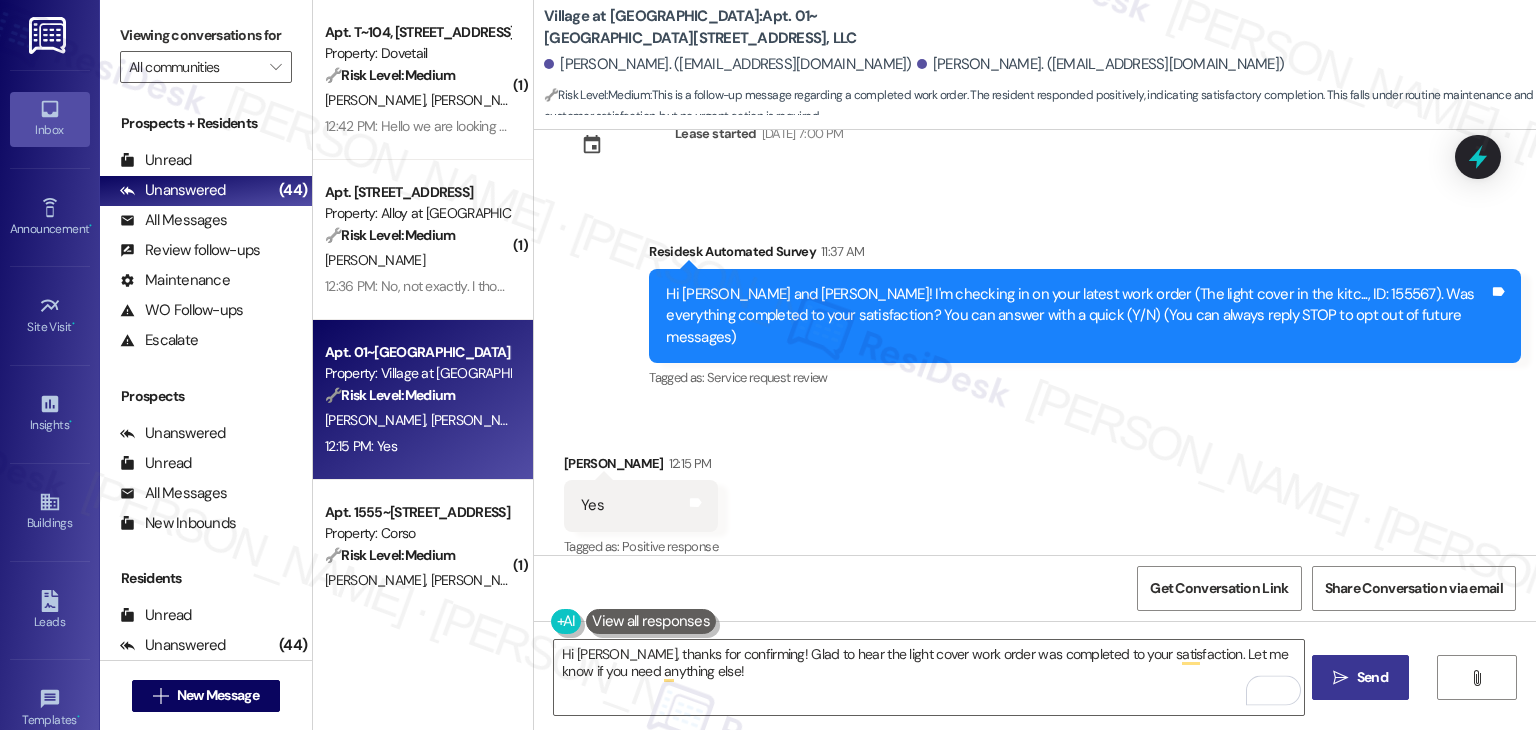 click on "Send" at bounding box center (1372, 677) 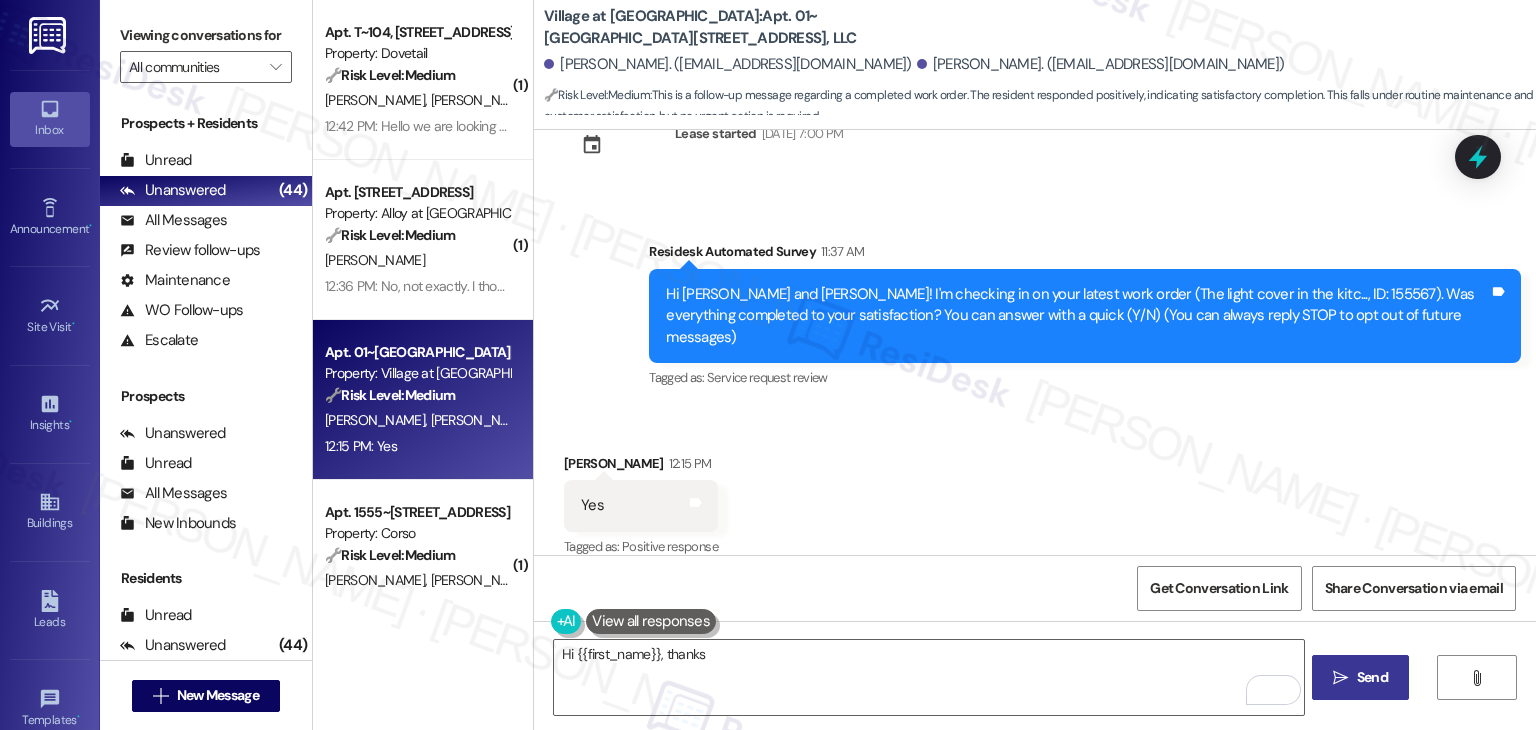 scroll, scrollTop: 68, scrollLeft: 0, axis: vertical 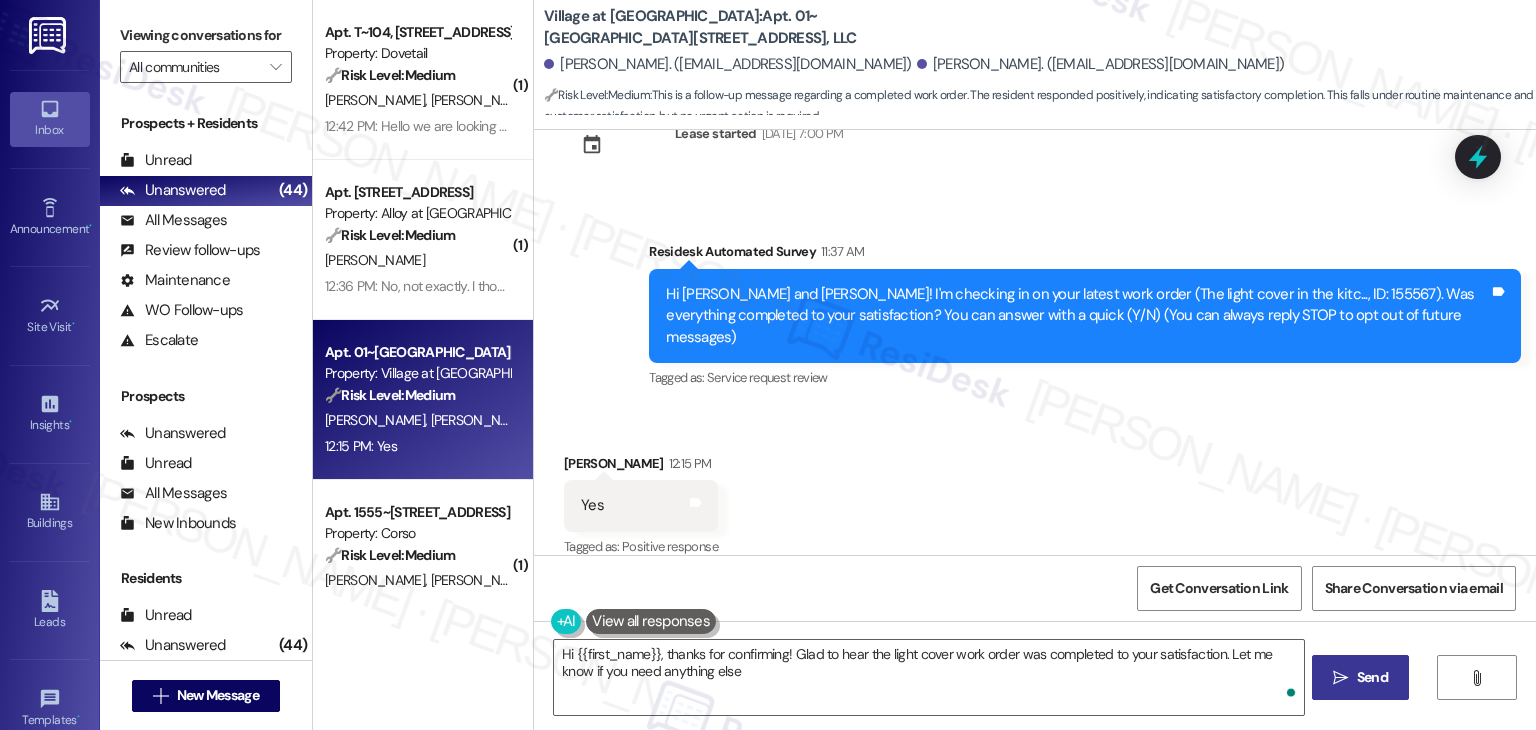type on "Hi {{first_name}}, thanks for confirming! Glad to hear the light cover work order was completed to your satisfaction. Let me know if you need anything else!" 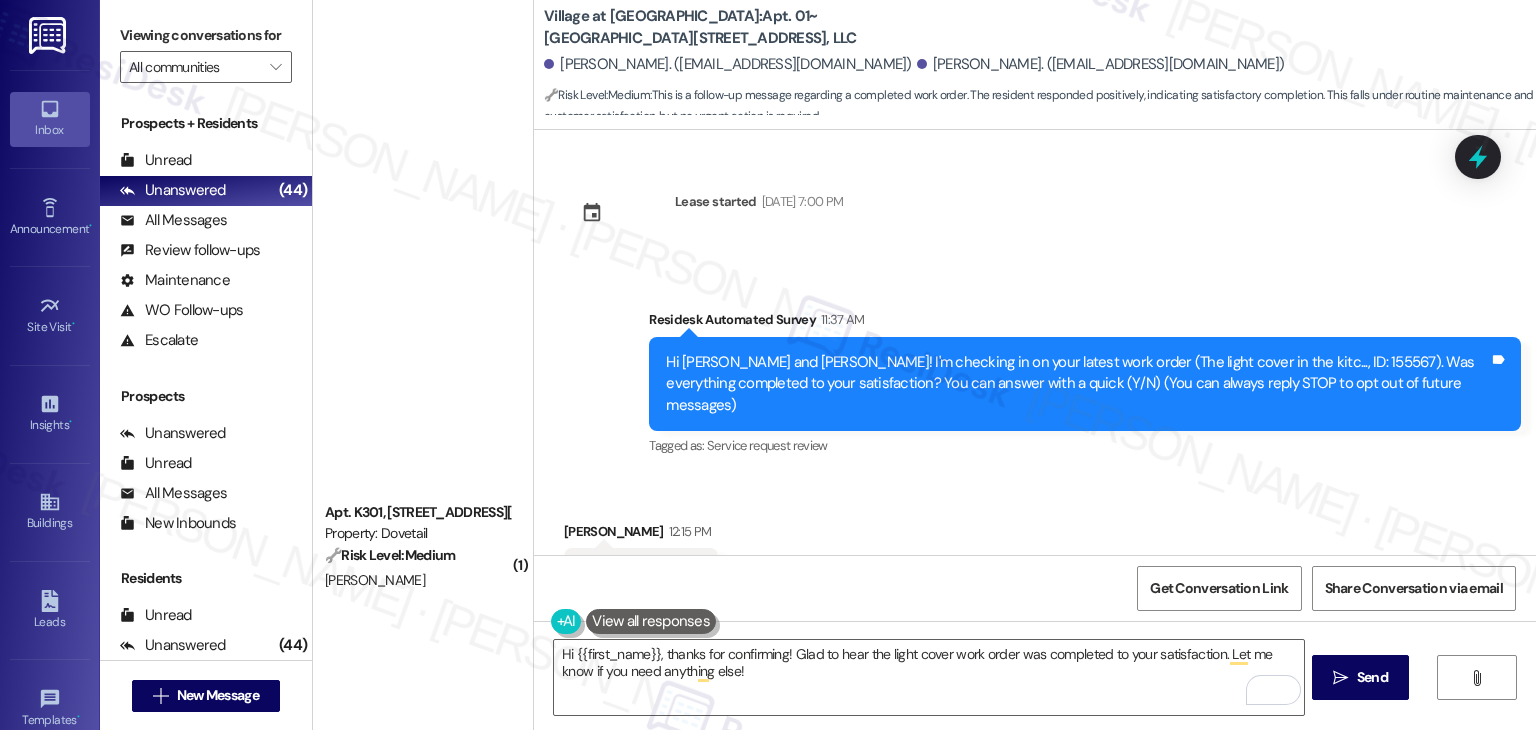 scroll, scrollTop: 0, scrollLeft: 0, axis: both 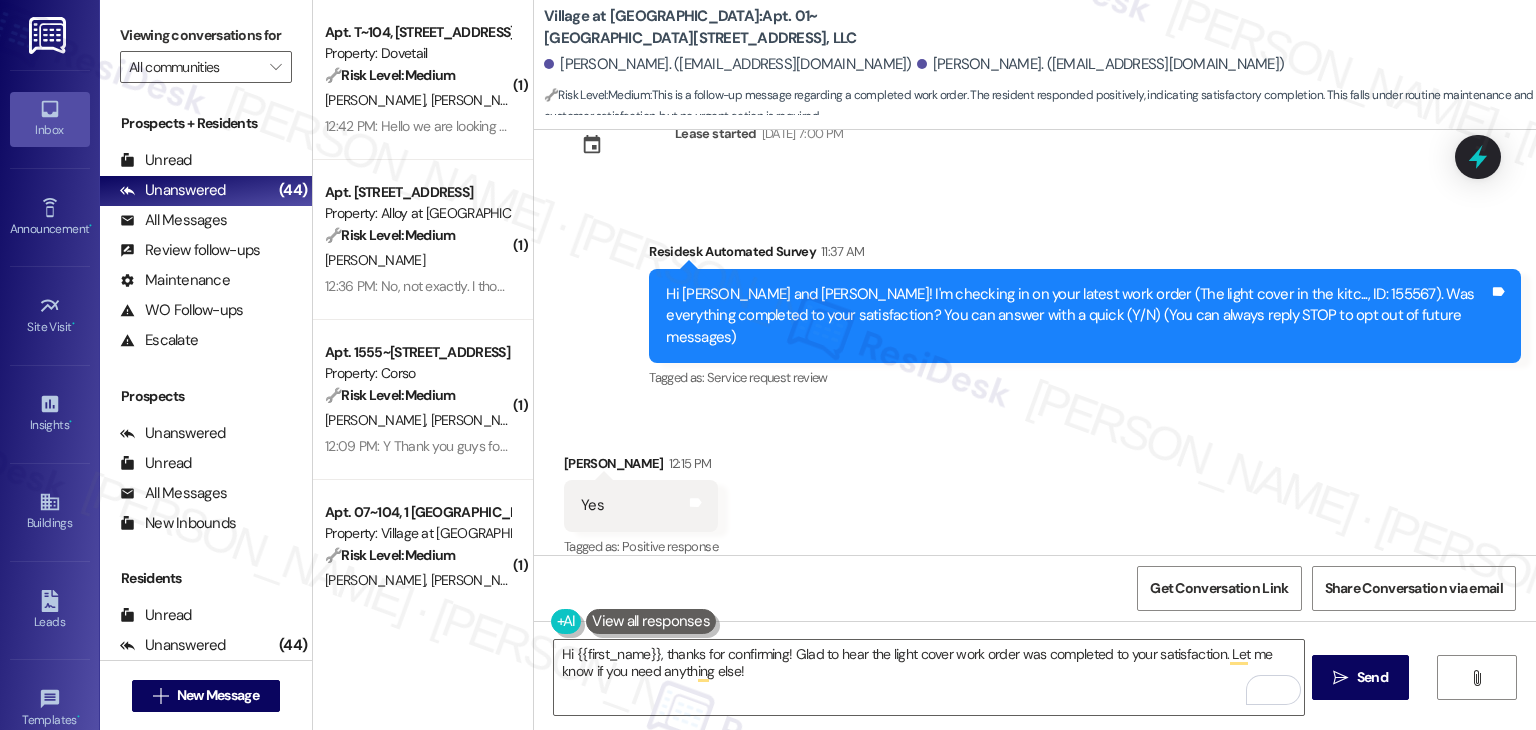 drag, startPoint x: 1298, startPoint y: 139, endPoint x: 880, endPoint y: 409, distance: 497.61832 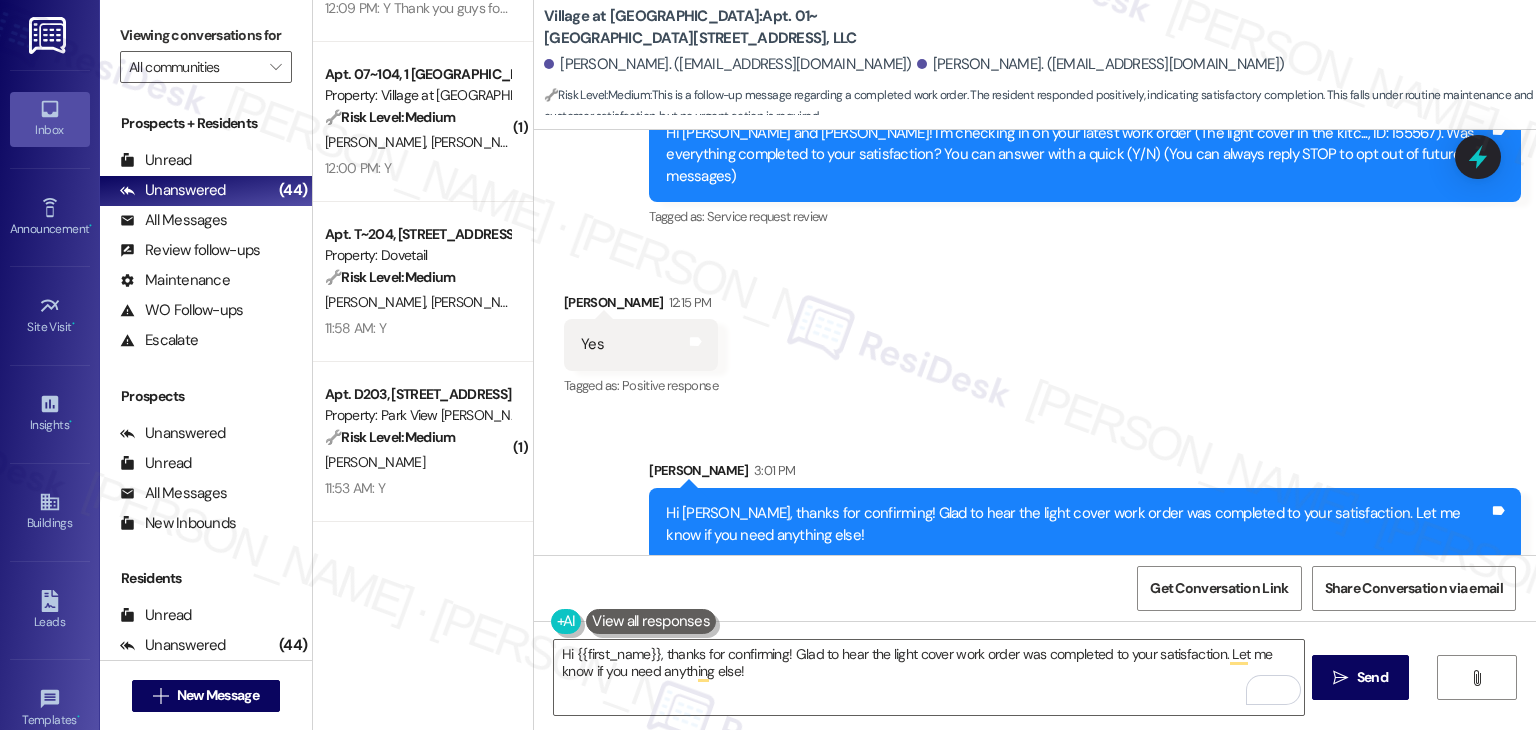 scroll, scrollTop: 1500, scrollLeft: 0, axis: vertical 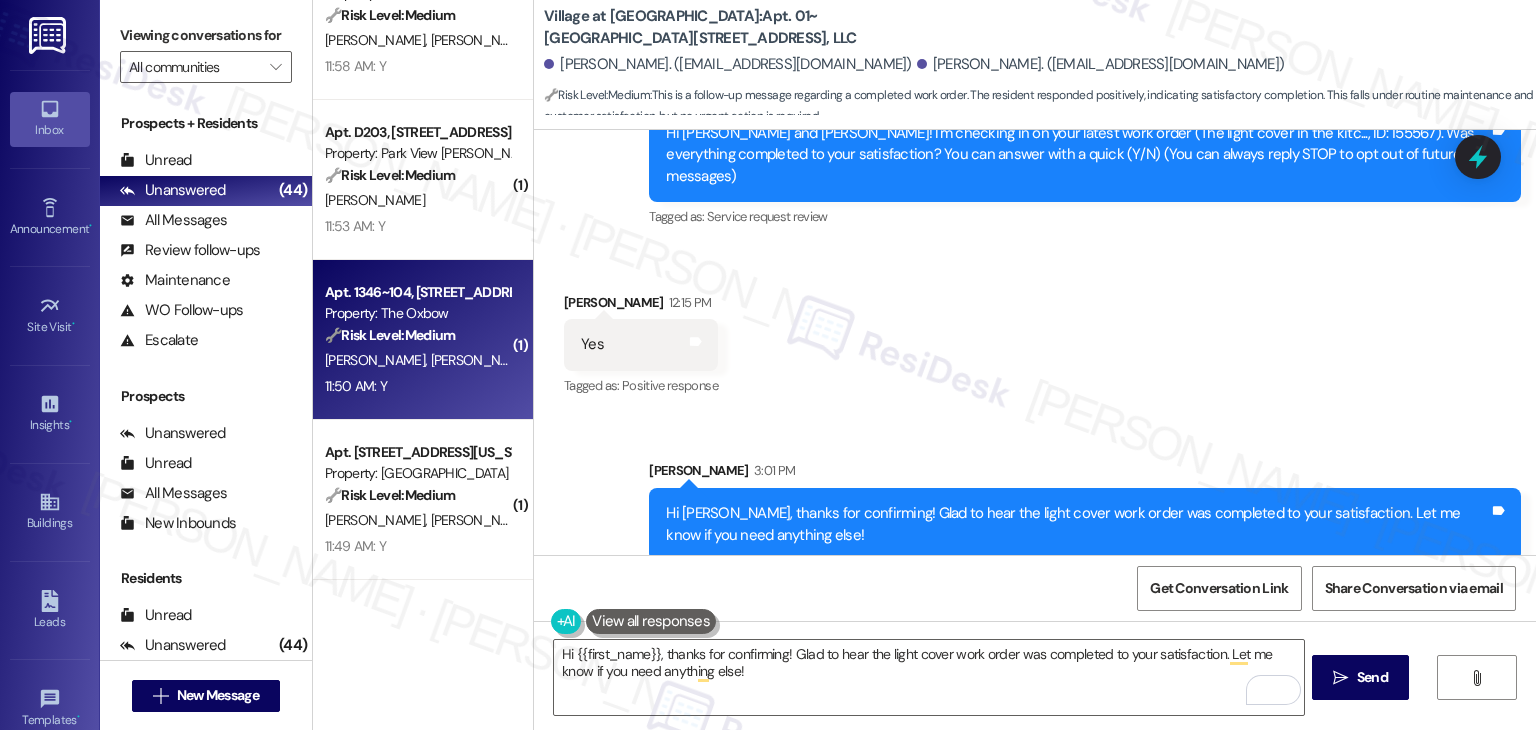 click on "11:50 AM: Y 11:50 AM: Y" at bounding box center (417, 386) 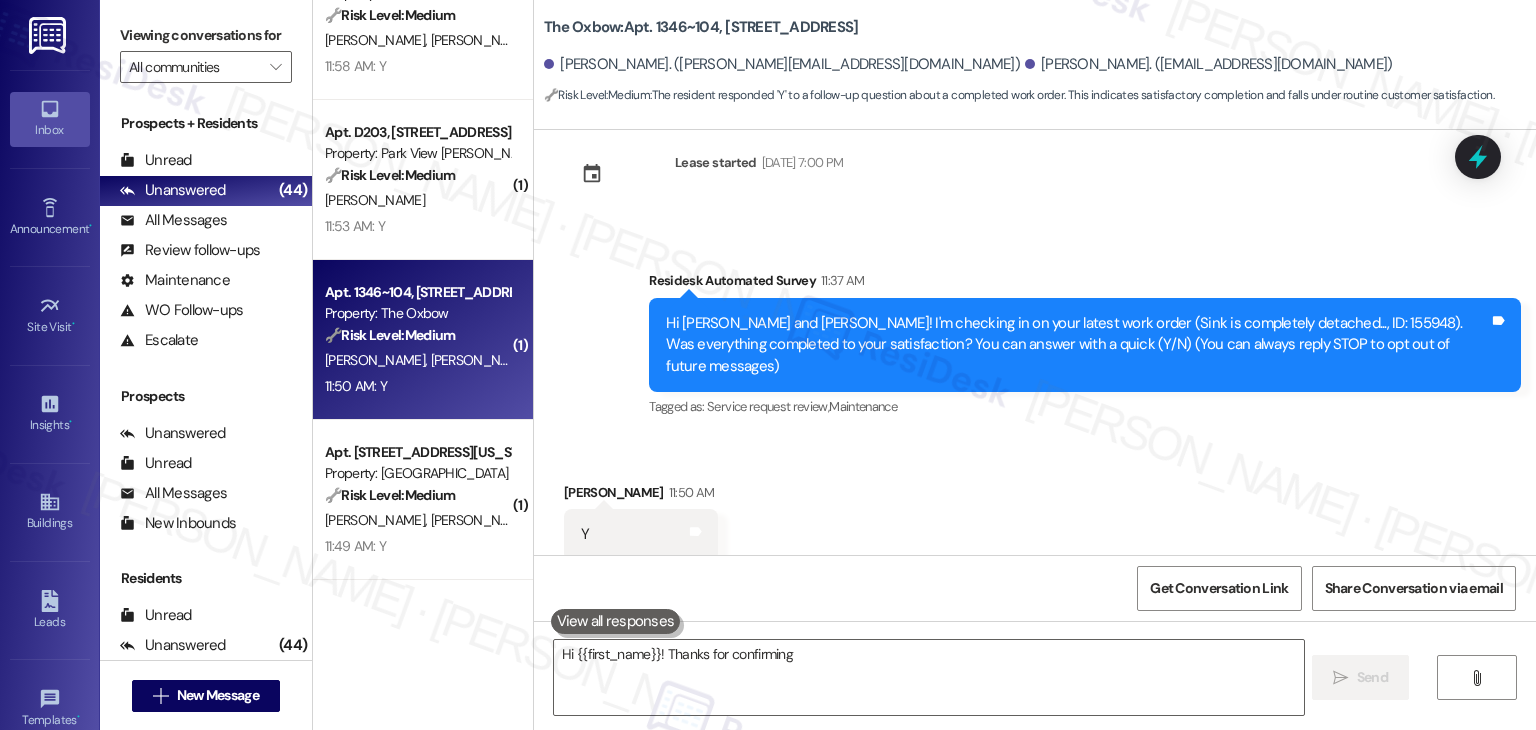 scroll, scrollTop: 68, scrollLeft: 0, axis: vertical 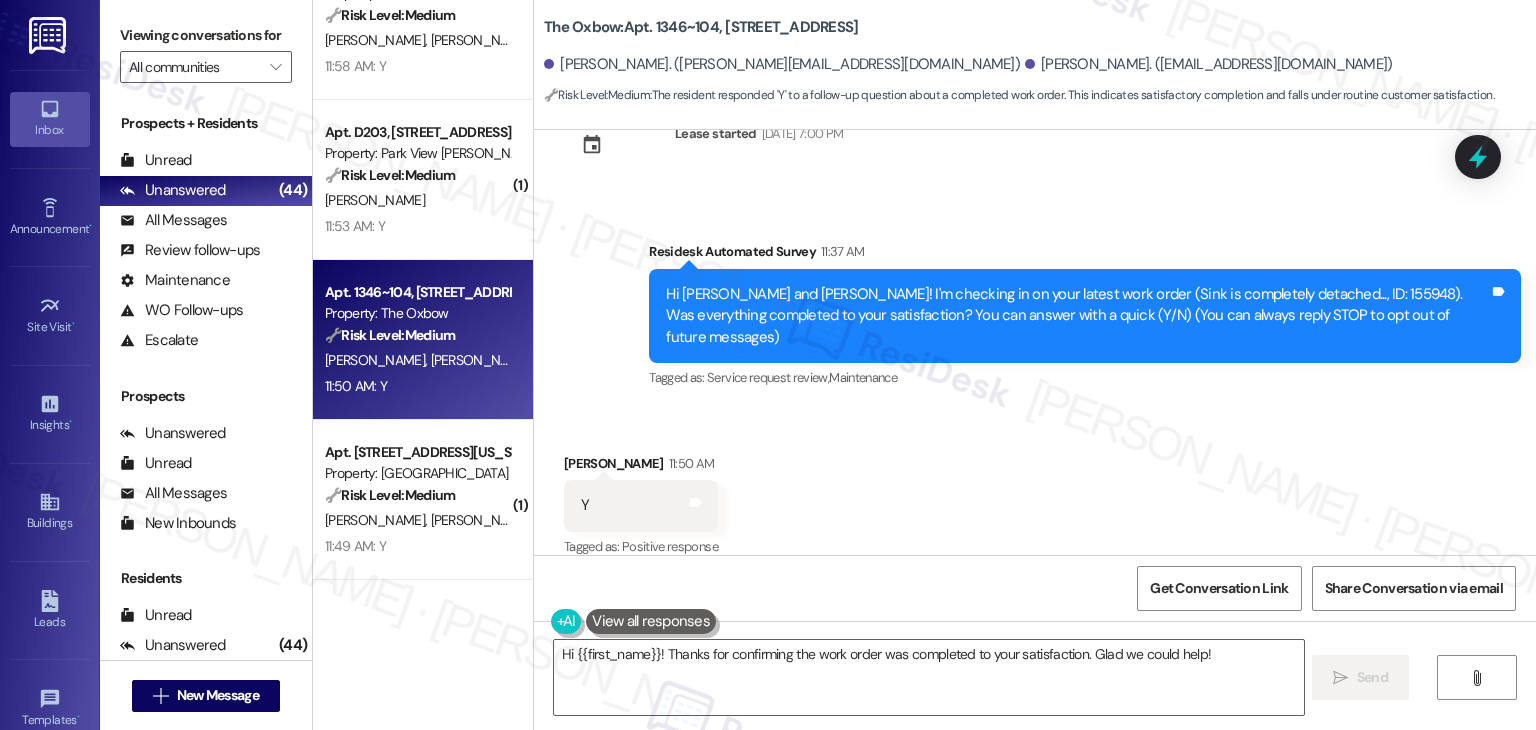 click on "Received via SMS Zackeria Lavier 11:50 AM Y Tags and notes Tagged as:   Positive response Click to highlight conversations about Positive response" at bounding box center [1035, 492] 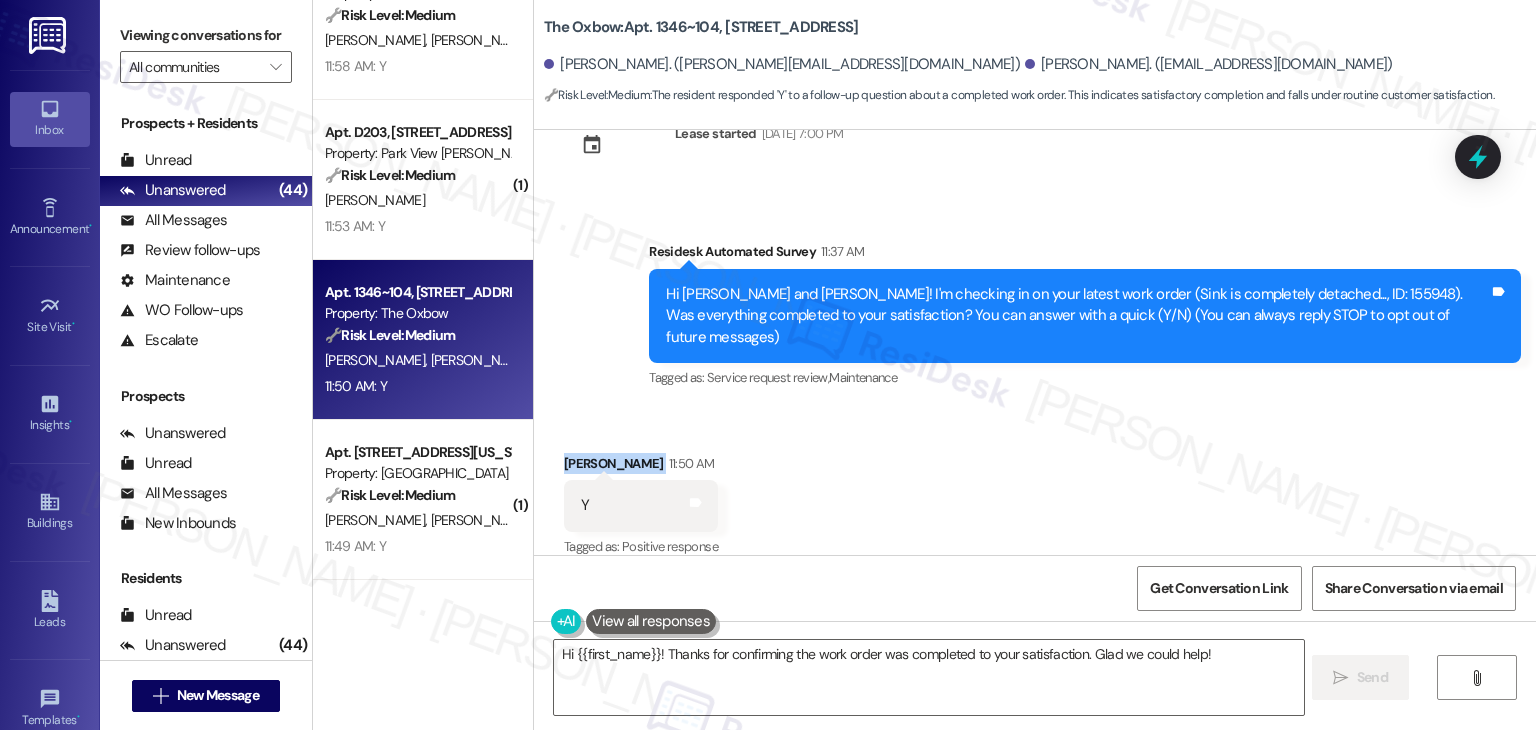 click on "Received via SMS Zackeria Lavier 11:50 AM Y Tags and notes Tagged as:   Positive response Click to highlight conversations about Positive response" at bounding box center [1035, 492] 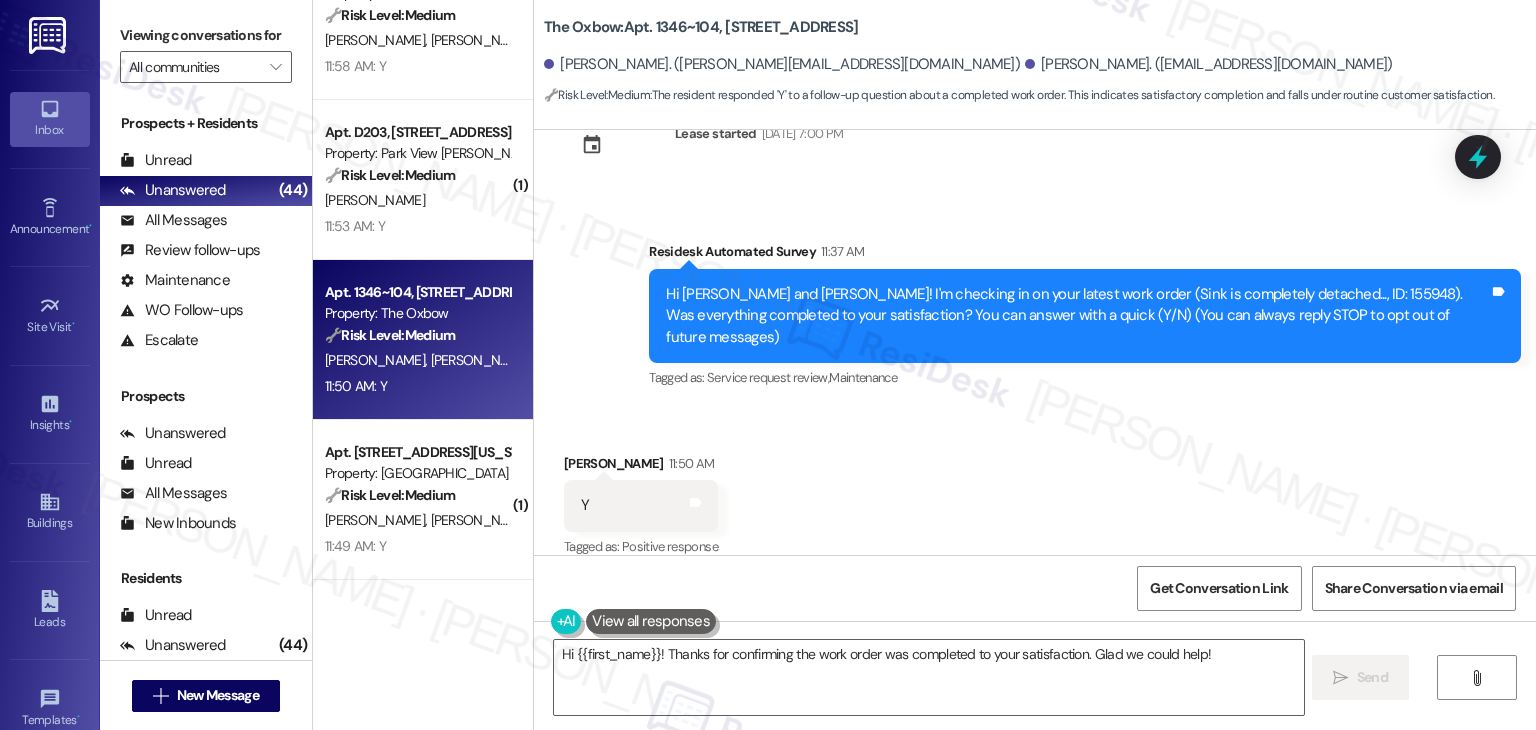 click on "Received via SMS Zackeria Lavier 11:50 AM Y Tags and notes Tagged as:   Positive response Click to highlight conversations about Positive response" at bounding box center (1035, 492) 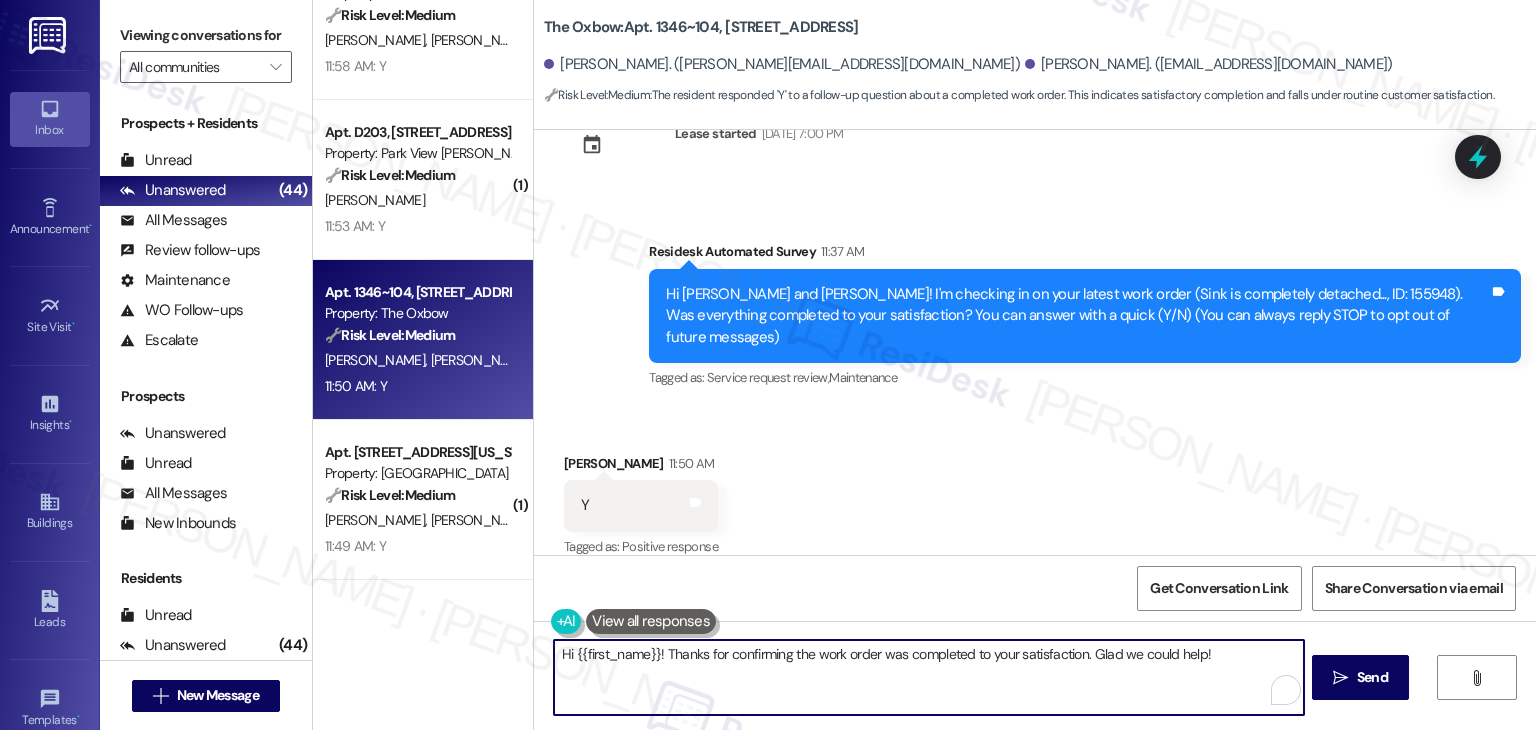 drag, startPoint x: 1227, startPoint y: 656, endPoint x: 1114, endPoint y: 649, distance: 113.216606 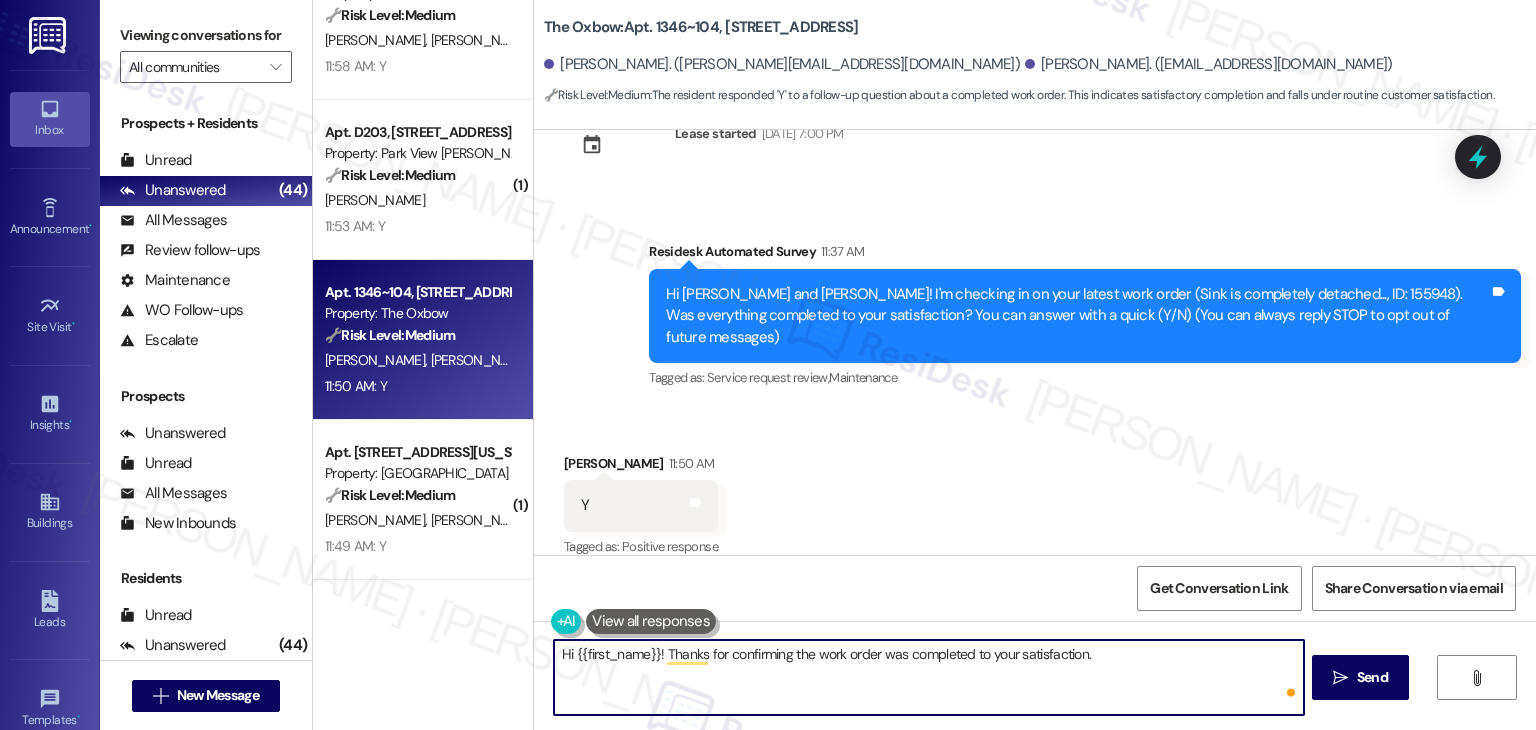 paste on "If you need anything else, please don't hesitate to reach out. We're here to help!" 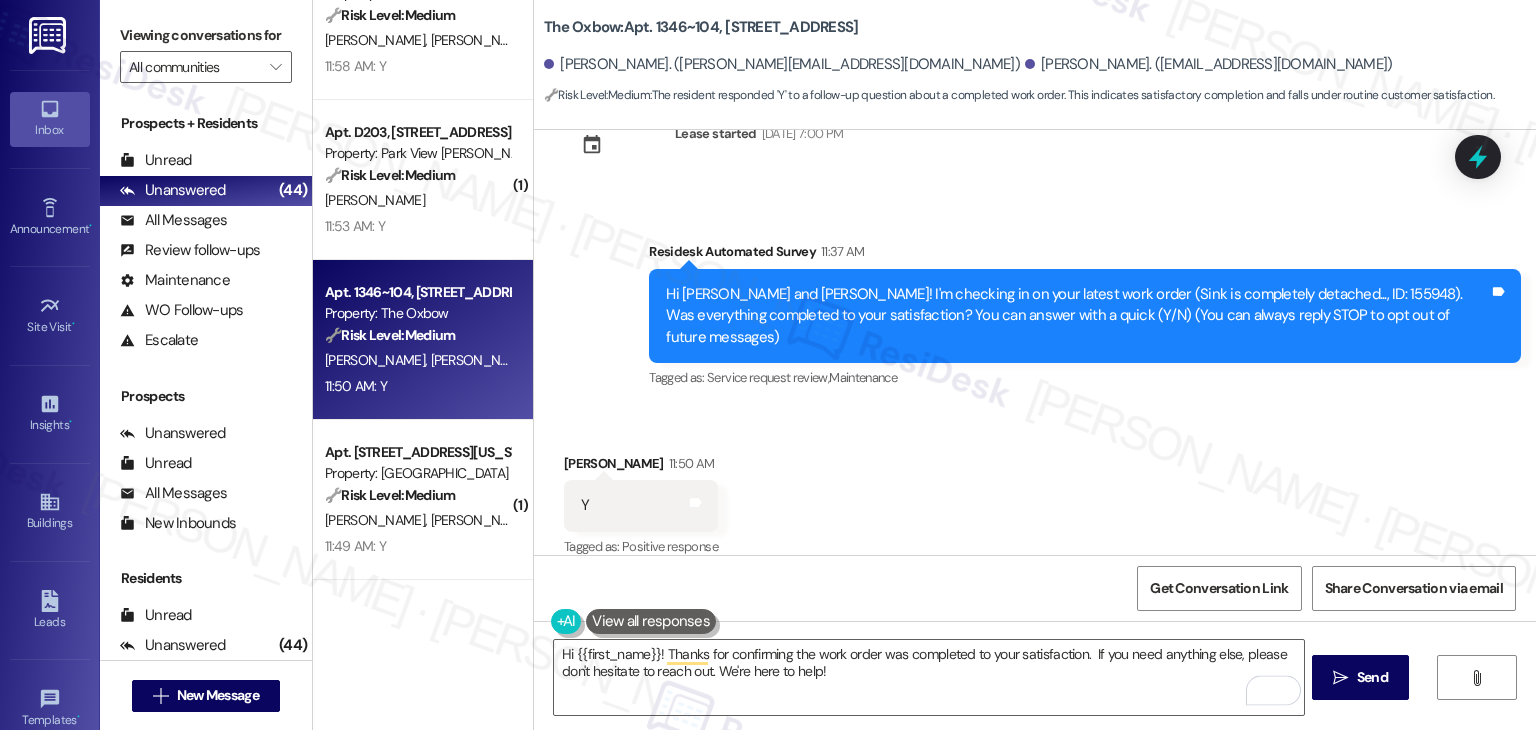 click on "Zackeria Lavier 11:50 AM" at bounding box center (641, 467) 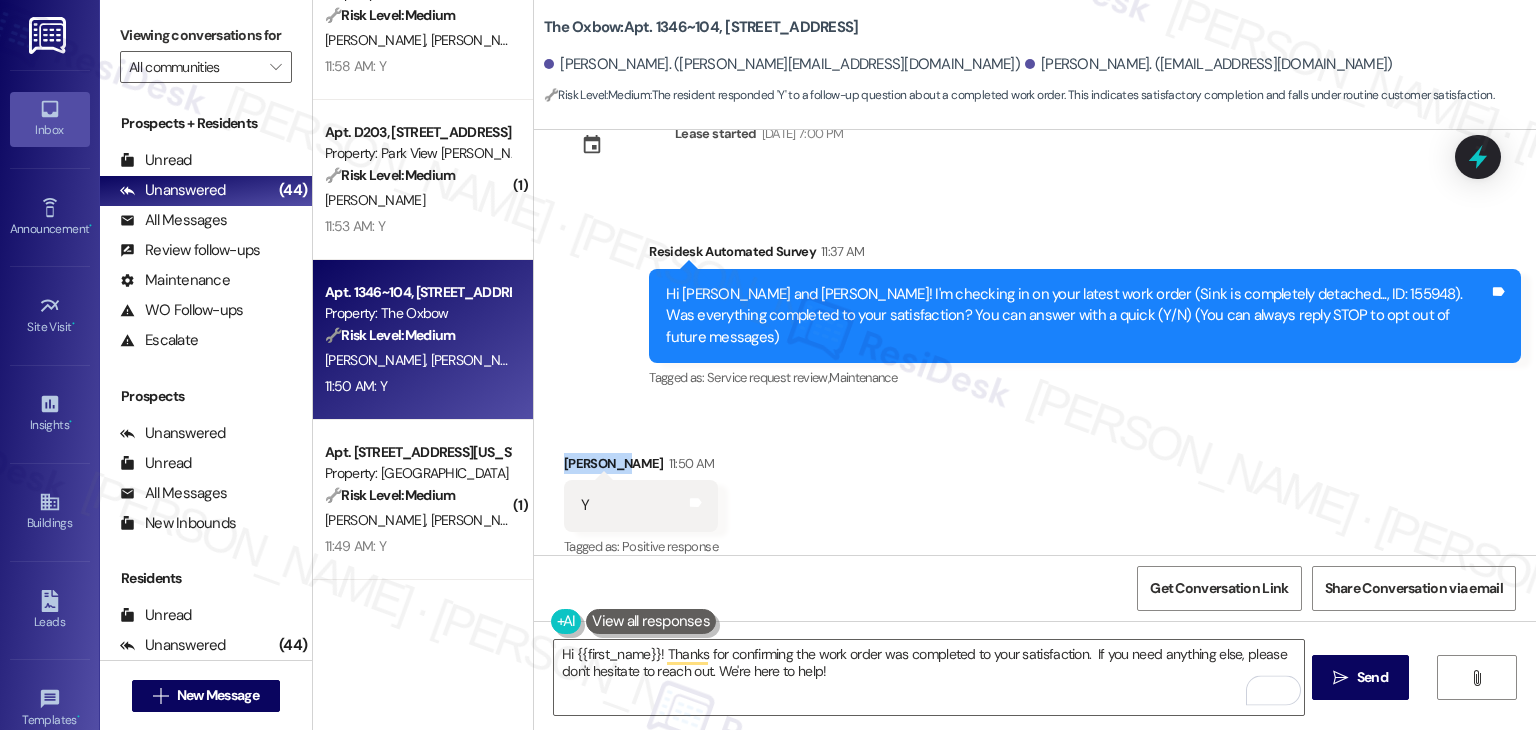 click on "Zackeria Lavier 11:50 AM" at bounding box center (641, 467) 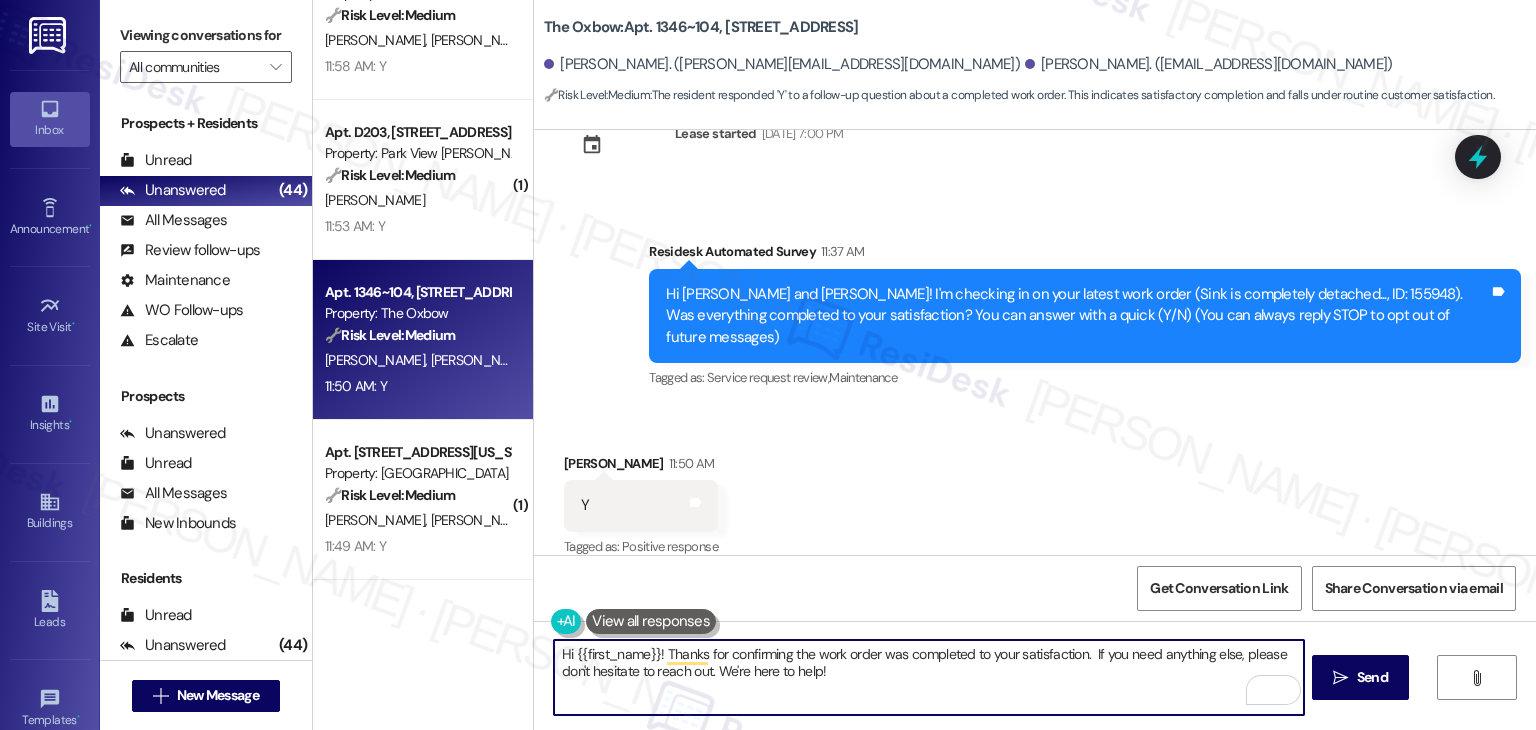 drag, startPoint x: 568, startPoint y: 647, endPoint x: 647, endPoint y: 657, distance: 79.630394 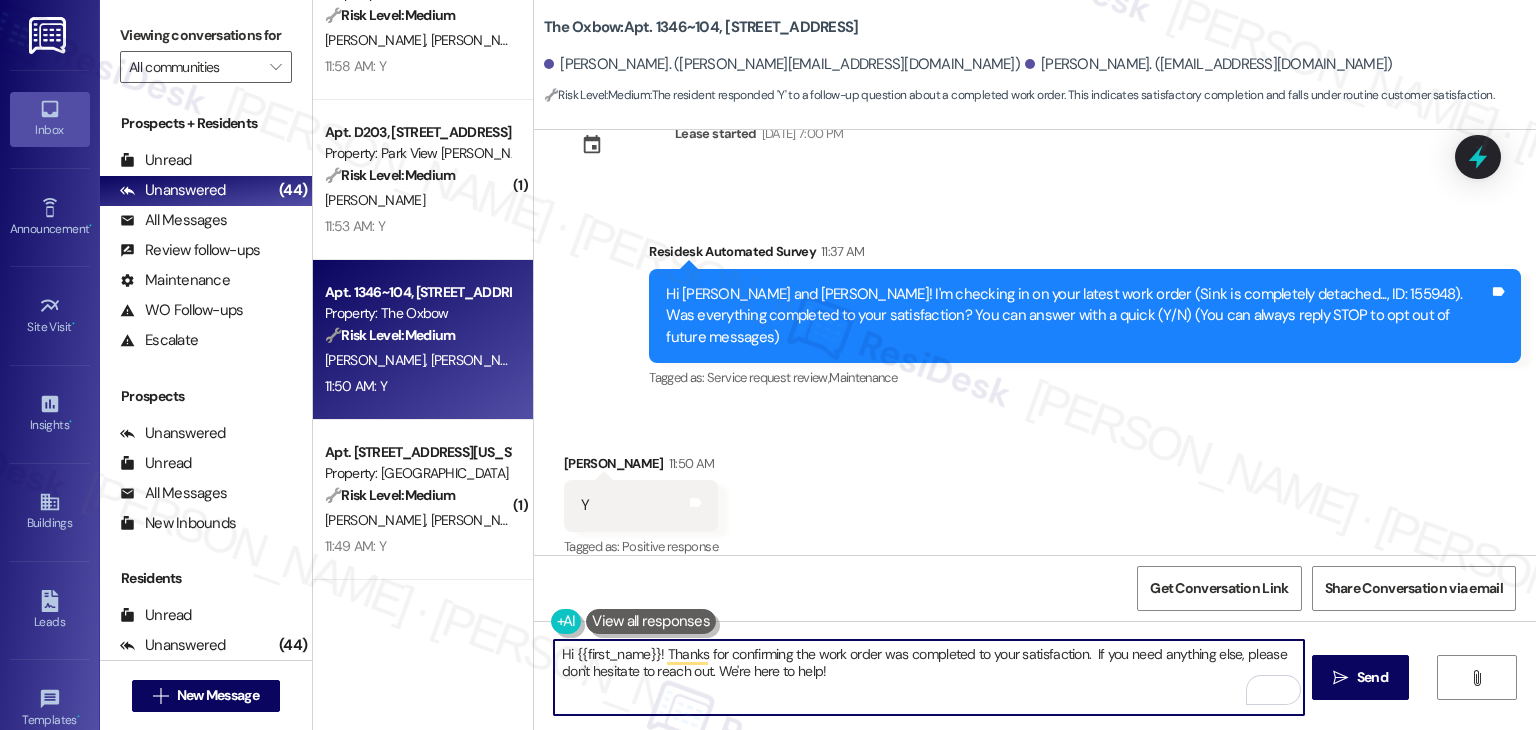 click on "Hi {{first_name}}! Thanks for confirming the work order was completed to your satisfaction.  If you need anything else, please don't hesitate to reach out. We're here to help!" at bounding box center (928, 677) 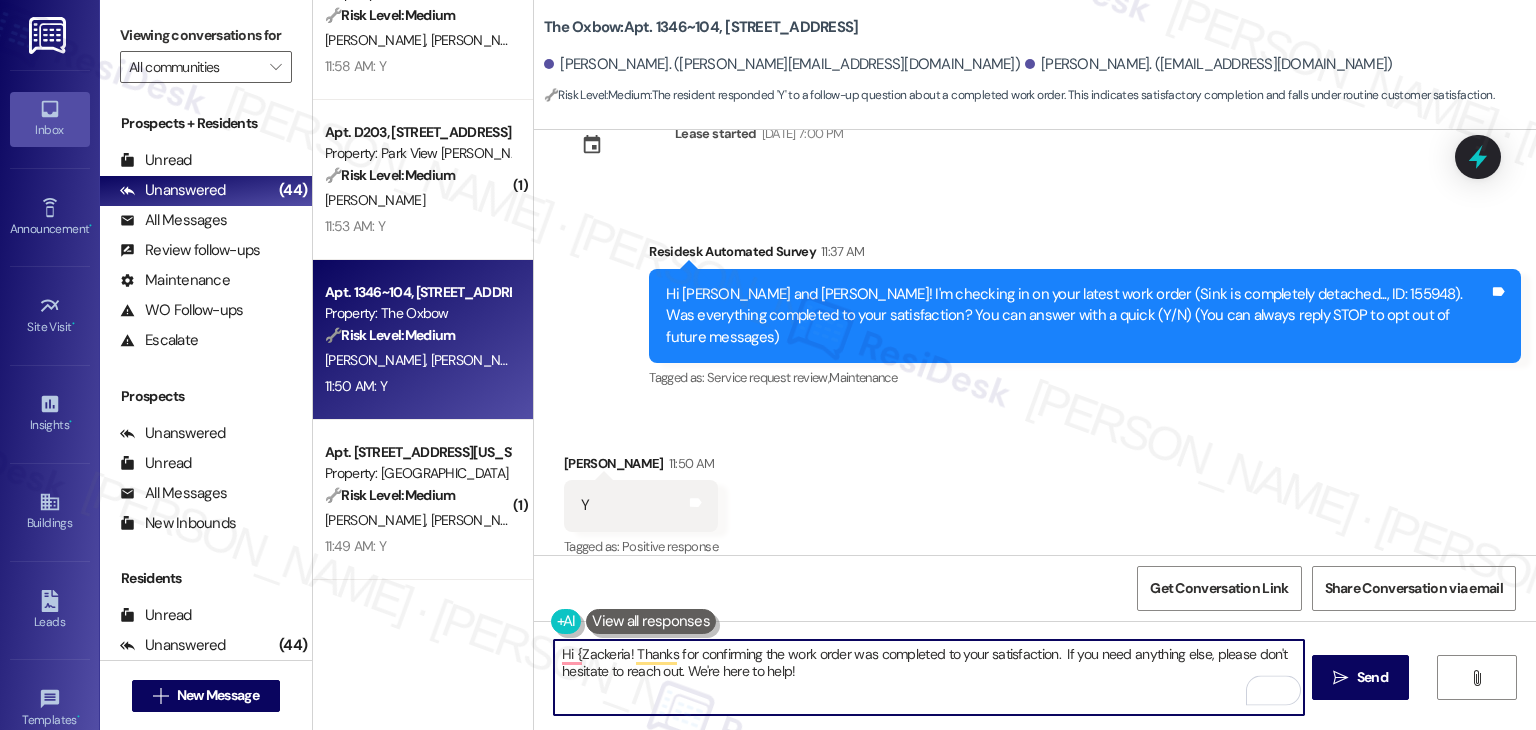click on "Hi {Zackeria! Thanks for confirming the work order was completed to your satisfaction.  If you need anything else, please don't hesitate to reach out. We're here to help!" at bounding box center [928, 677] 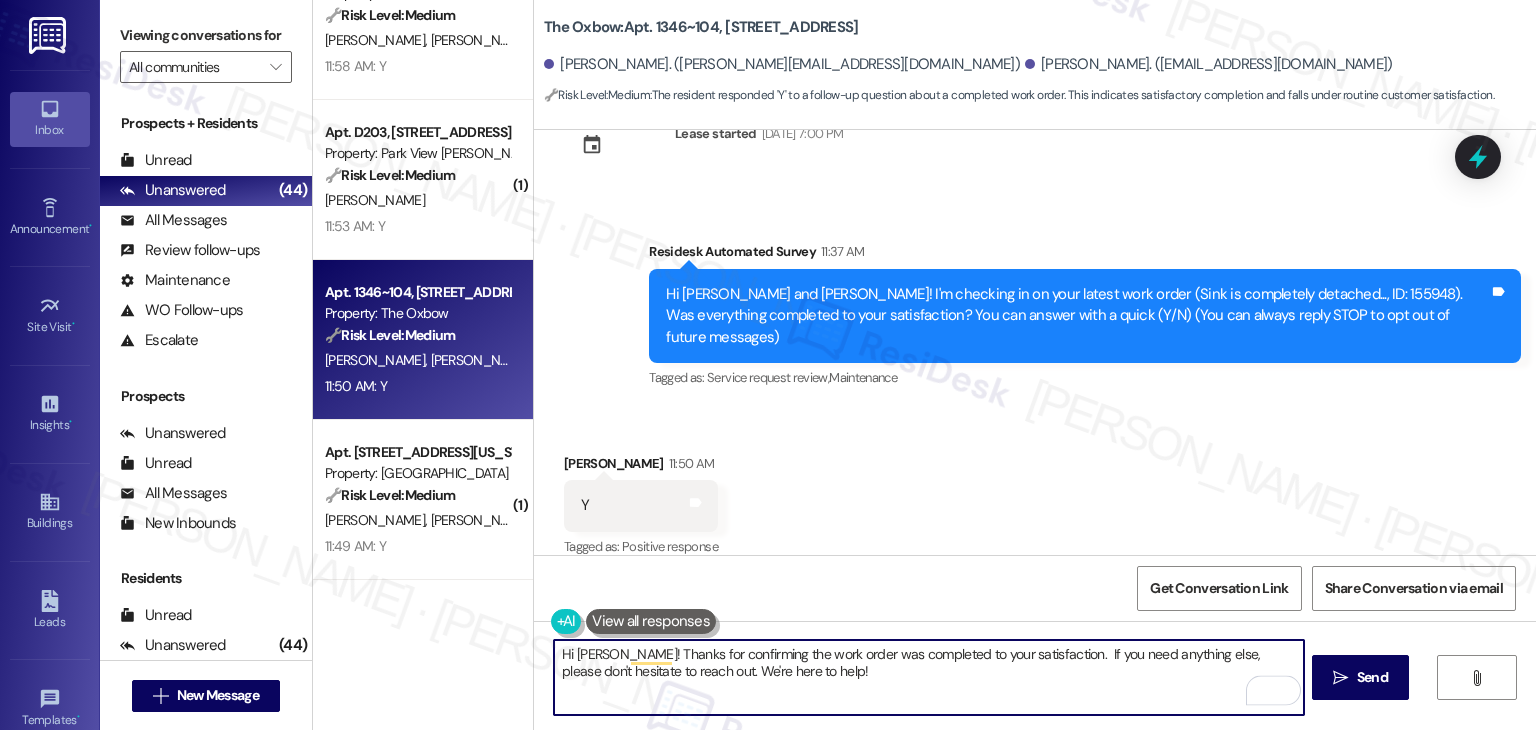 type on "Hi Zackeria! Thanks for confirming the work order was completed to your satisfaction.  If you need anything else, please don't hesitate to reach out. We're here to help!" 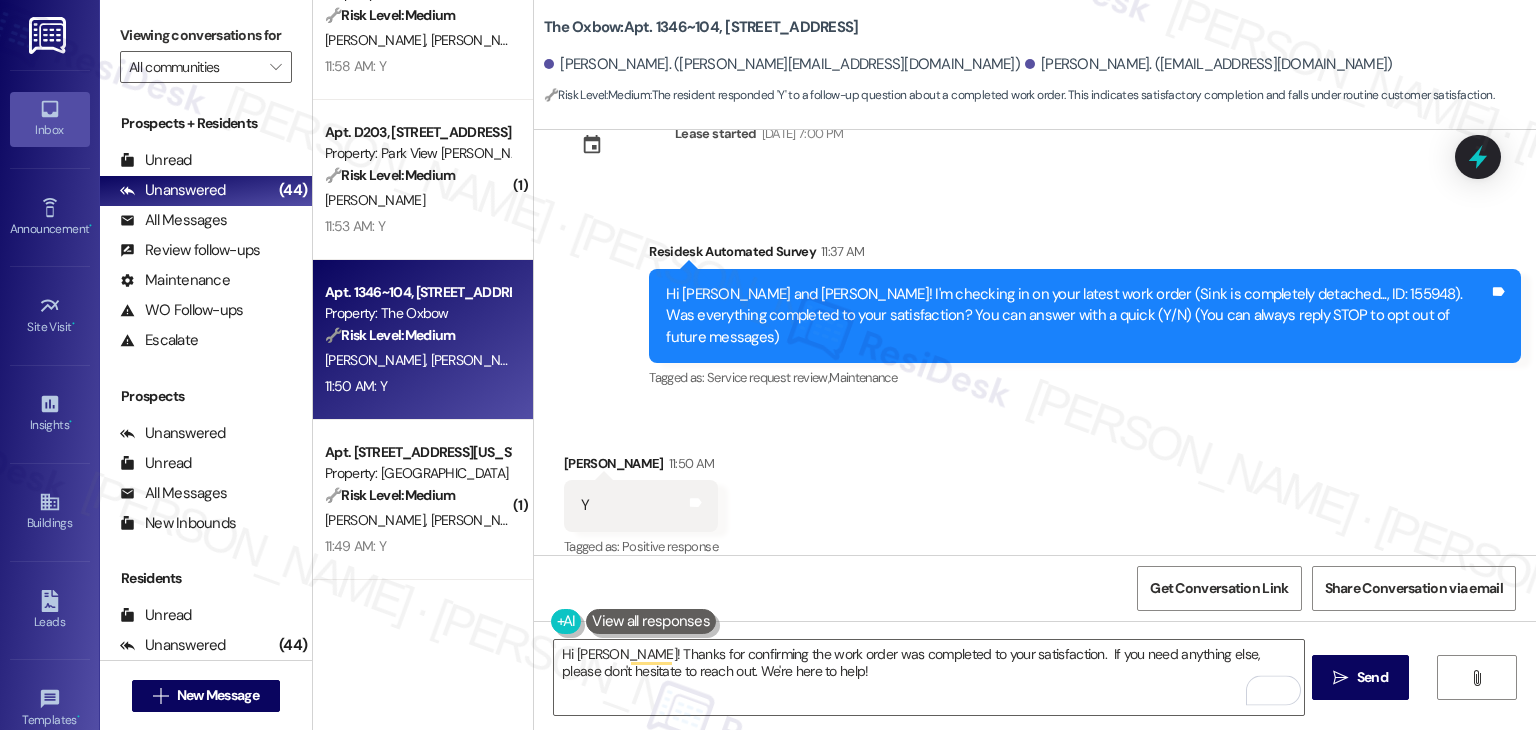 click on "Received via SMS Zackeria Lavier 11:50 AM Y Tags and notes Tagged as:   Positive response Click to highlight conversations about Positive response" at bounding box center (1035, 492) 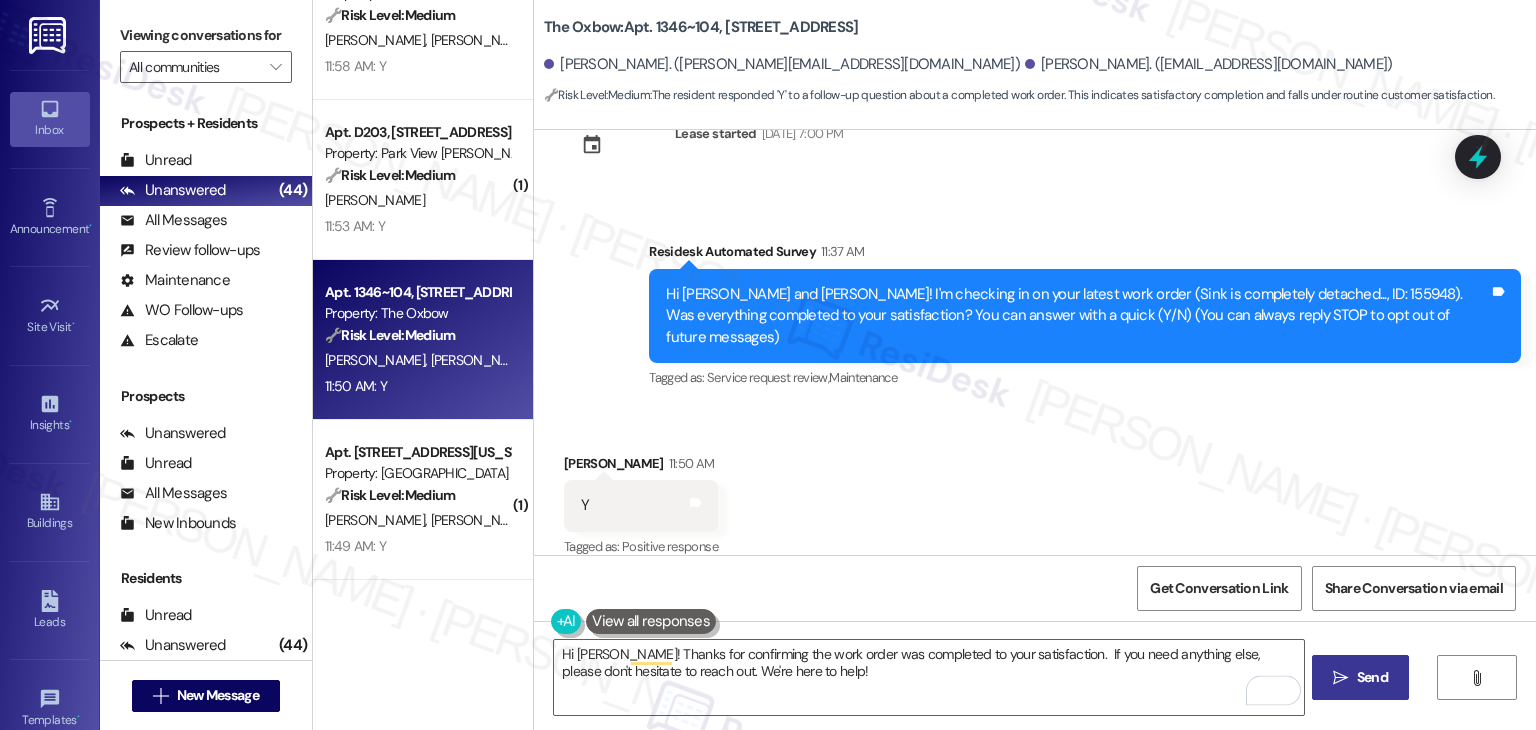 click on "Send" at bounding box center (1372, 677) 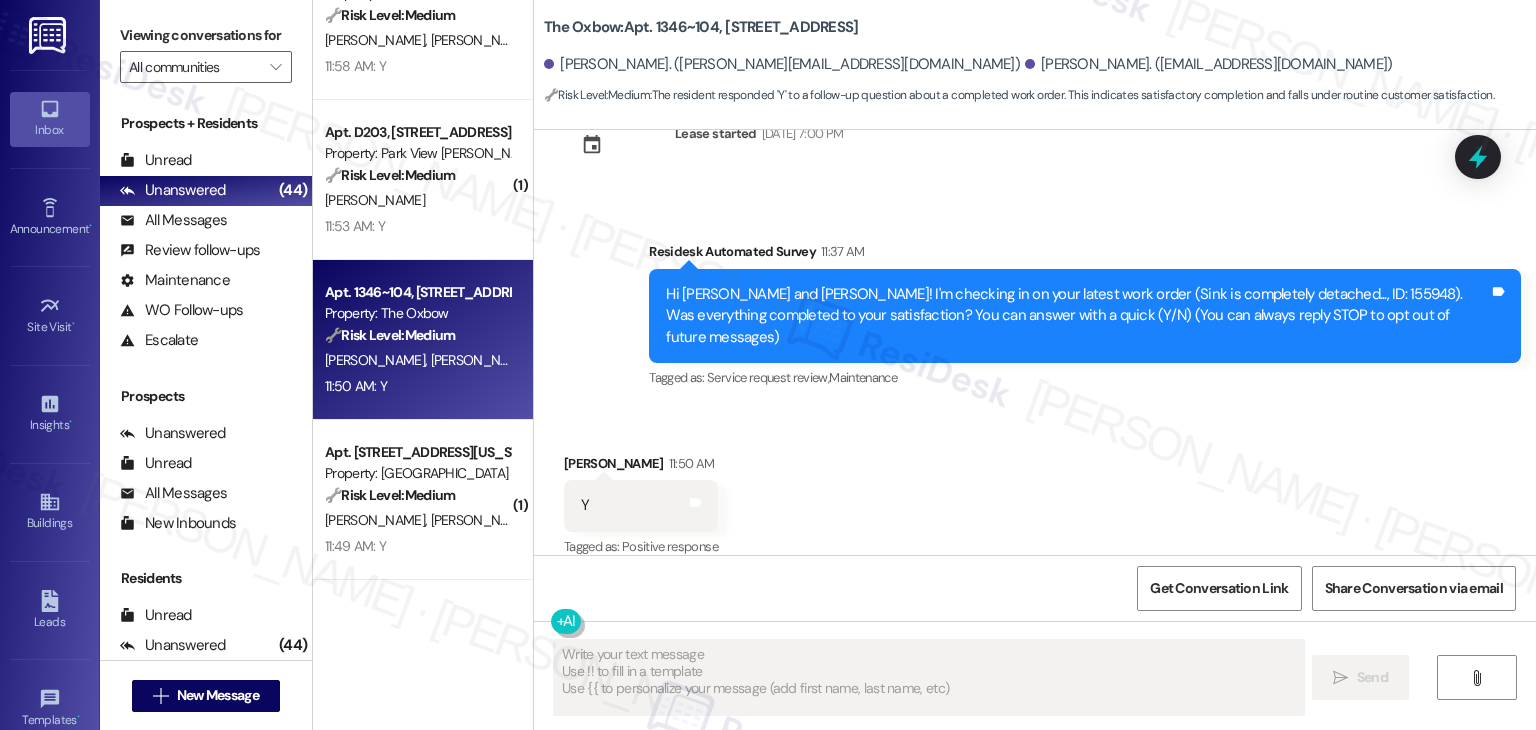type on "Fetching suggested responses. Please feel free to read through the conversation in the meantime." 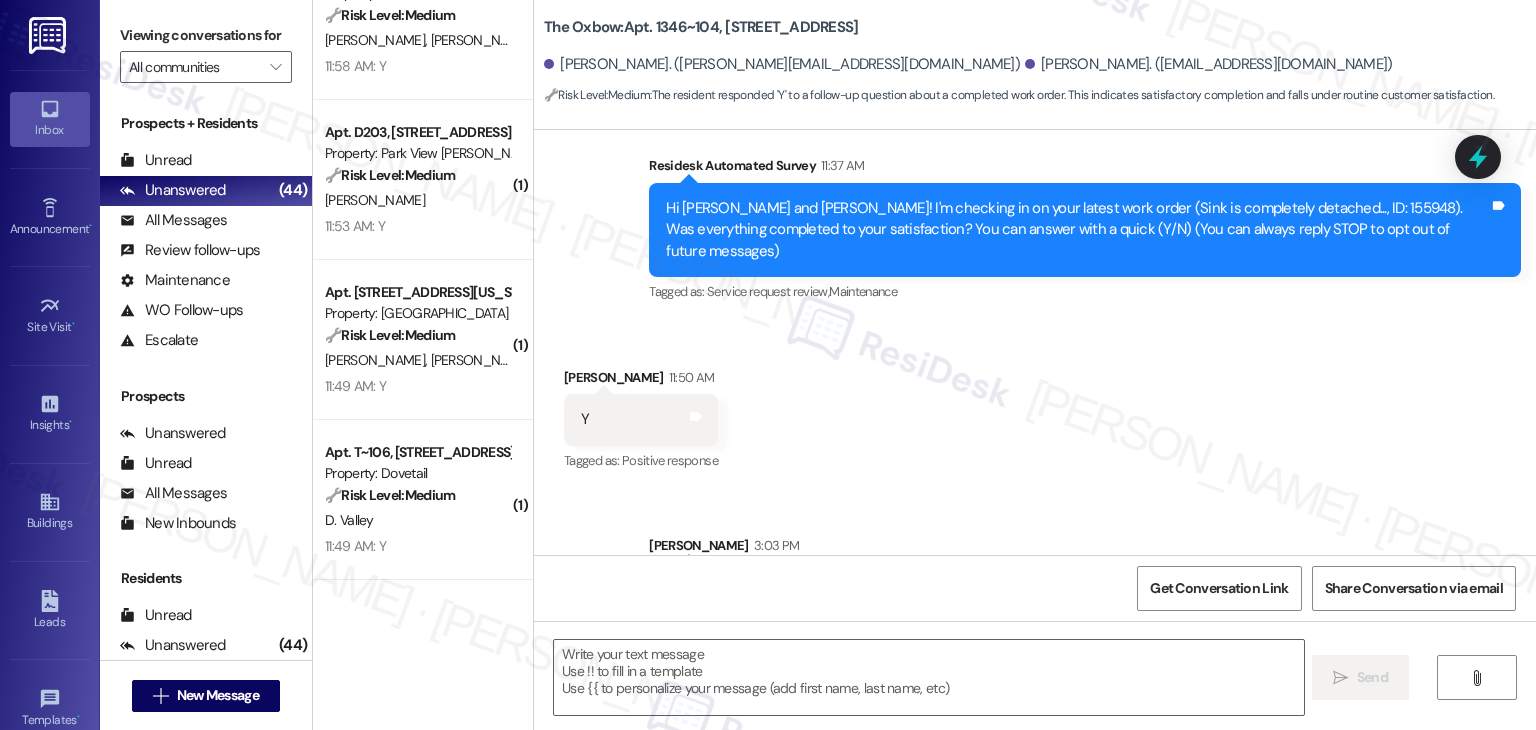 scroll, scrollTop: 229, scrollLeft: 0, axis: vertical 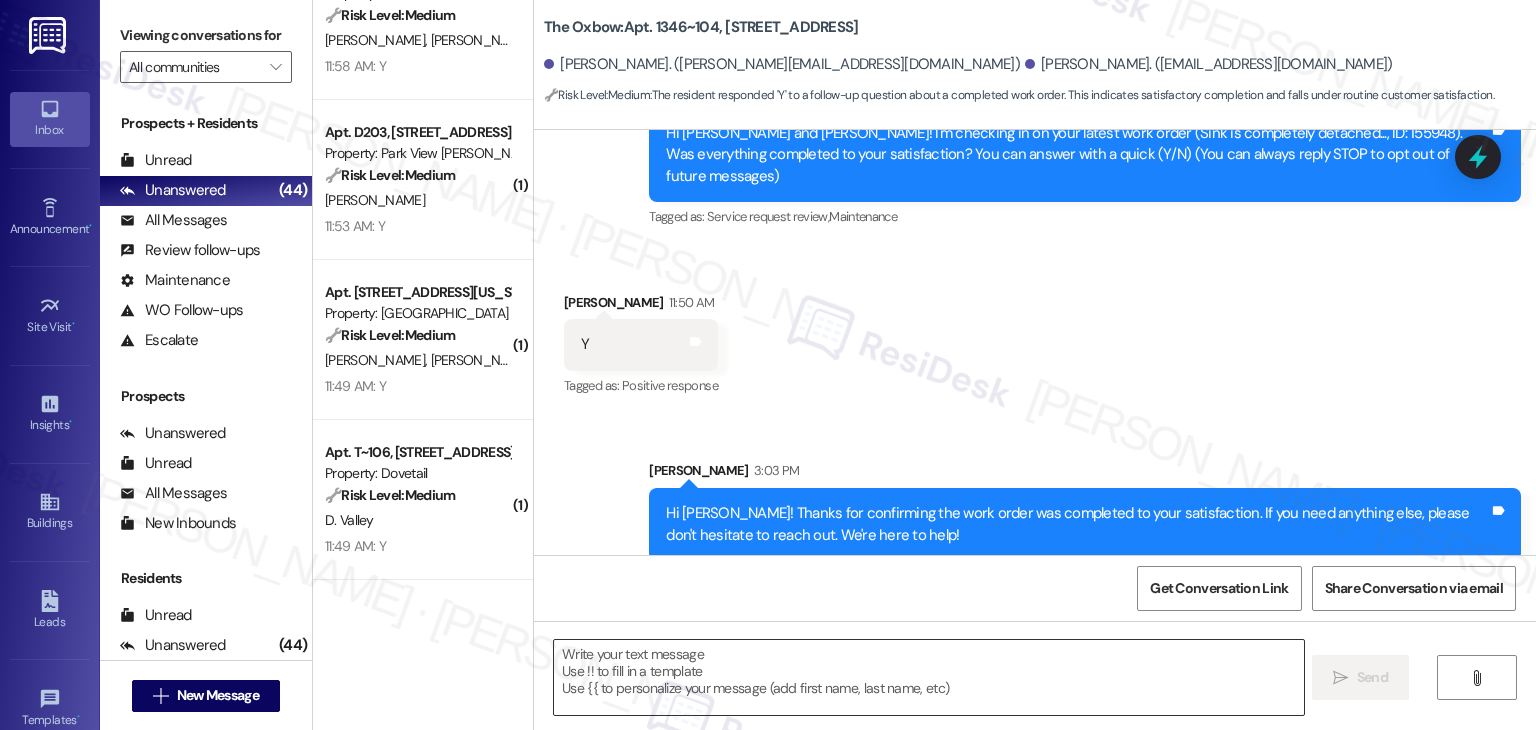 click at bounding box center [928, 677] 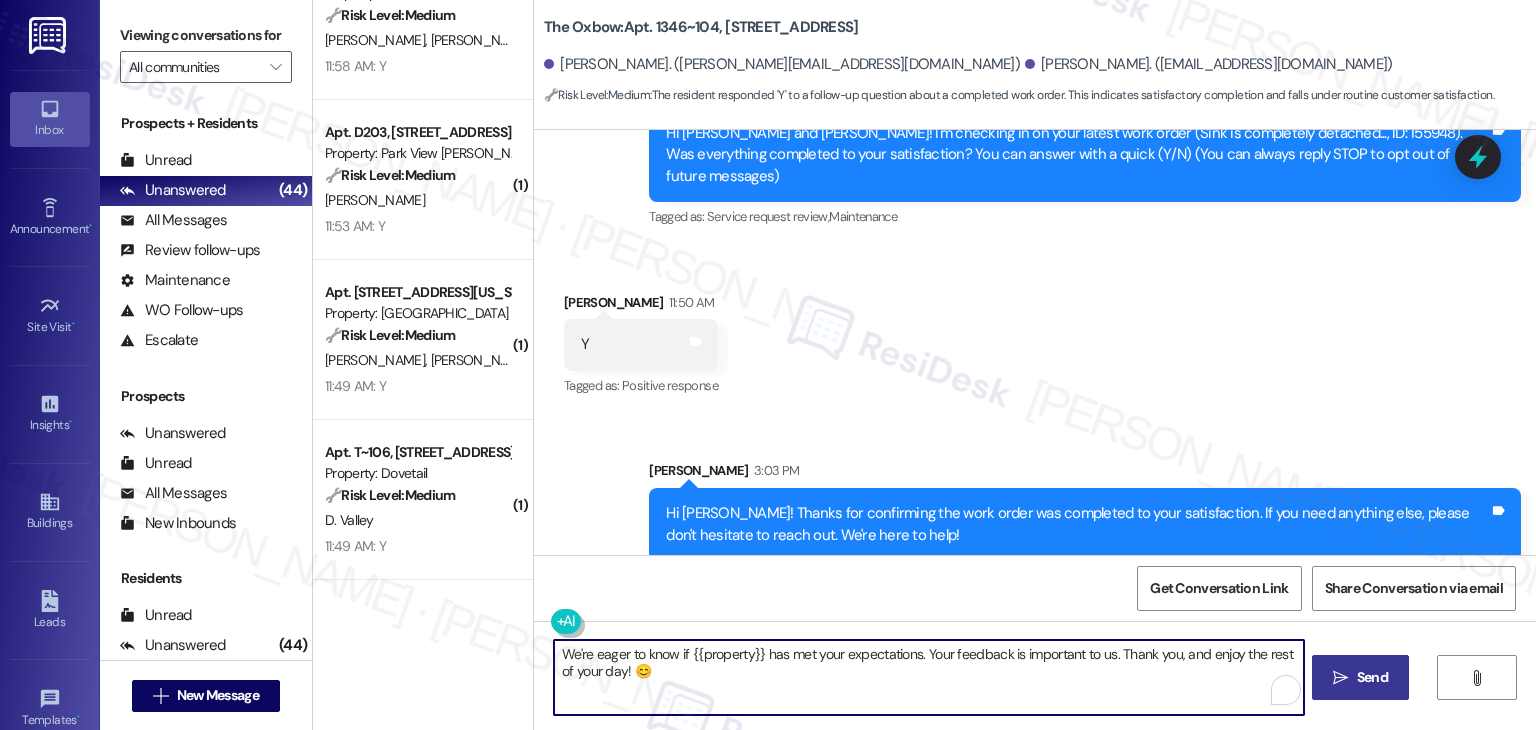 type on "We're eager to know if {{property}} has met your expectations. Your feedback is important to us. Thank you, and enjoy the rest of your day! 😊" 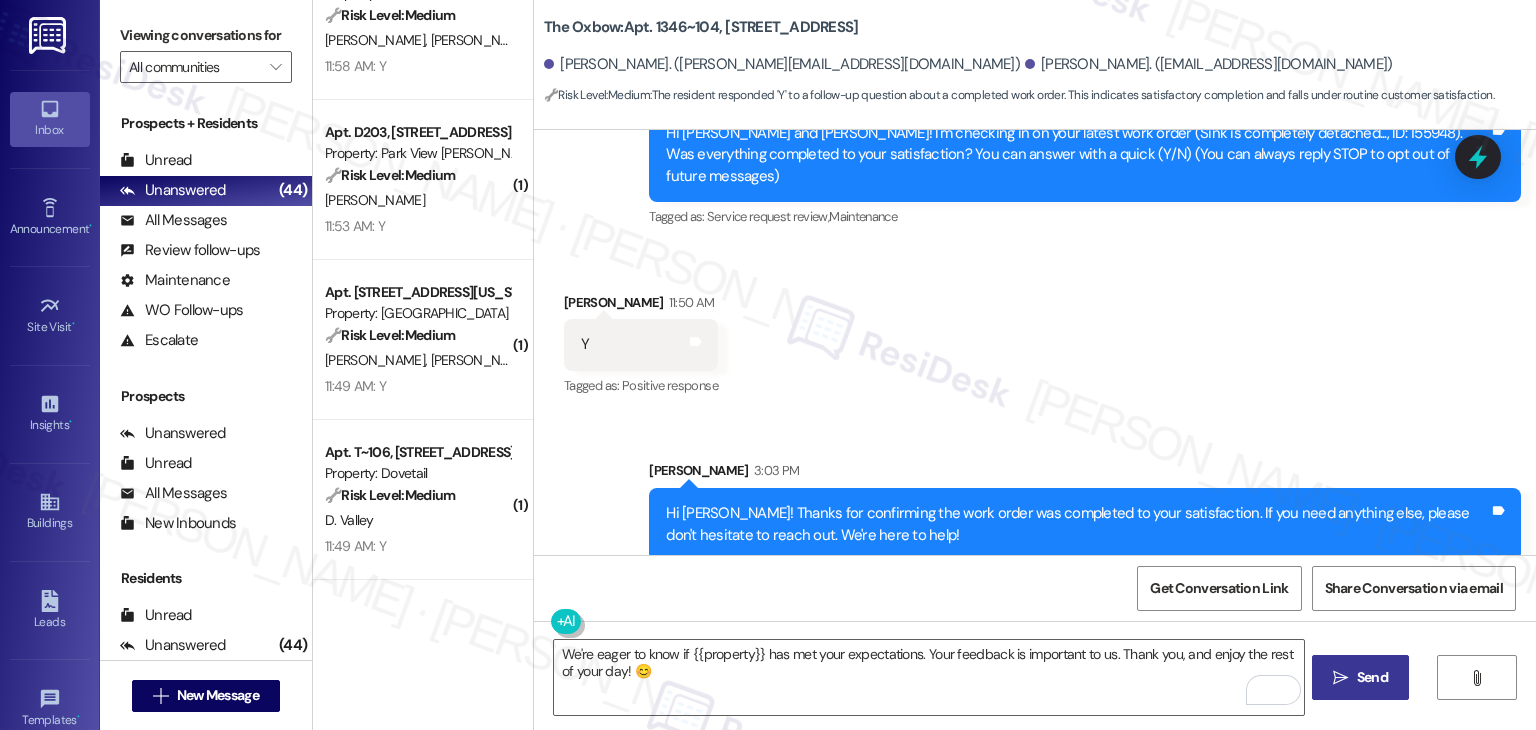 click on "Send" at bounding box center (1372, 677) 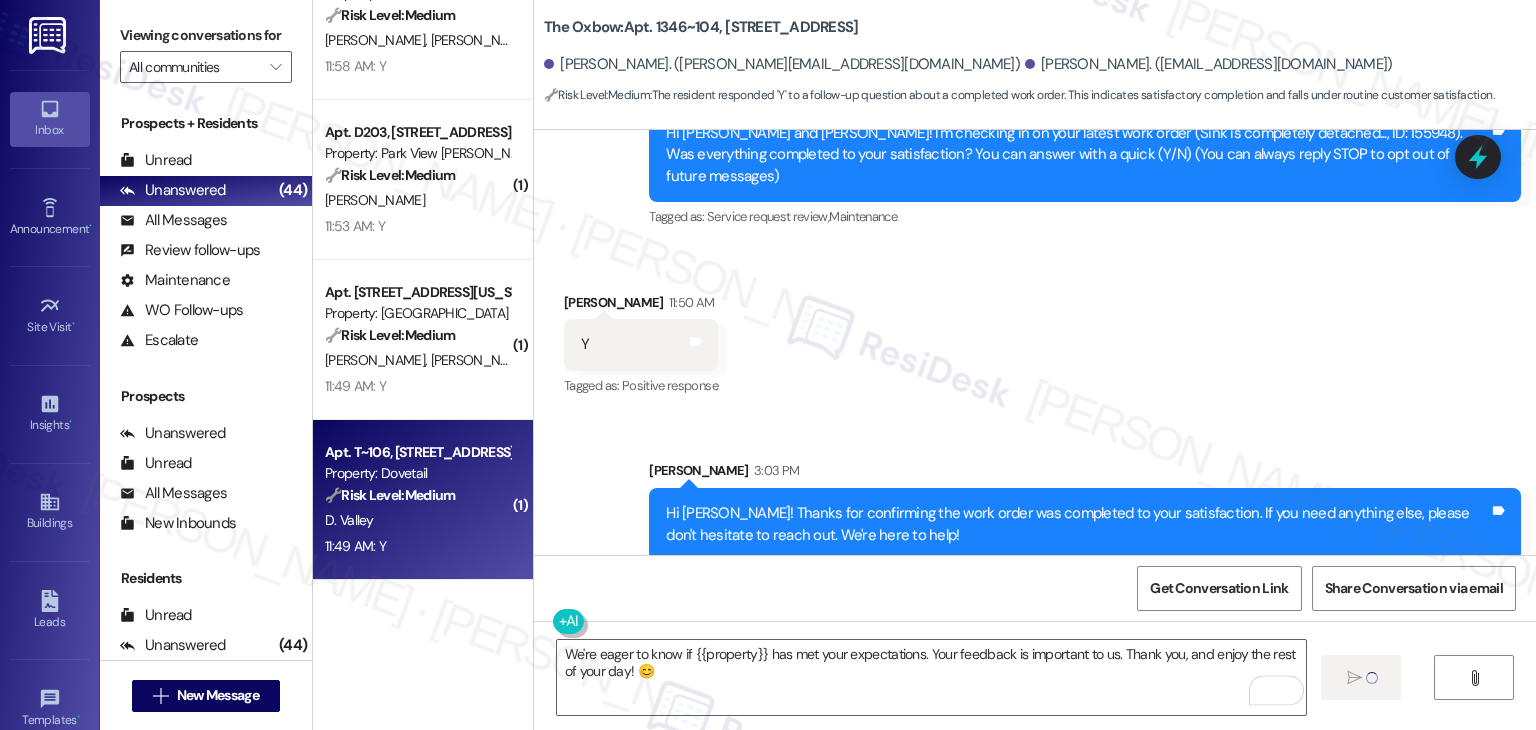 type 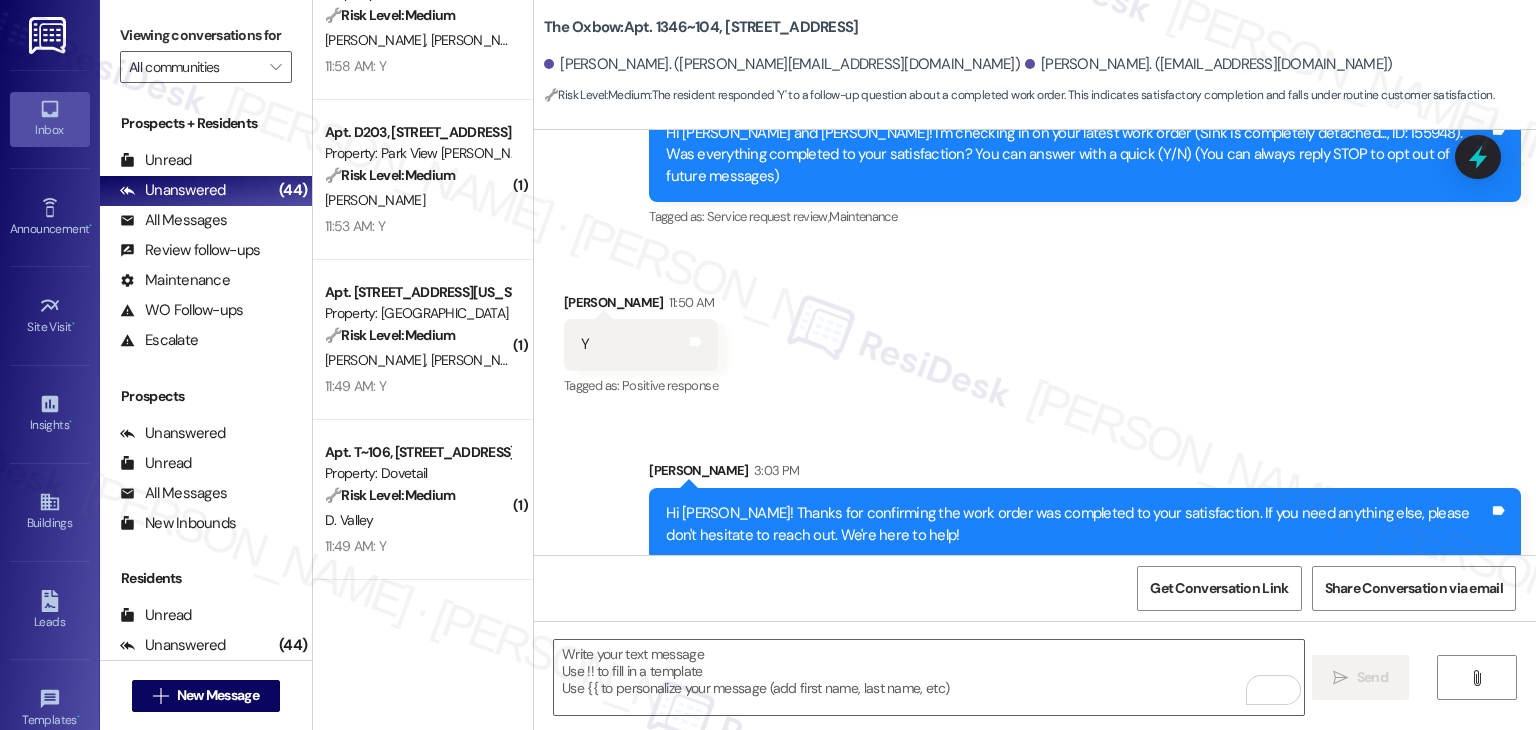 scroll, scrollTop: 68, scrollLeft: 0, axis: vertical 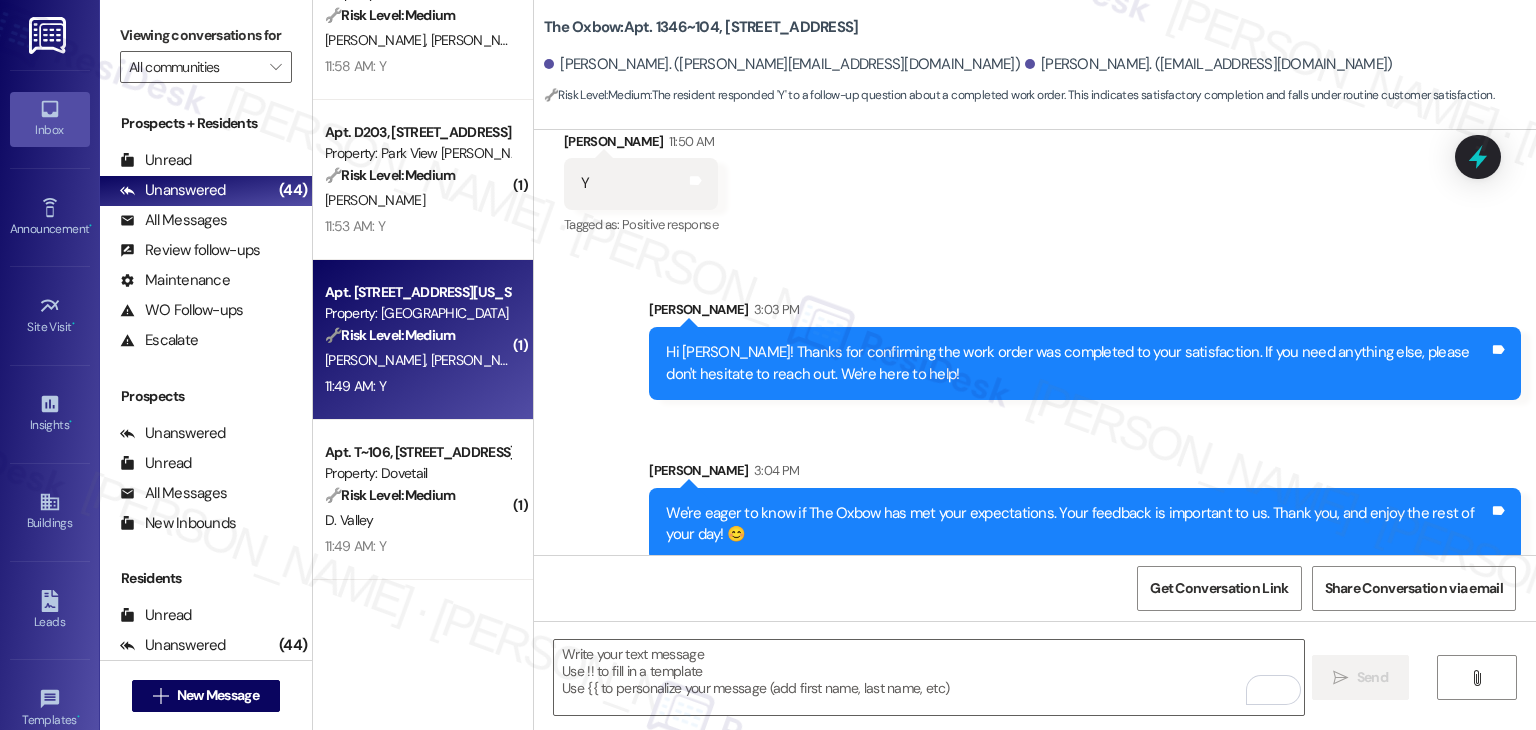 click on "L. Ehlen C. Olsen" at bounding box center [417, 360] 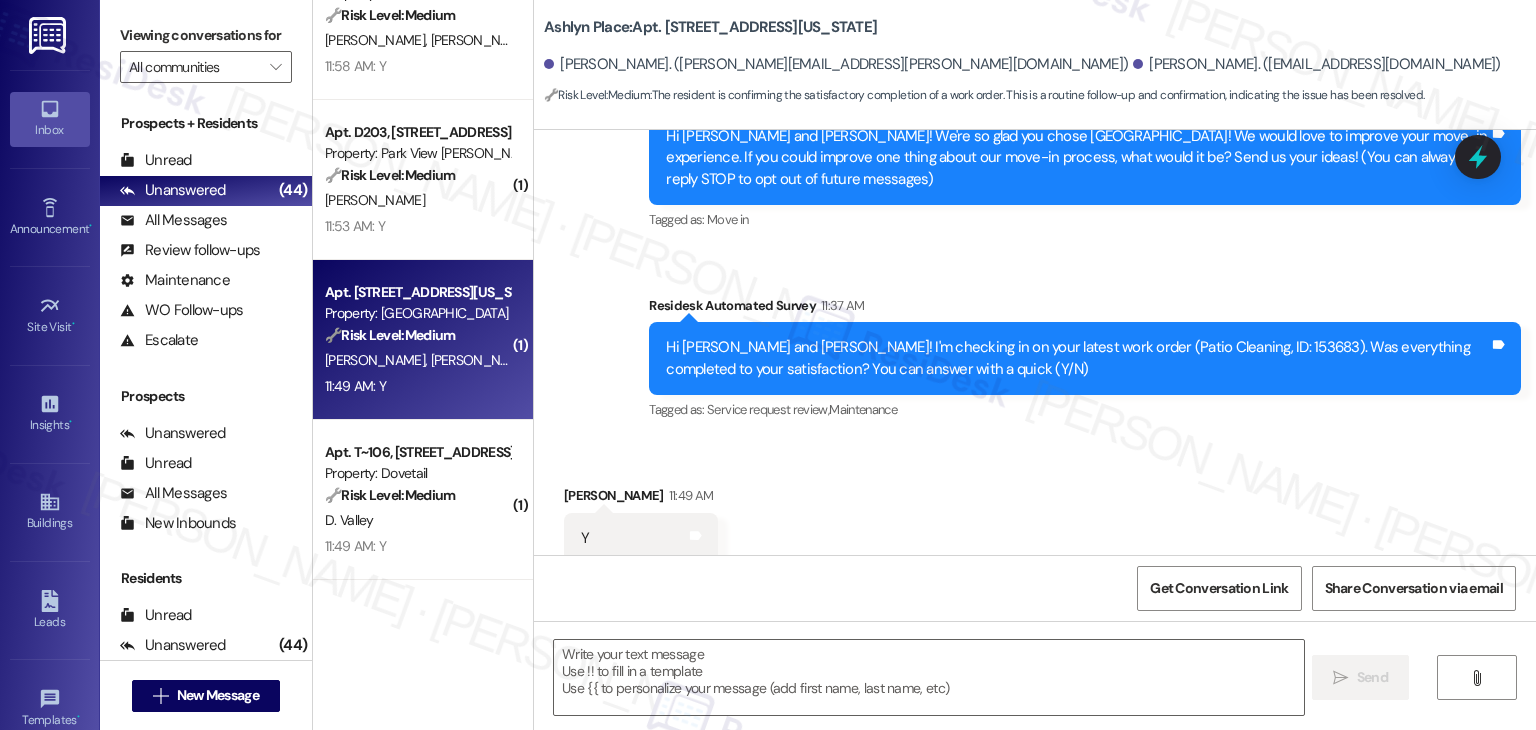 scroll, scrollTop: 280, scrollLeft: 0, axis: vertical 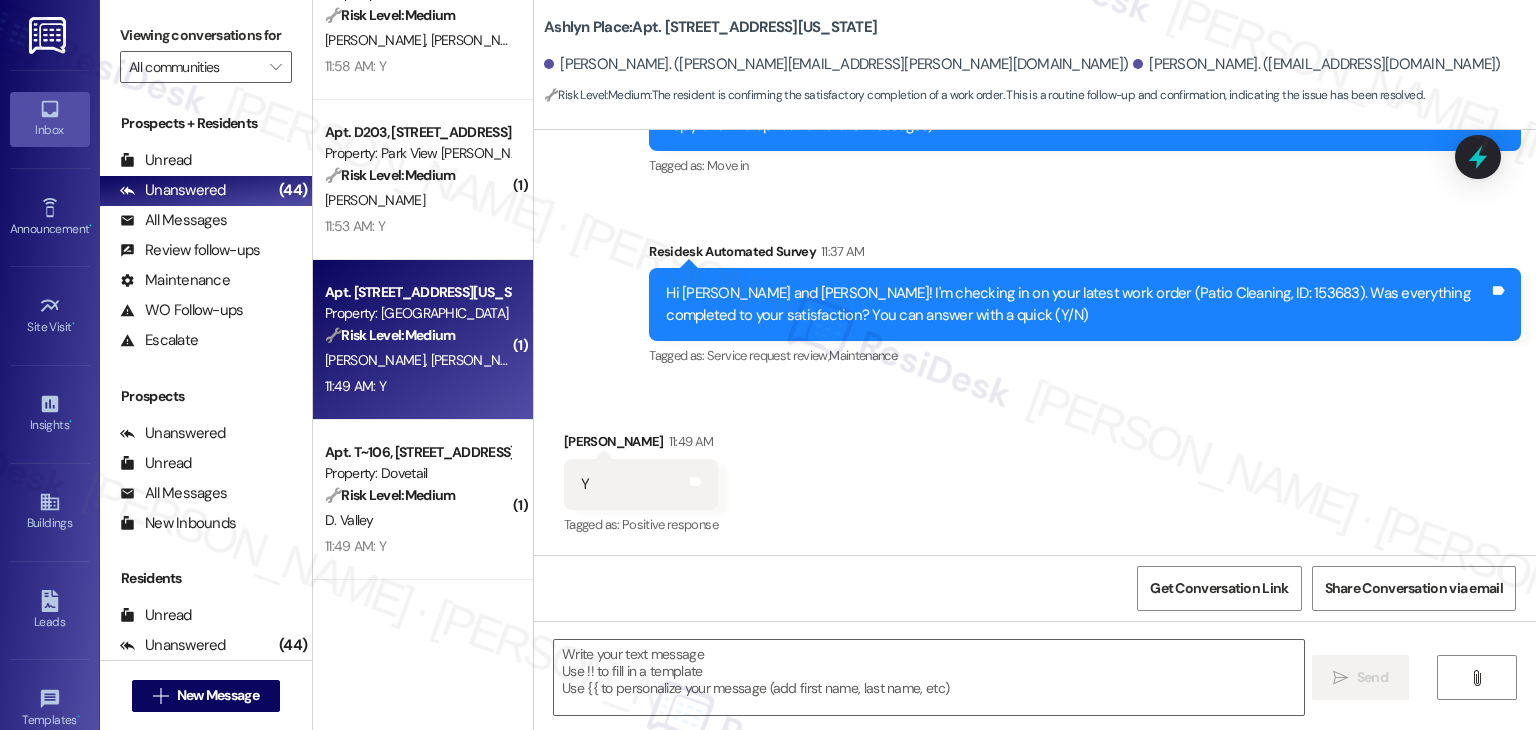 type on "Fetching suggested responses. Please feel free to read through the conversation in the meantime." 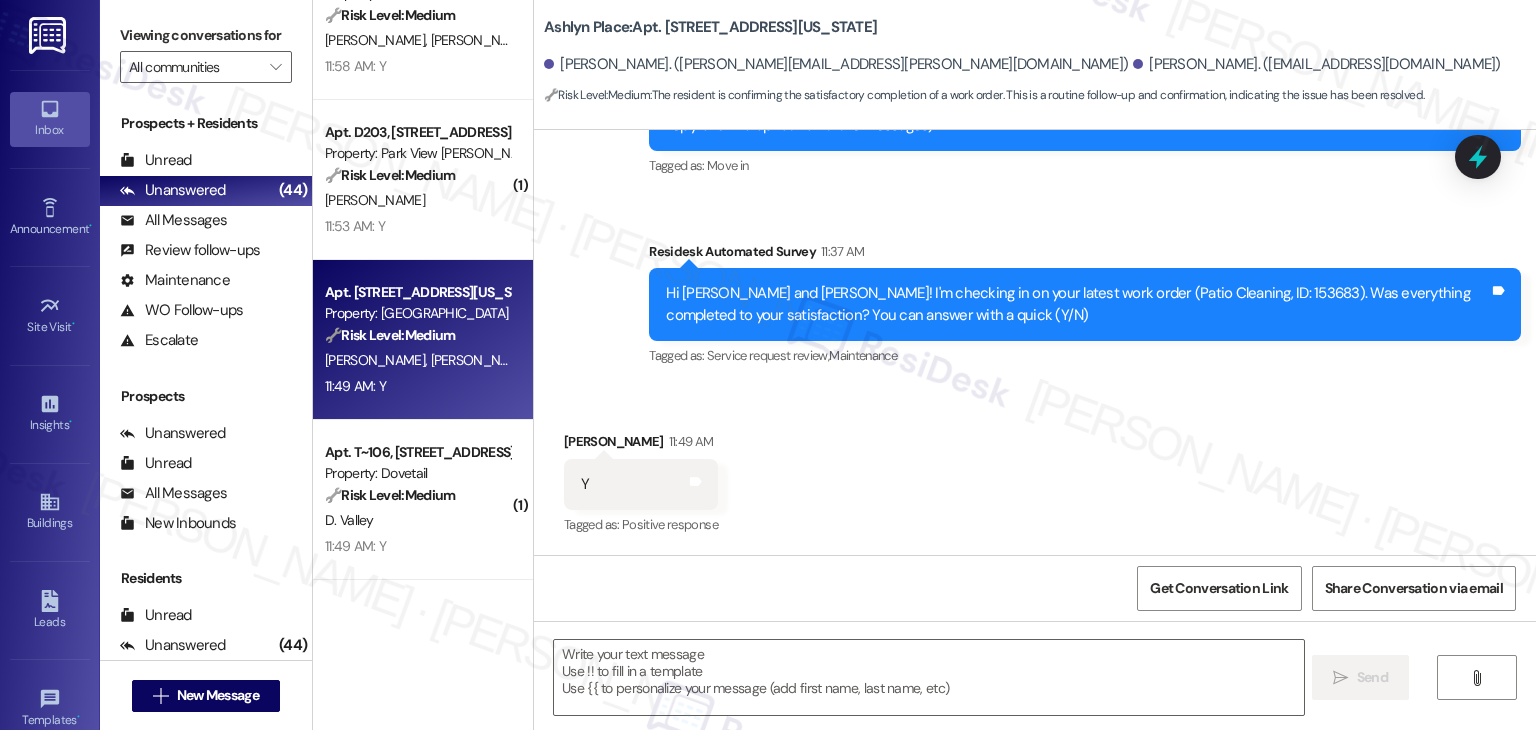 click on "Received via SMS Chance Olsen 11:49 AM Y Tags and notes Tagged as:   Positive response Click to highlight conversations about Positive response" at bounding box center (1035, 470) 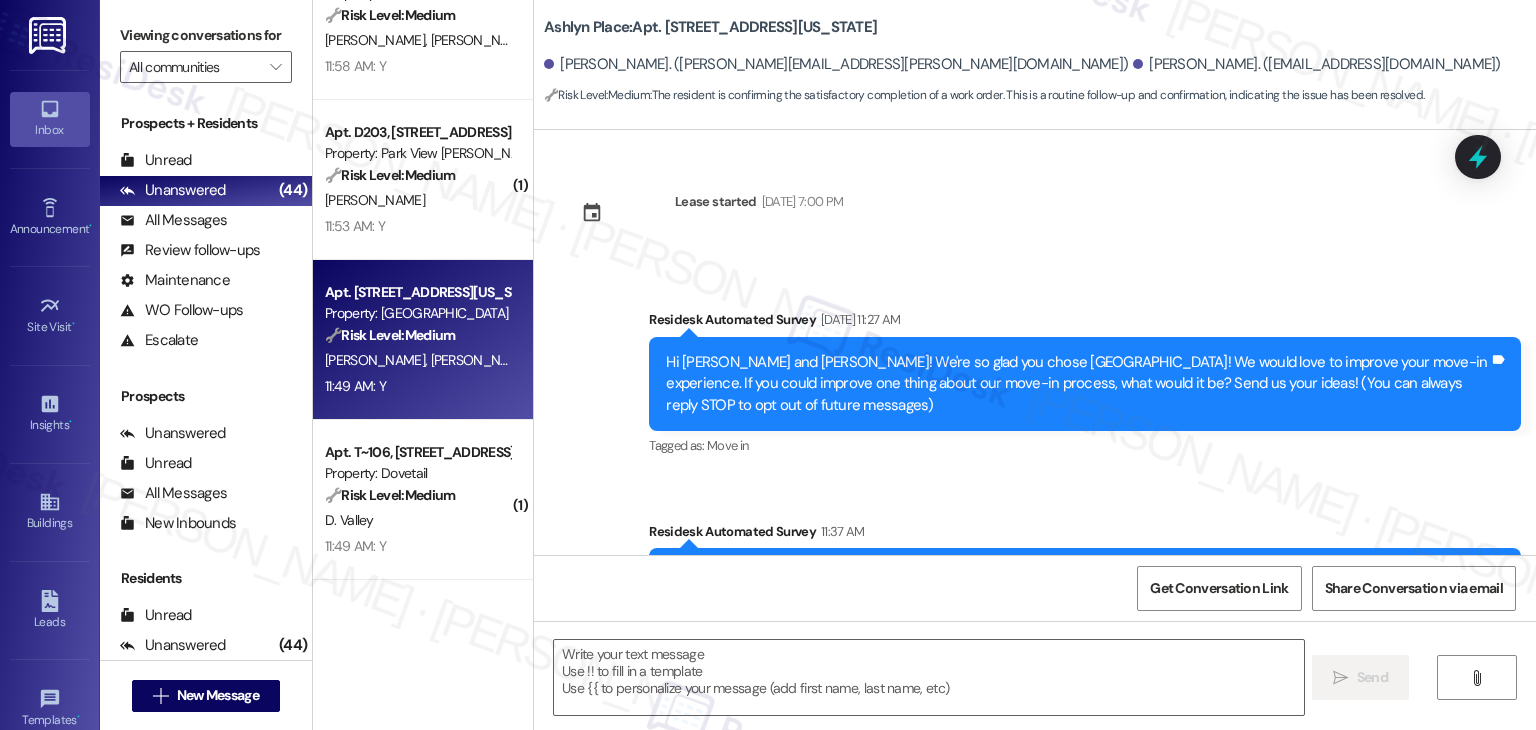 scroll, scrollTop: 280, scrollLeft: 0, axis: vertical 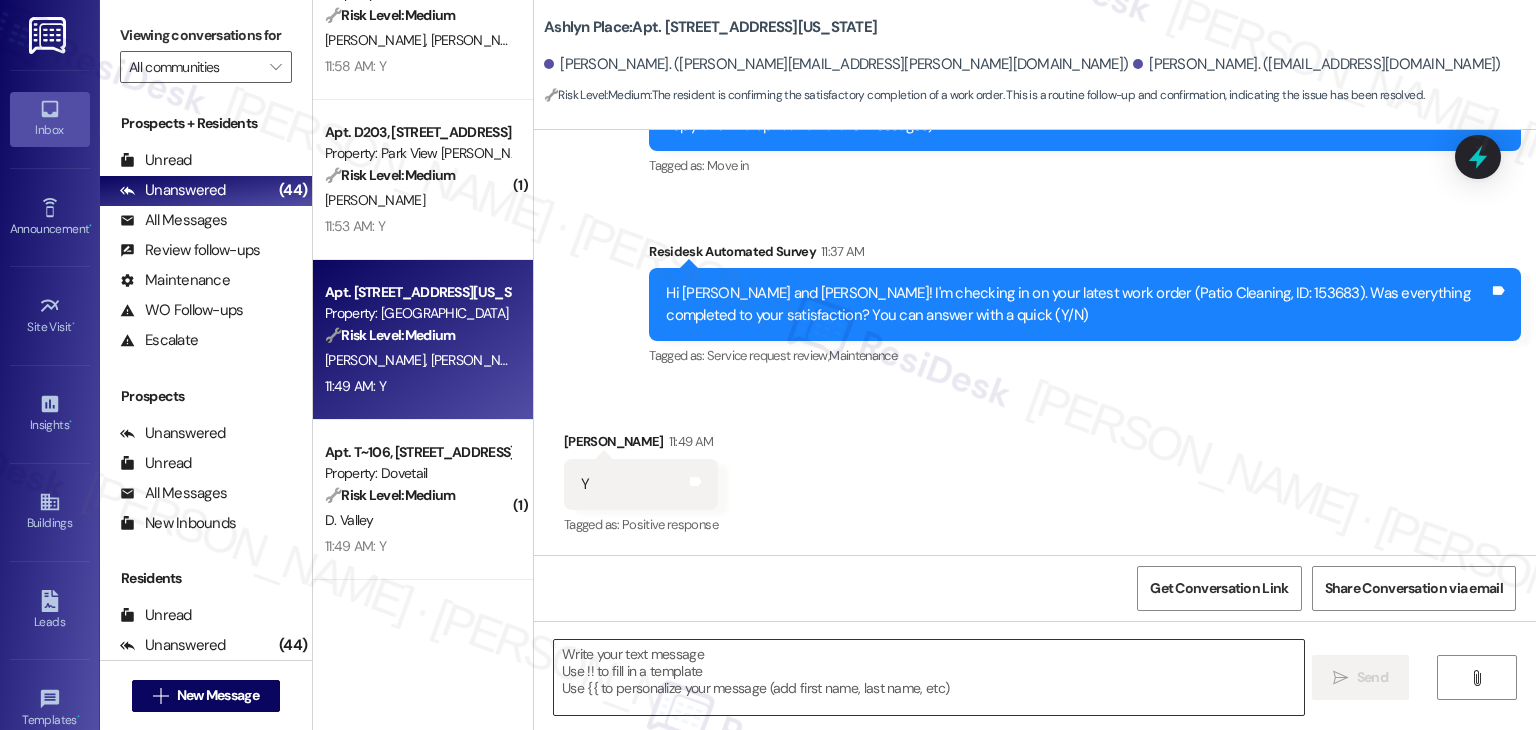 click at bounding box center (928, 677) 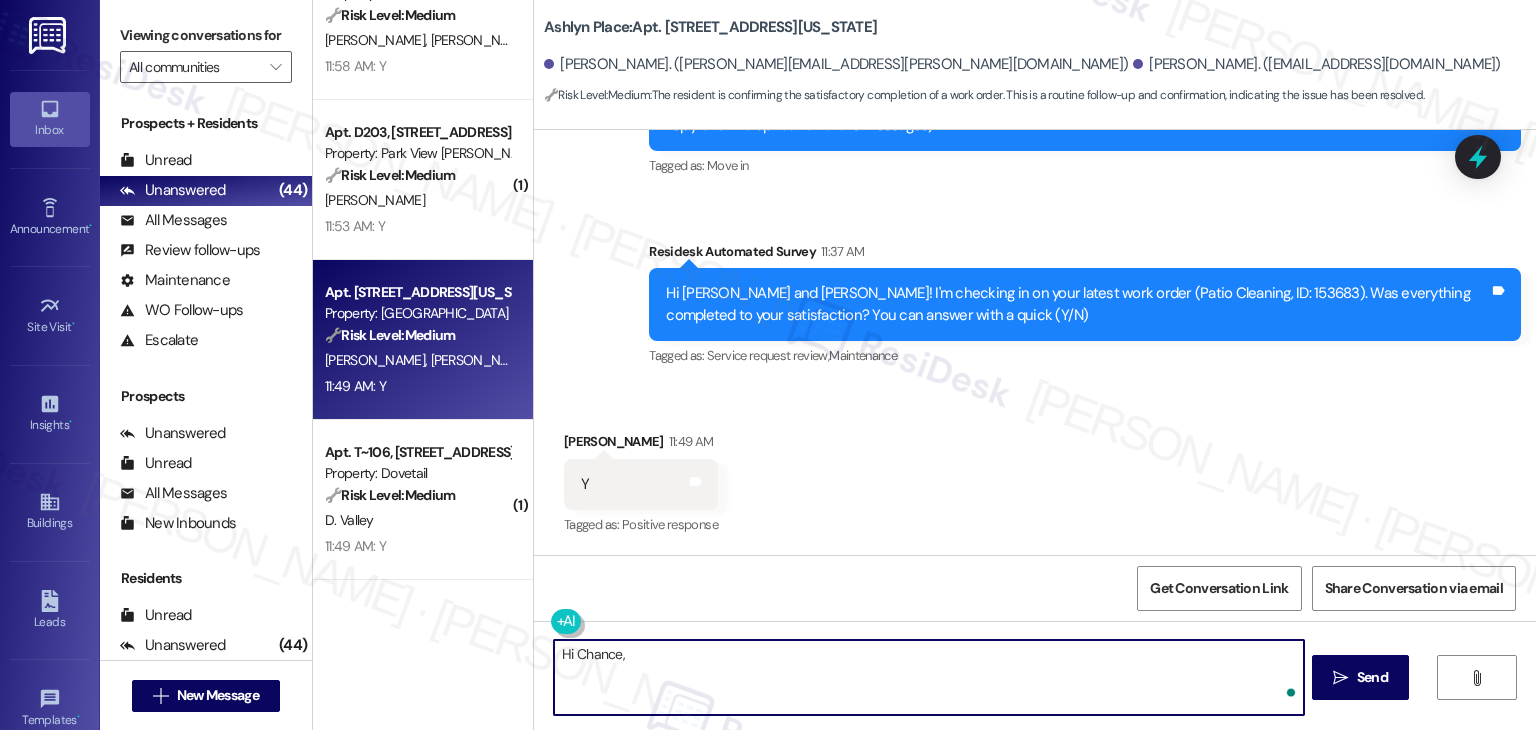 paste on "I appreciate your response. I am glad your latest work order was completed to your satisfaction. Feel free to let us know if there is anything else you'd like to address. We're happy to help!" 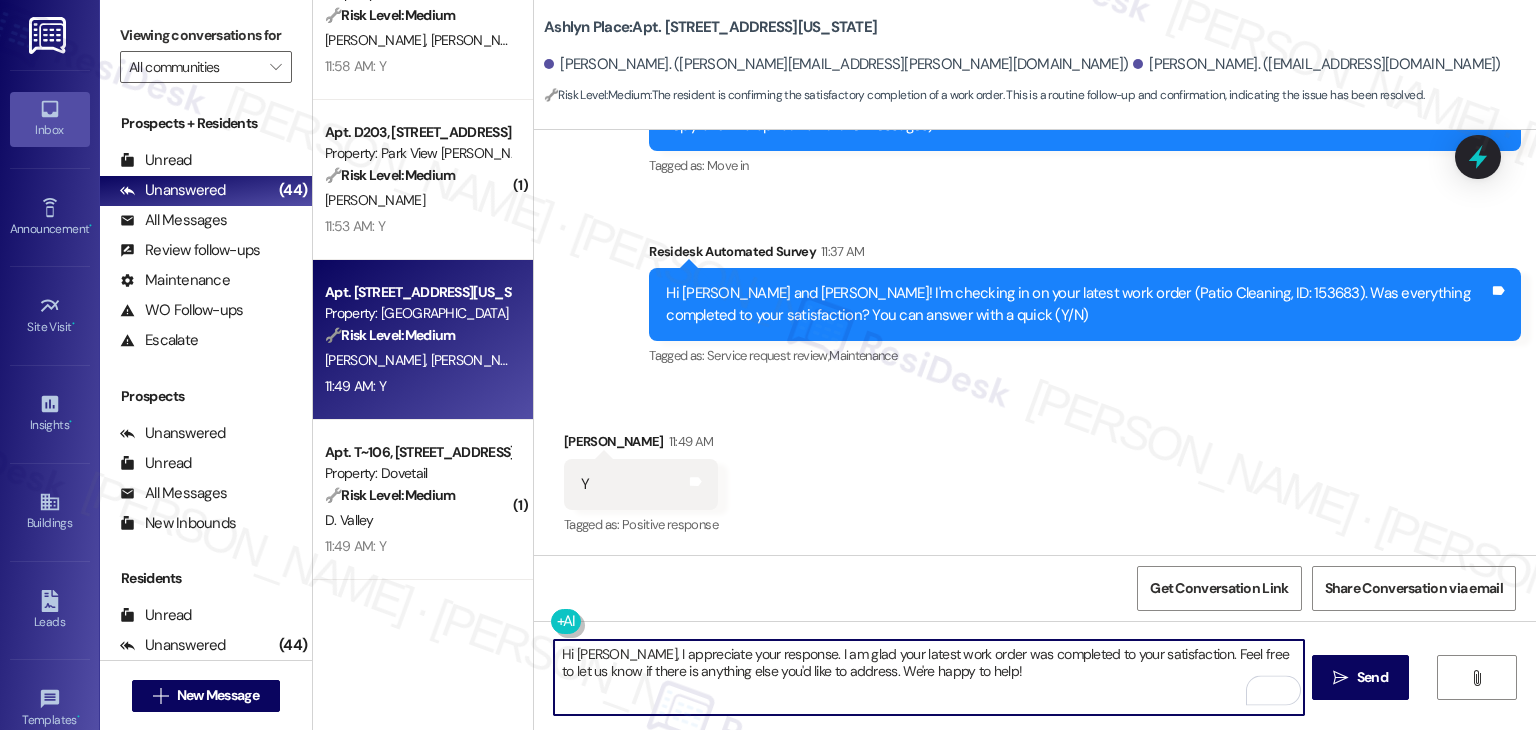 click on "Hi Chance, I appreciate your response. I am glad your latest work order was completed to your satisfaction. Feel free to let us know if there is anything else you'd like to address. We're happy to help!" at bounding box center [928, 677] 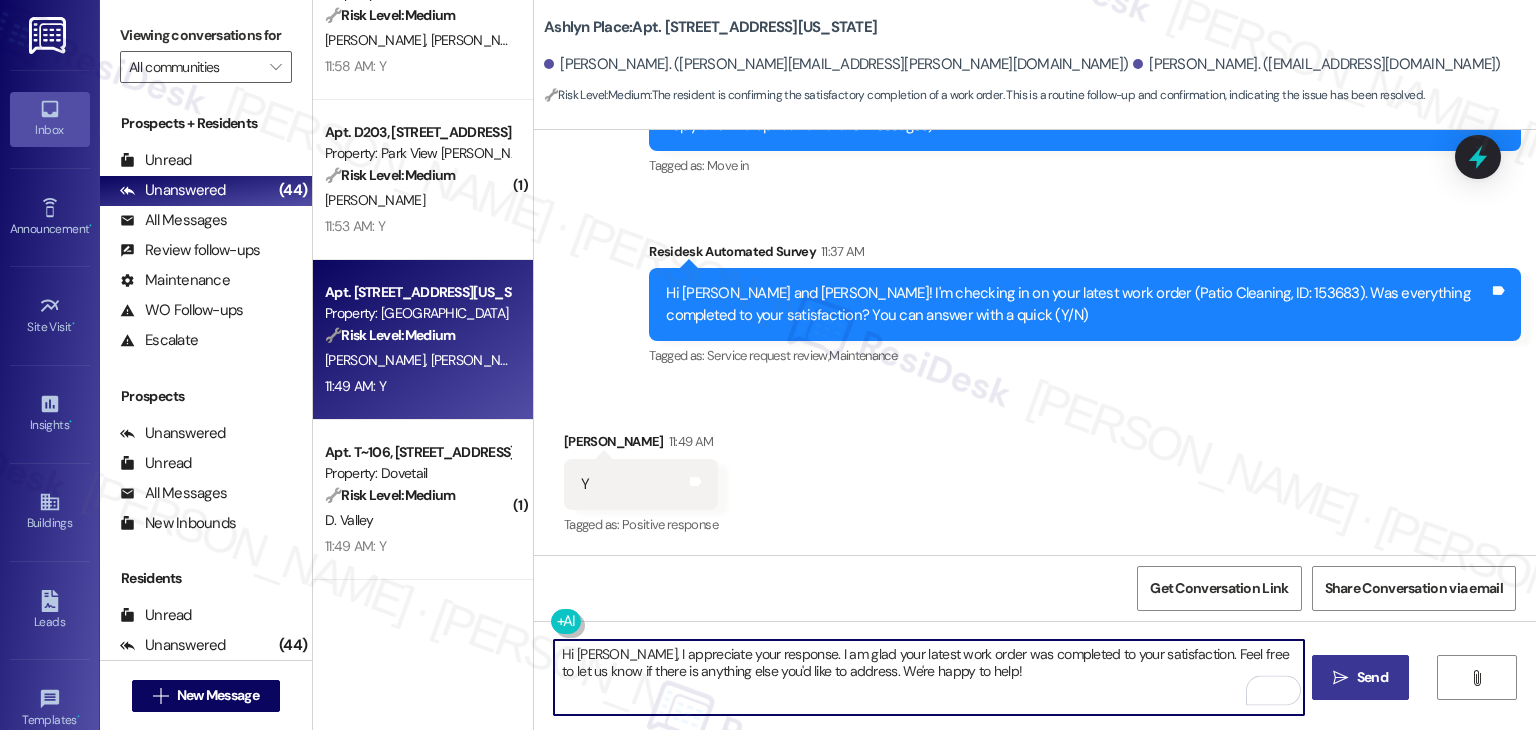 type on "Hi Chance, I appreciate your response. I am glad your latest work order was completed to your satisfaction. Feel free to let us know if there is anything else you'd like to address. We're happy to help!" 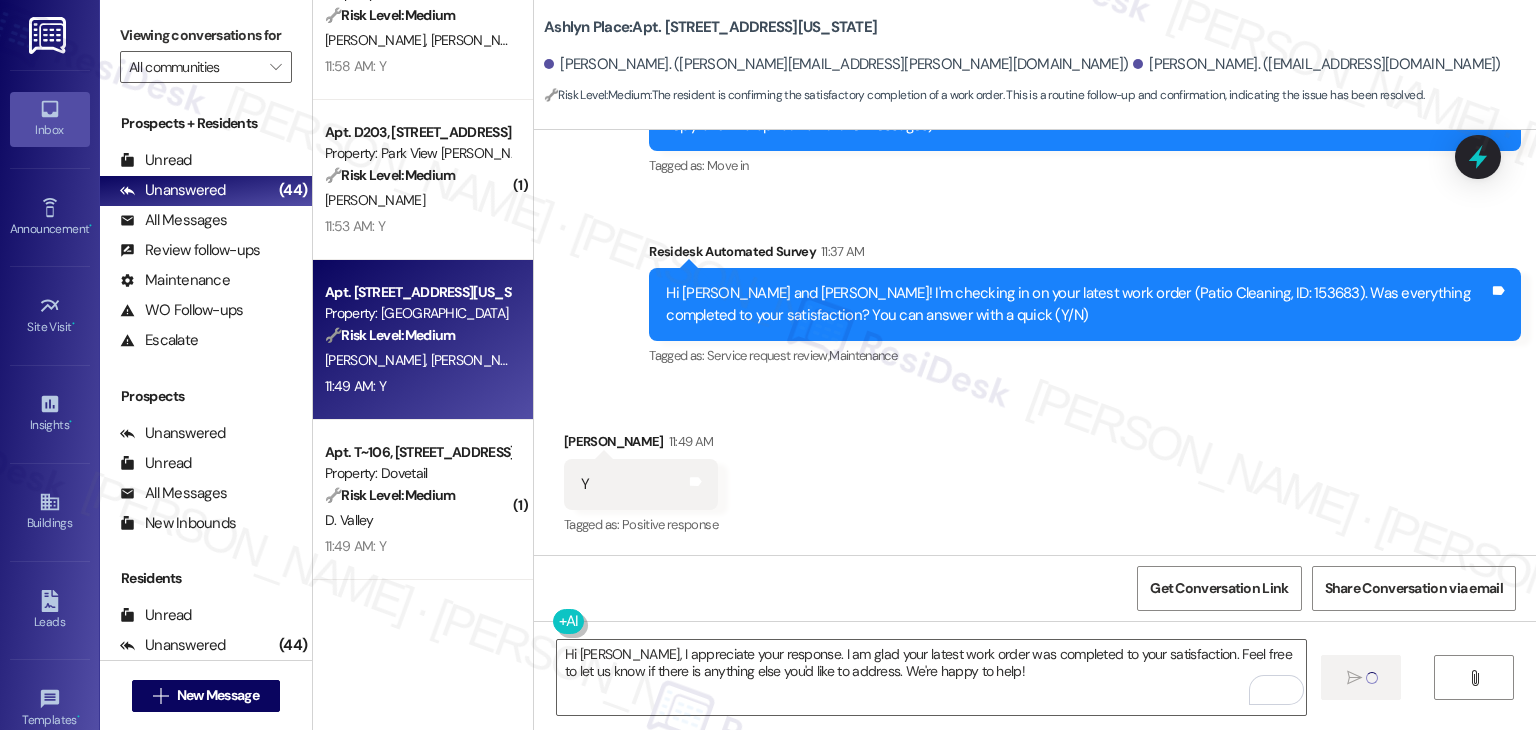 type 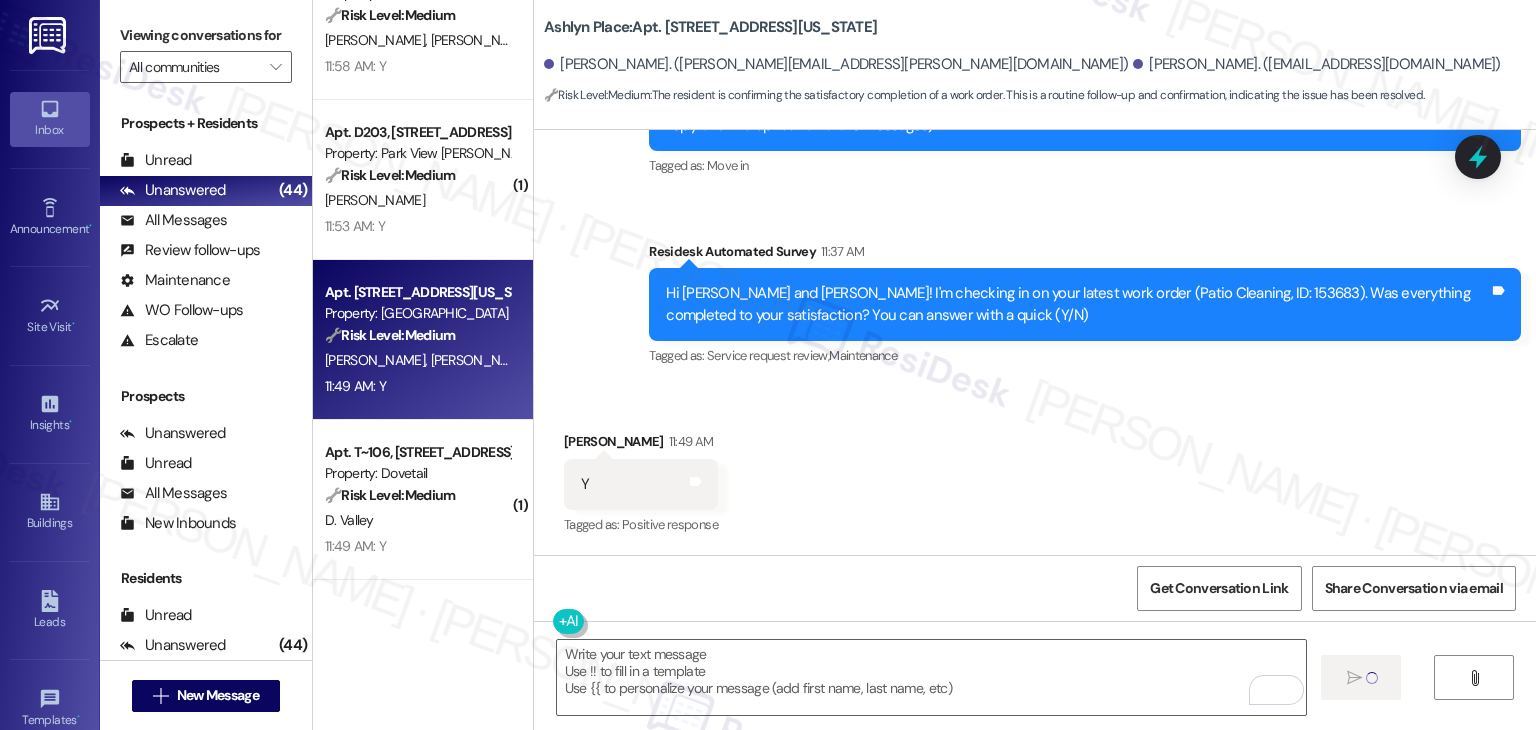 scroll, scrollTop: 280, scrollLeft: 0, axis: vertical 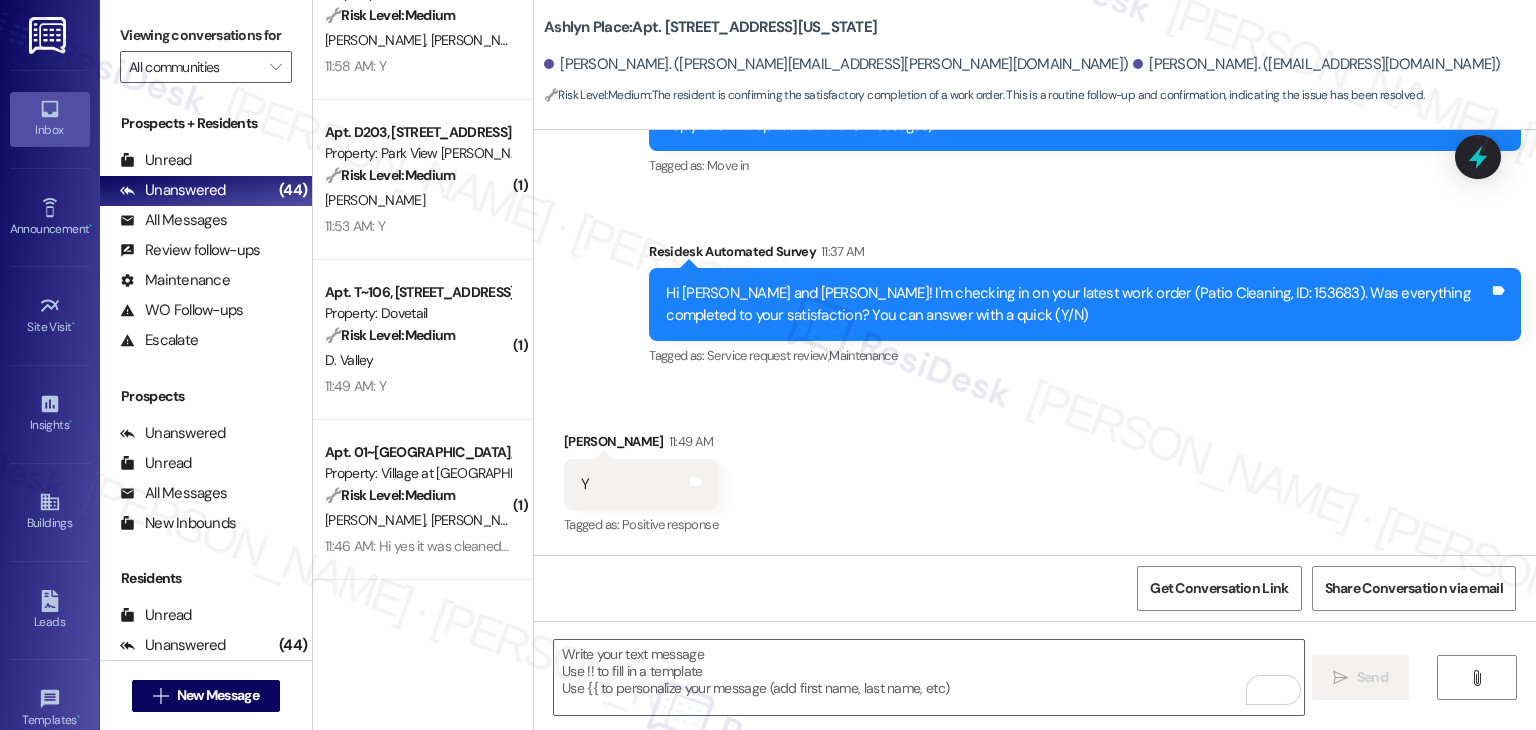 click on "Received via SMS Chance Olsen 11:49 AM Y Tags and notes Tagged as:   Positive response Click to highlight conversations about Positive response" at bounding box center (1035, 470) 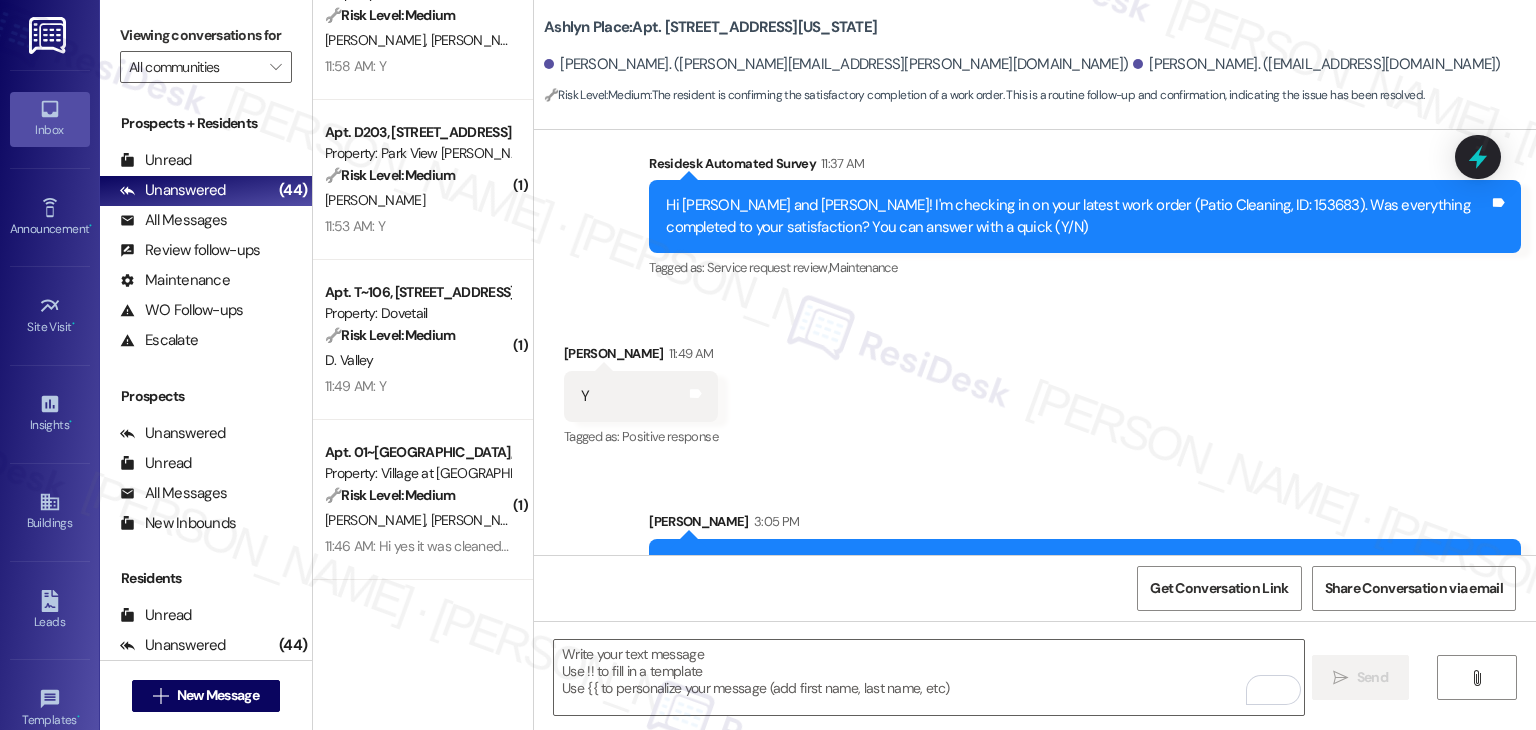 scroll, scrollTop: 441, scrollLeft: 0, axis: vertical 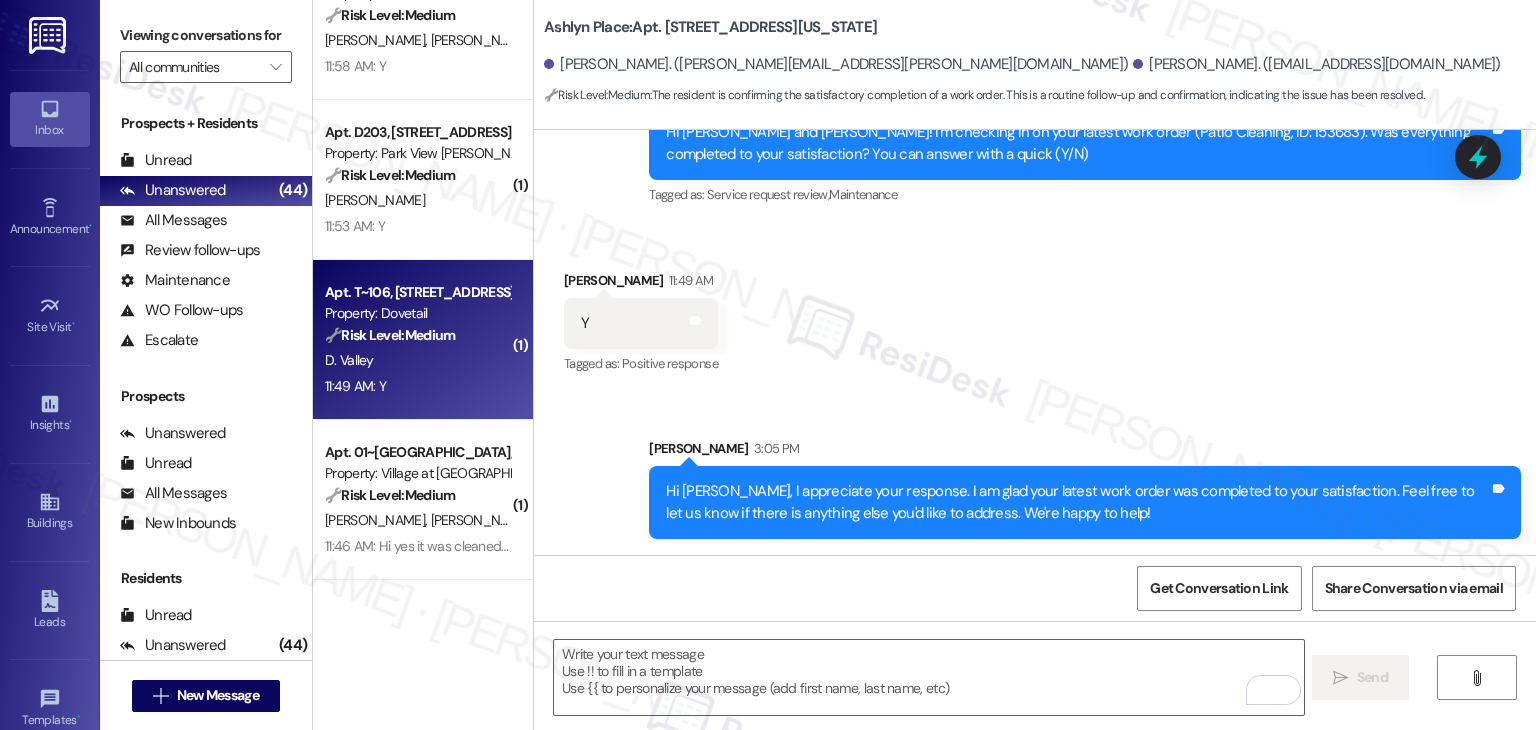 click on "11:49 AM: Y 11:49 AM: Y" at bounding box center [417, 386] 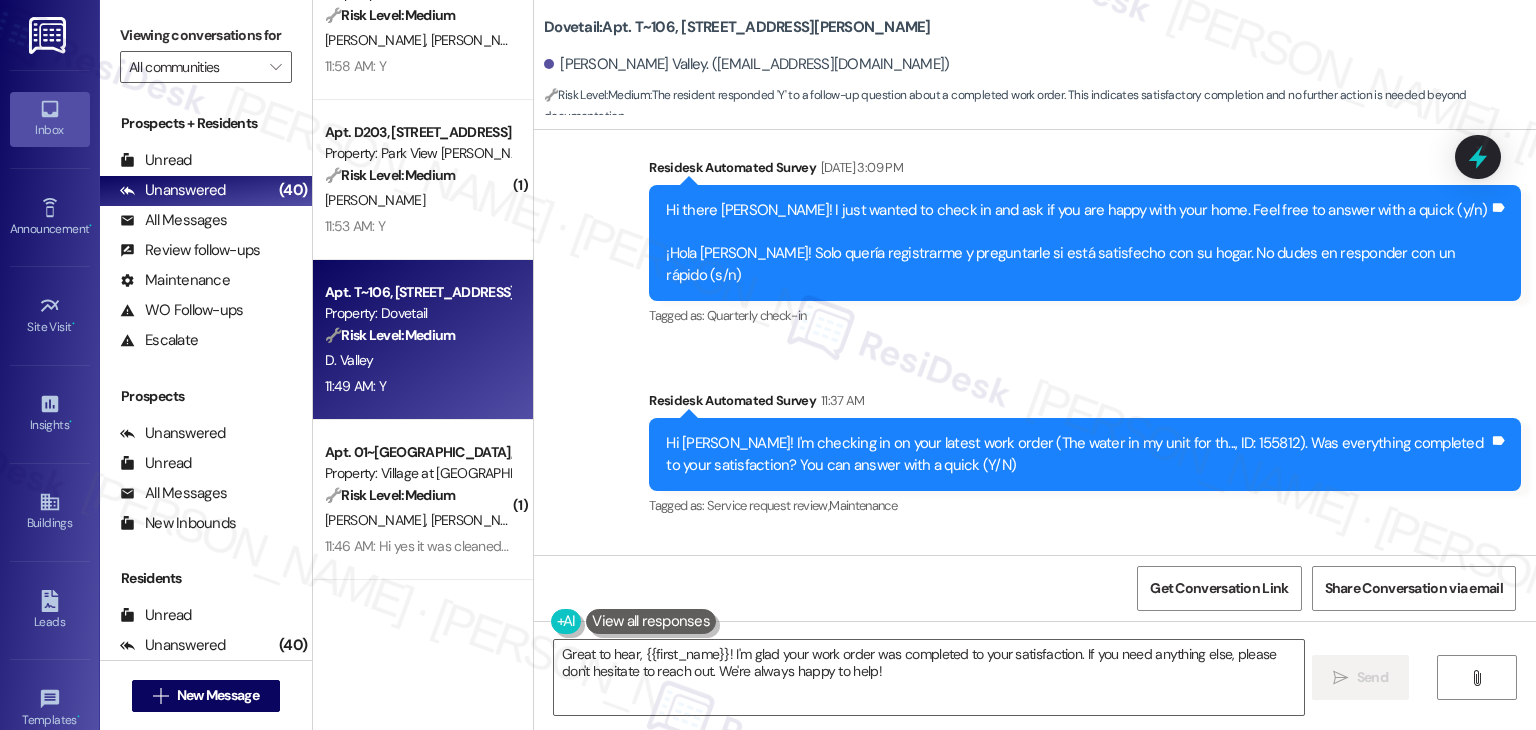 scroll, scrollTop: 2056, scrollLeft: 0, axis: vertical 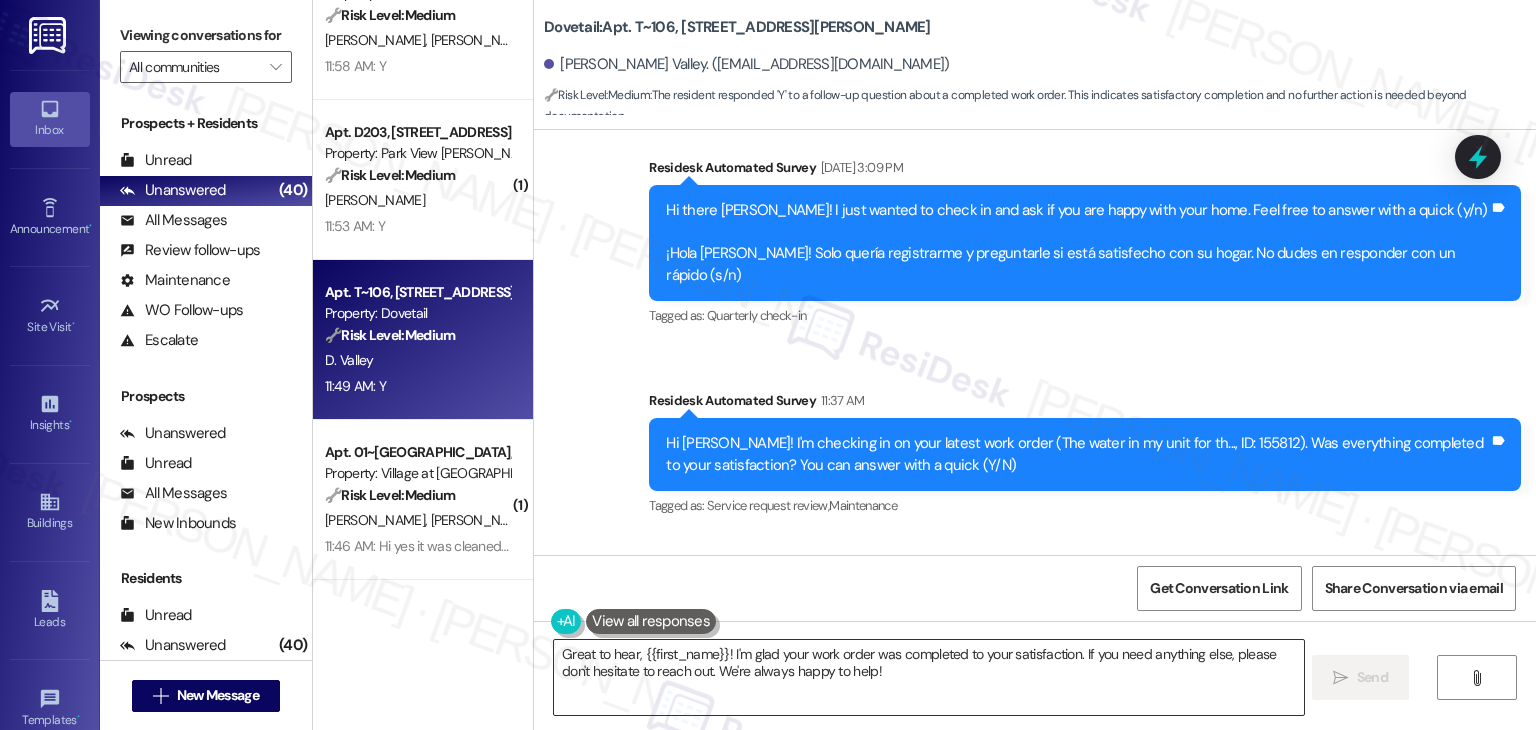 click on "Great to hear, {{first_name}}! I'm glad your work order was completed to your satisfaction. If you need anything else, please don't hesitate to reach out. We're always happy to help!" at bounding box center (928, 677) 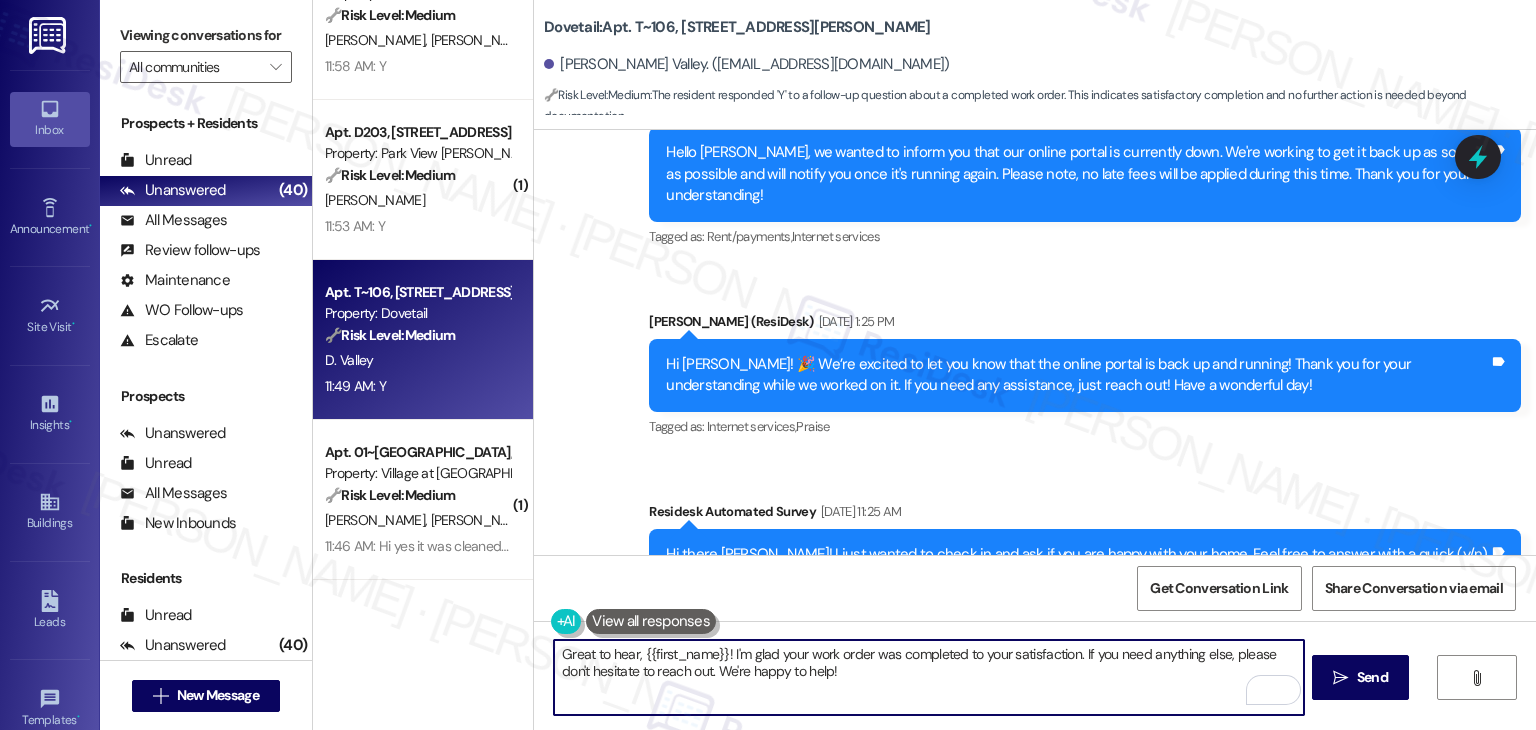 scroll, scrollTop: 2056, scrollLeft: 0, axis: vertical 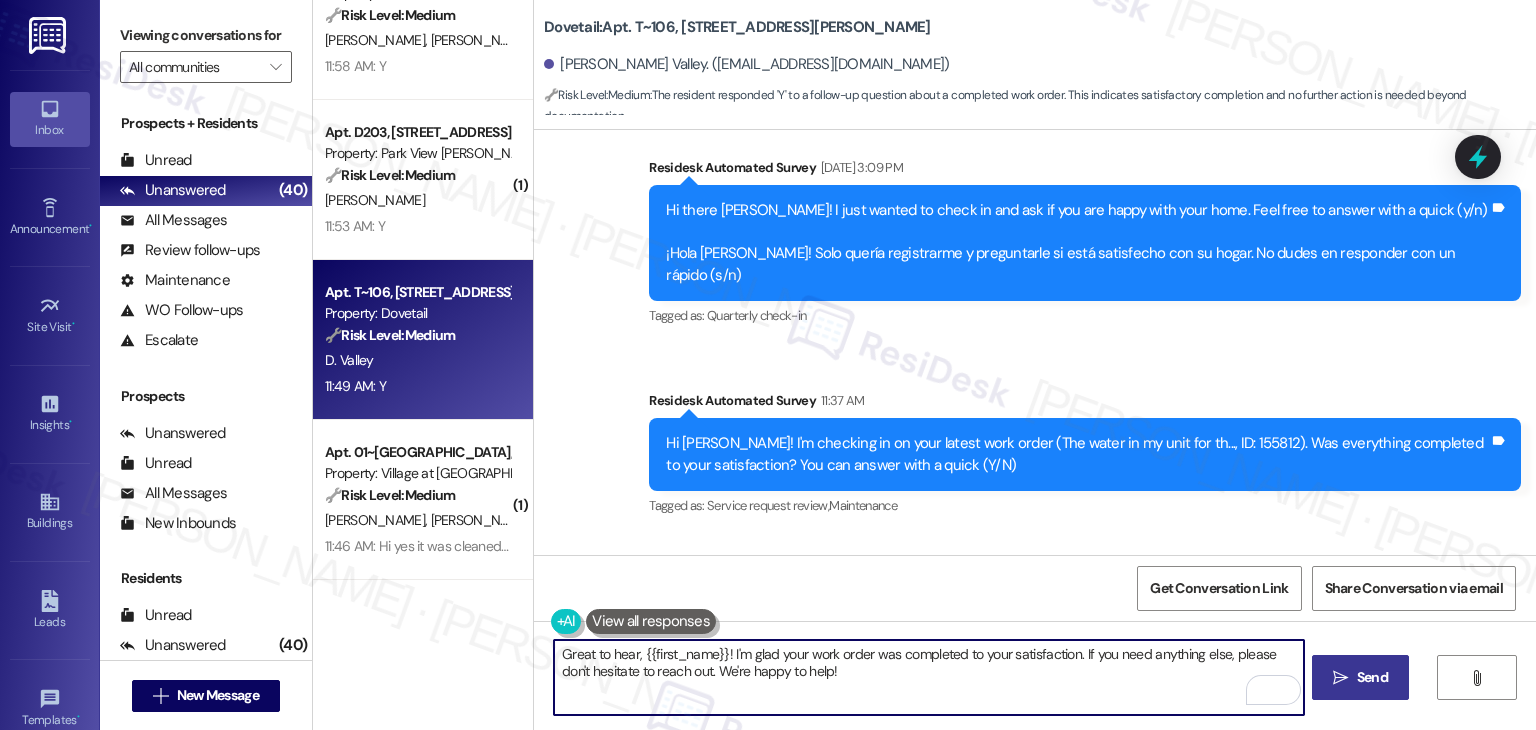 click on " Send" at bounding box center (1360, 677) 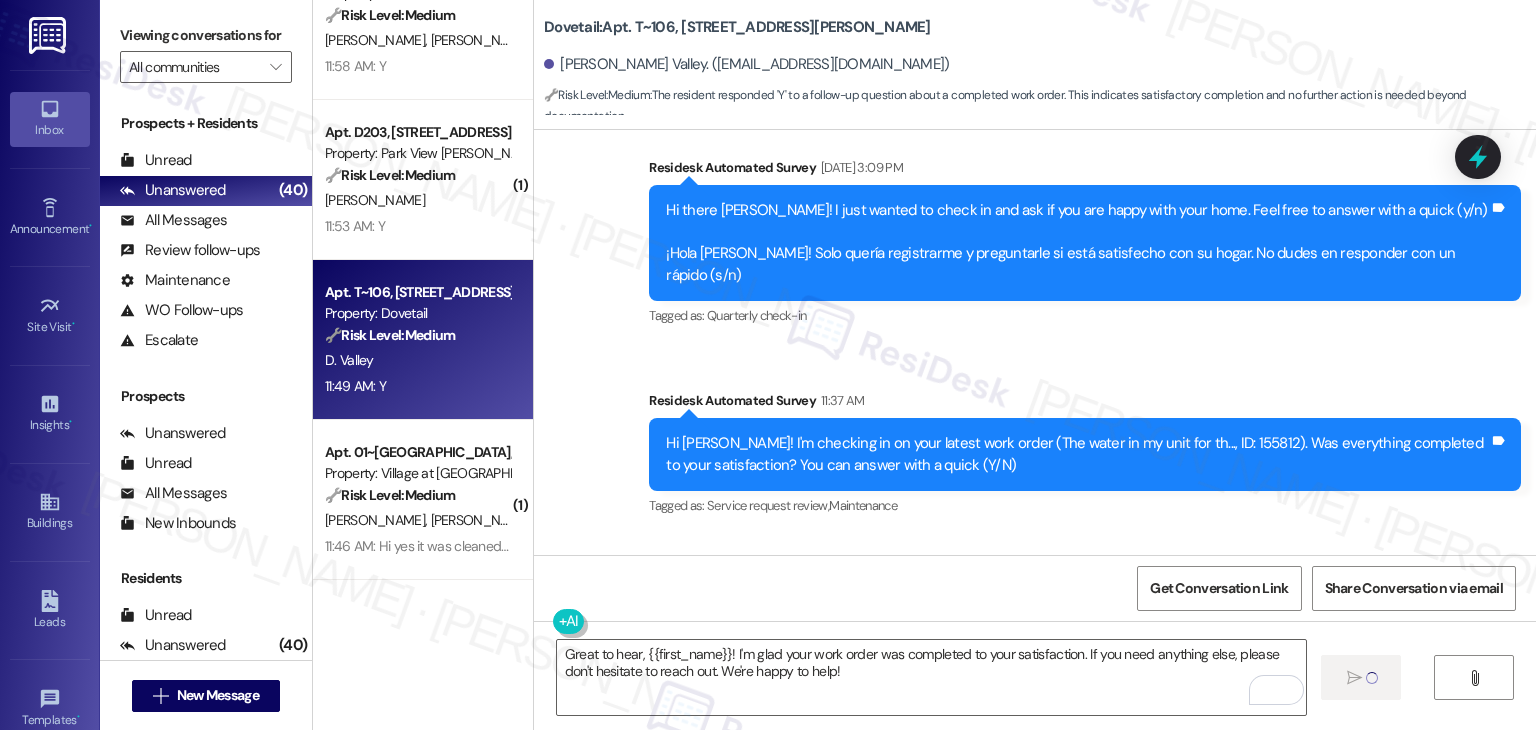 type on "Fetching suggested responses. Please feel free to read through the conversation in the meantime." 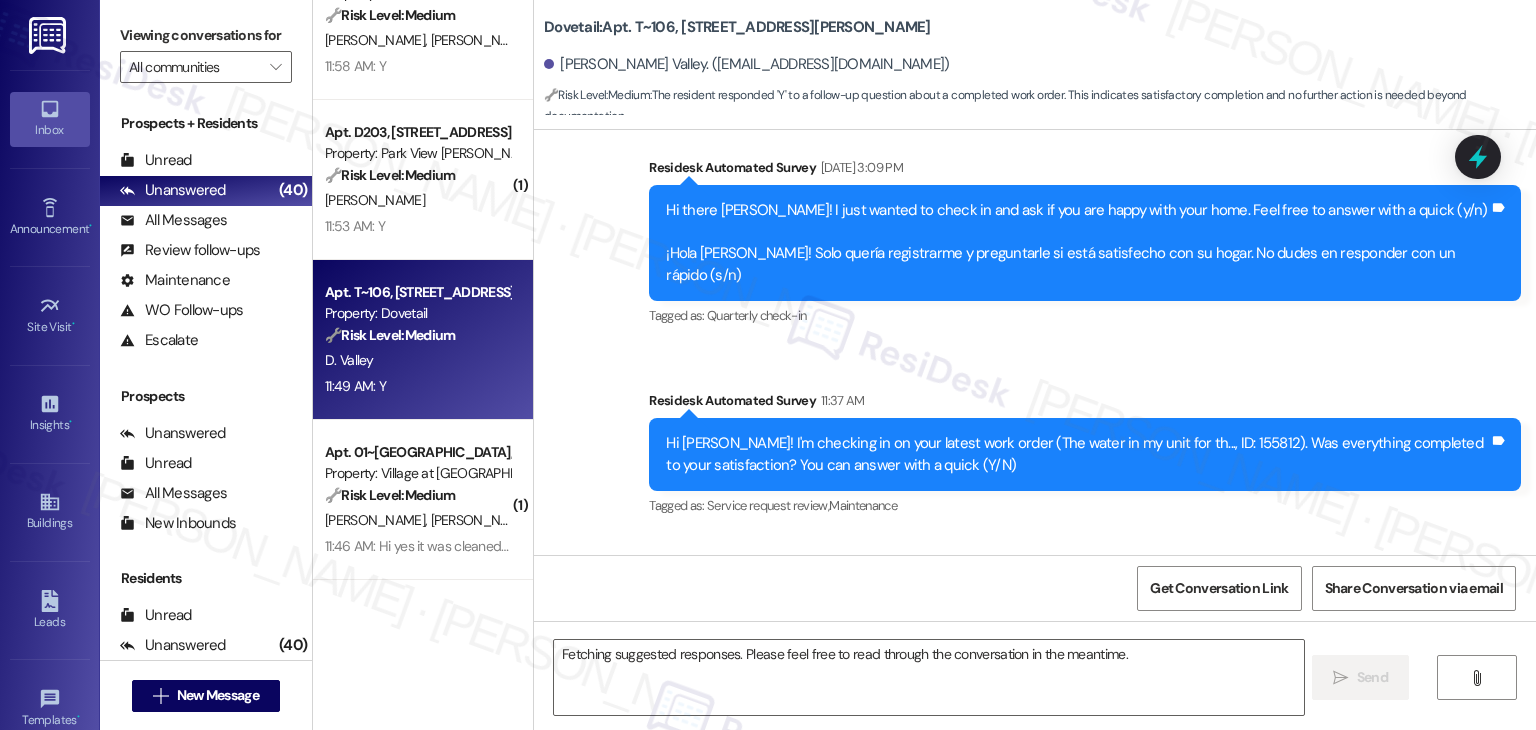 type 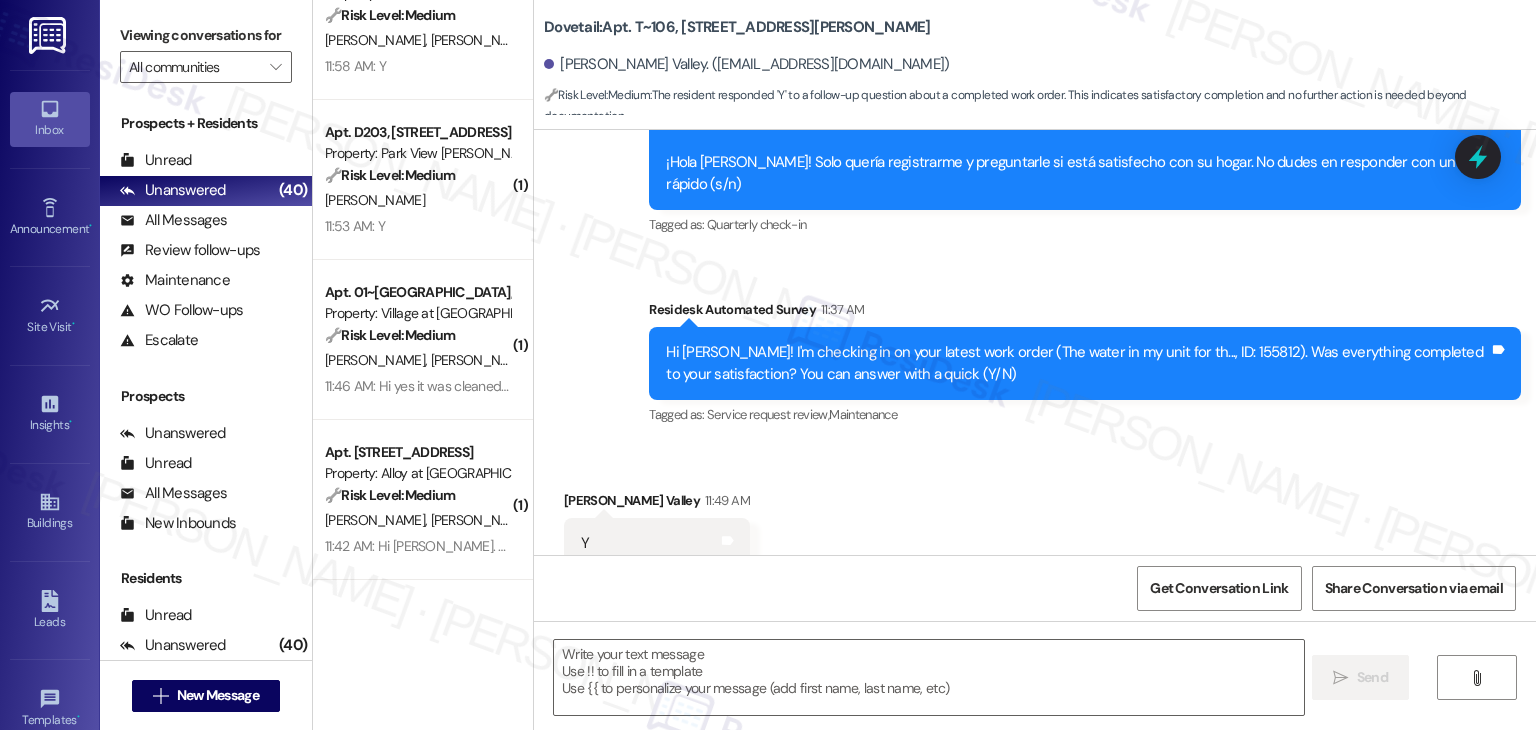 scroll, scrollTop: 2217, scrollLeft: 0, axis: vertical 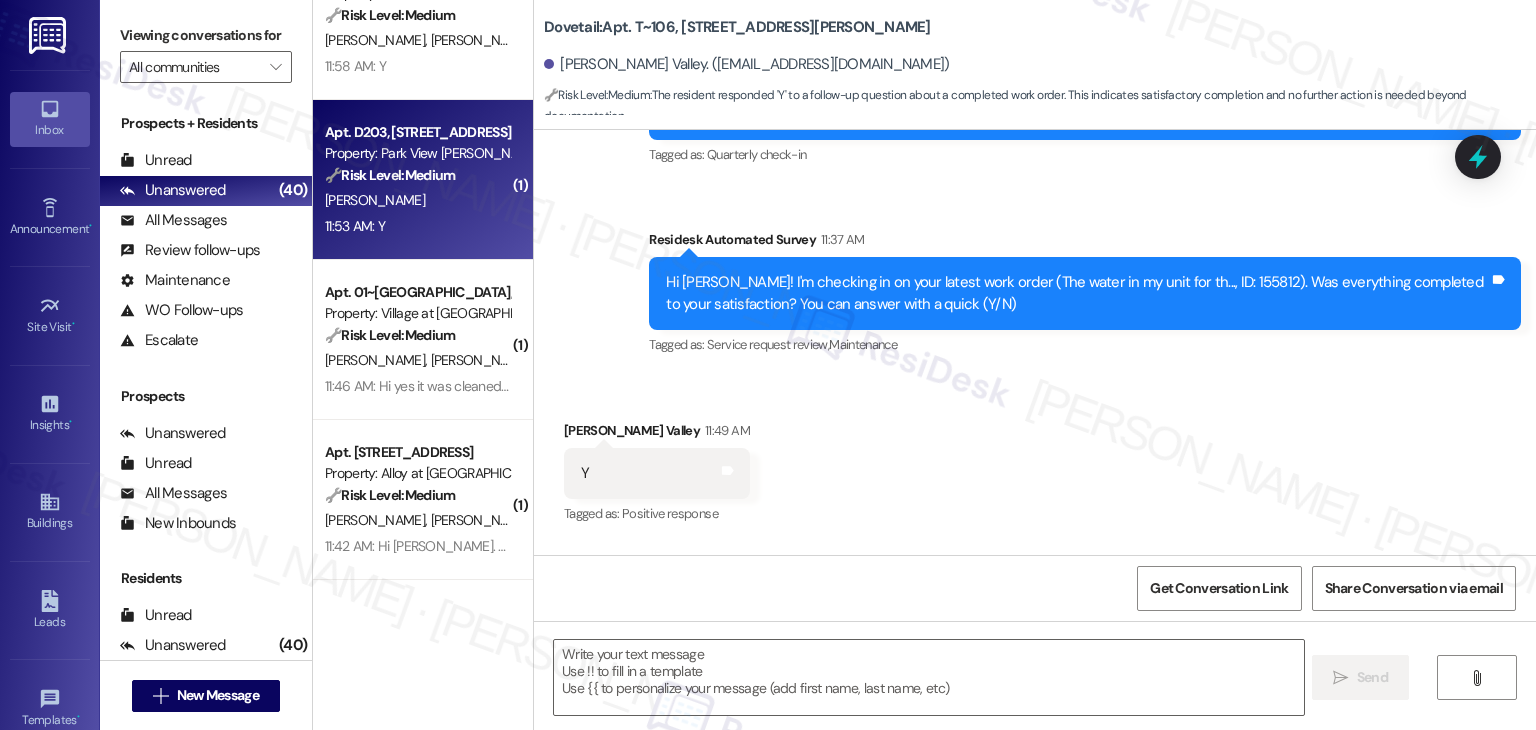 click on "11:53 AM: Y 11:53 AM: Y" at bounding box center (417, 226) 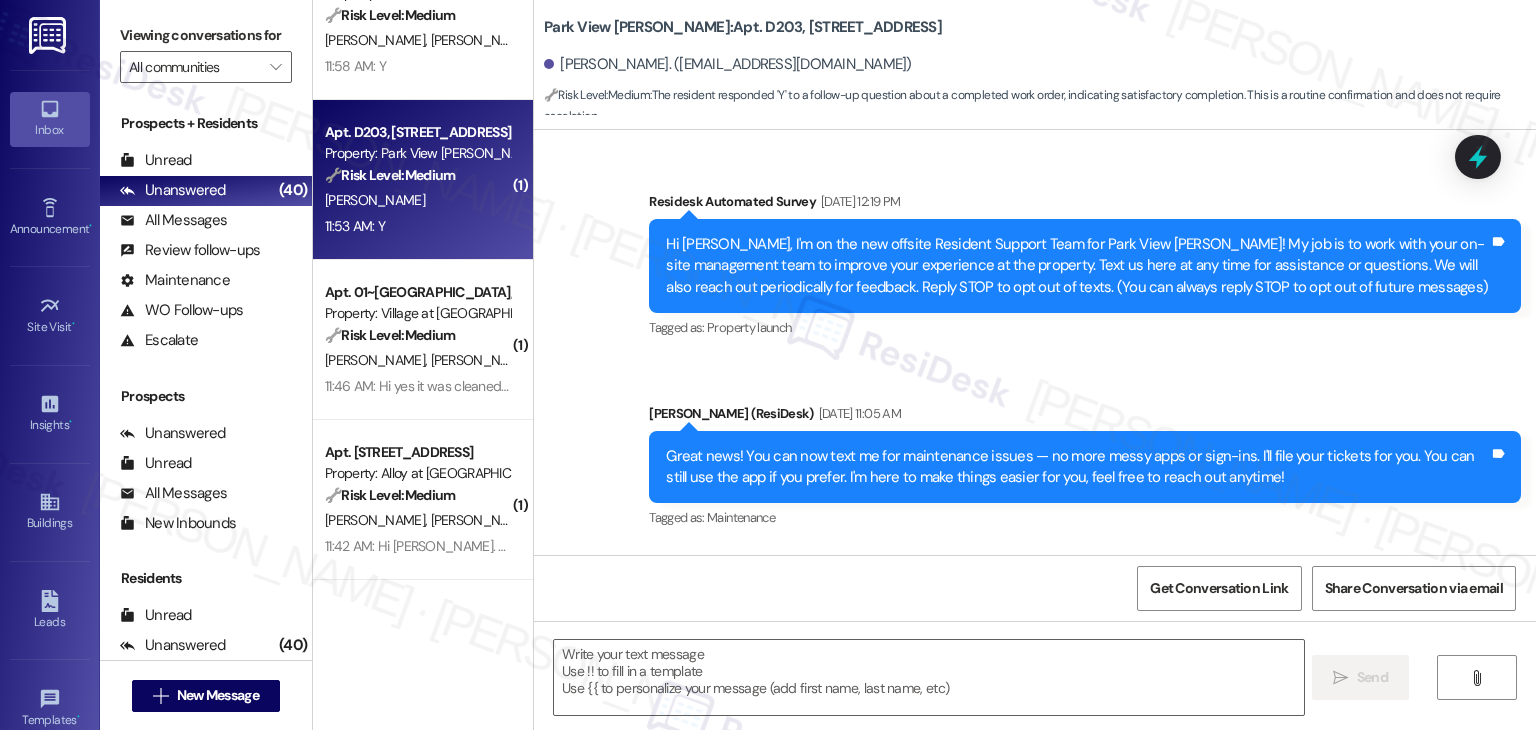 scroll, scrollTop: 6803, scrollLeft: 0, axis: vertical 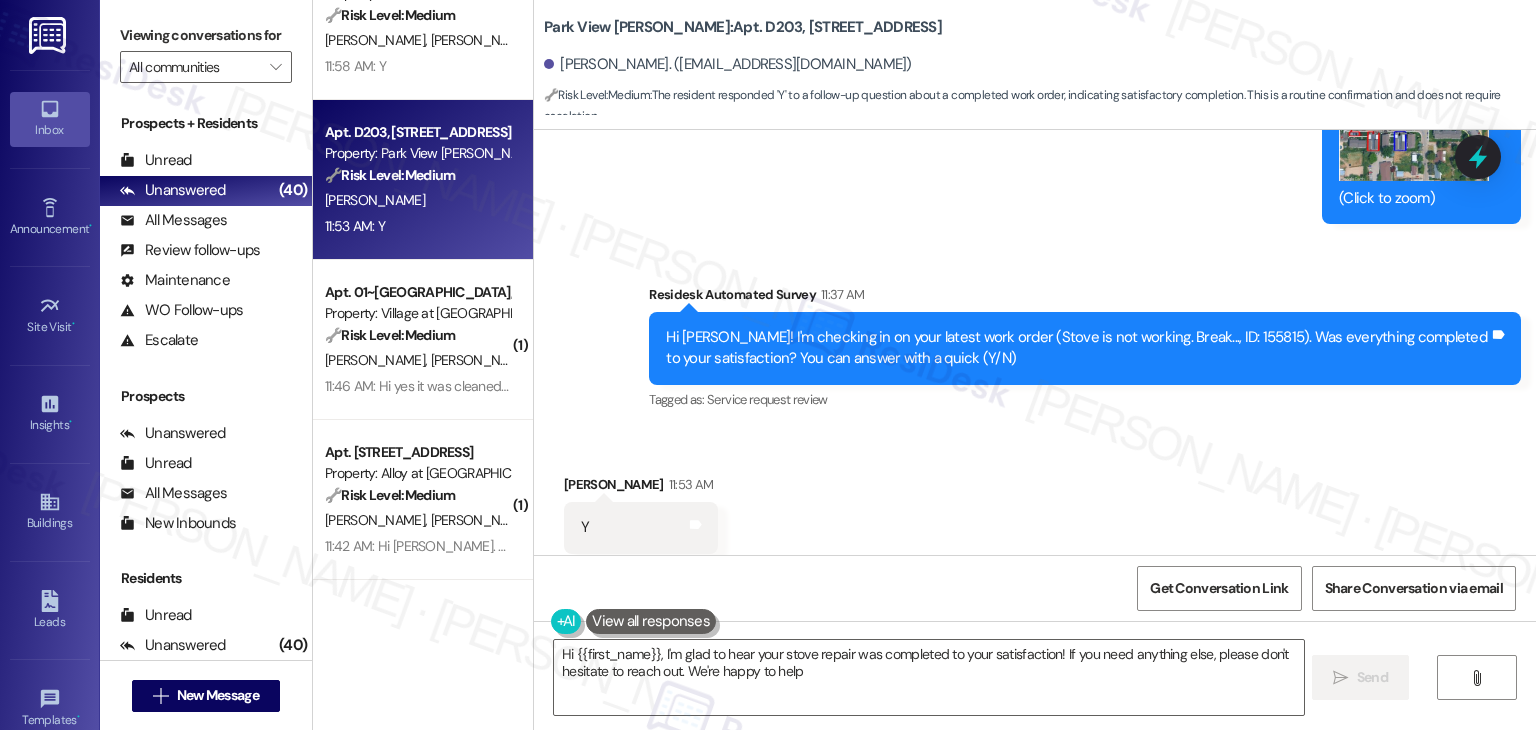 type on "Hi {{first_name}}, I'm glad to hear your stove repair was completed to your satisfaction! If you need anything else, please don't hesitate to reach out. We're happy to help!" 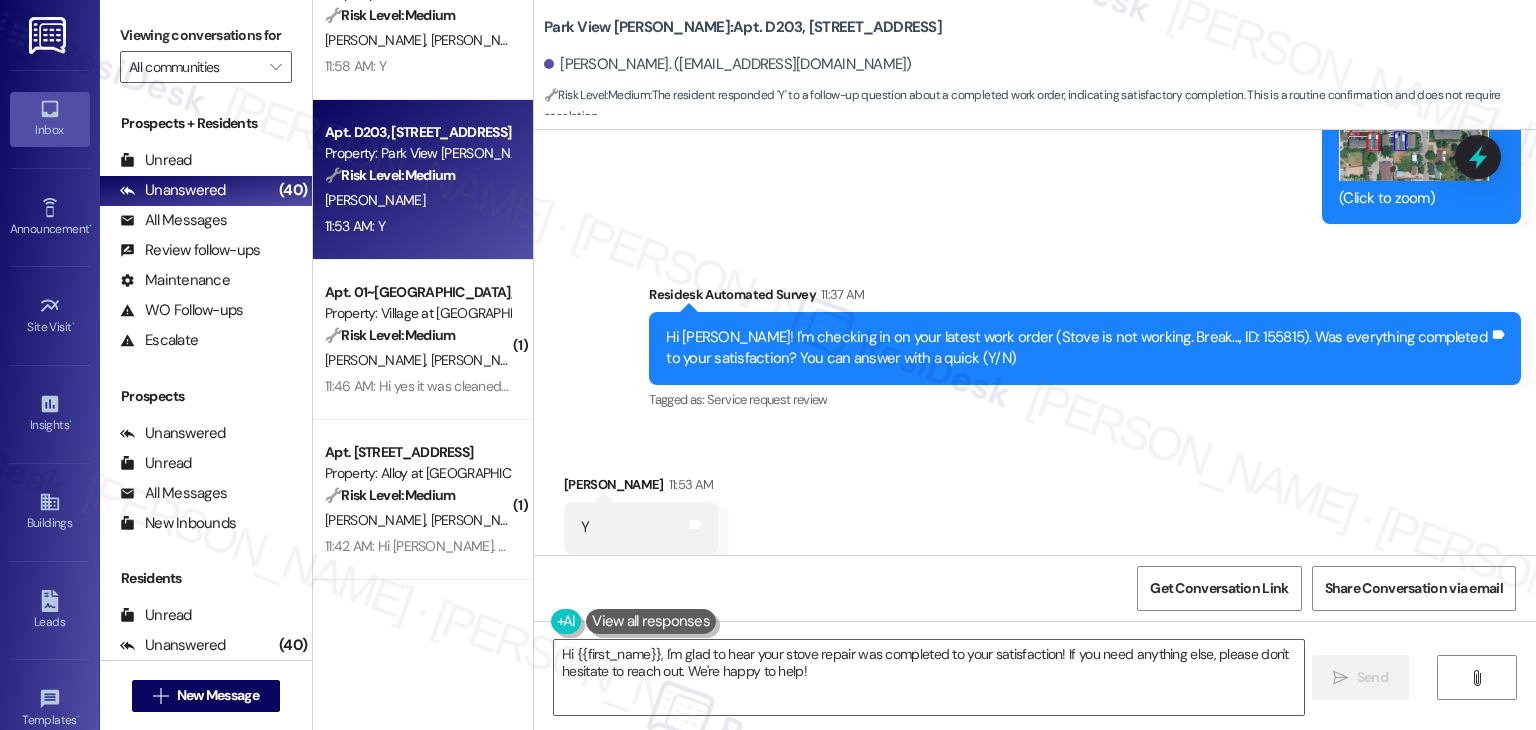 click on "Received via SMS Annette Green 11:53 AM Y Tags and notes Tagged as:   Positive response Click to highlight conversations about Positive response" at bounding box center [1035, 513] 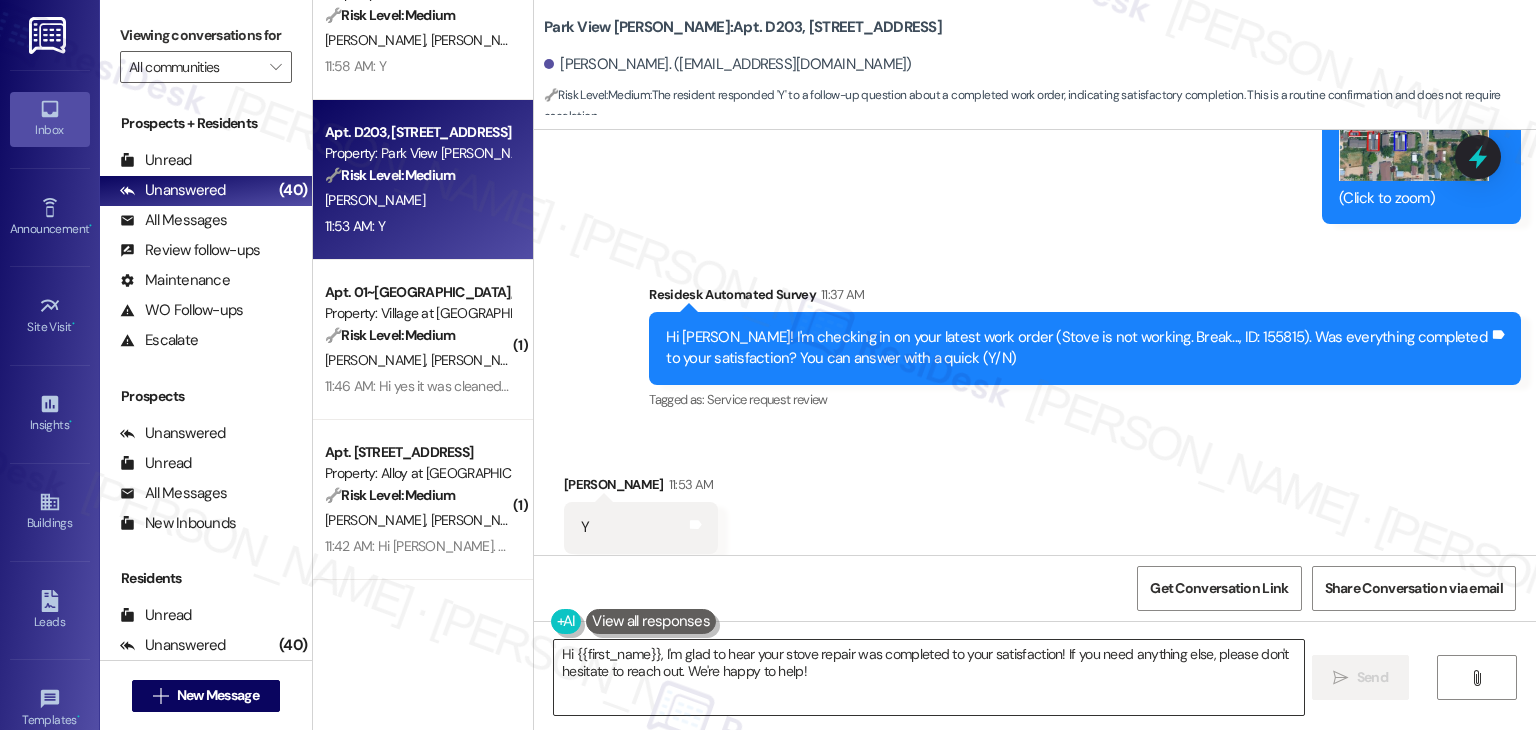 click on "Hi {{first_name}}, I'm glad to hear your stove repair was completed to your satisfaction! If you need anything else, please don't hesitate to reach out. We're happy to help!" at bounding box center (928, 677) 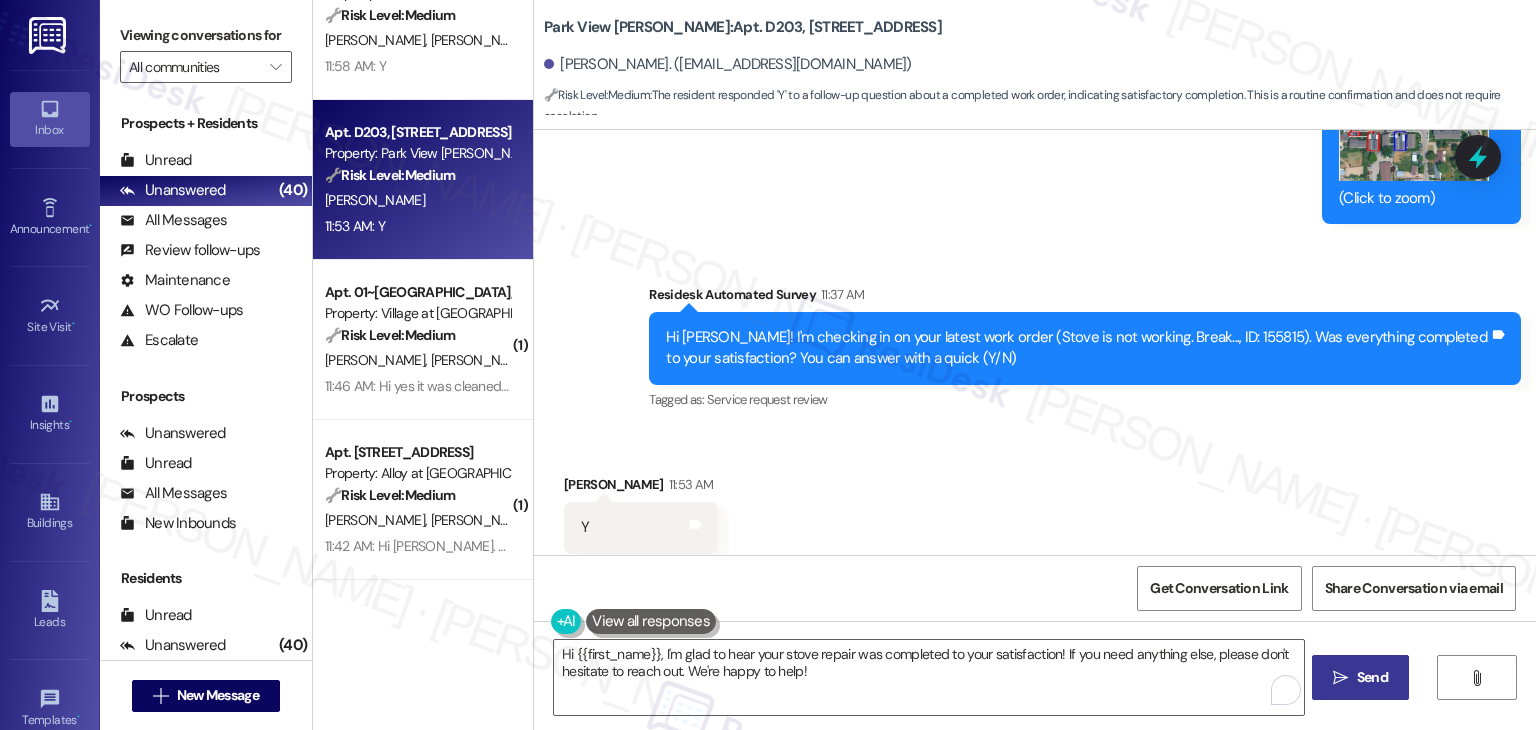 click on " Send" at bounding box center [1360, 677] 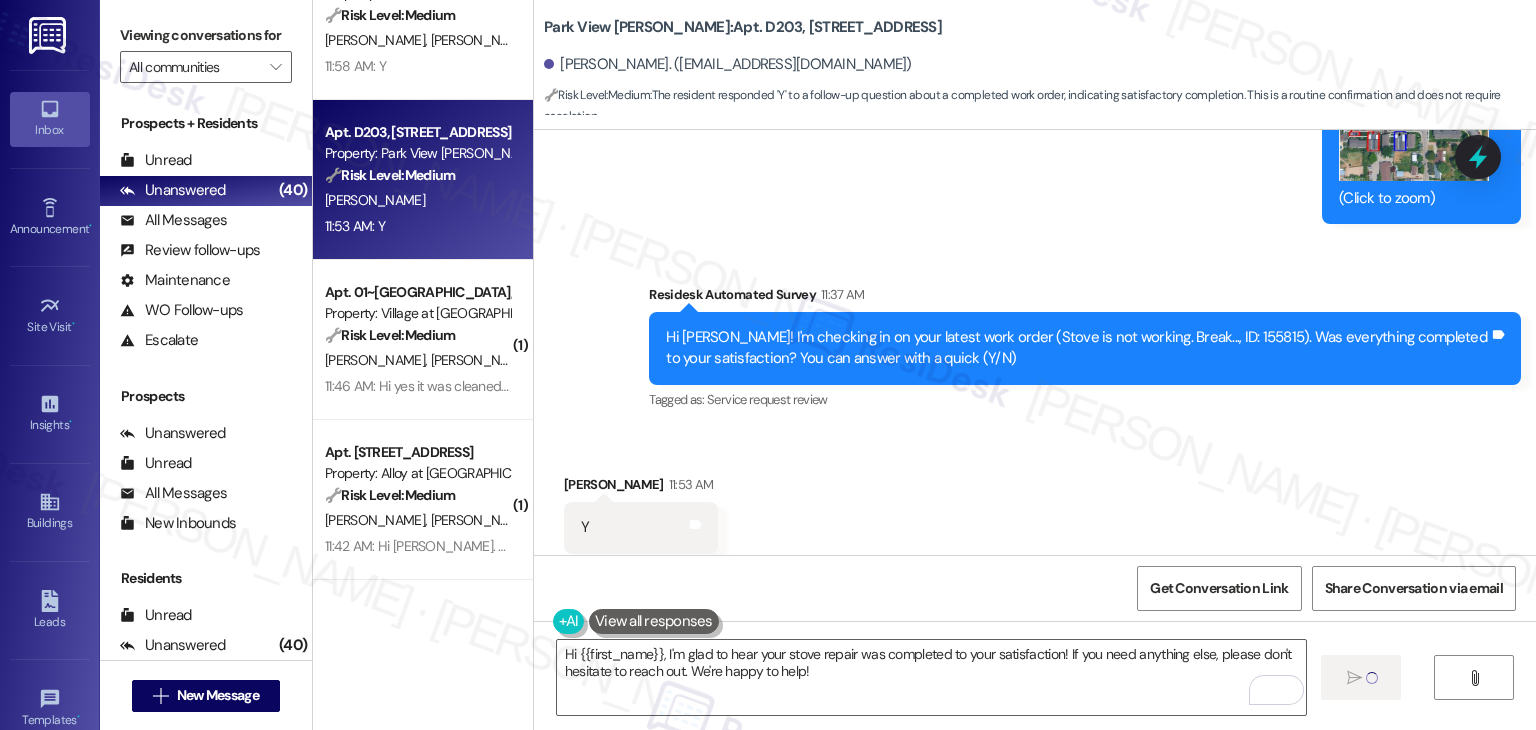 click on "Survey, sent via SMS Residesk Automated Survey 11:37 AM Hi Annette! I'm checking in on your latest work order (Stove is not working. Break..., ID: 155815). Was everything completed to your satisfaction? You can answer with a quick (Y/N) Tags and notes Tagged as:   Service request review Click to highlight conversations about Service request review" at bounding box center [1085, 349] 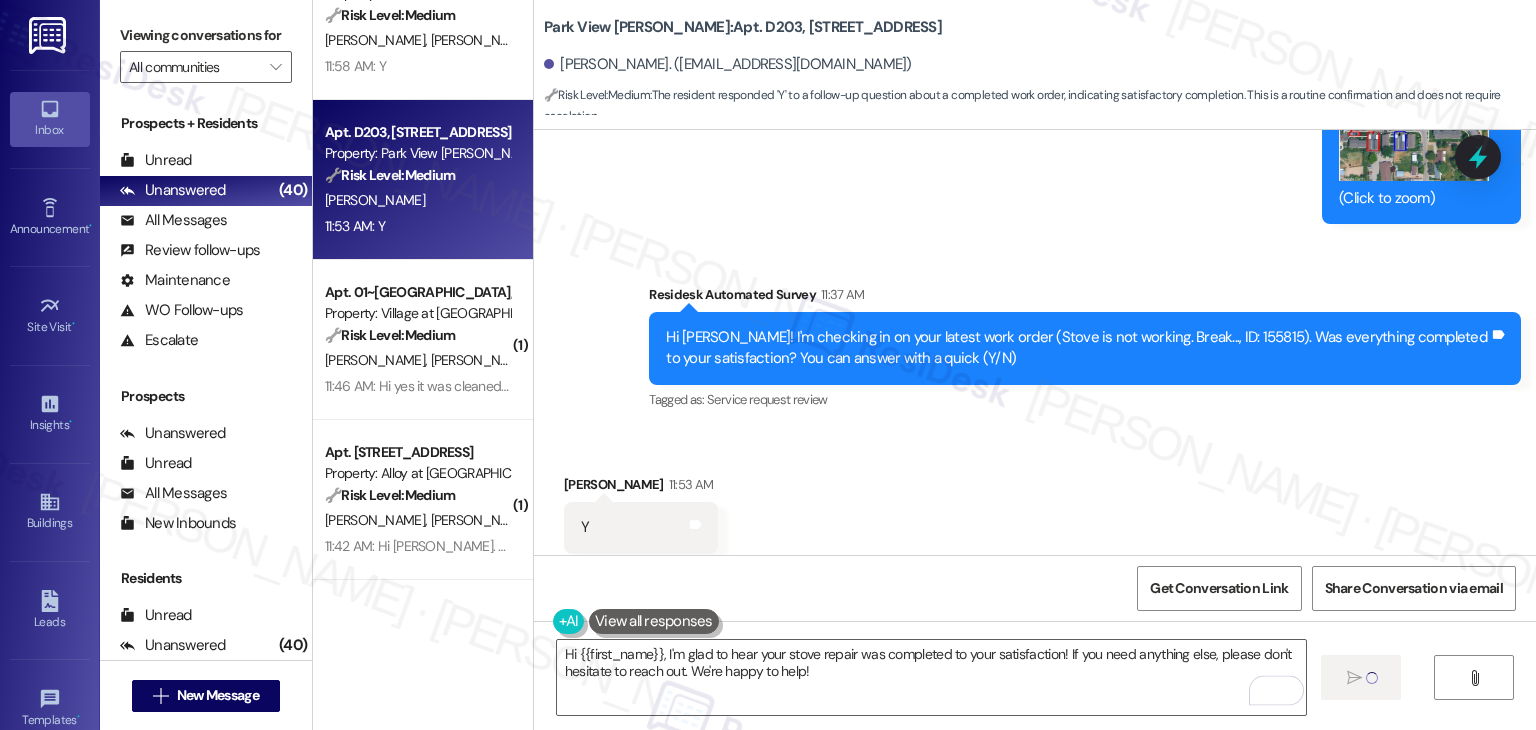 type 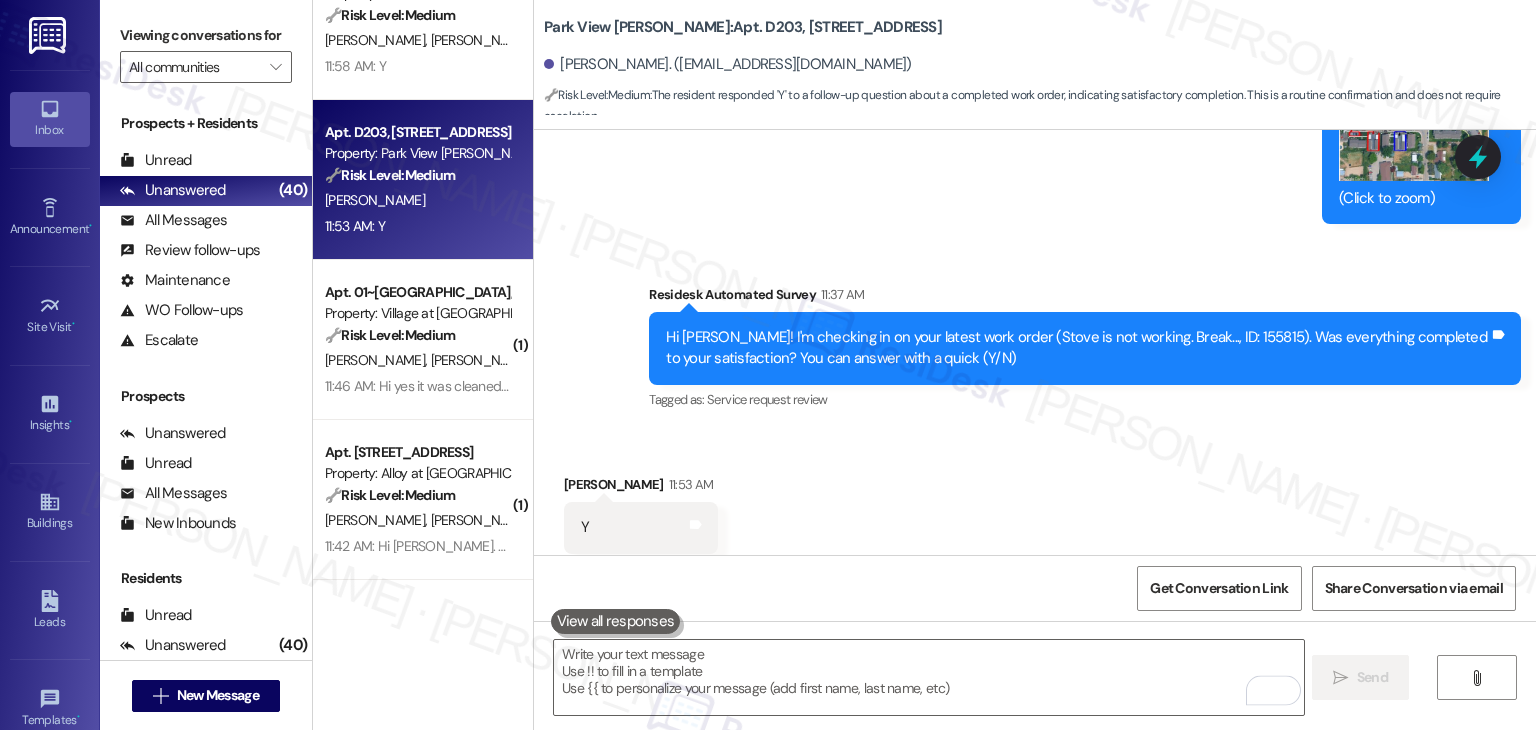 scroll, scrollTop: 6802, scrollLeft: 0, axis: vertical 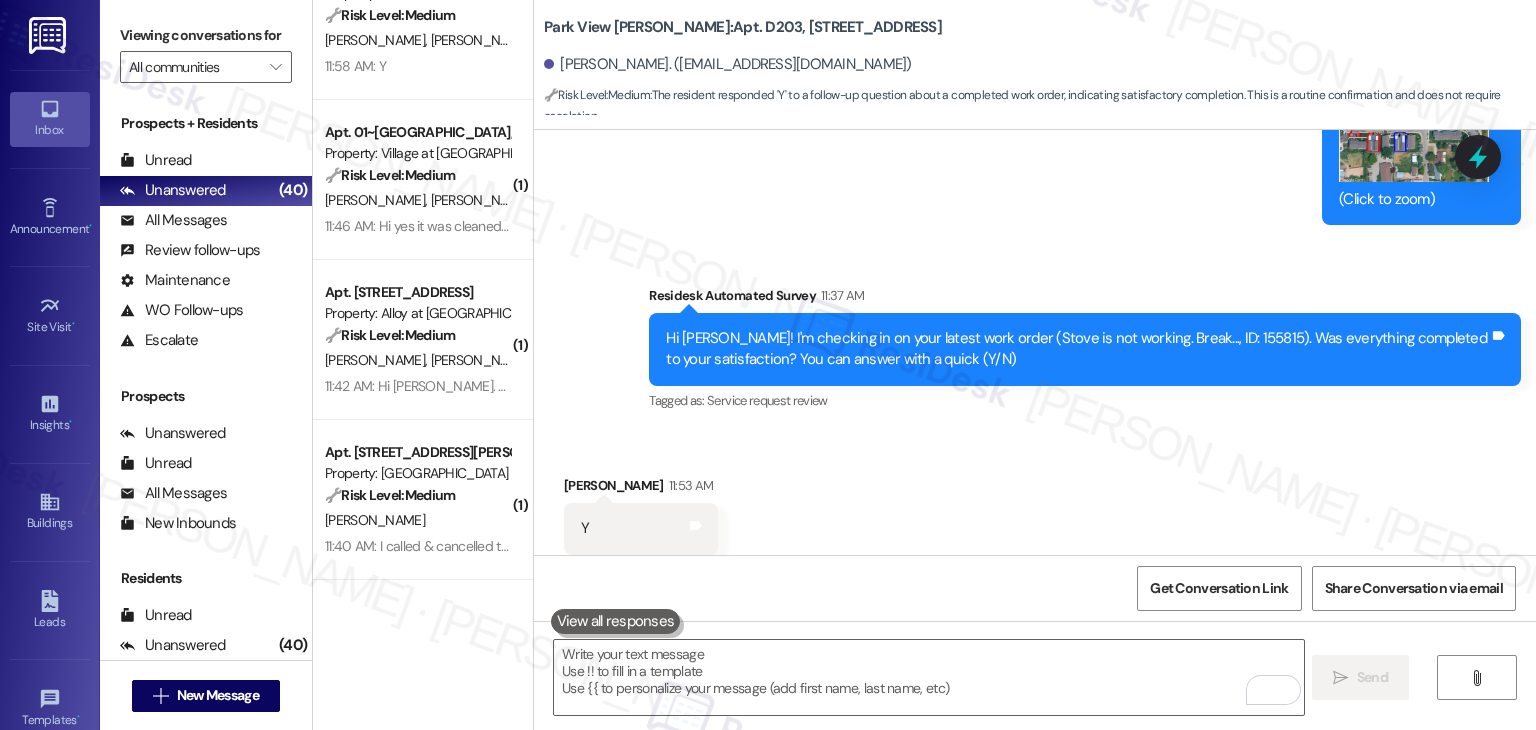 click on "Received via SMS Annette Green 11:53 AM Y Tags and notes Tagged as:   Positive response Click to highlight conversations about Positive response" at bounding box center [1035, 514] 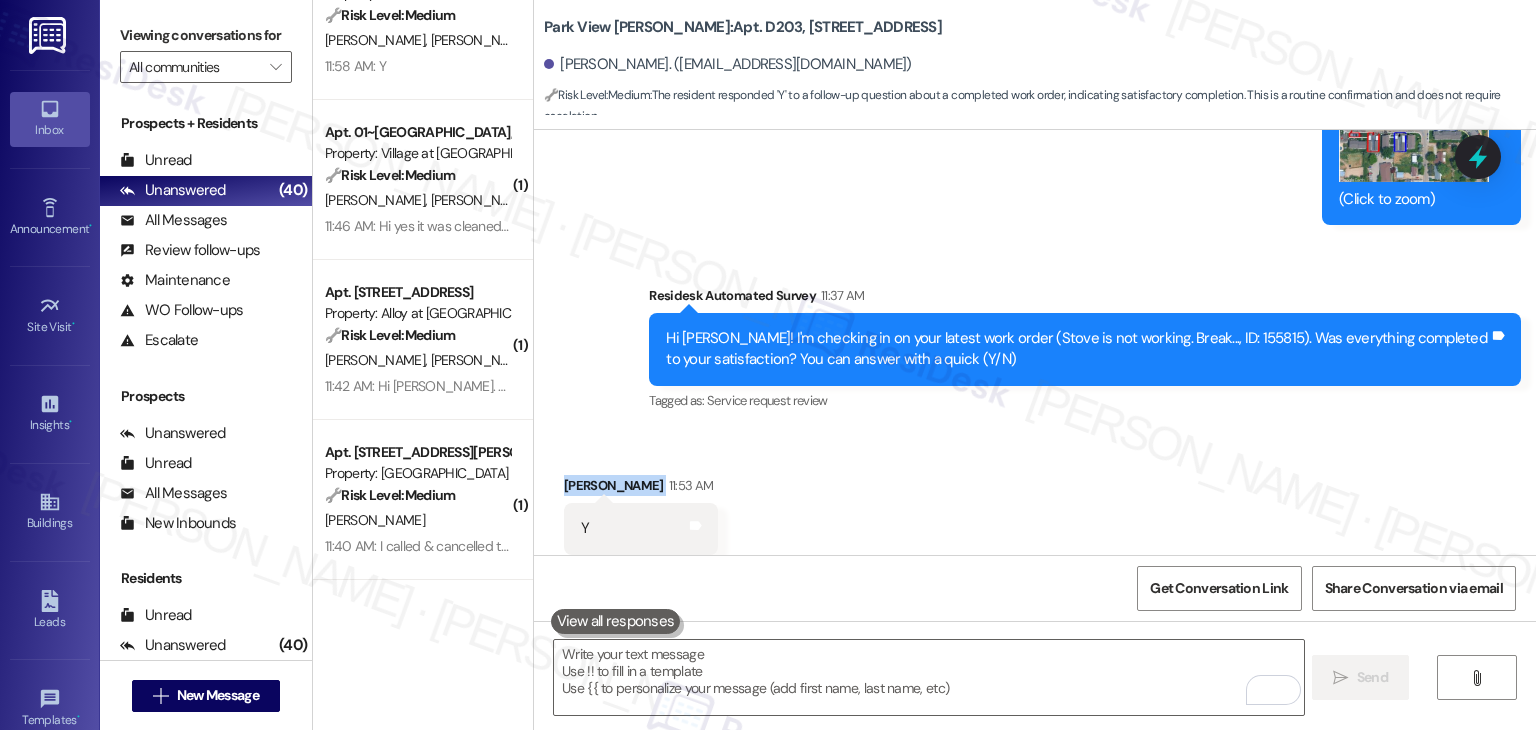 click on "Received via SMS Annette Green 11:53 AM Y Tags and notes Tagged as:   Positive response Click to highlight conversations about Positive response" at bounding box center [1035, 514] 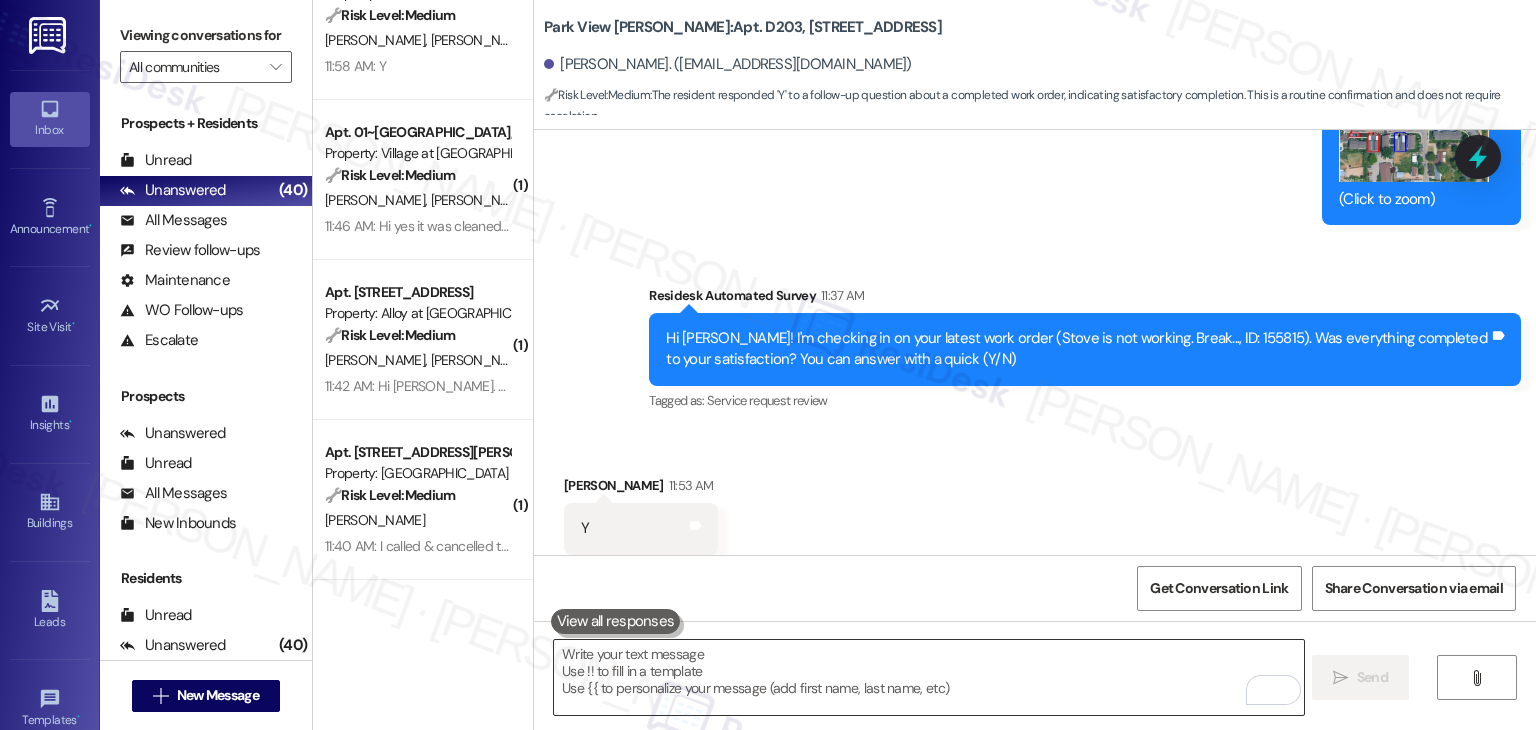click at bounding box center (928, 677) 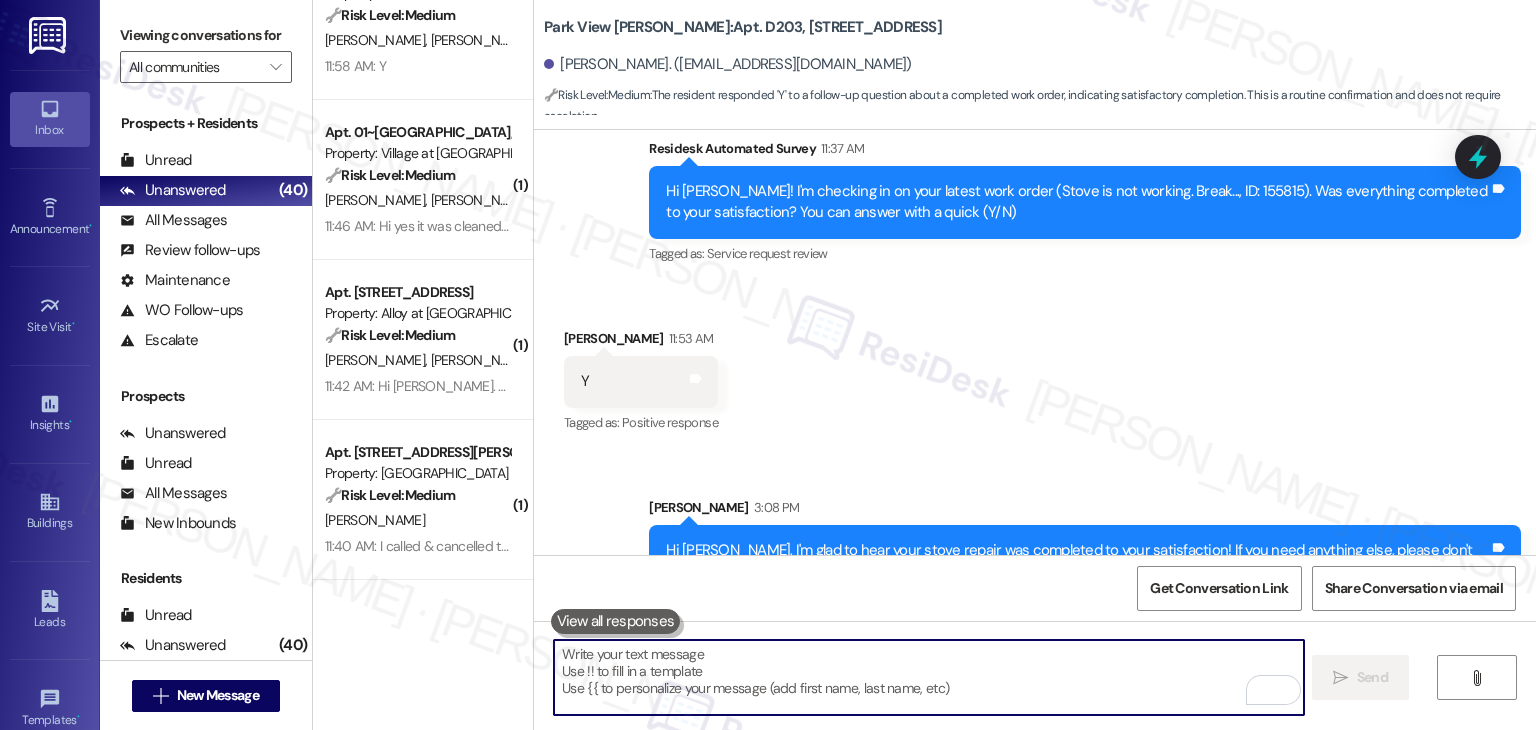 scroll, scrollTop: 6964, scrollLeft: 0, axis: vertical 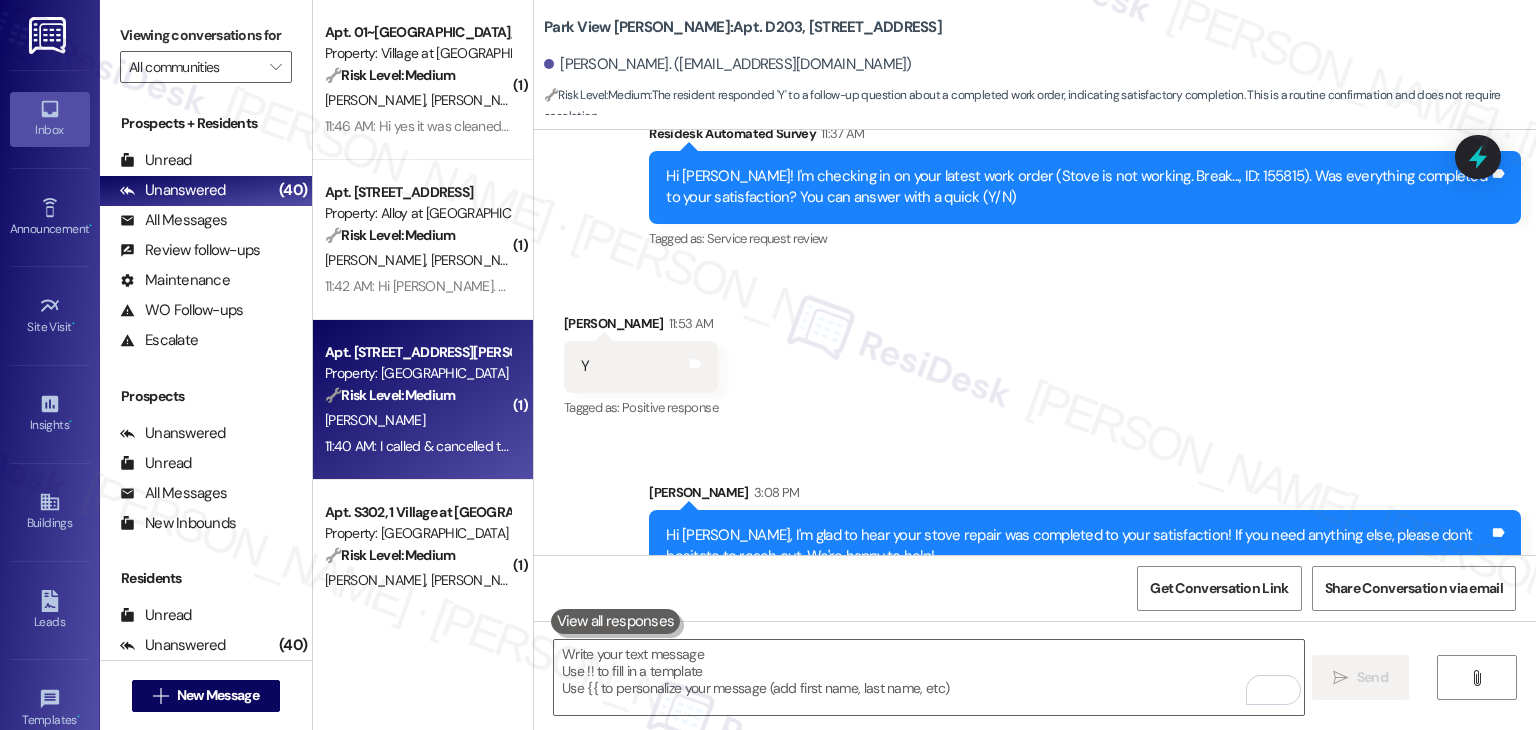 click on "Apt. 3960~104, 3904 Mullan Rd Property: Brooklyn West 🔧  Risk Level:  Medium The resident cancelled the work order because they resolved the issue themselves. This indicates the issue is resolved and no further action is needed. G. Haugen 11:40 AM: I called & cancelled the work order as I got it running on my own. Thank you. 11:40 AM: I called & cancelled the work order as I got it running on my own. Thank you." at bounding box center (423, 400) 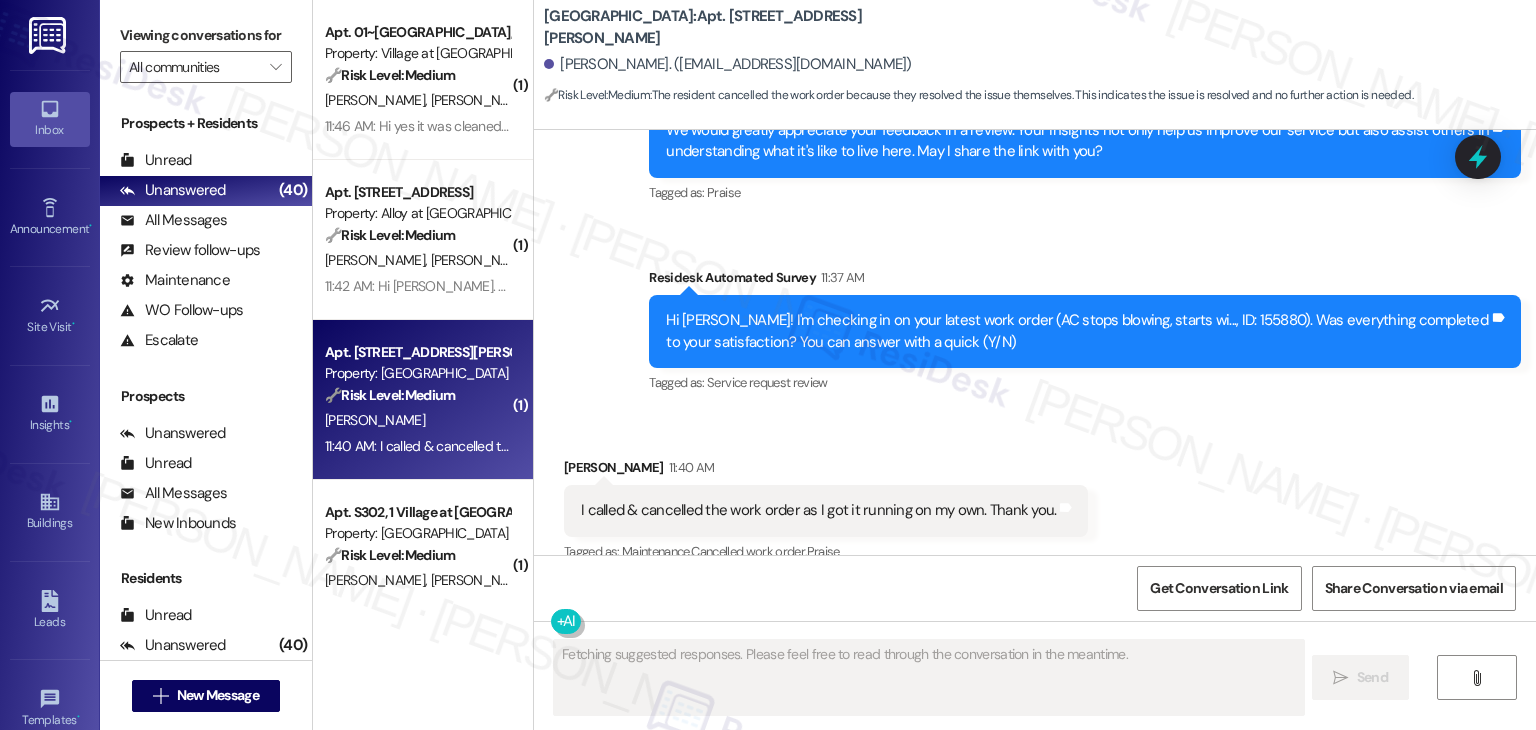 scroll, scrollTop: 3612, scrollLeft: 0, axis: vertical 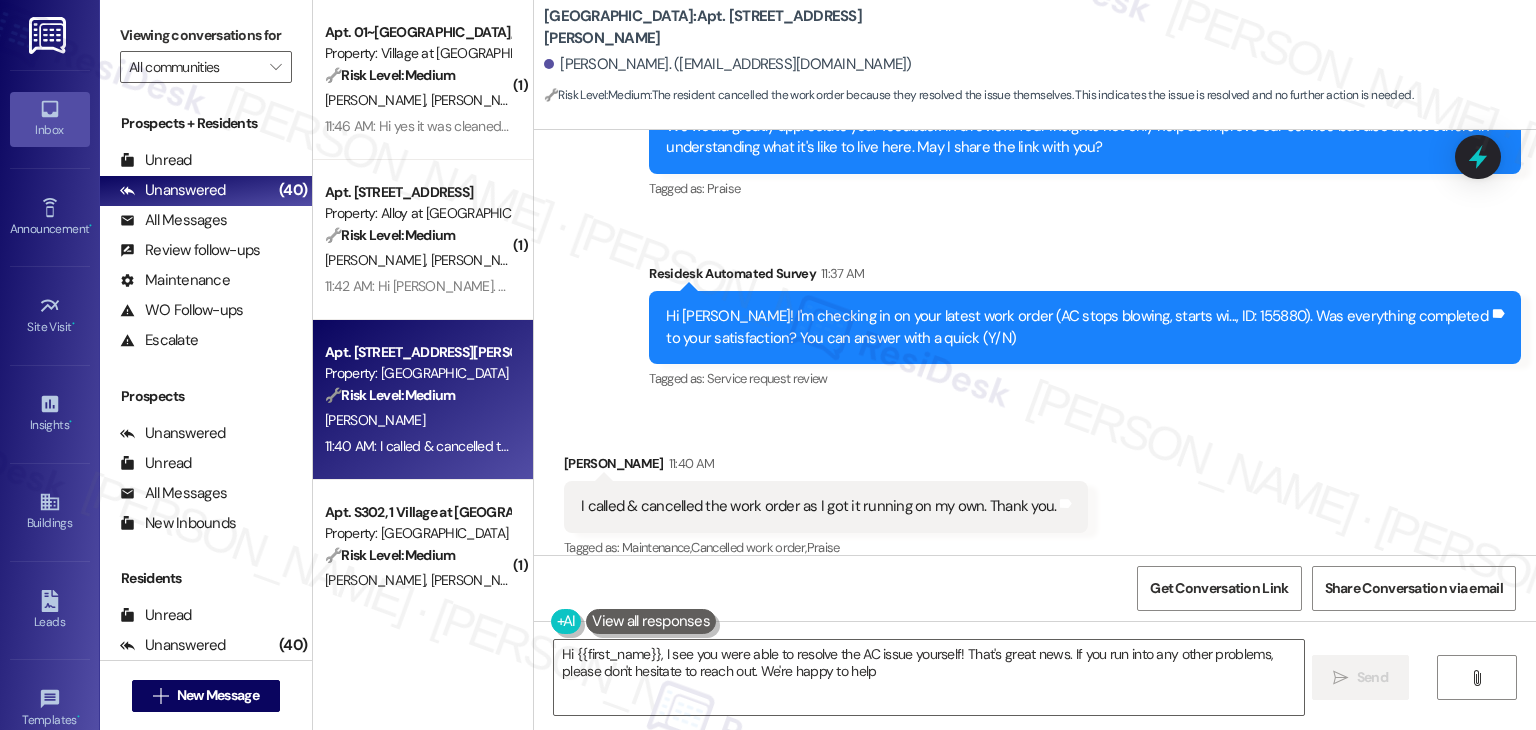 type on "Hi {{first_name}}, I see you were able to resolve the AC issue yourself! That's great news. If you run into any other problems, please don't hesitate to reach out. We're happy to help!" 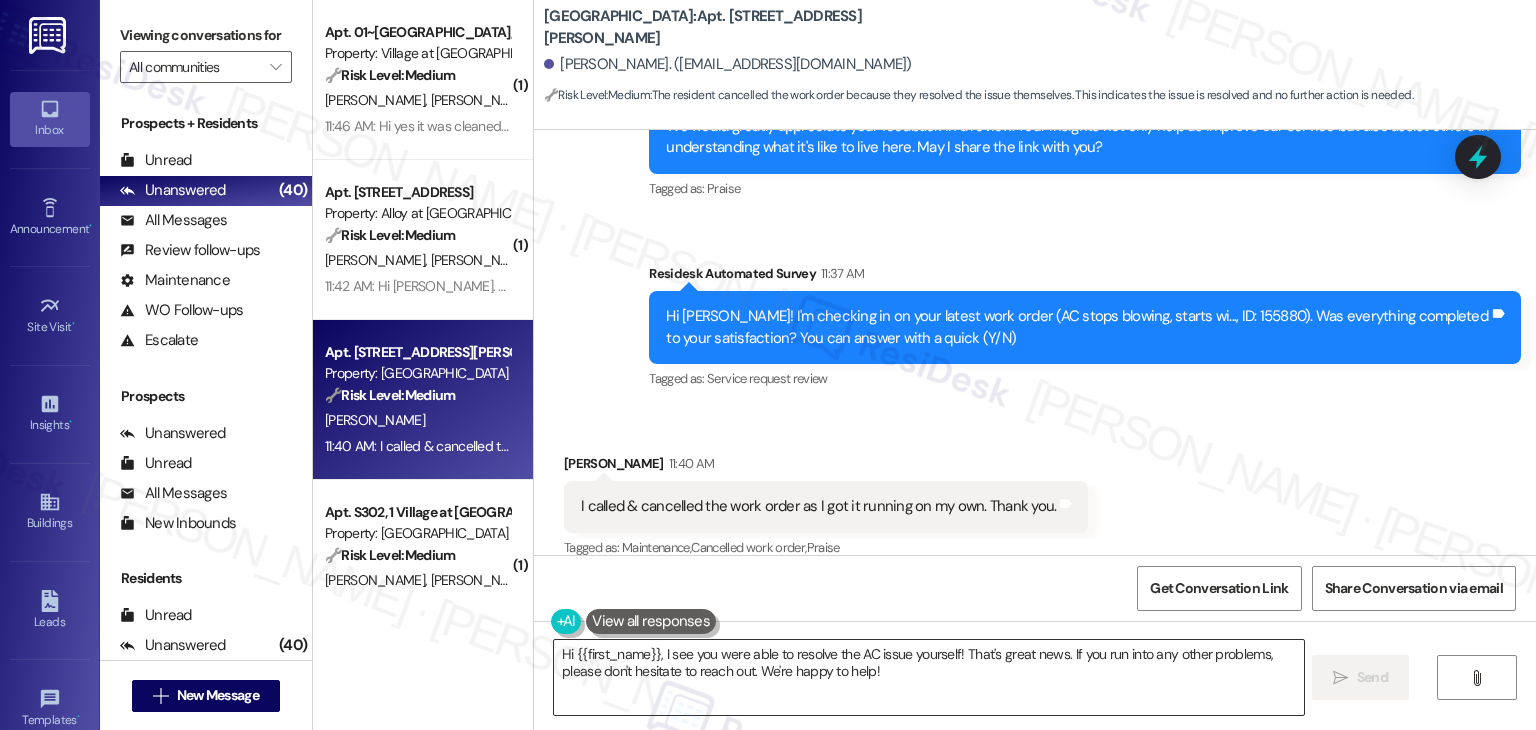 click on "Hi {{first_name}}, I see you were able to resolve the AC issue yourself! That's great news. If you run into any other problems, please don't hesitate to reach out. We're happy to help!" at bounding box center (928, 677) 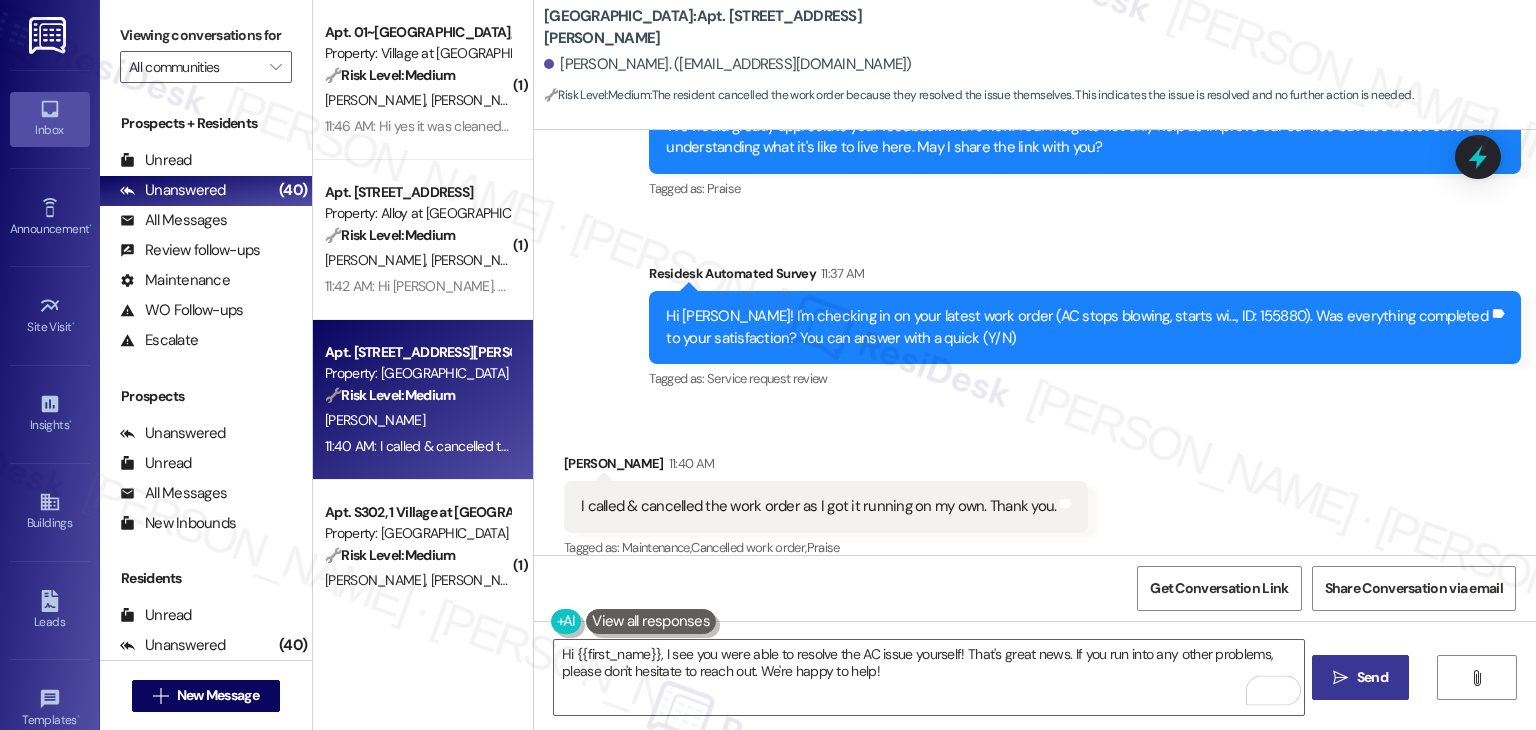 click on " Send" at bounding box center (1360, 677) 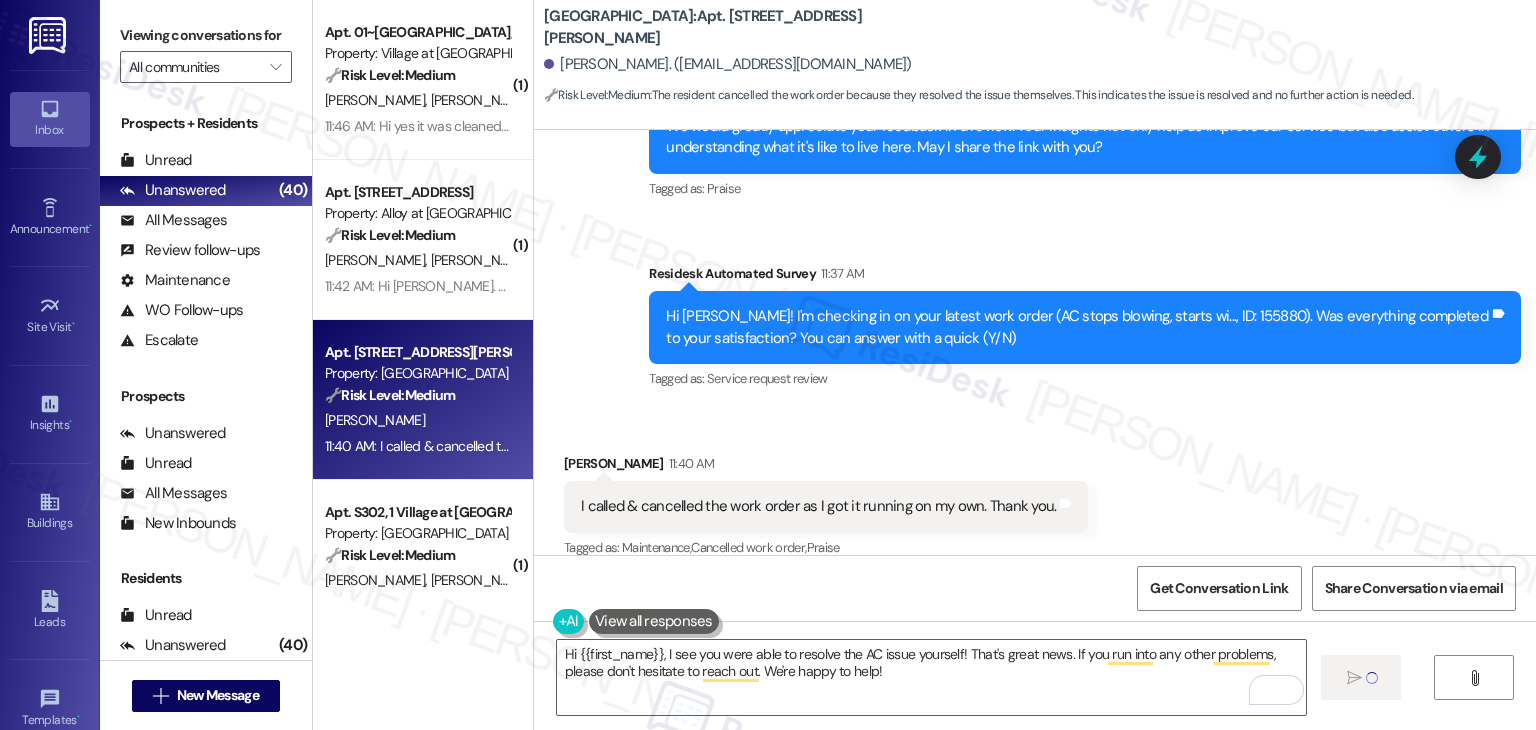 type 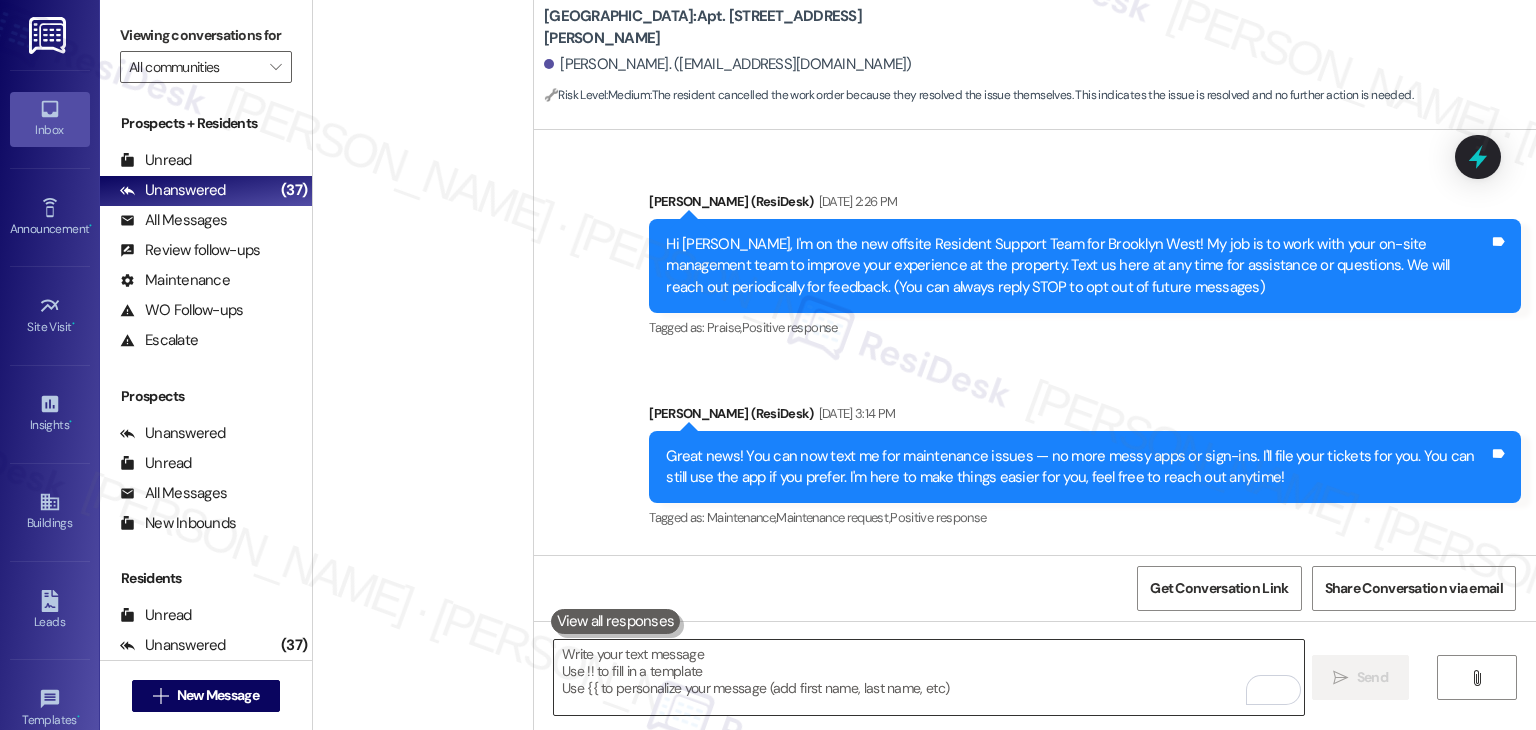 scroll, scrollTop: 0, scrollLeft: 0, axis: both 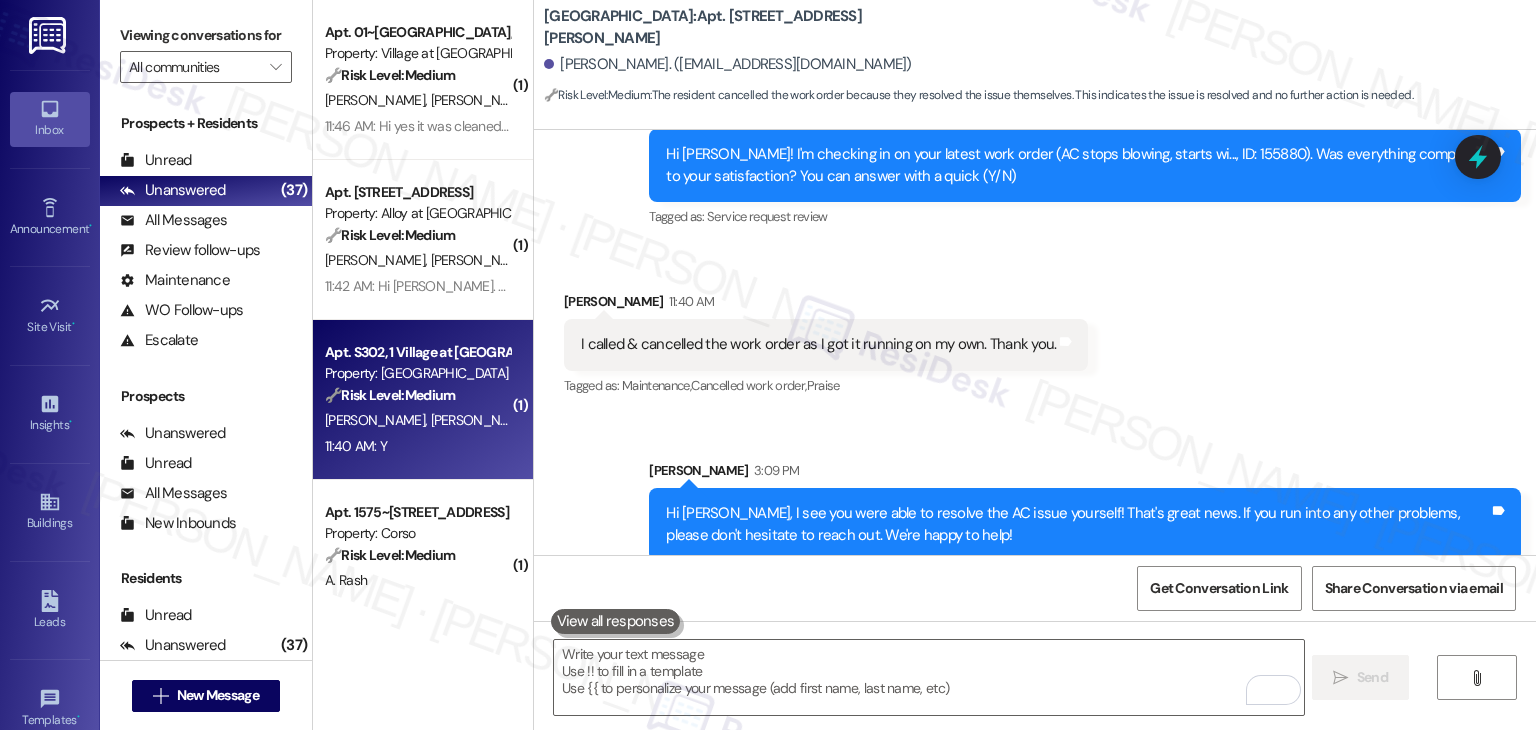 click on "11:40 AM: Y 11:40 AM: Y" at bounding box center (417, 446) 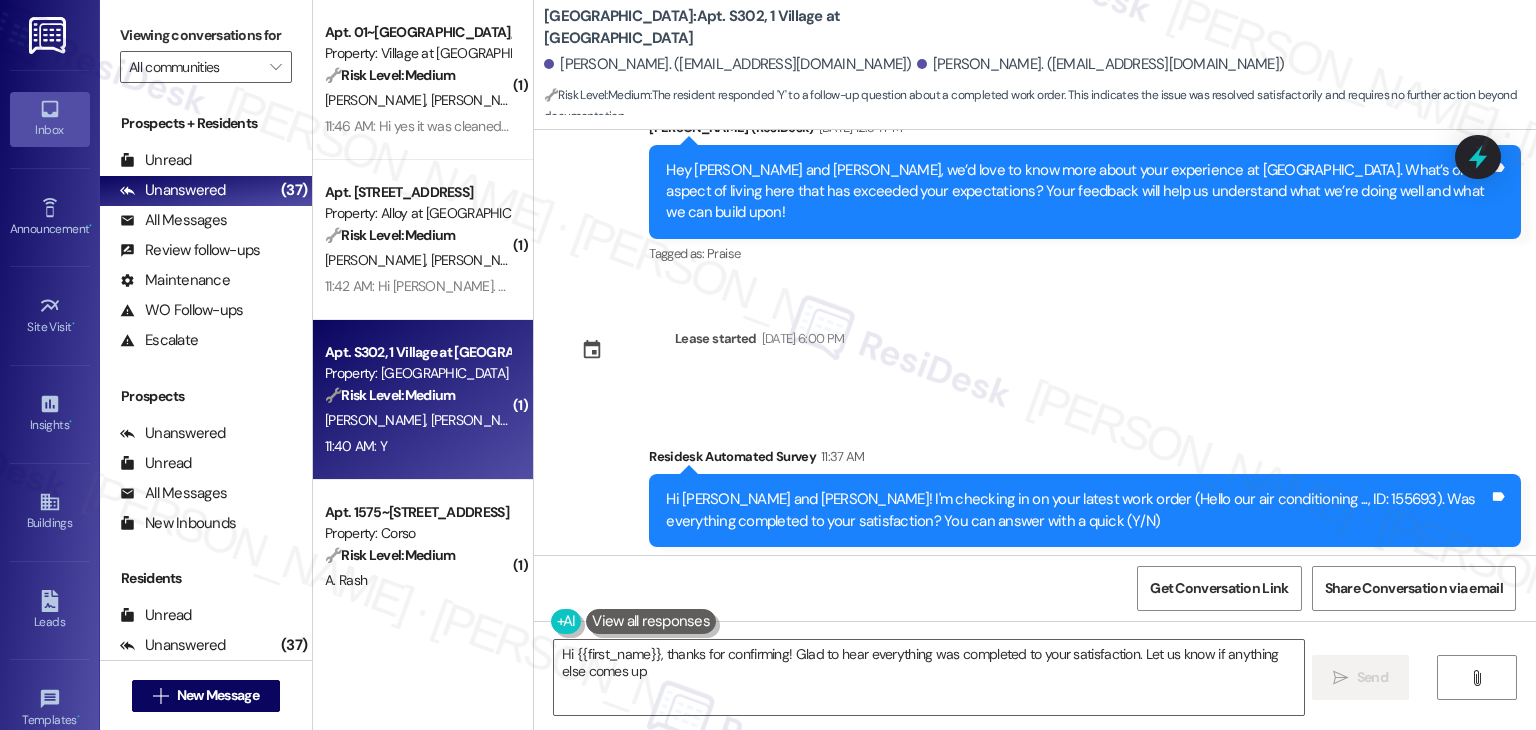 scroll, scrollTop: 1070, scrollLeft: 0, axis: vertical 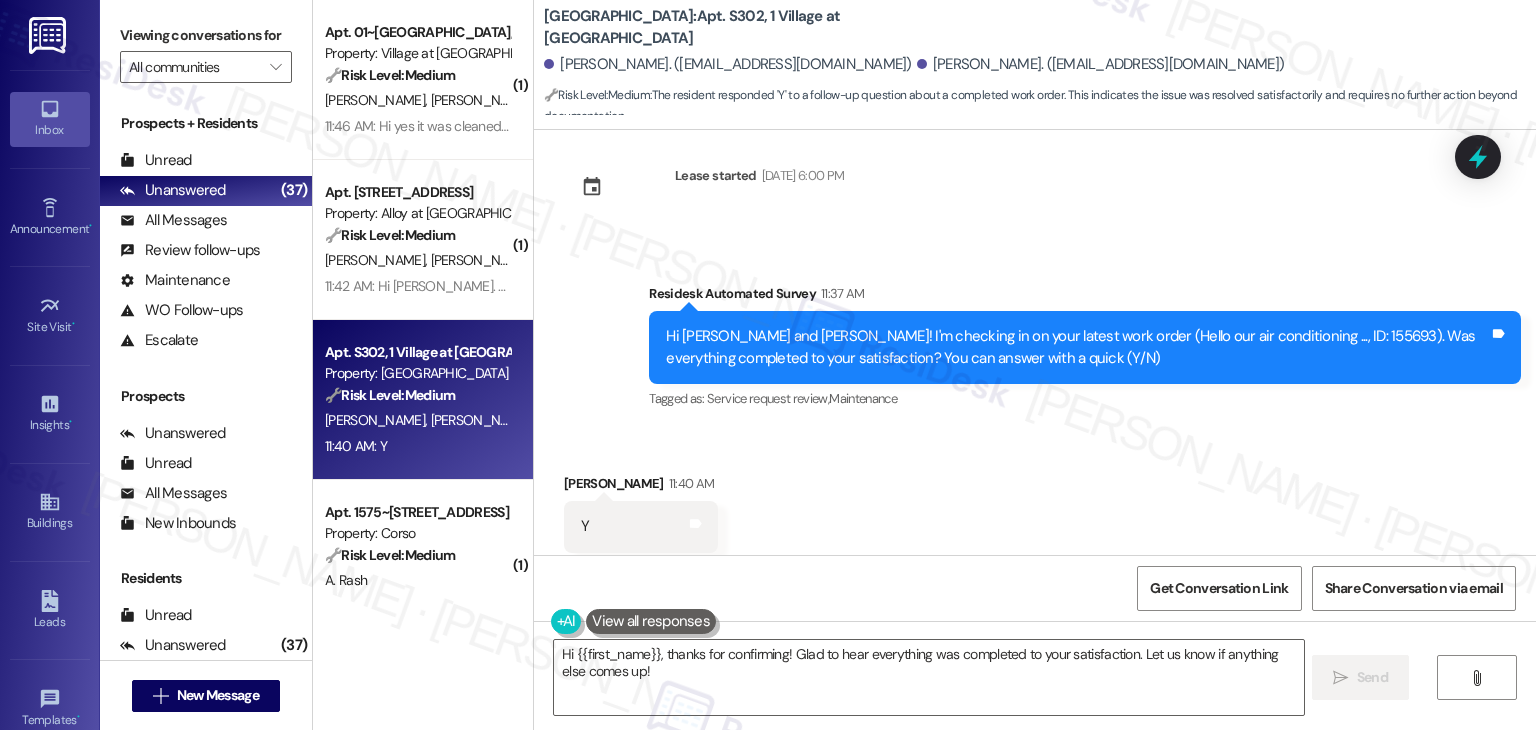 click on "Received via SMS Brayden Harris 11:40 AM Y Tags and notes Tagged as:   Positive response Click to highlight conversations about Positive response" at bounding box center [1035, 512] 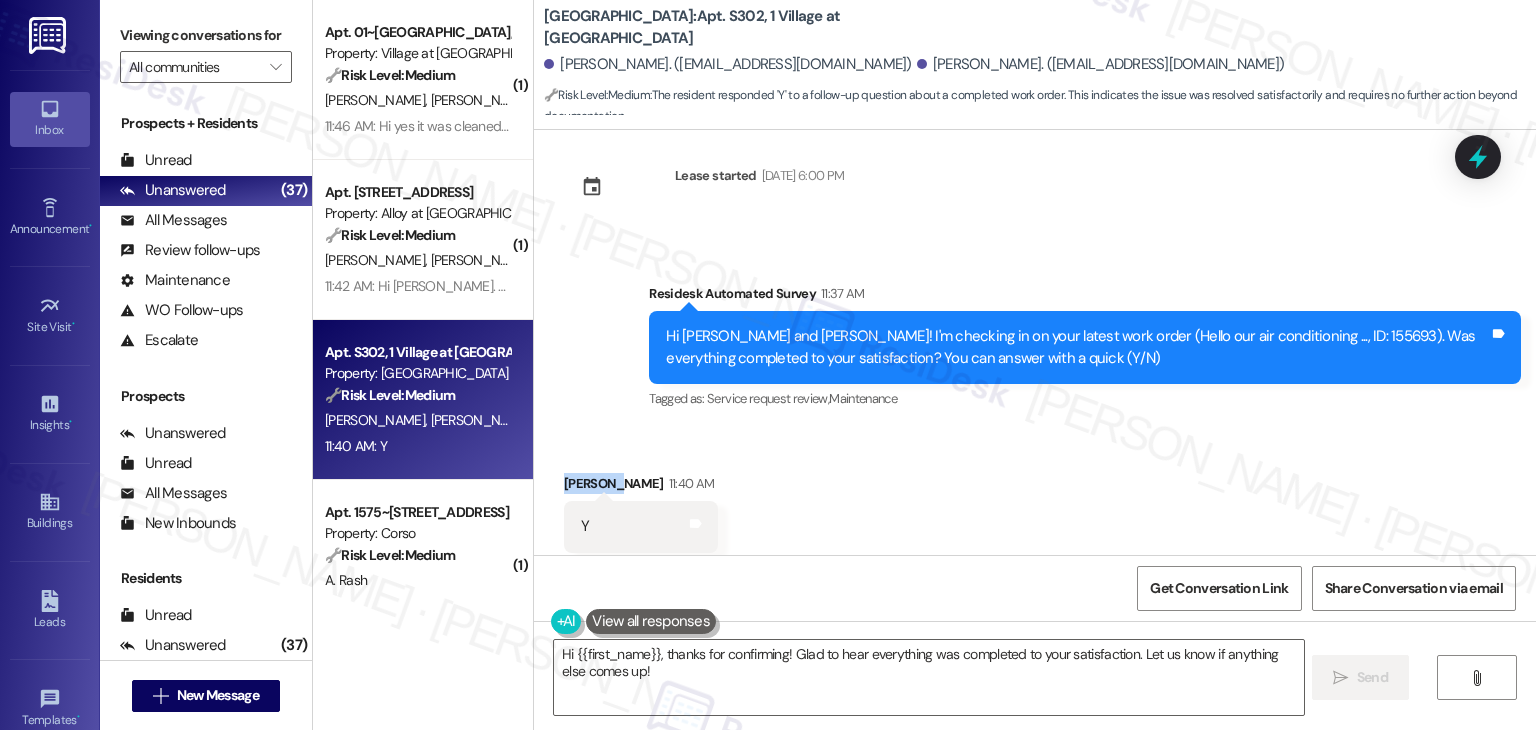 click on "Brayden Harris 11:40 AM" at bounding box center (641, 487) 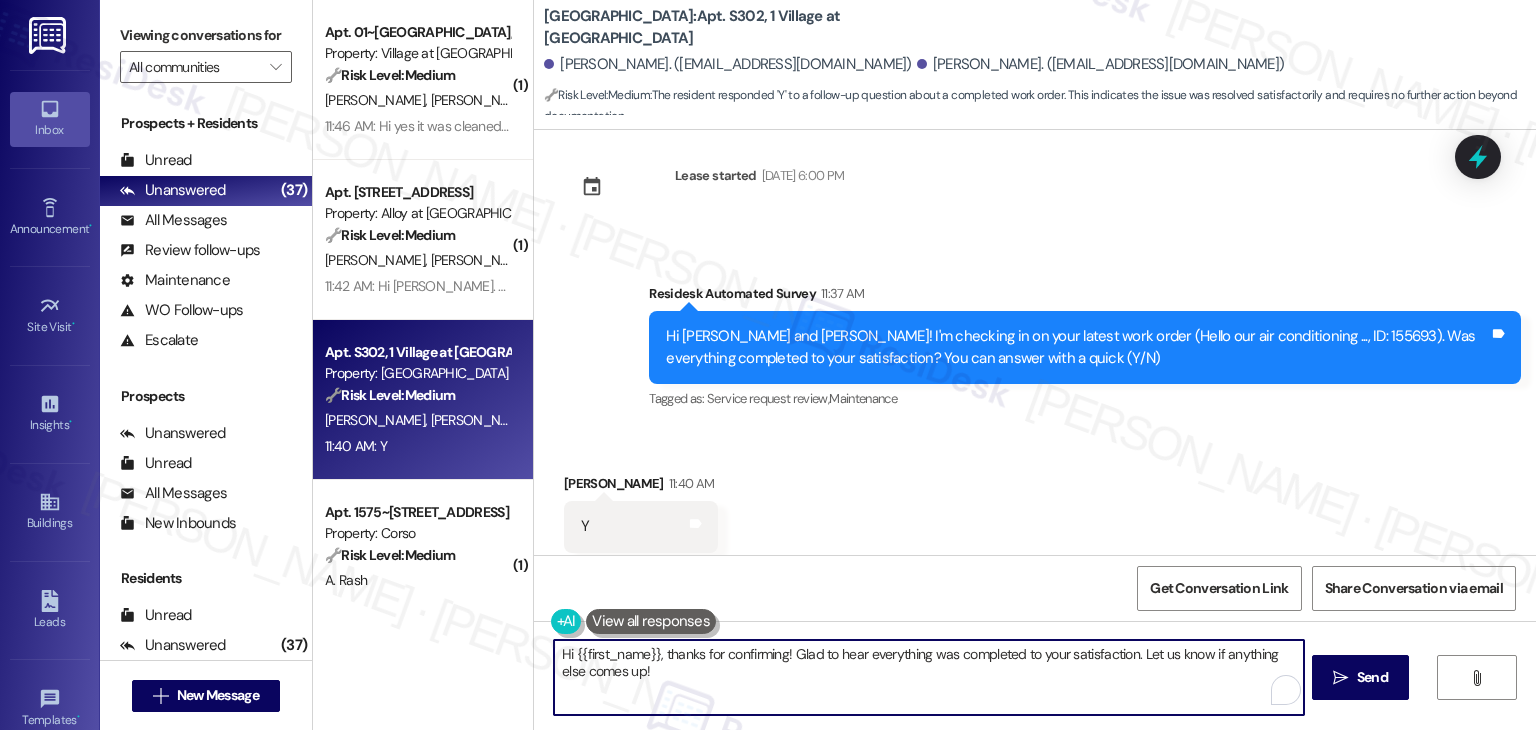 drag, startPoint x: 650, startPoint y: 648, endPoint x: 564, endPoint y: 645, distance: 86.05231 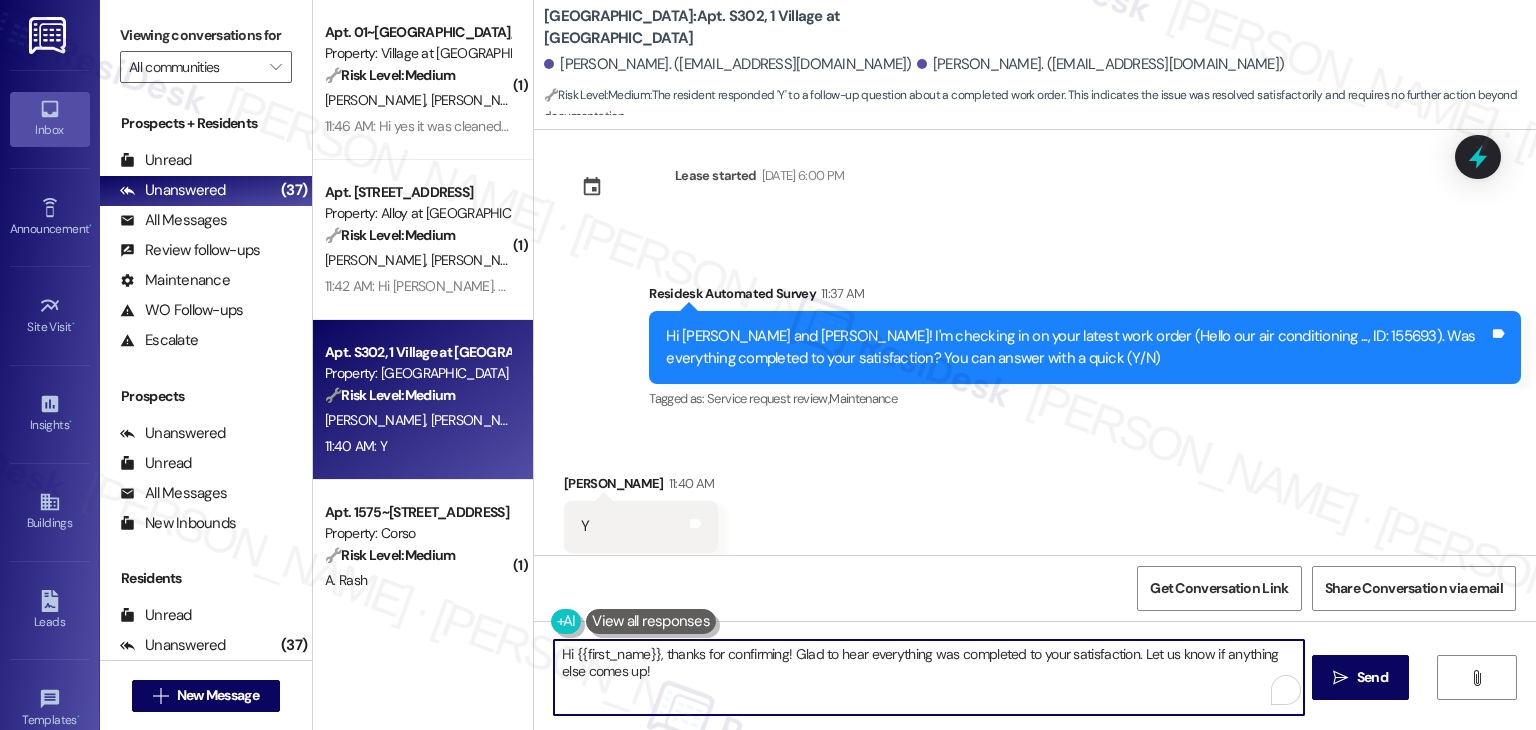 click on "Hi {{first_name}}, thanks for confirming! Glad to hear everything was completed to your satisfaction. Let us know if anything else comes up!" at bounding box center (928, 677) 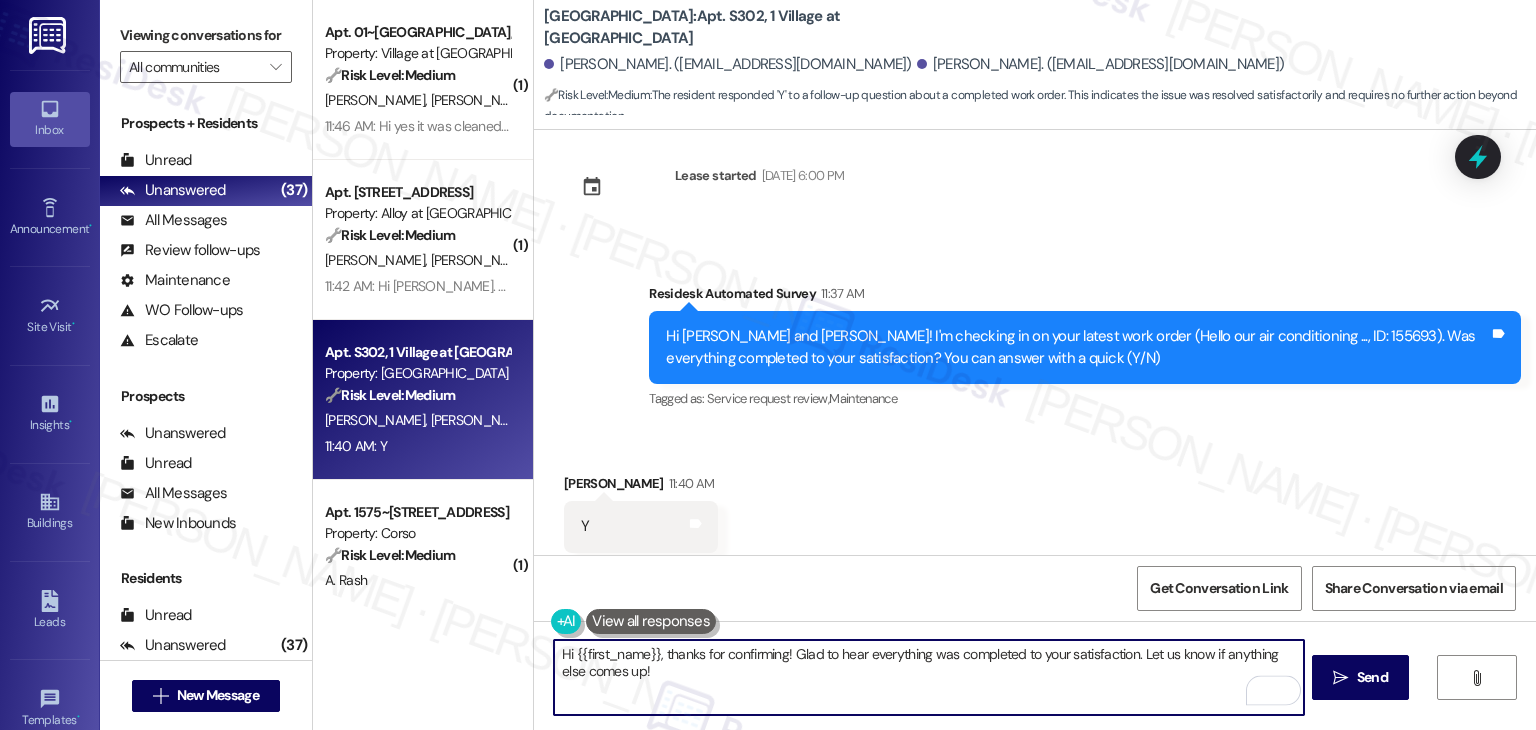 paste on "Brayden" 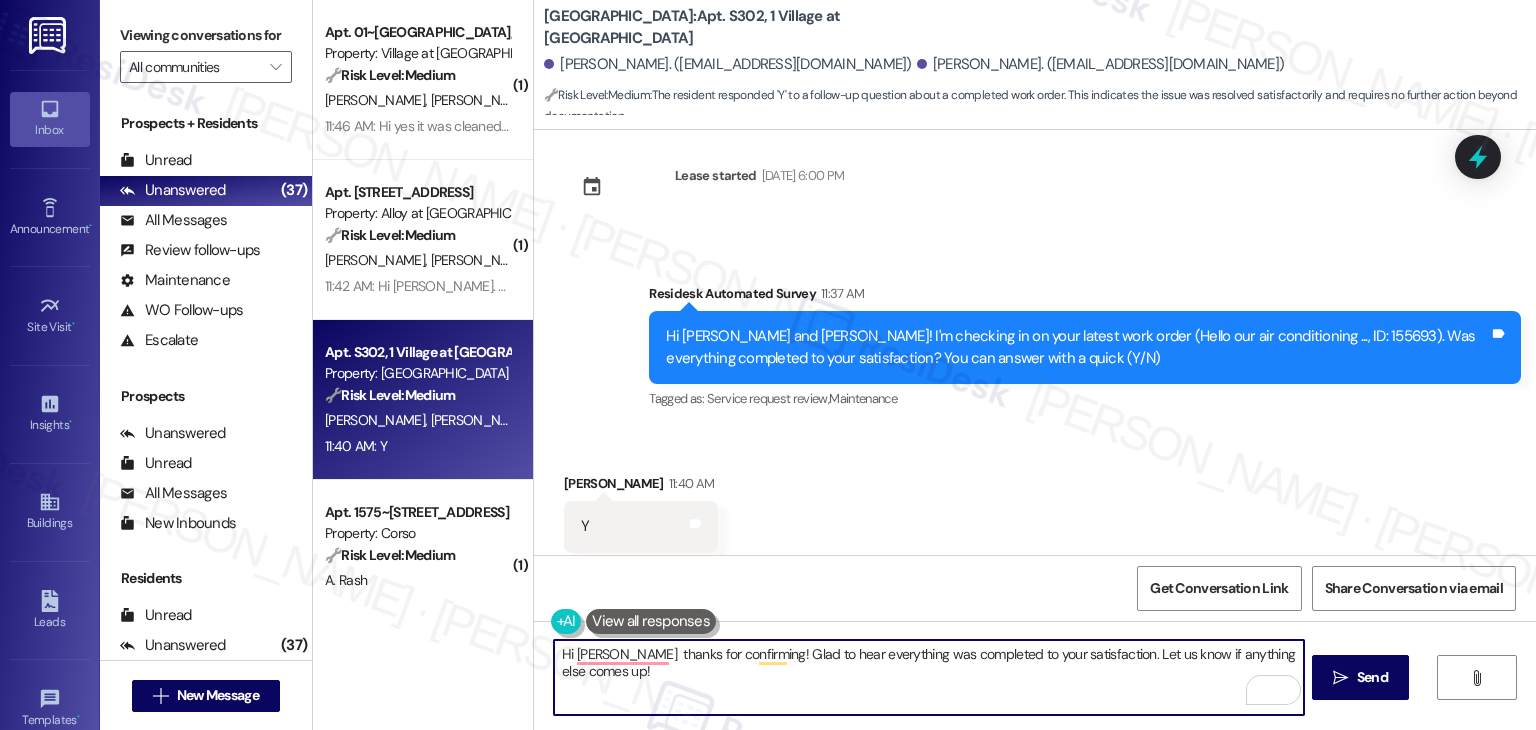 type on "Hi Brayden , thanks for confirming! Glad to hear everything was completed to your satisfaction. Let us know if anything else comes up!" 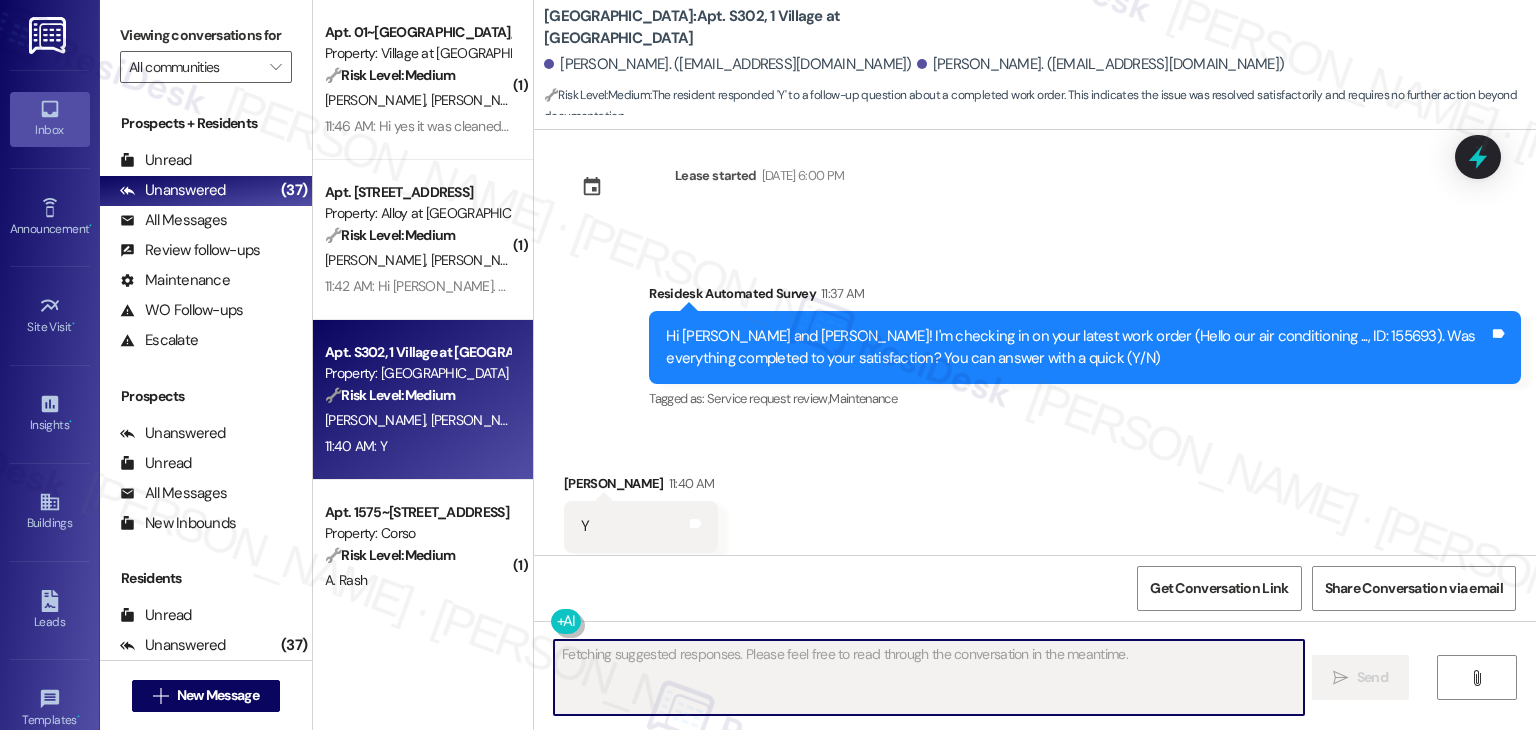 scroll, scrollTop: 1069, scrollLeft: 0, axis: vertical 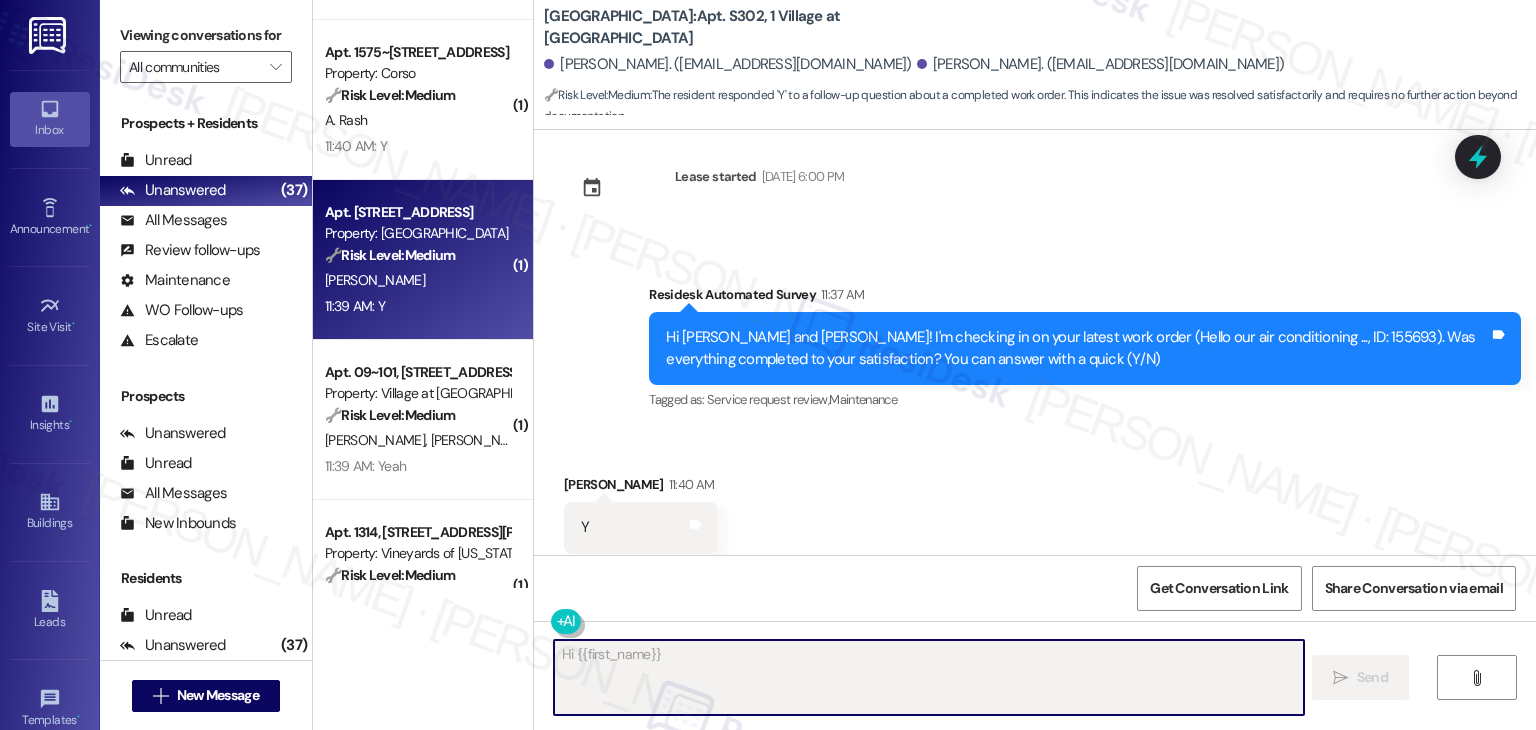 type on "Hi {{first_name}}," 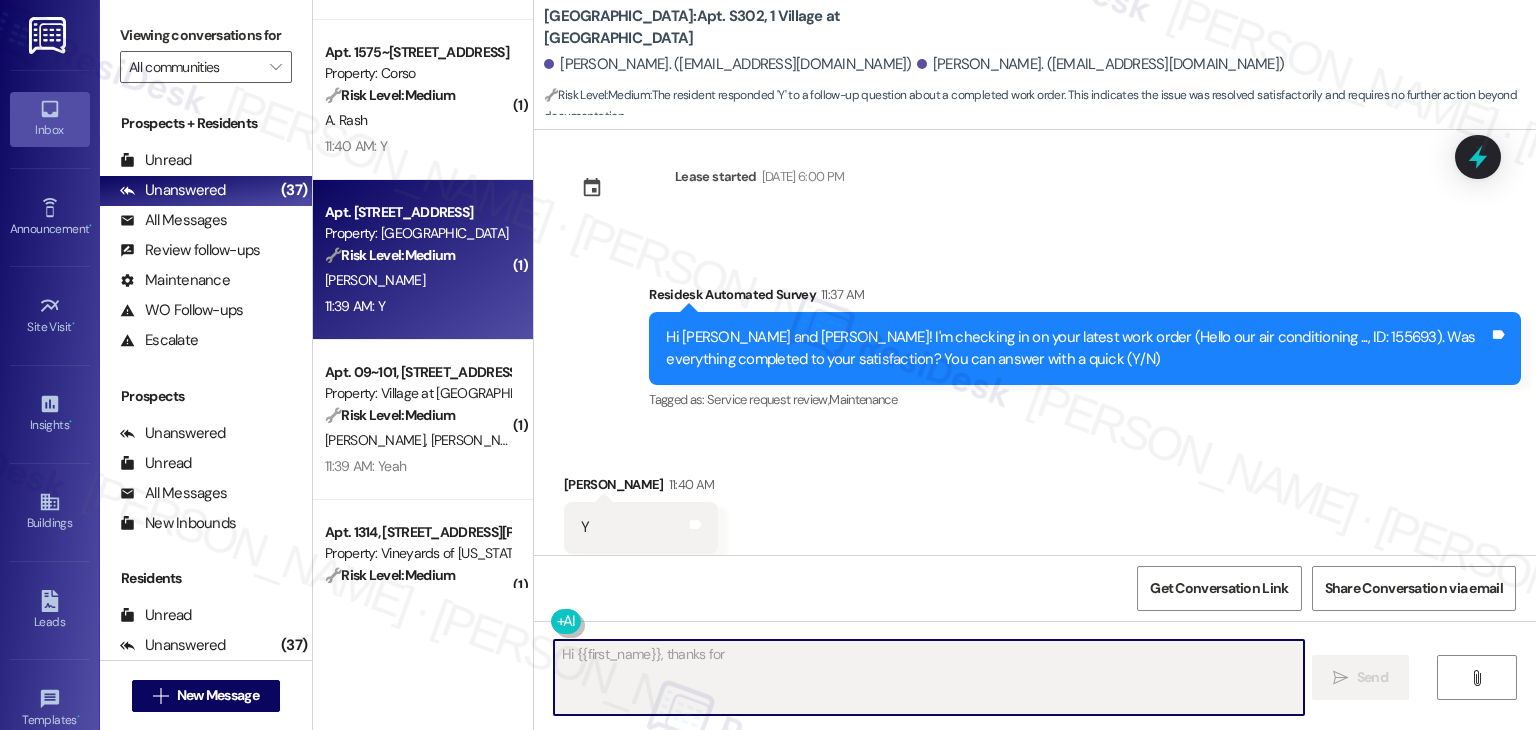 click on "Apt. C117, 508 Bldg C E 50th St Property: Mallard Pointe 🔧  Risk Level:  Medium The resident confirmed the work order was completed to their satisfaction. This is a routine follow-up on a maintenance request with a positive resolution. S. Wolfe 11:39 AM: Y 11:39 AM: Y" at bounding box center [423, 260] 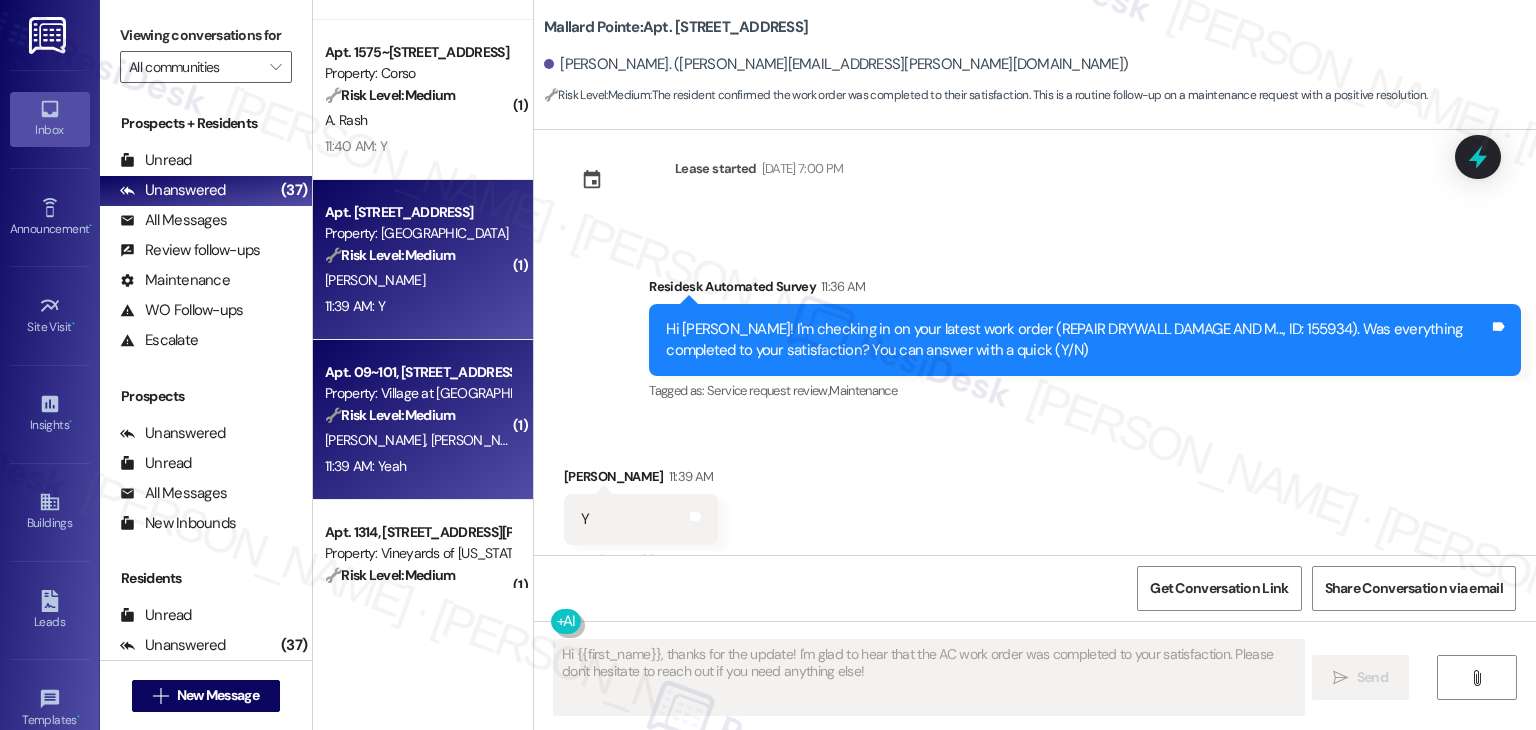 scroll, scrollTop: 4183, scrollLeft: 0, axis: vertical 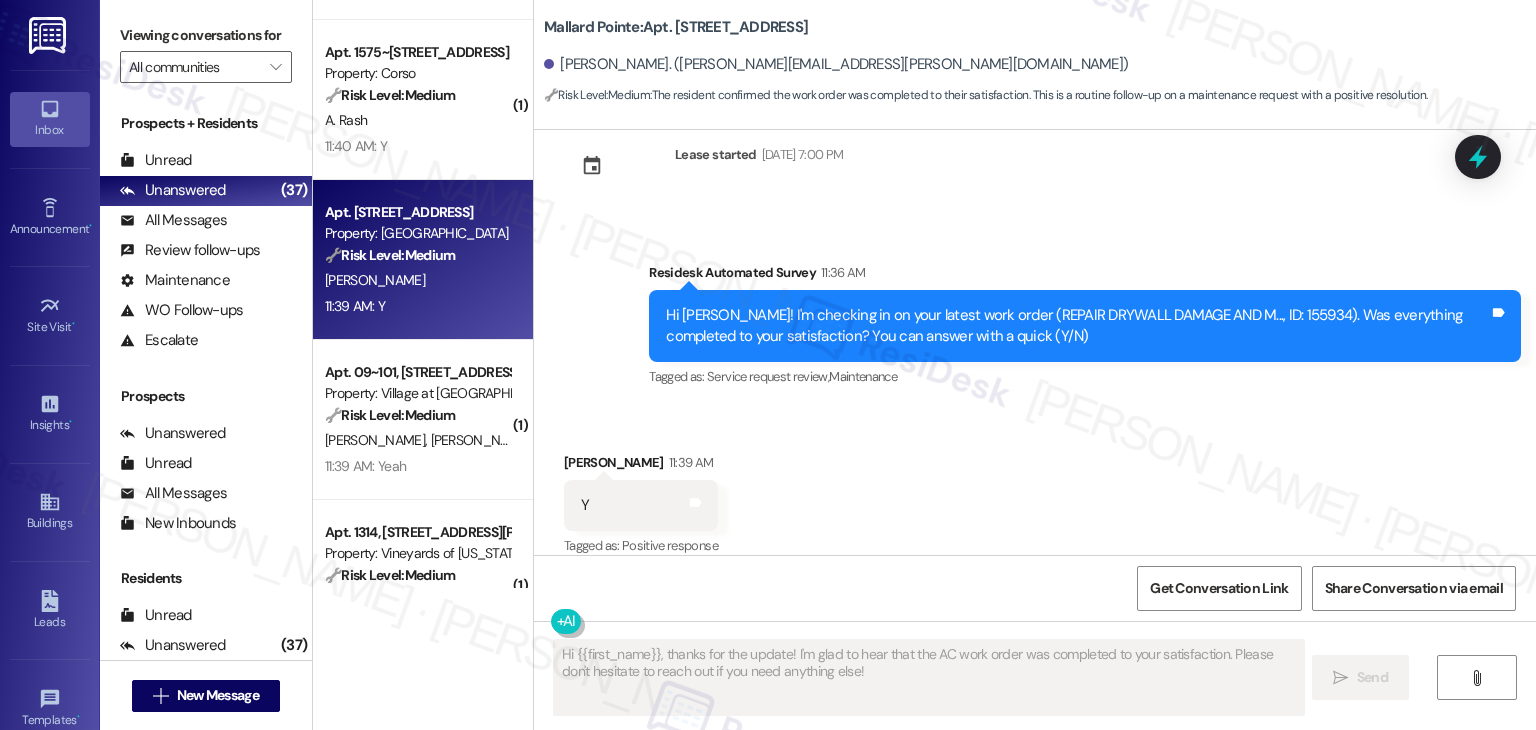 click on "Received via SMS Sharon Wolfe 11:39 AM Y Tags and notes Tagged as:   Positive response Click to highlight conversations about Positive response" at bounding box center (1035, 491) 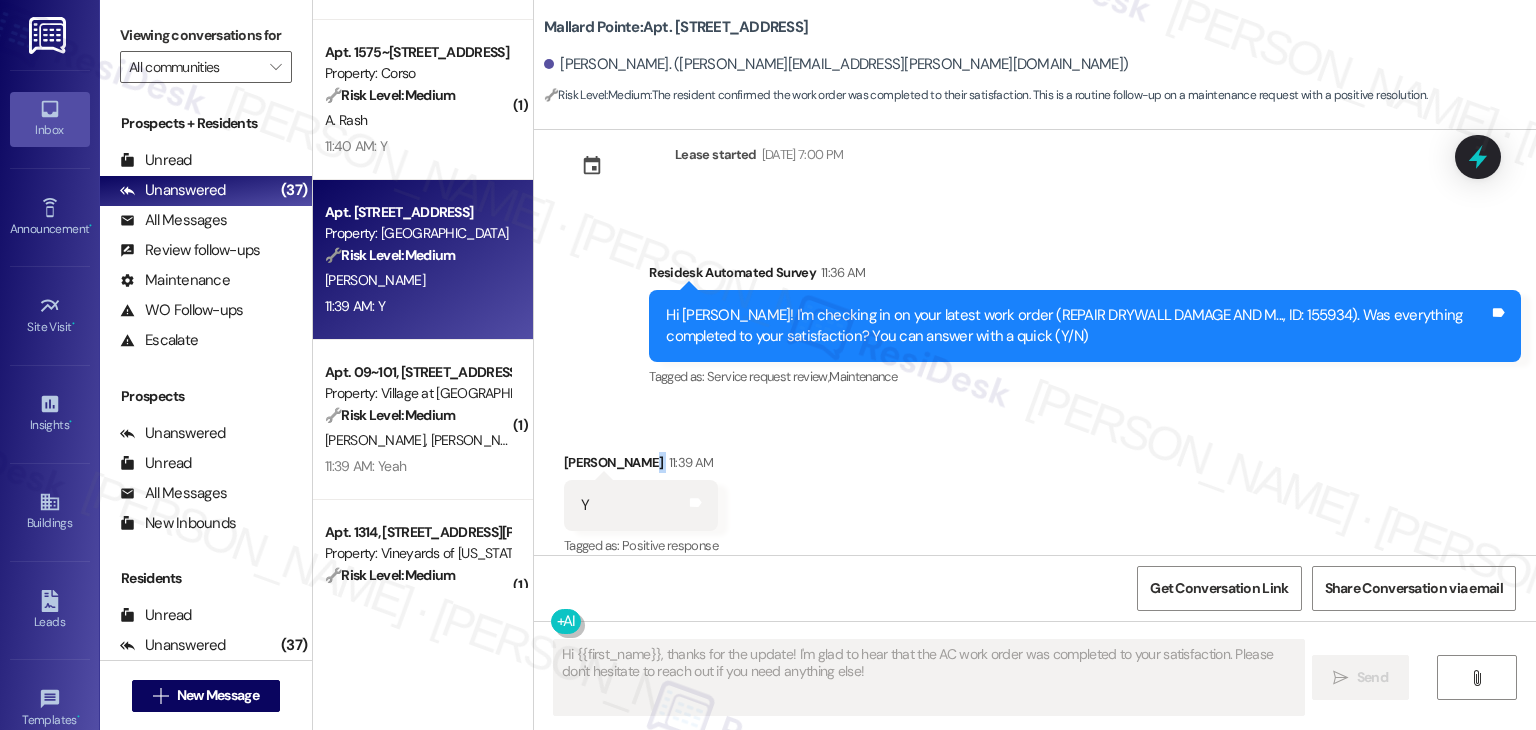 click on "Received via SMS Sharon Wolfe 11:39 AM Y Tags and notes Tagged as:   Positive response Click to highlight conversations about Positive response" at bounding box center (1035, 491) 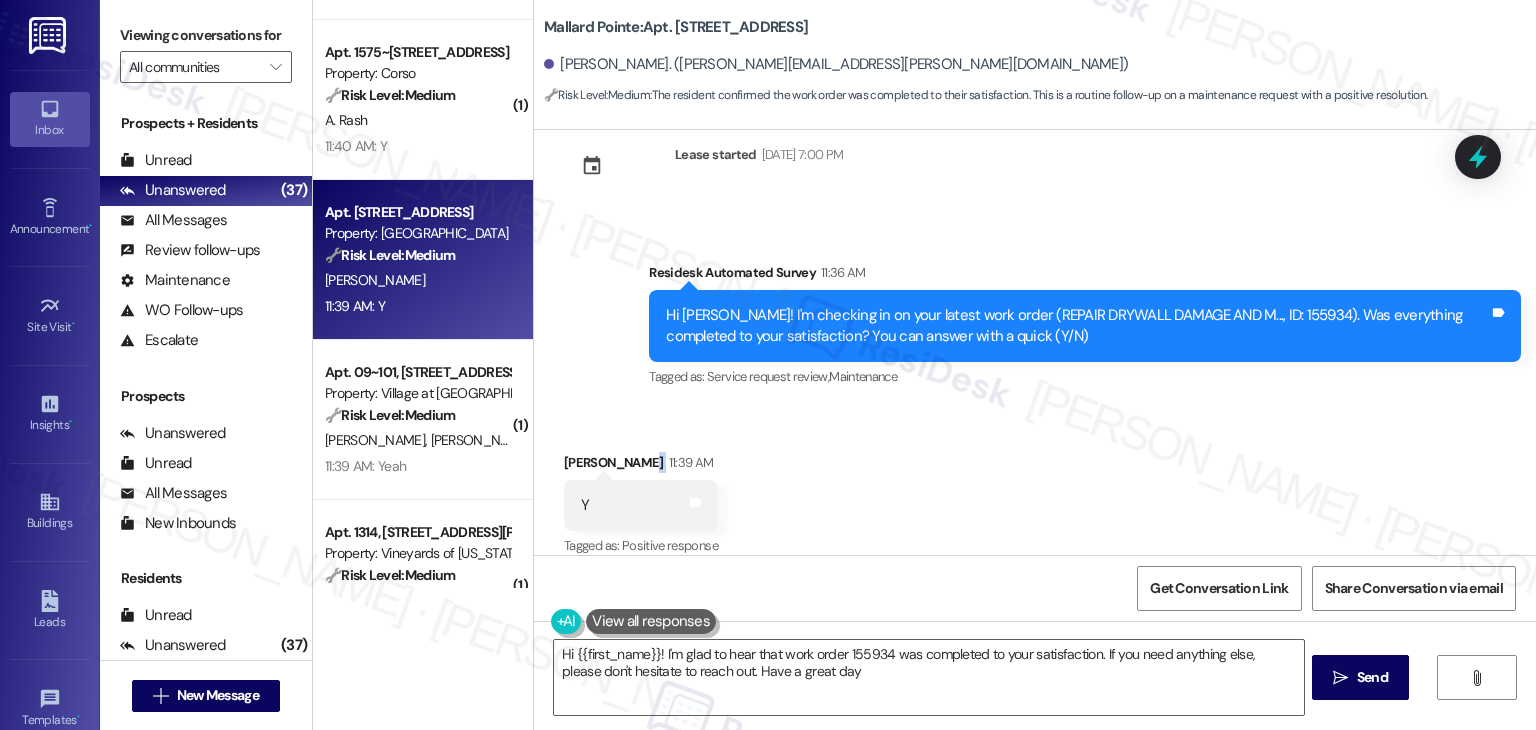 type on "Hi {{first_name}}! I'm glad to hear that work order 155934 was completed to your satisfaction. If you need anything else, please don't hesitate to reach out. Have a great day!" 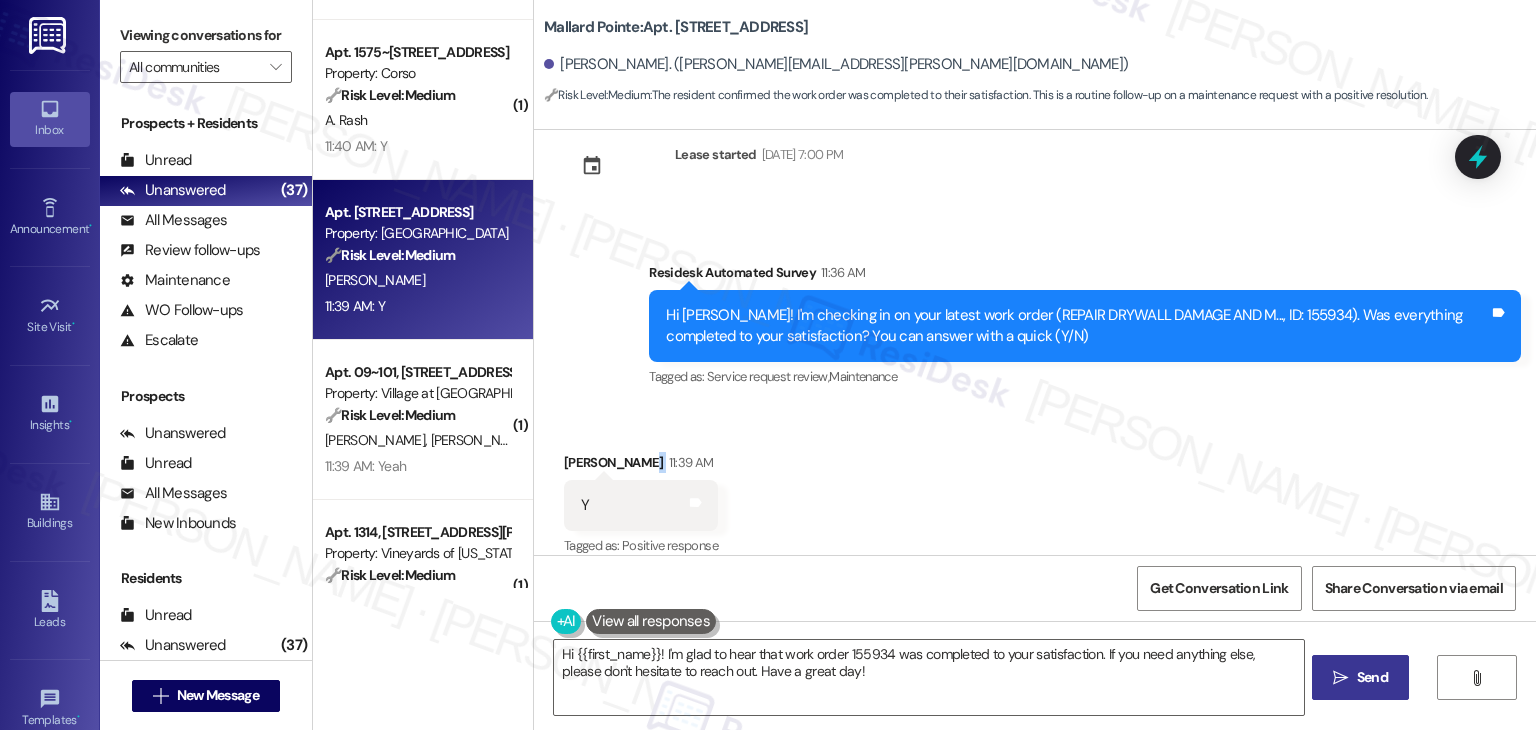 click on "Send" at bounding box center [1372, 677] 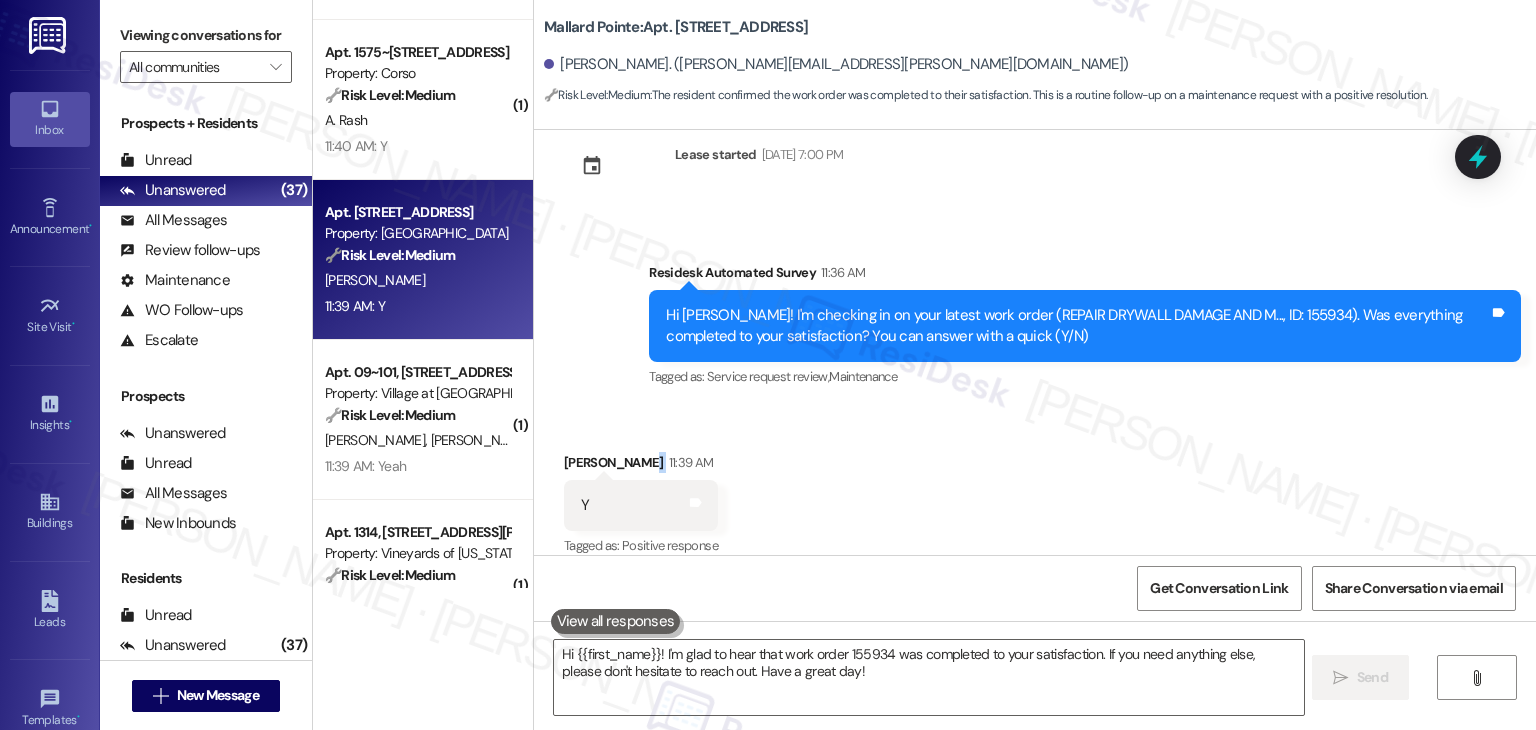 type 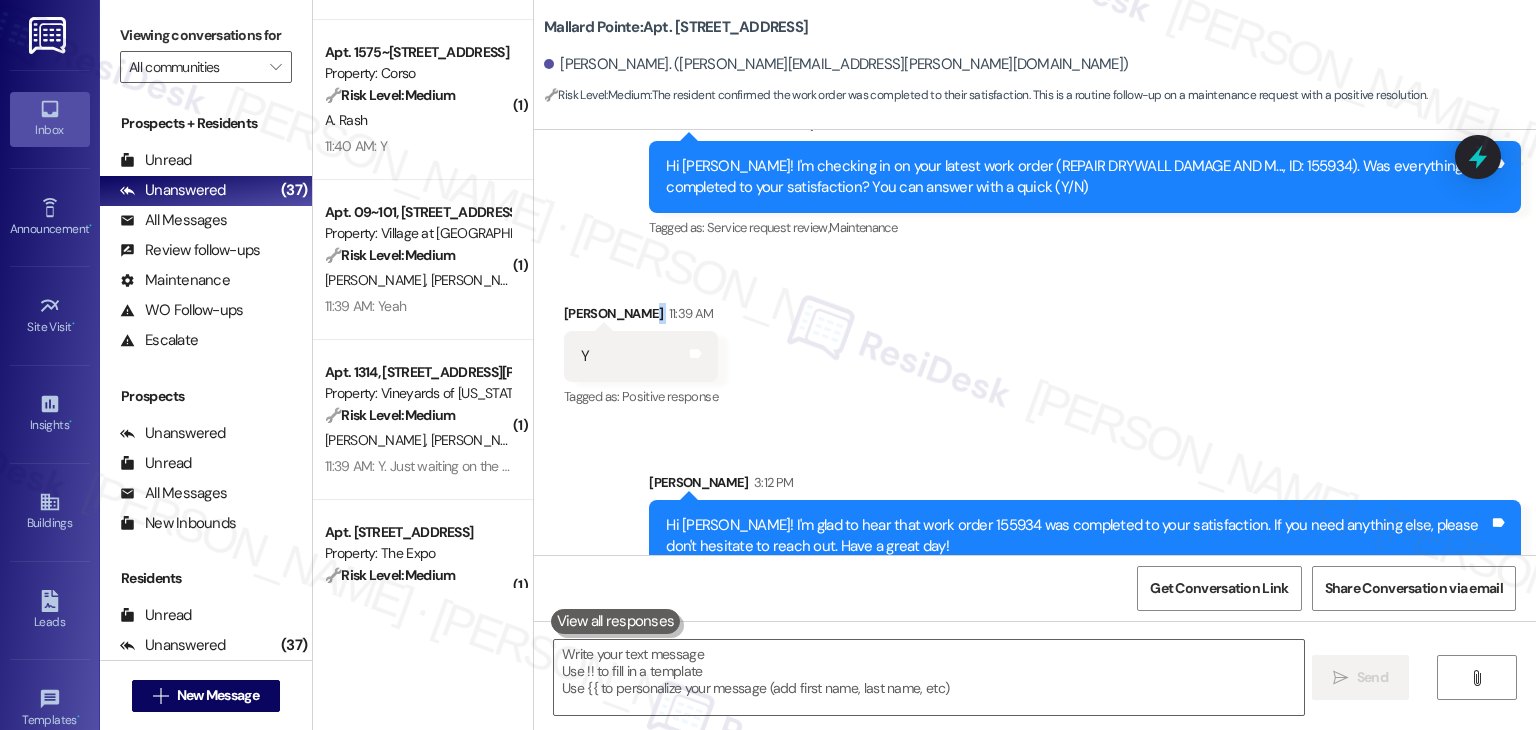 scroll, scrollTop: 4344, scrollLeft: 0, axis: vertical 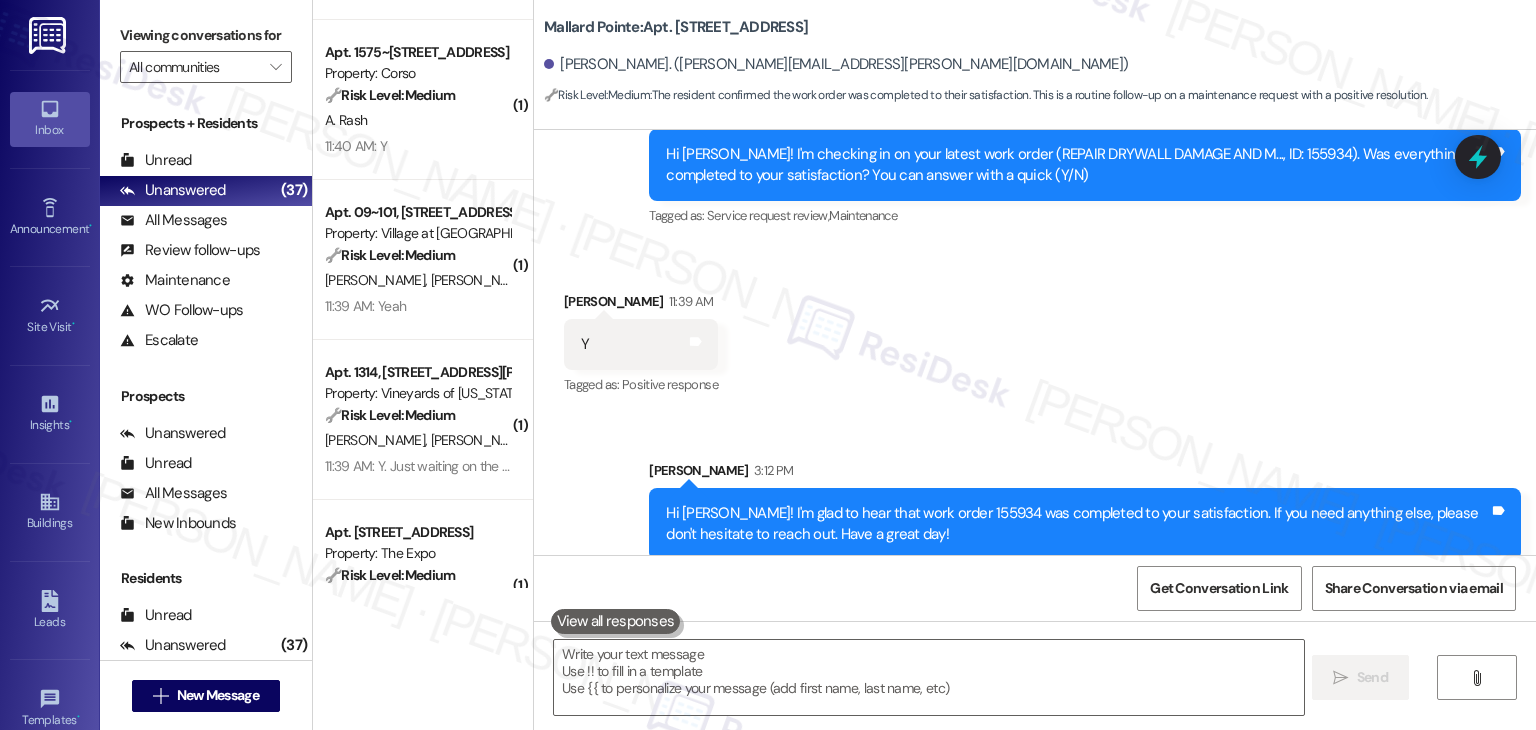 click on "Received via SMS Sharon Wolfe 11:39 AM Y Tags and notes Tagged as:   Positive response Click to highlight conversations about Positive response" at bounding box center [1035, 330] 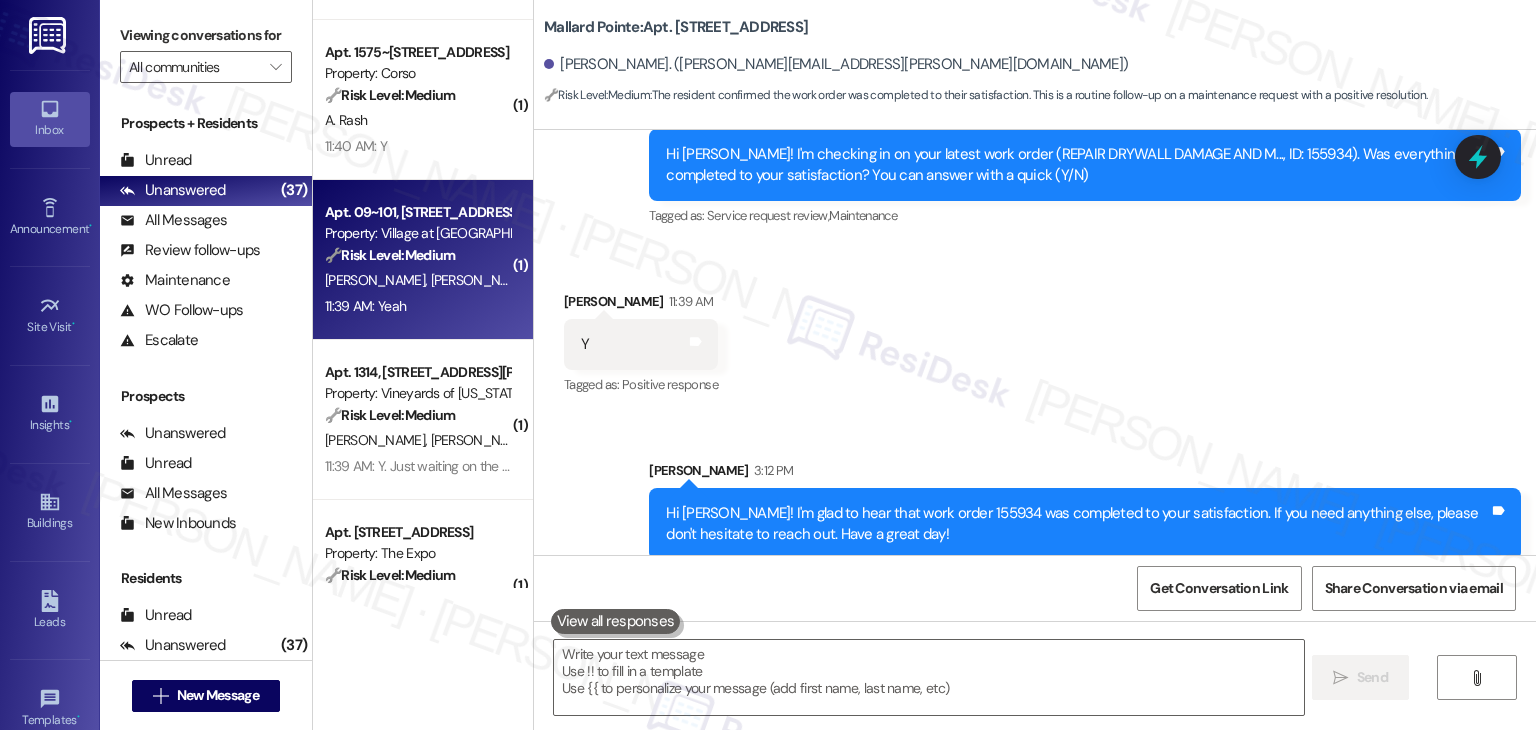 click on "11:39 AM: Yeah 11:39 AM: Yeah" at bounding box center [417, 306] 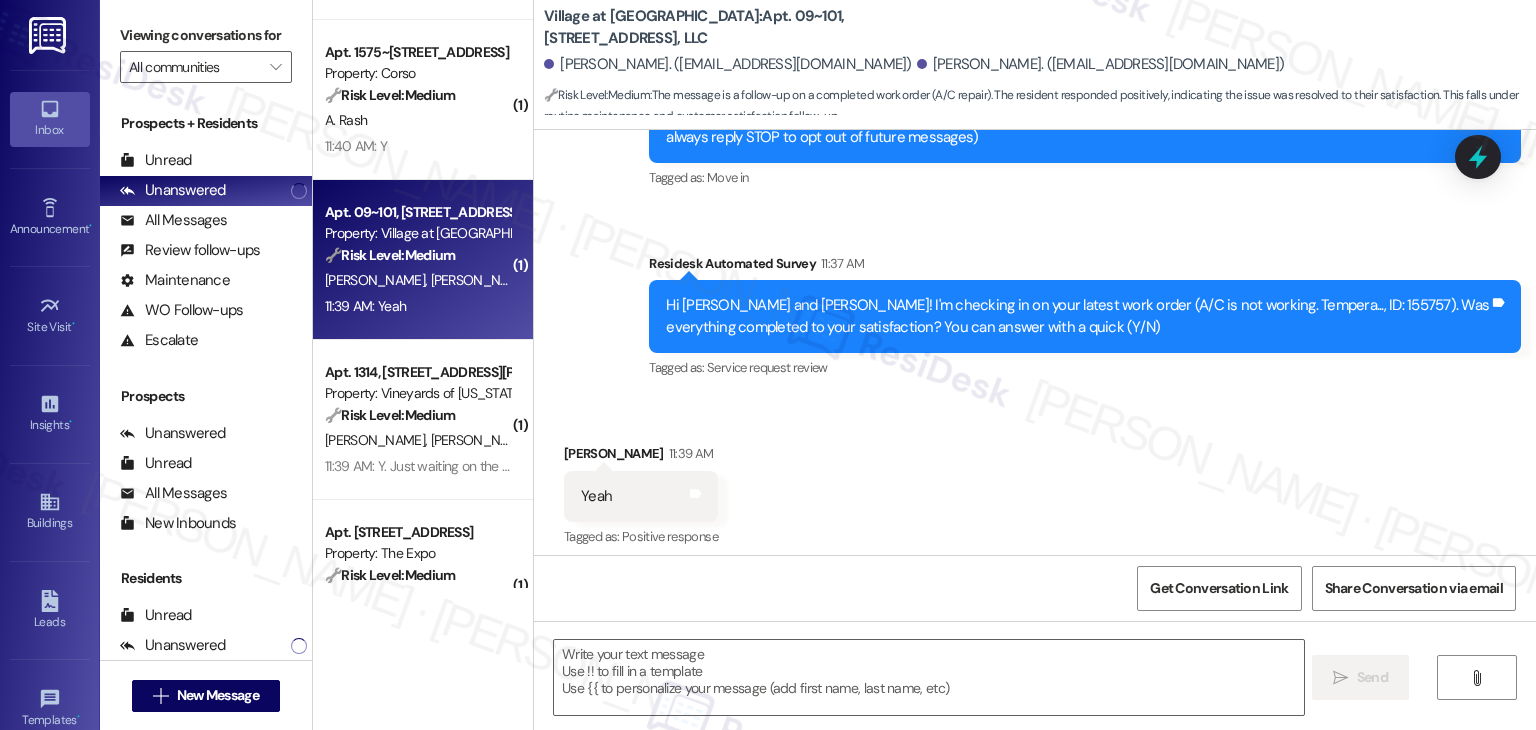 type on "Fetching suggested responses. Please feel free to read through the conversation in the meantime." 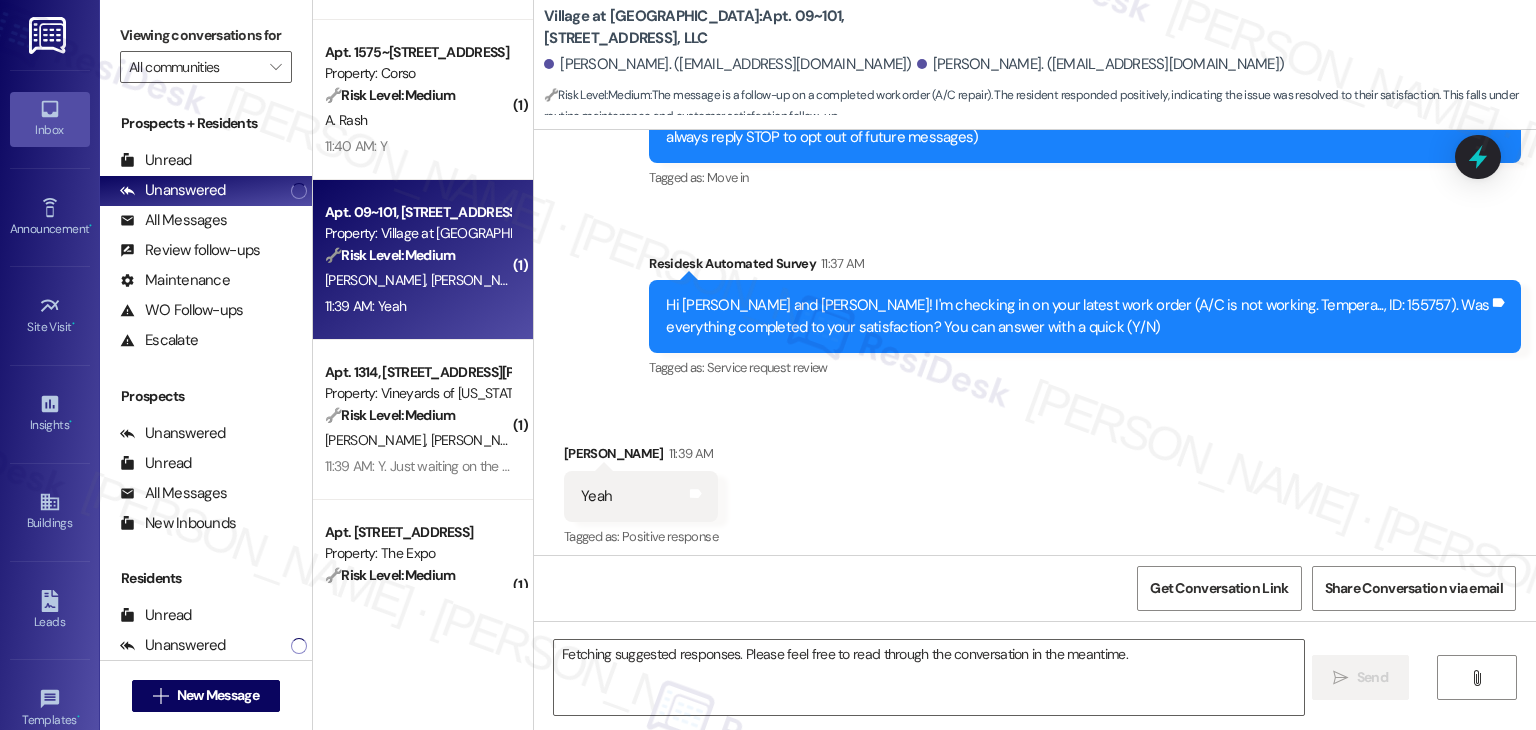scroll, scrollTop: 280, scrollLeft: 0, axis: vertical 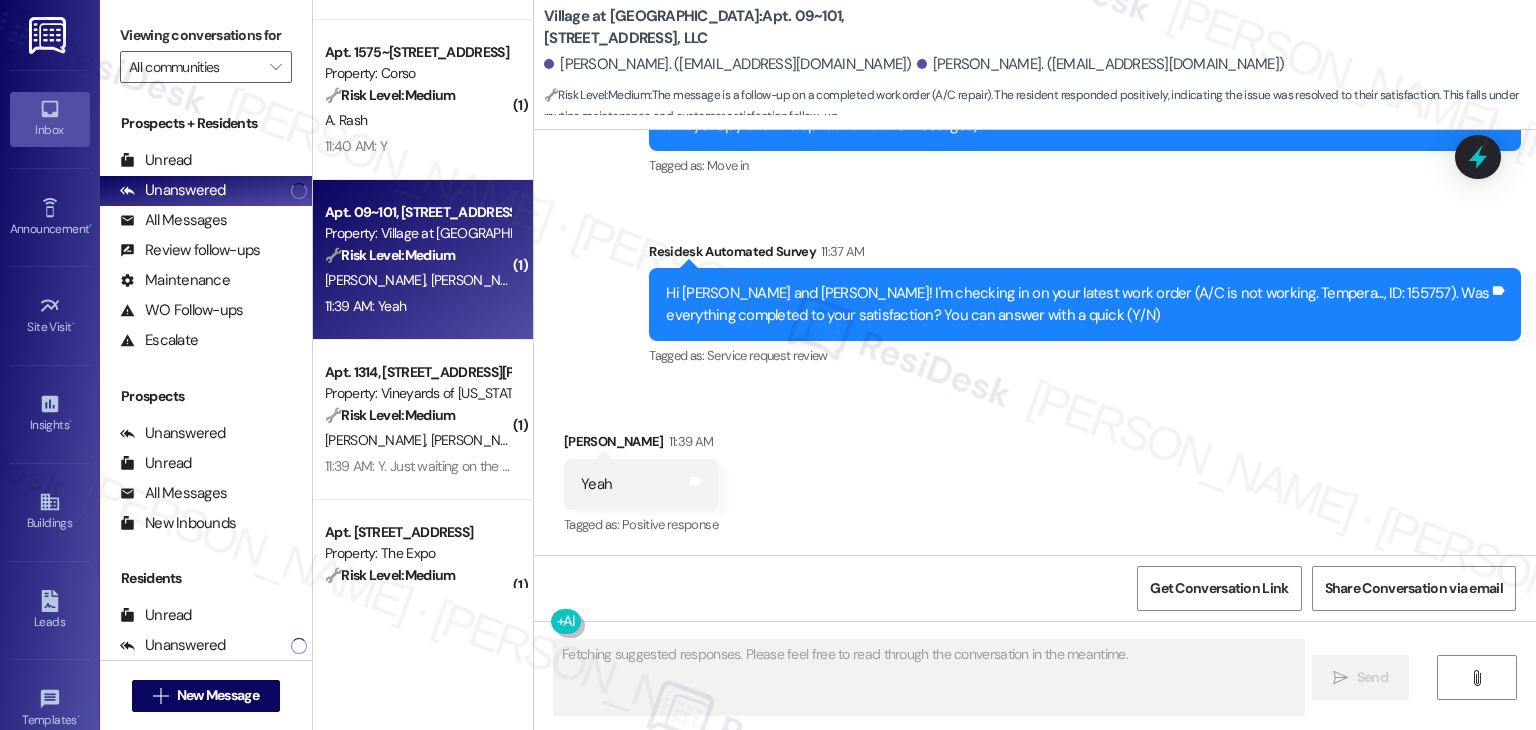 type 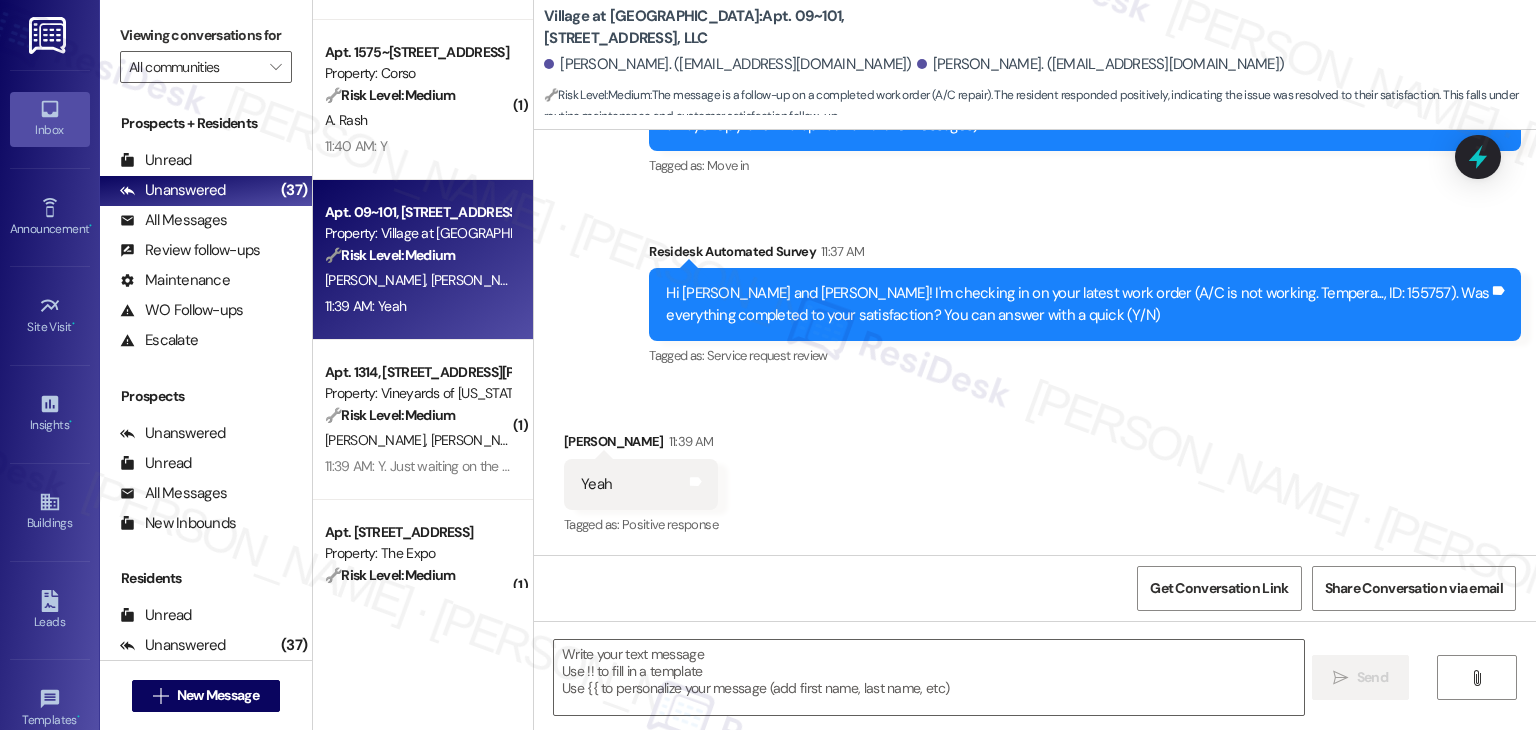 click on "Received via SMS Hunter Parker 11:39 AM Yeah Tags and notes Tagged as:   Positive response Click to highlight conversations about Positive response" at bounding box center (1035, 470) 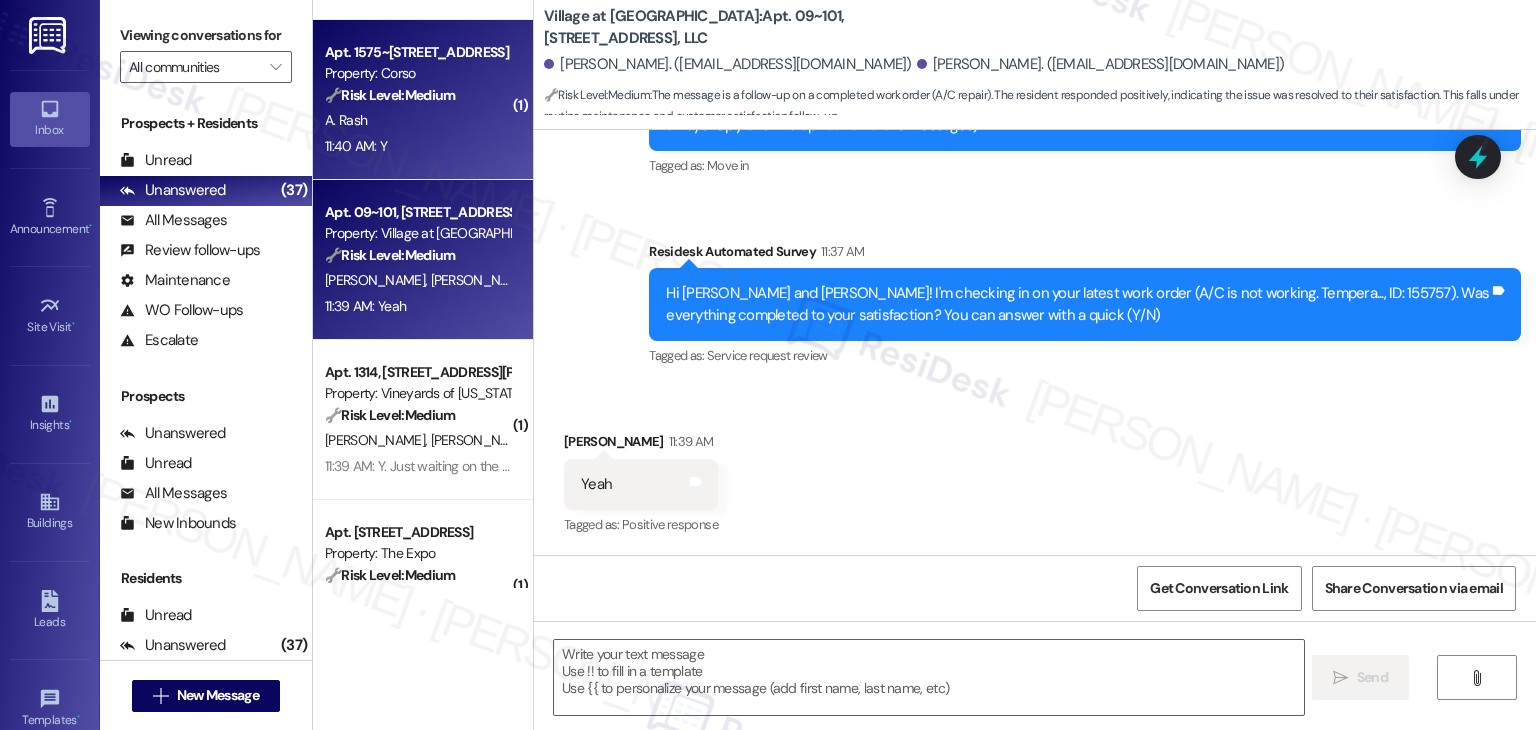 click on "A. Rash" at bounding box center [417, 120] 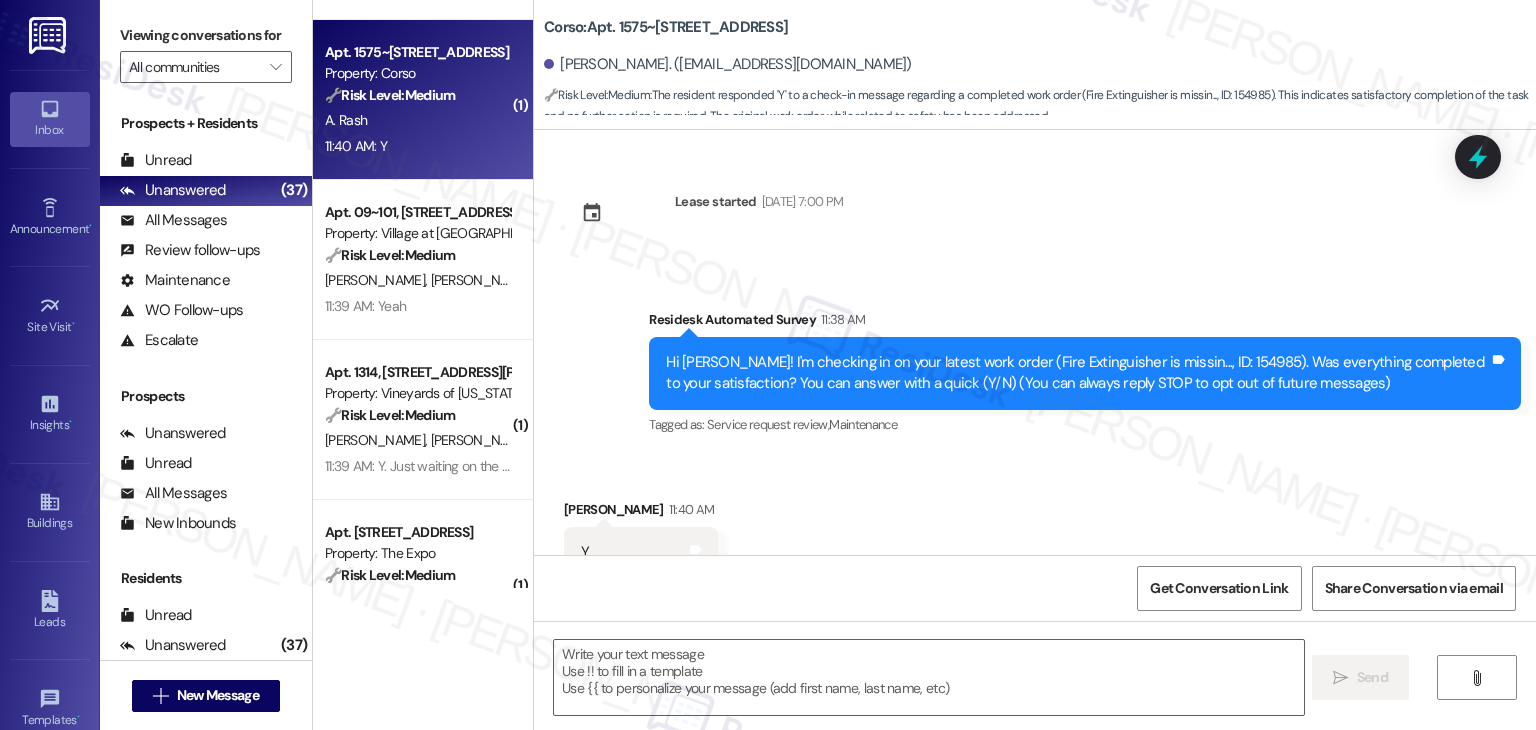 scroll, scrollTop: 68, scrollLeft: 0, axis: vertical 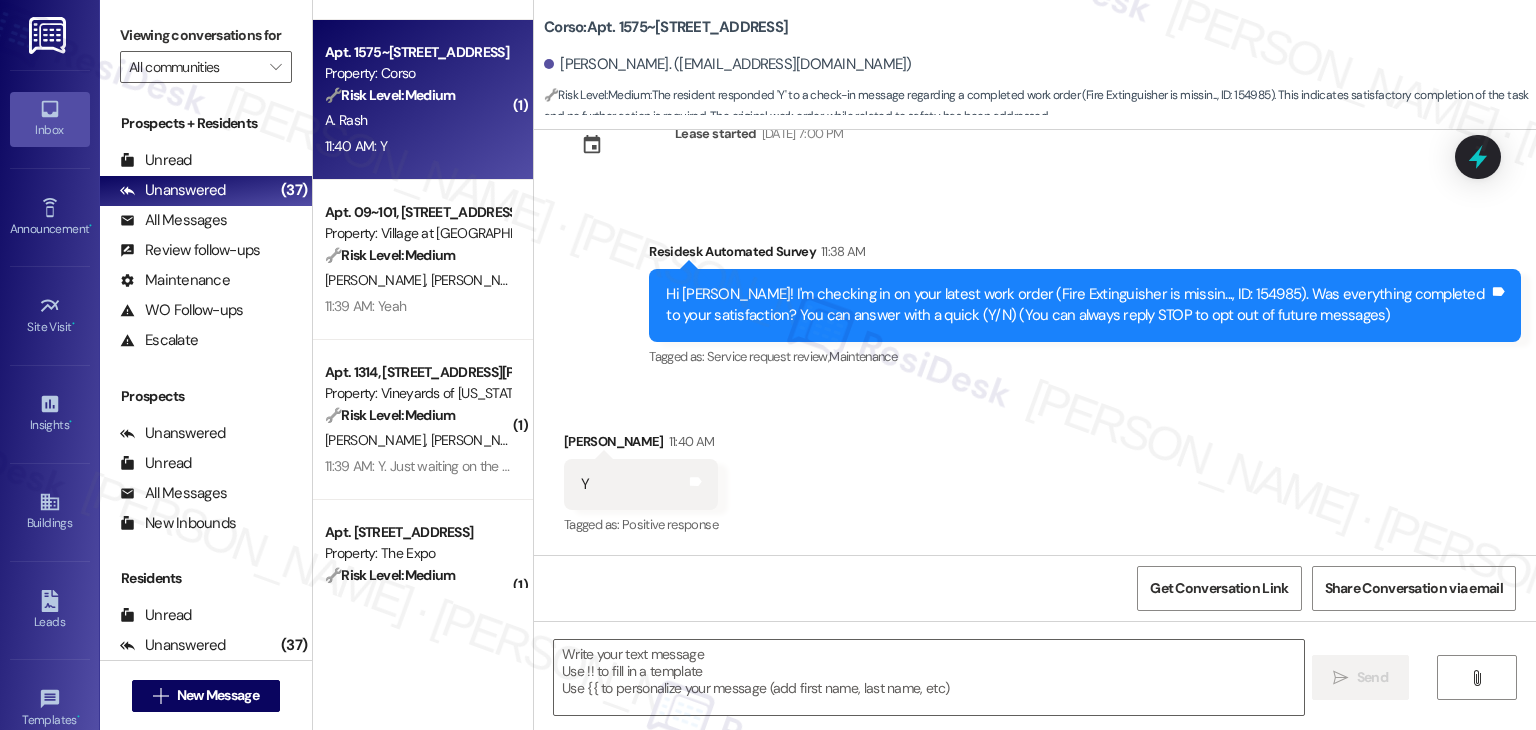 type on "Fetching suggested responses. Please feel free to read through the conversation in the meantime." 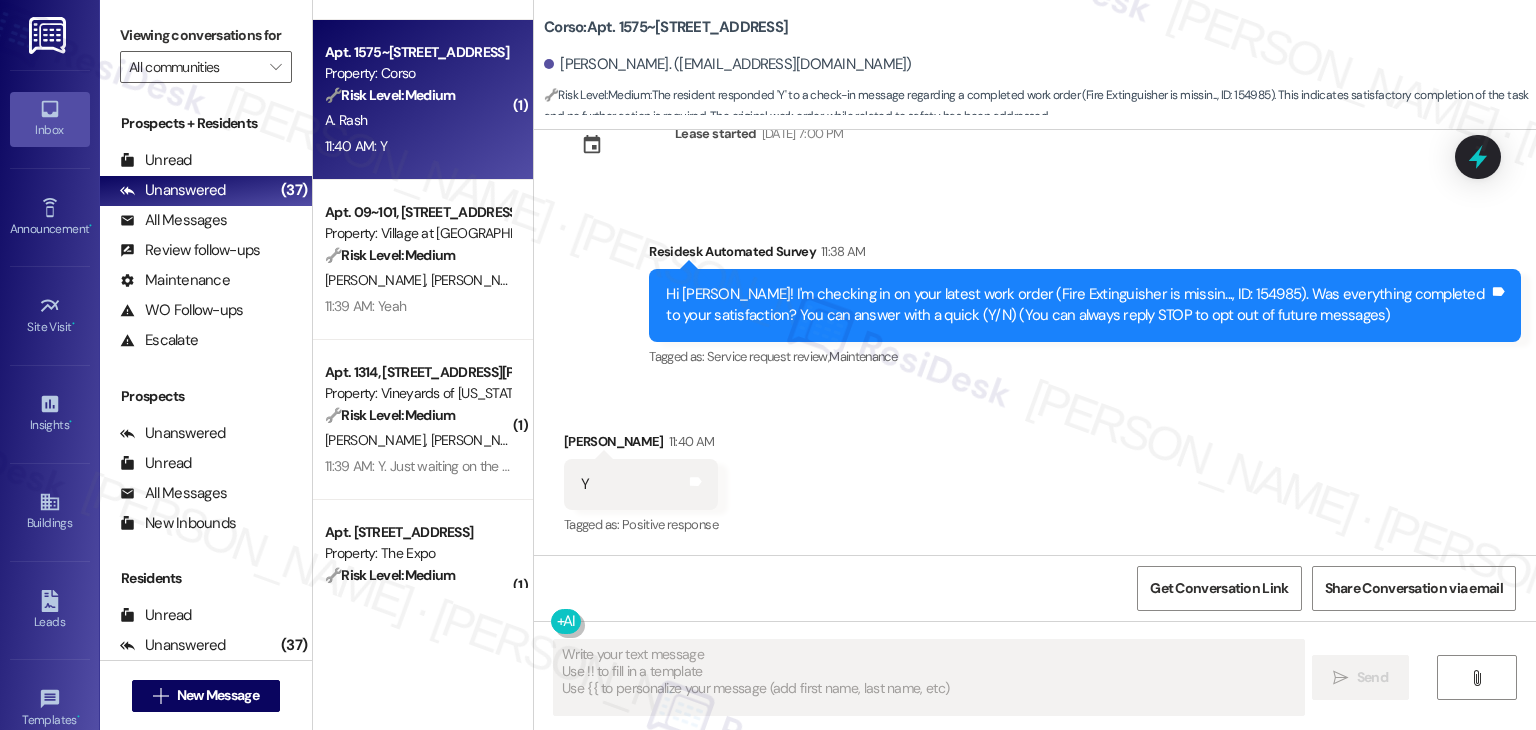 click on "Received via SMS Apryl Rash 11:40 AM Y Tags and notes Tagged as:   Positive response Click to highlight conversations about Positive response" at bounding box center [1035, 470] 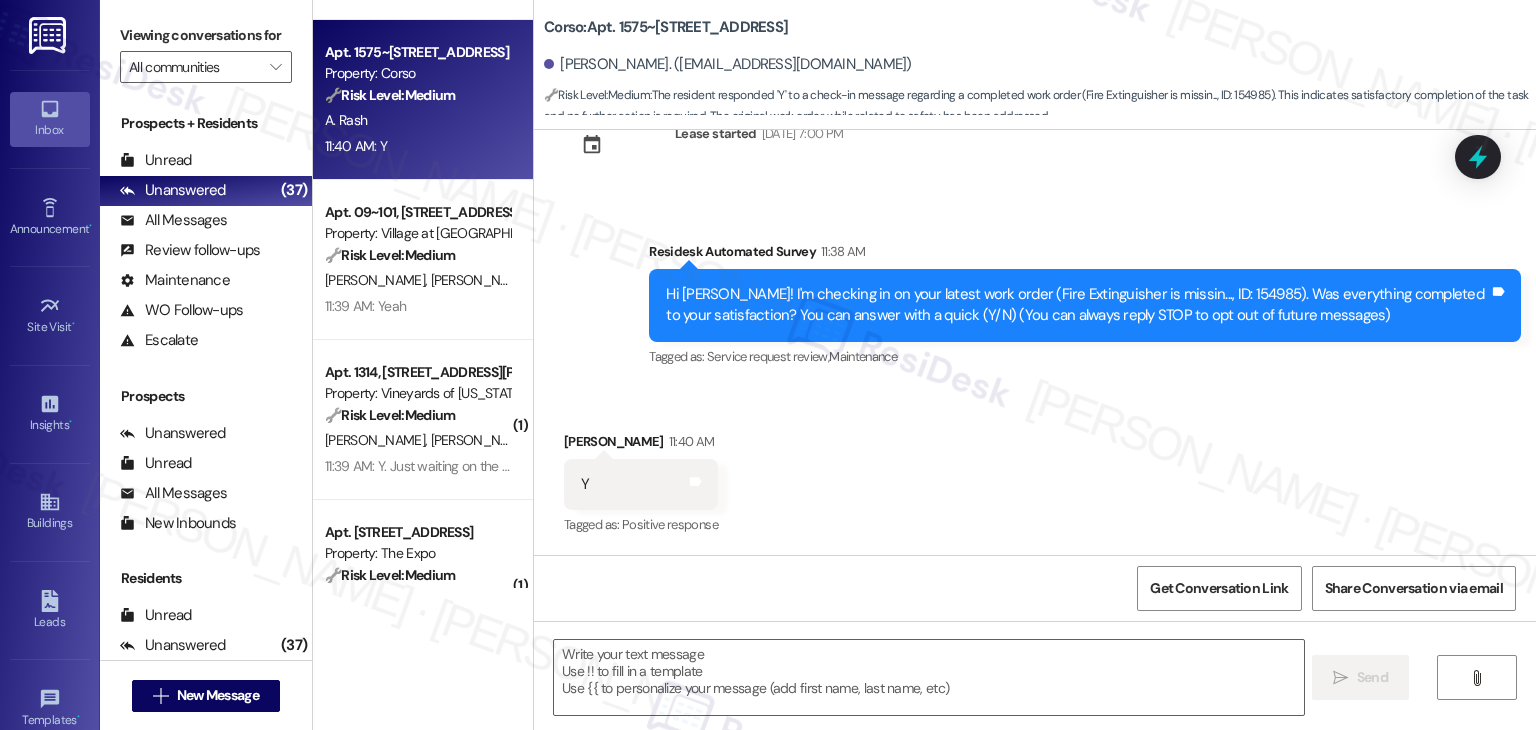 scroll, scrollTop: 68, scrollLeft: 0, axis: vertical 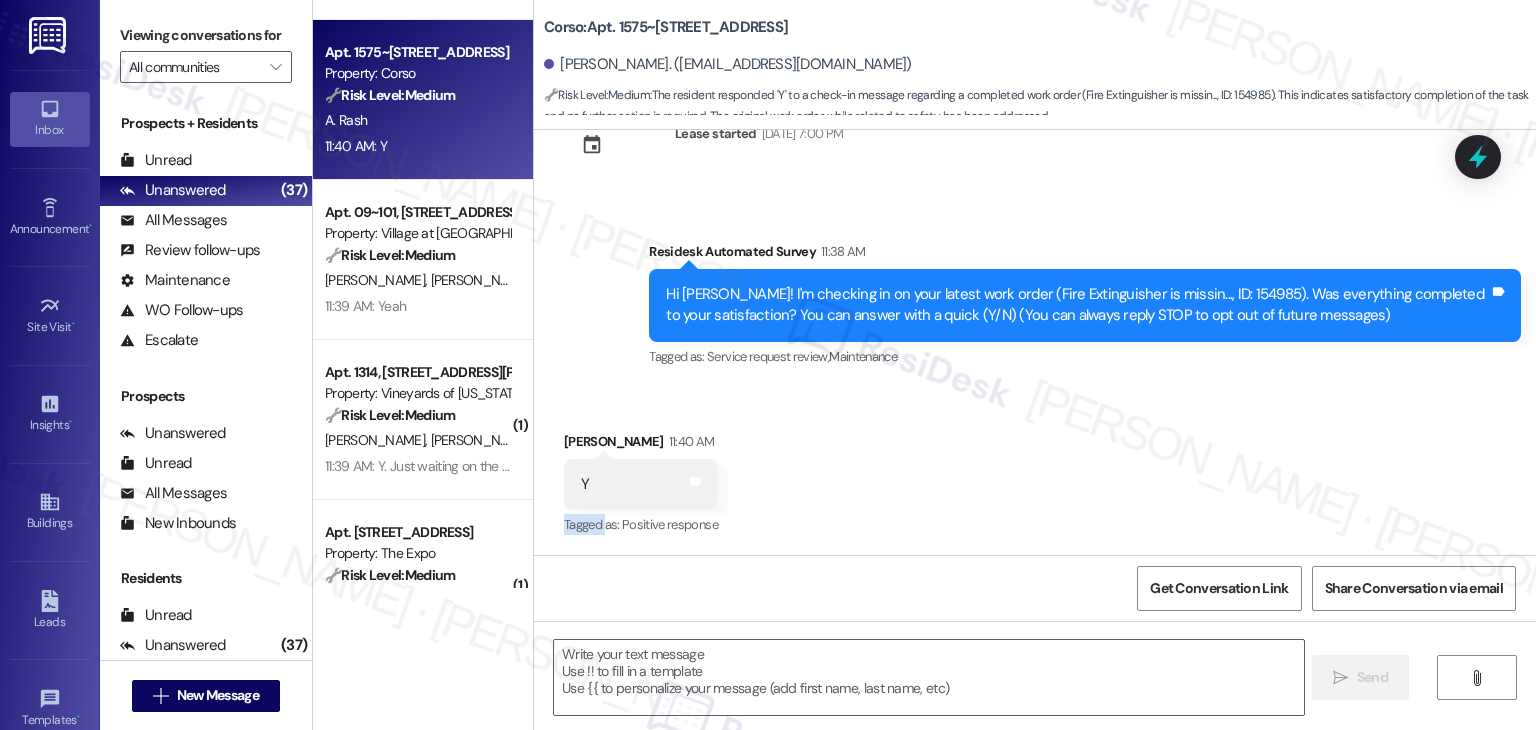 click on "Received via SMS Apryl Rash 11:40 AM Y Tags and notes Tagged as:   Positive response Click to highlight conversations about Positive response" at bounding box center (1035, 470) 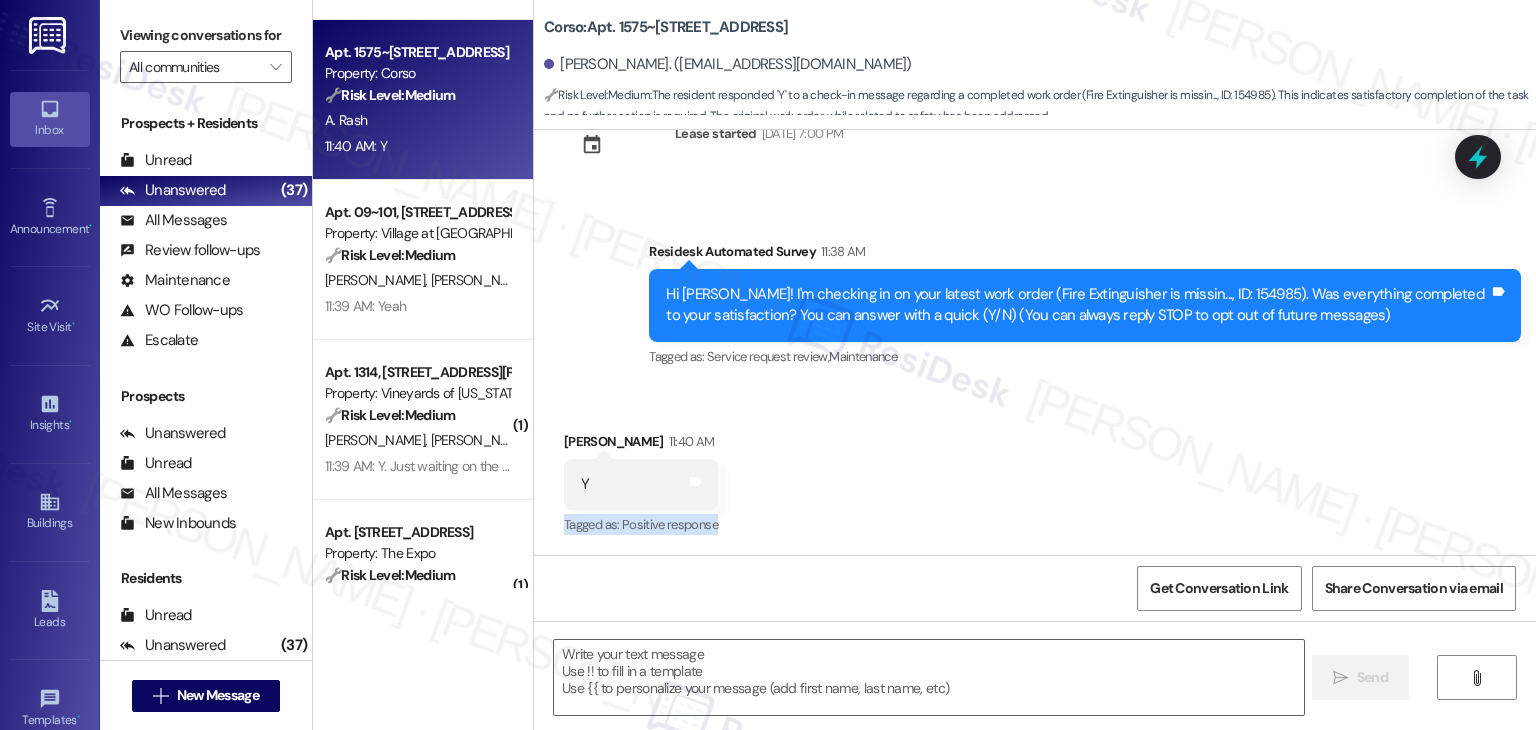 click on "Received via SMS Apryl Rash 11:40 AM Y Tags and notes Tagged as:   Positive response Click to highlight conversations about Positive response" at bounding box center [1035, 470] 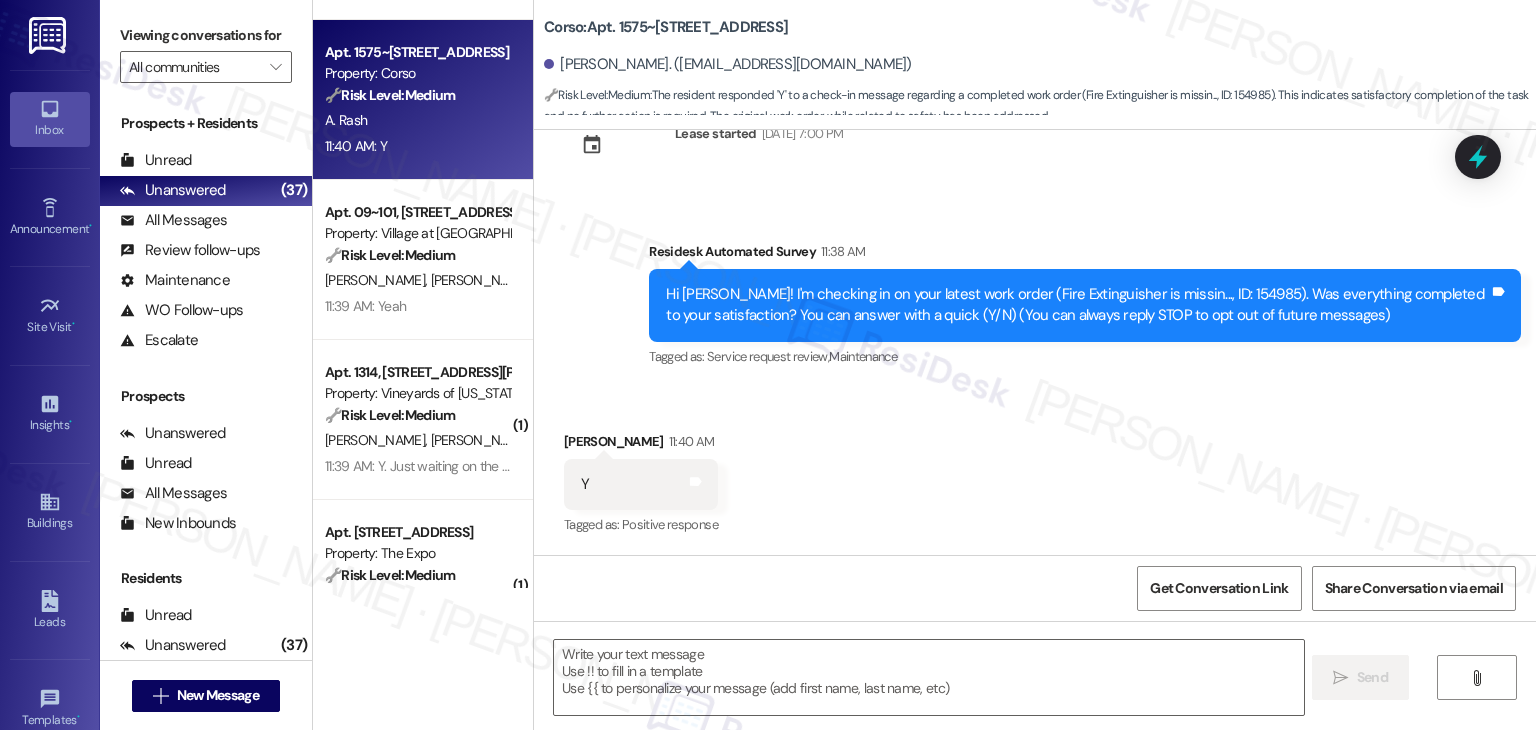 click on "Received via SMS Apryl Rash 11:40 AM Y Tags and notes Tagged as:   Positive response Click to highlight conversations about Positive response" at bounding box center [1035, 470] 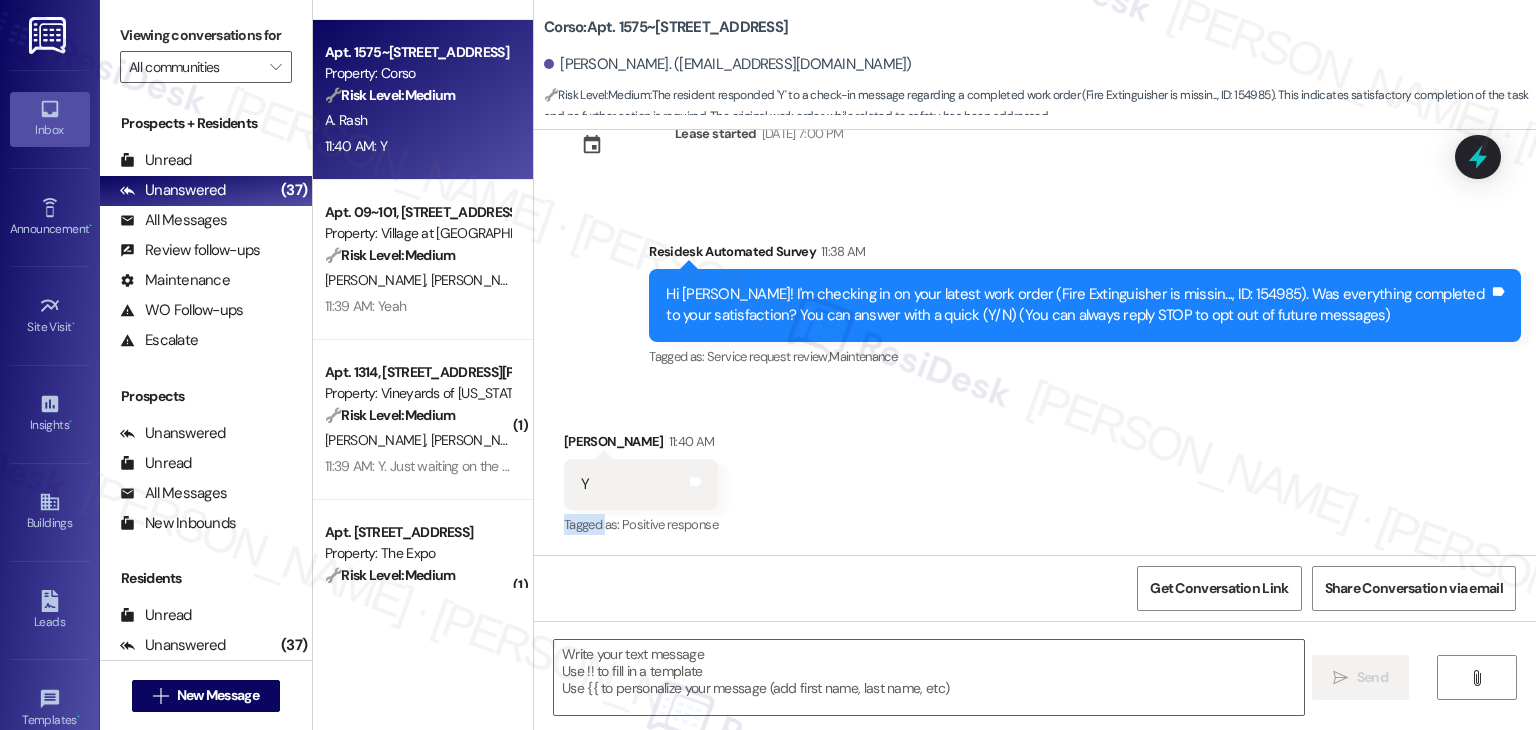 click on "Received via SMS Apryl Rash 11:40 AM Y Tags and notes Tagged as:   Positive response Click to highlight conversations about Positive response" at bounding box center (1035, 470) 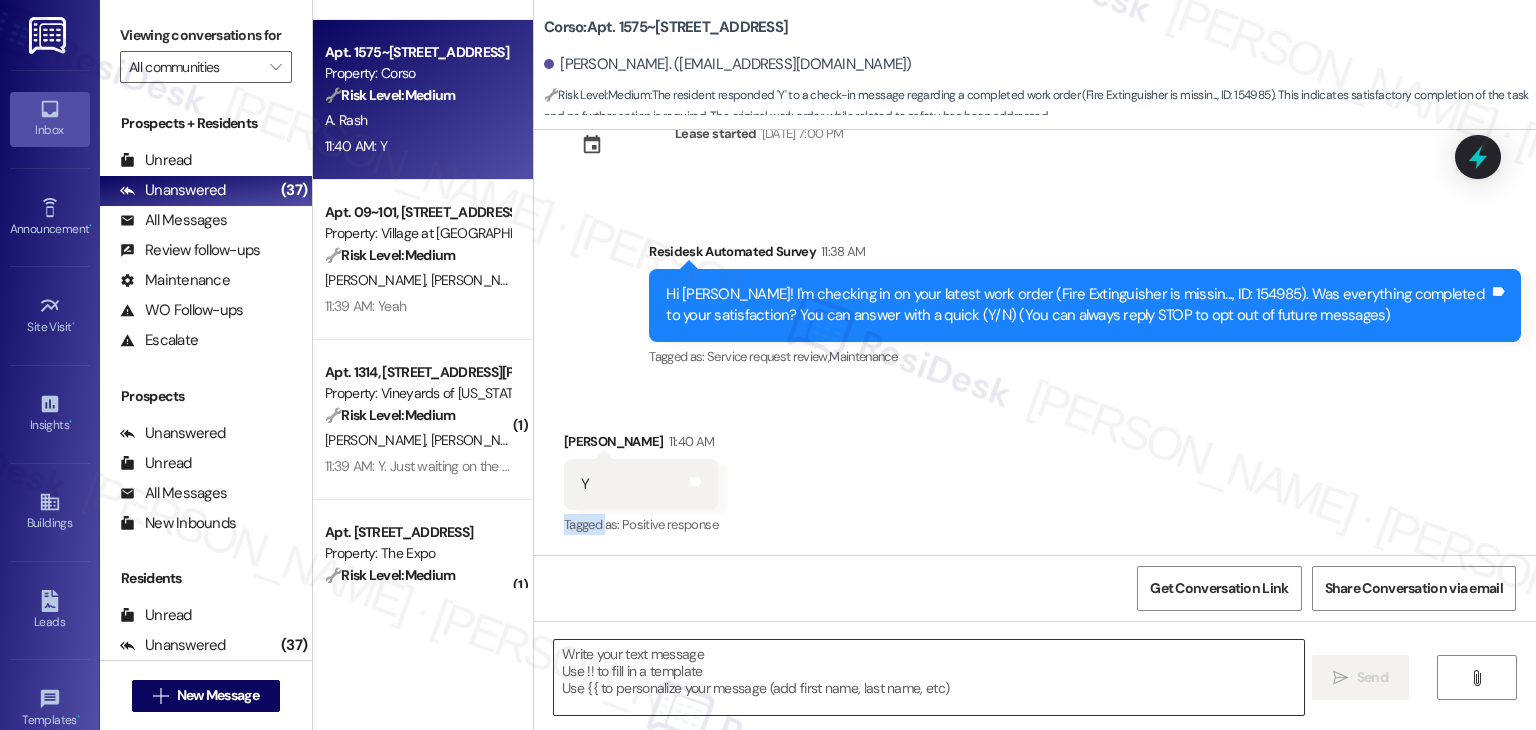 click at bounding box center (928, 677) 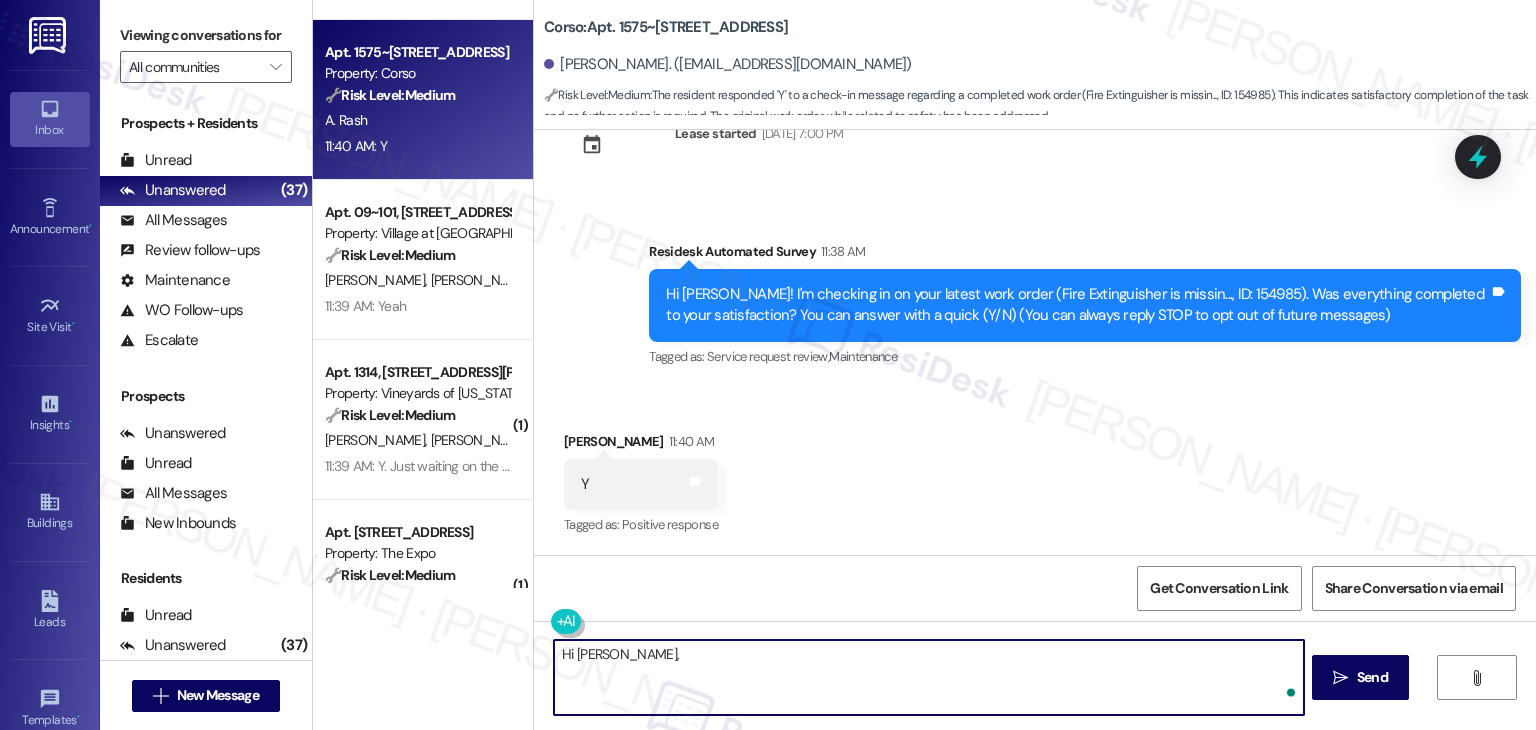 paste on "I appreciate your response. I am glad your latest work order was completed to your satisfaction. Feel free to let us know if there is anything else you'd like to address. We're happy to help!" 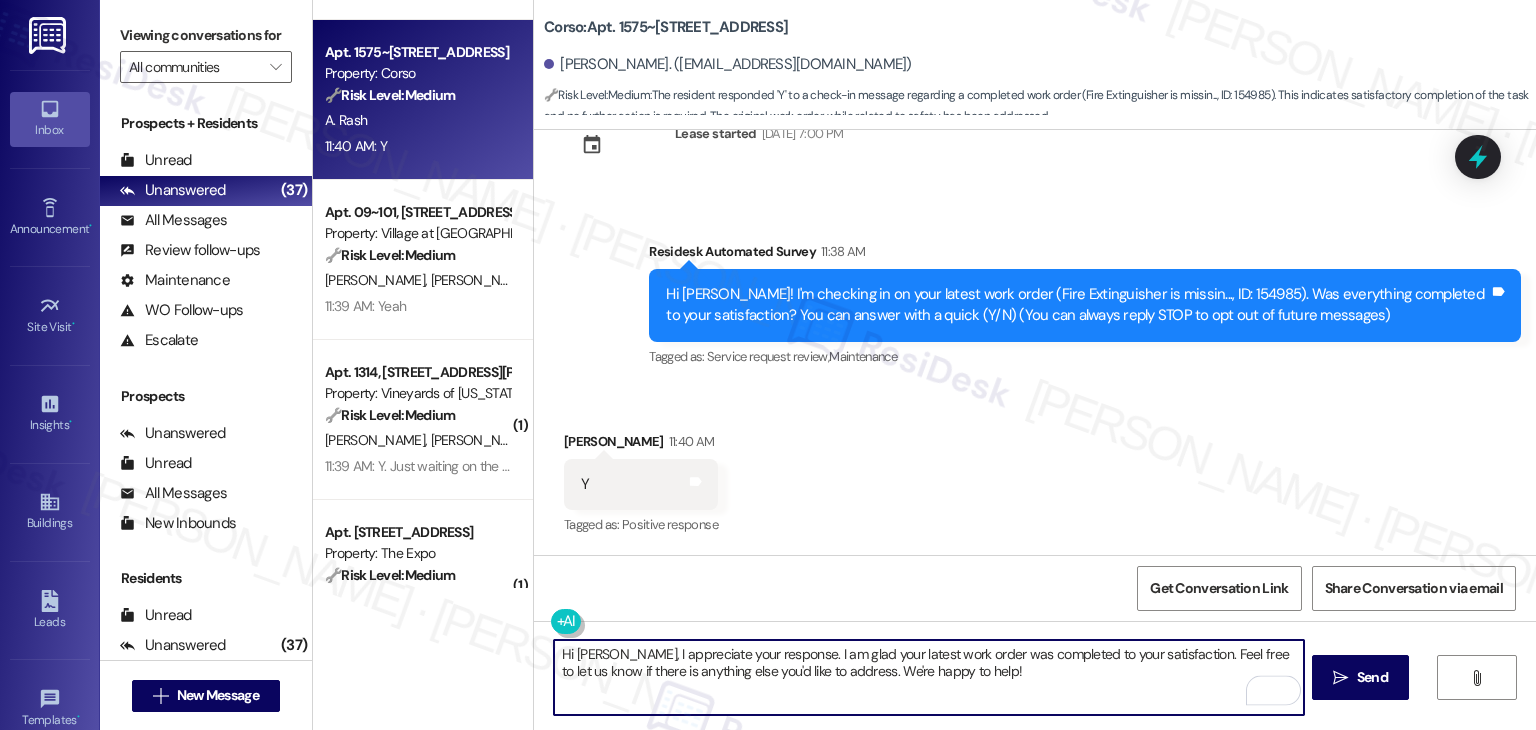 type on "Hi Apryl, I appreciate your response. I am glad your latest work order was completed to your satisfaction. Feel free to let us know if there is anything else you'd like to address. We're happy to help!" 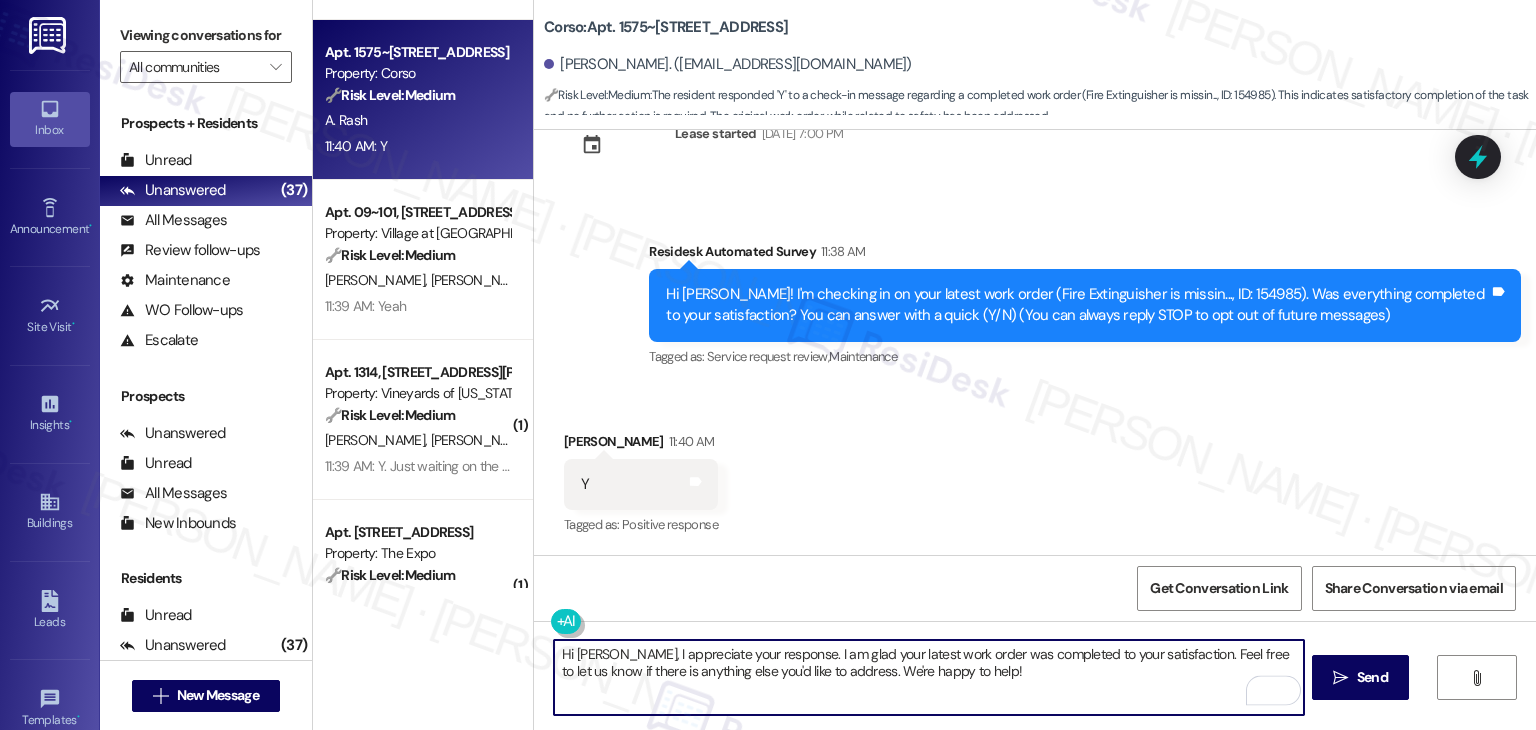 click on "Hi Apryl, I appreciate your response. I am glad your latest work order was completed to your satisfaction. Feel free to let us know if there is anything else you'd like to address. We're happy to help!" at bounding box center [928, 677] 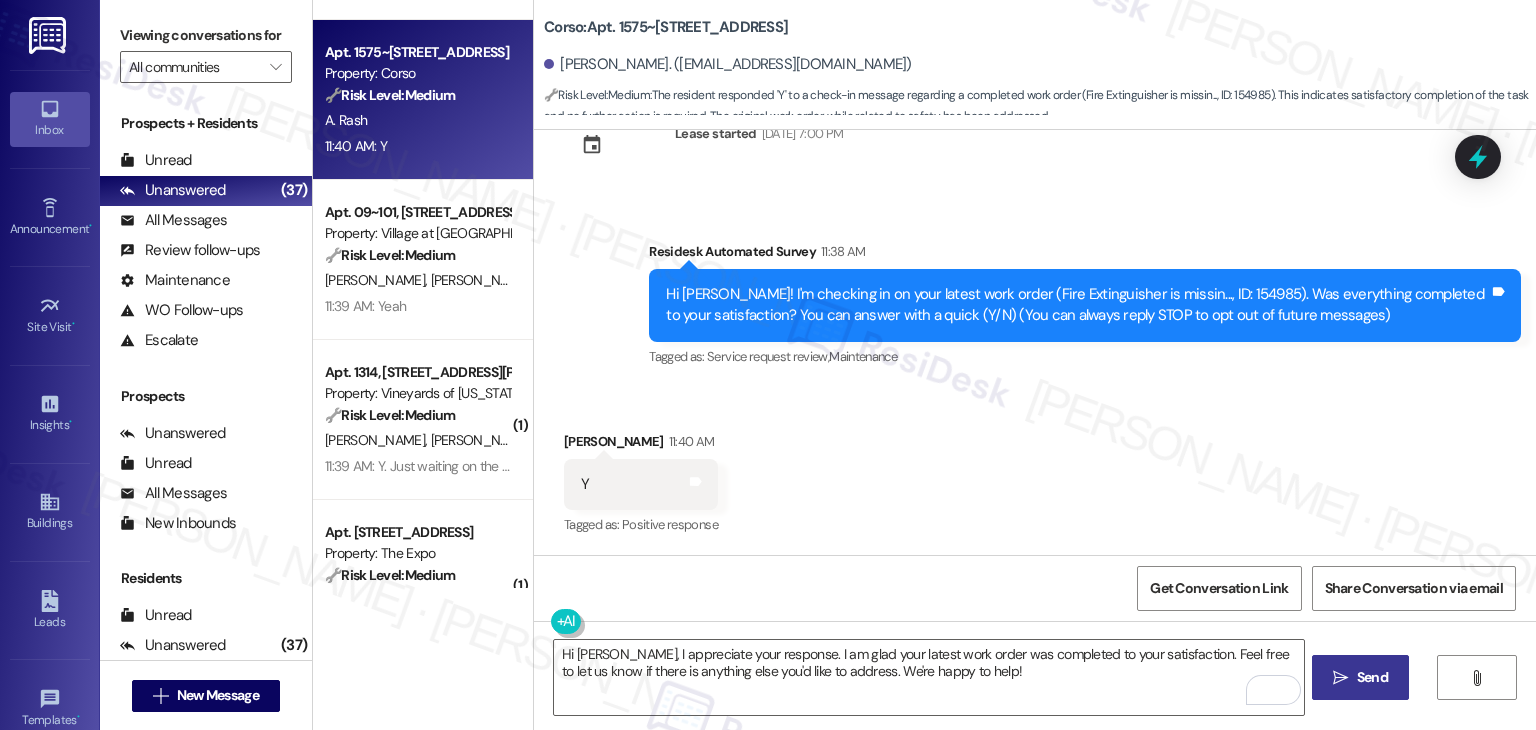 click on "Send" at bounding box center (1372, 677) 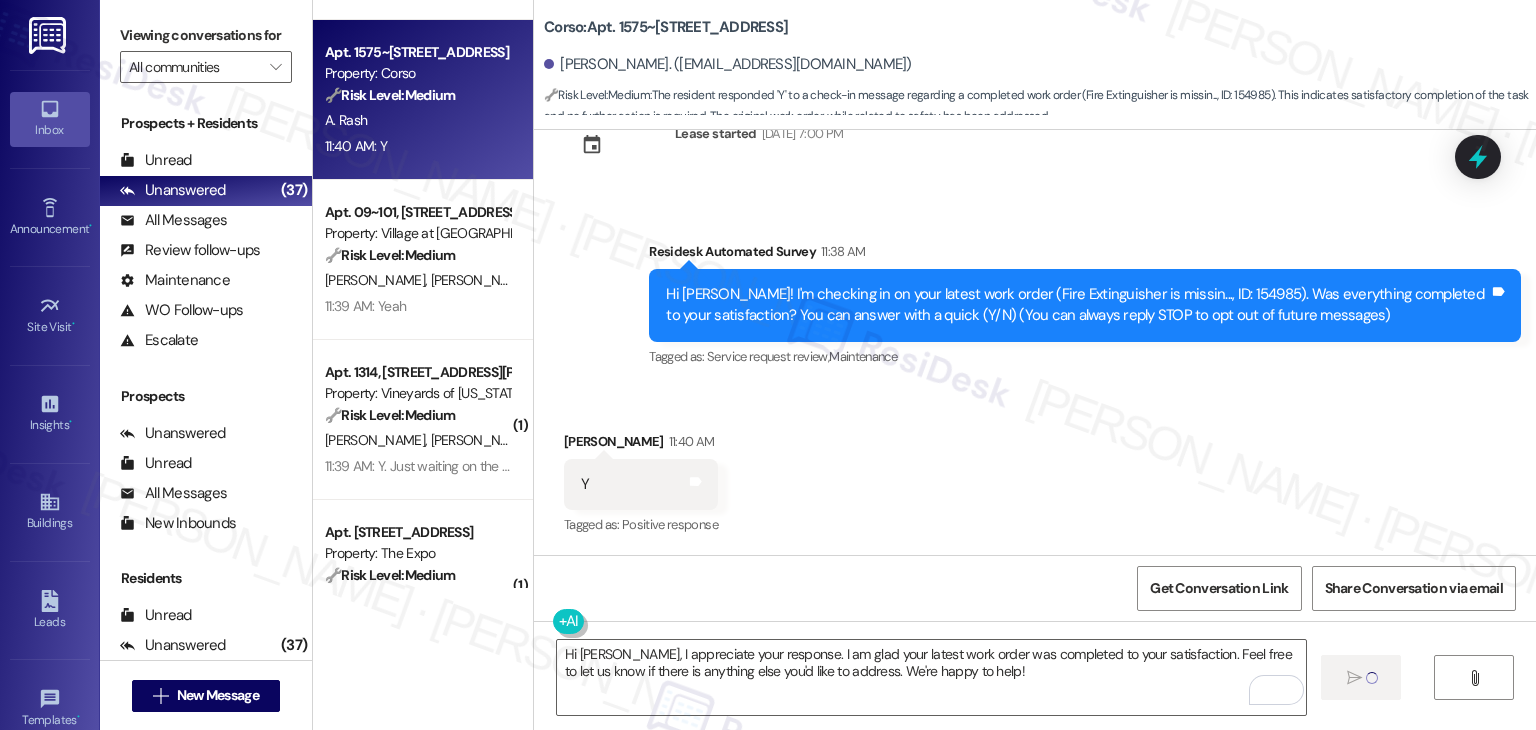 type 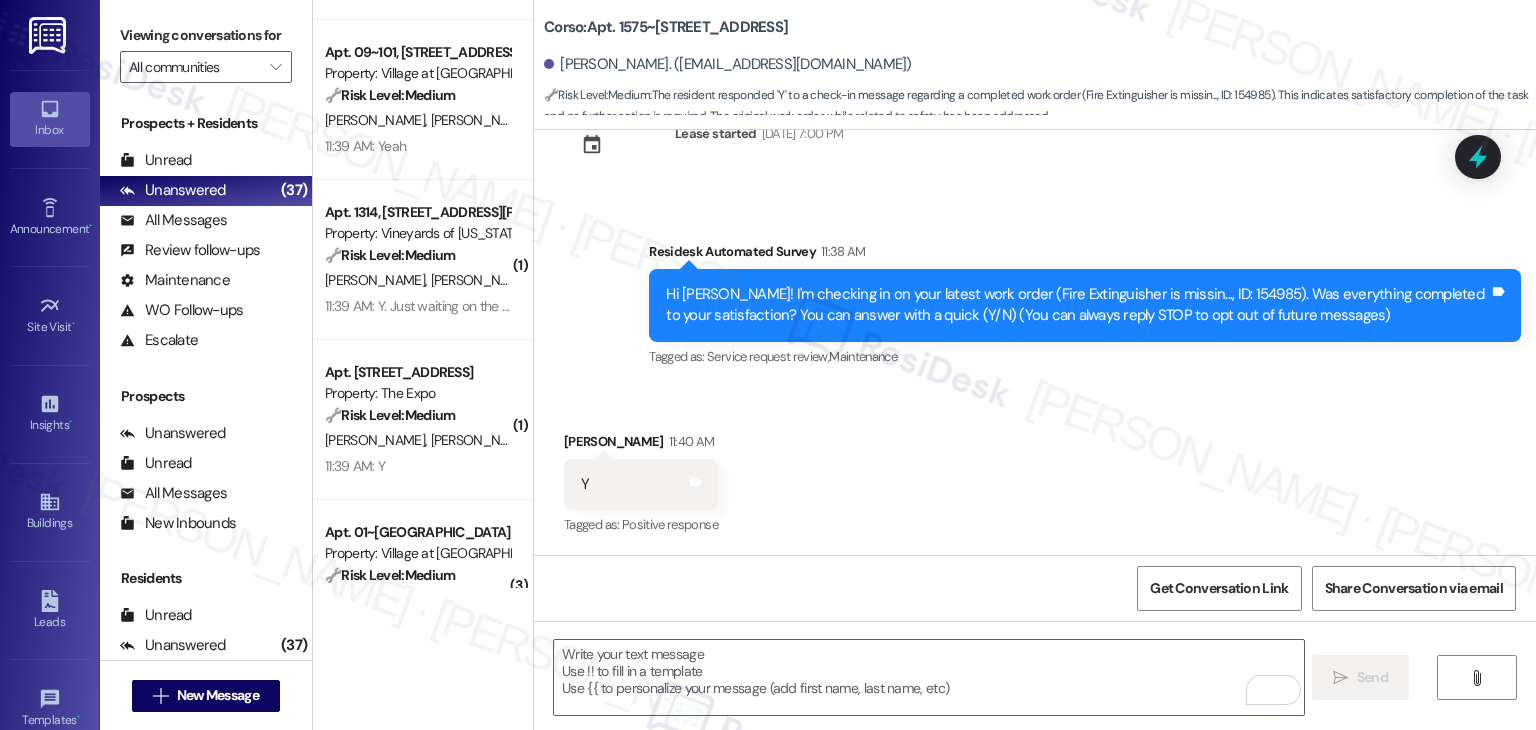 scroll, scrollTop: 68, scrollLeft: 0, axis: vertical 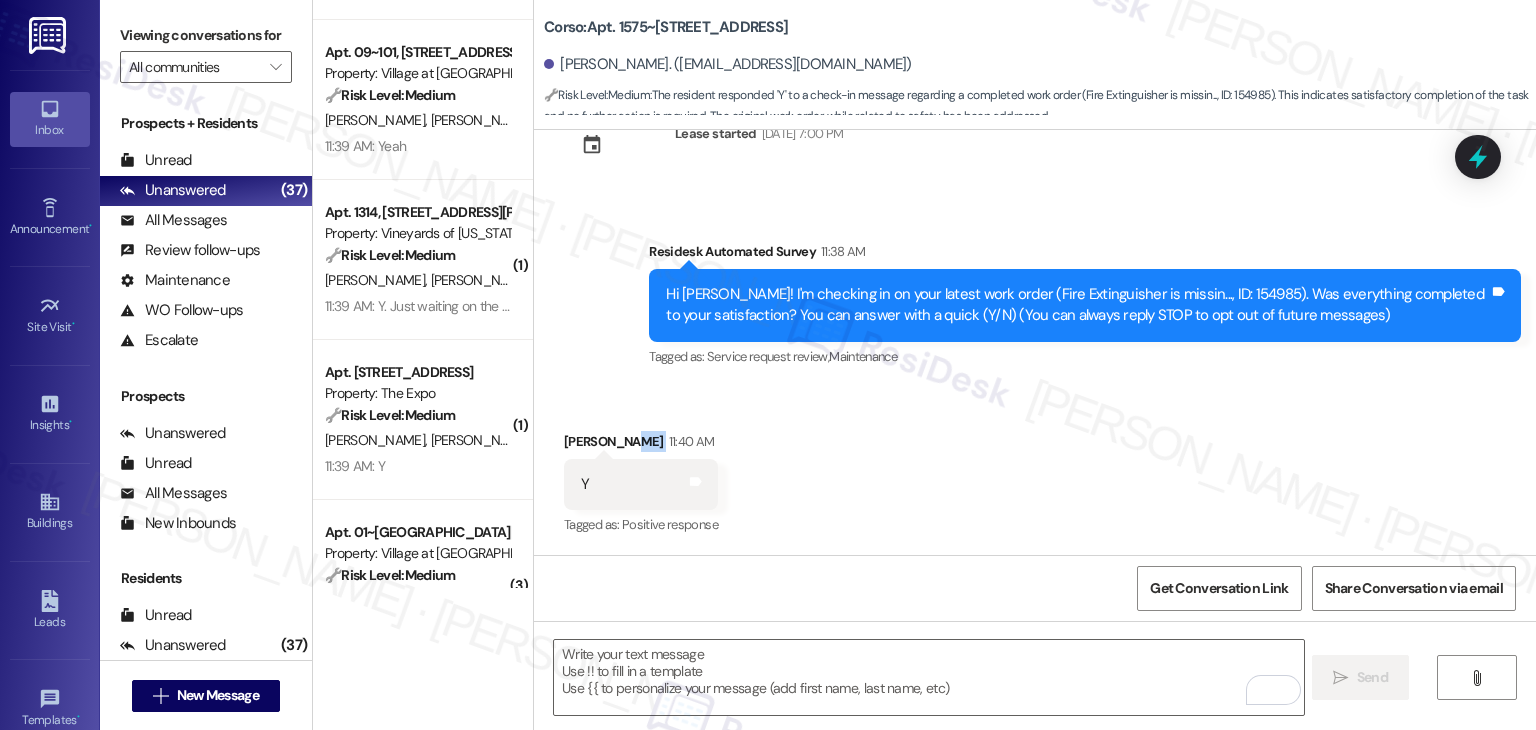 click on "Received via SMS Apryl Rash 11:40 AM Y Tags and notes Tagged as:   Positive response Click to highlight conversations about Positive response" at bounding box center [1035, 470] 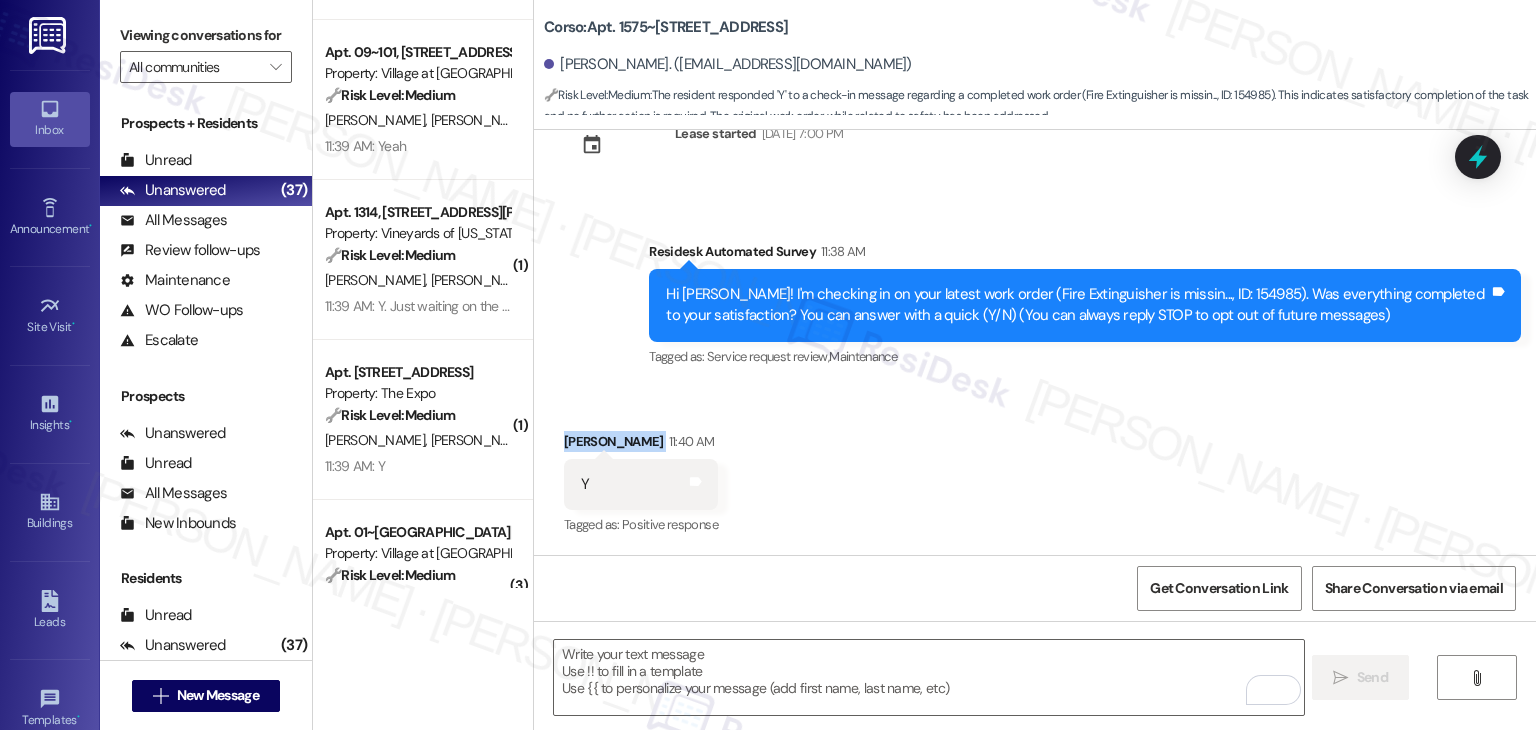 click on "Received via SMS Apryl Rash 11:40 AM Y Tags and notes Tagged as:   Positive response Click to highlight conversations about Positive response" at bounding box center [1035, 470] 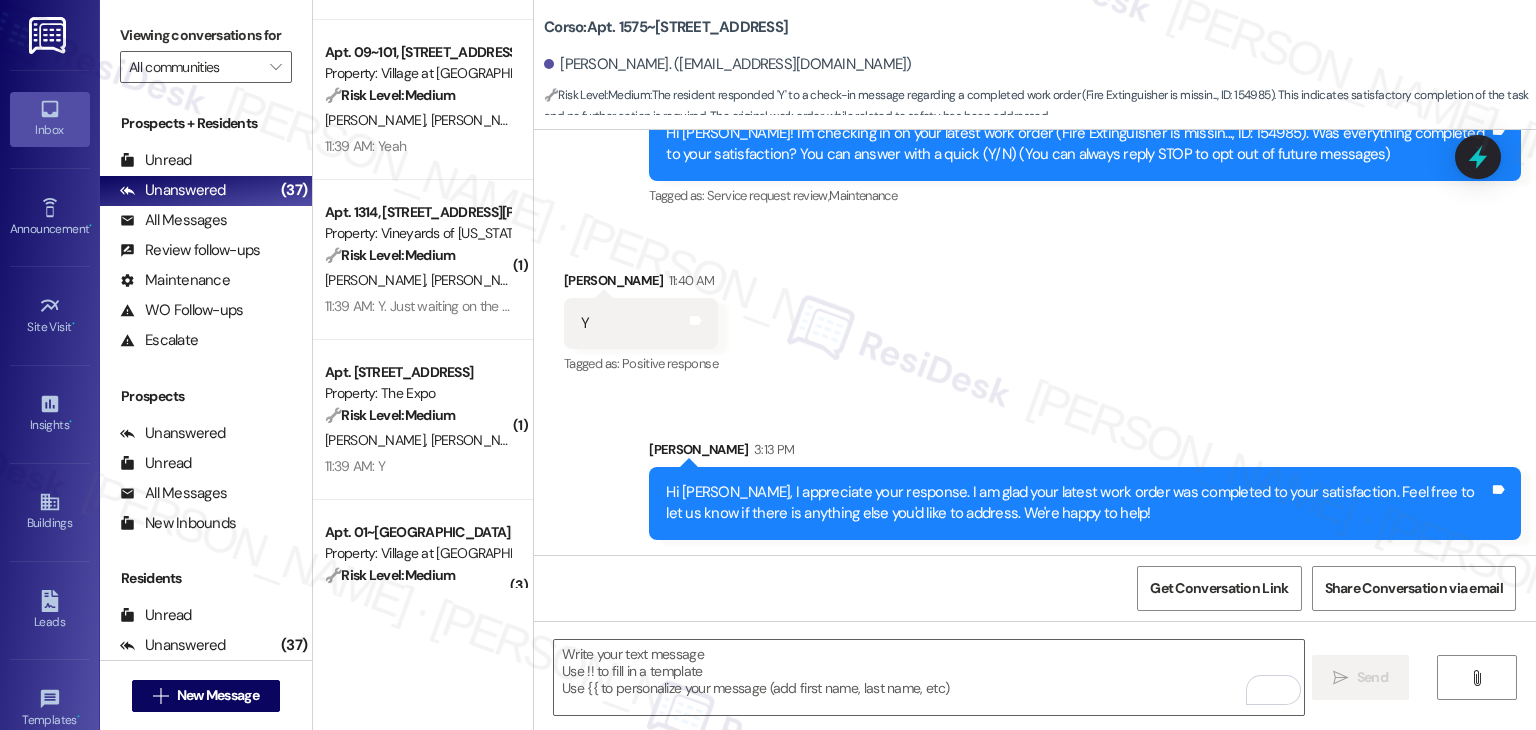click on "Received via SMS Apryl Rash 11:40 AM Y Tags and notes Tagged as:   Positive response Click to highlight conversations about Positive response" at bounding box center [1035, 309] 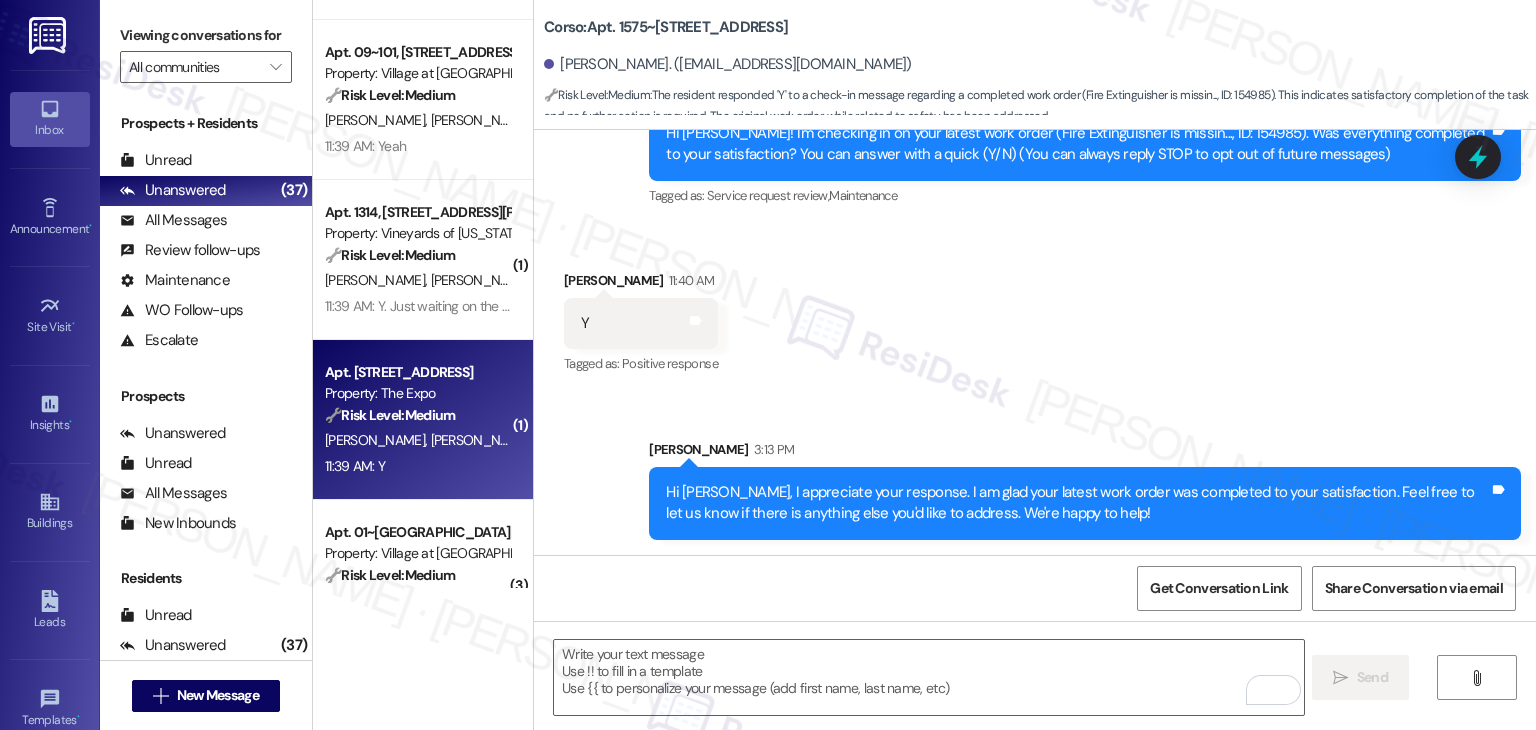 click on "11:39 AM: Y 11:39 AM: Y" at bounding box center [417, 466] 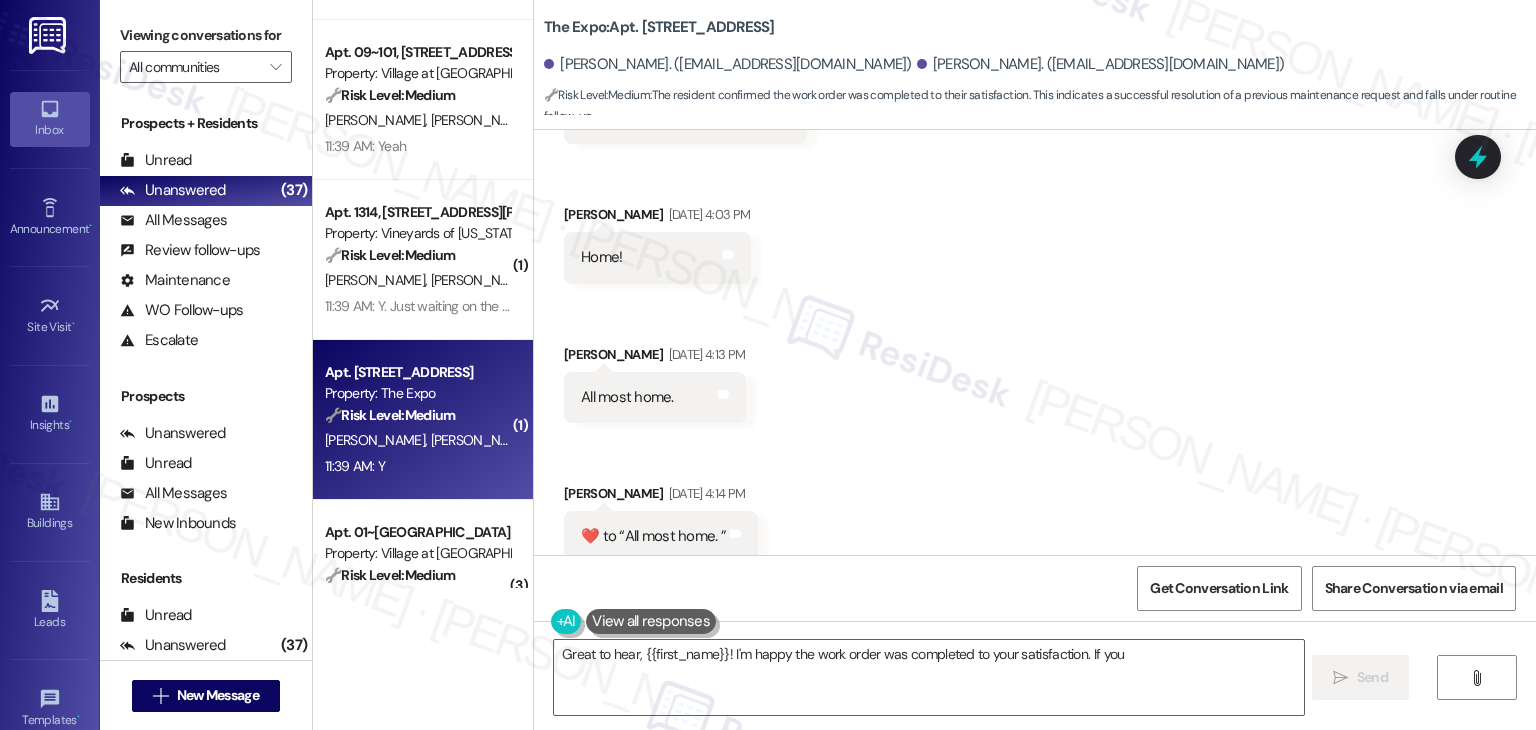 scroll, scrollTop: 2954, scrollLeft: 0, axis: vertical 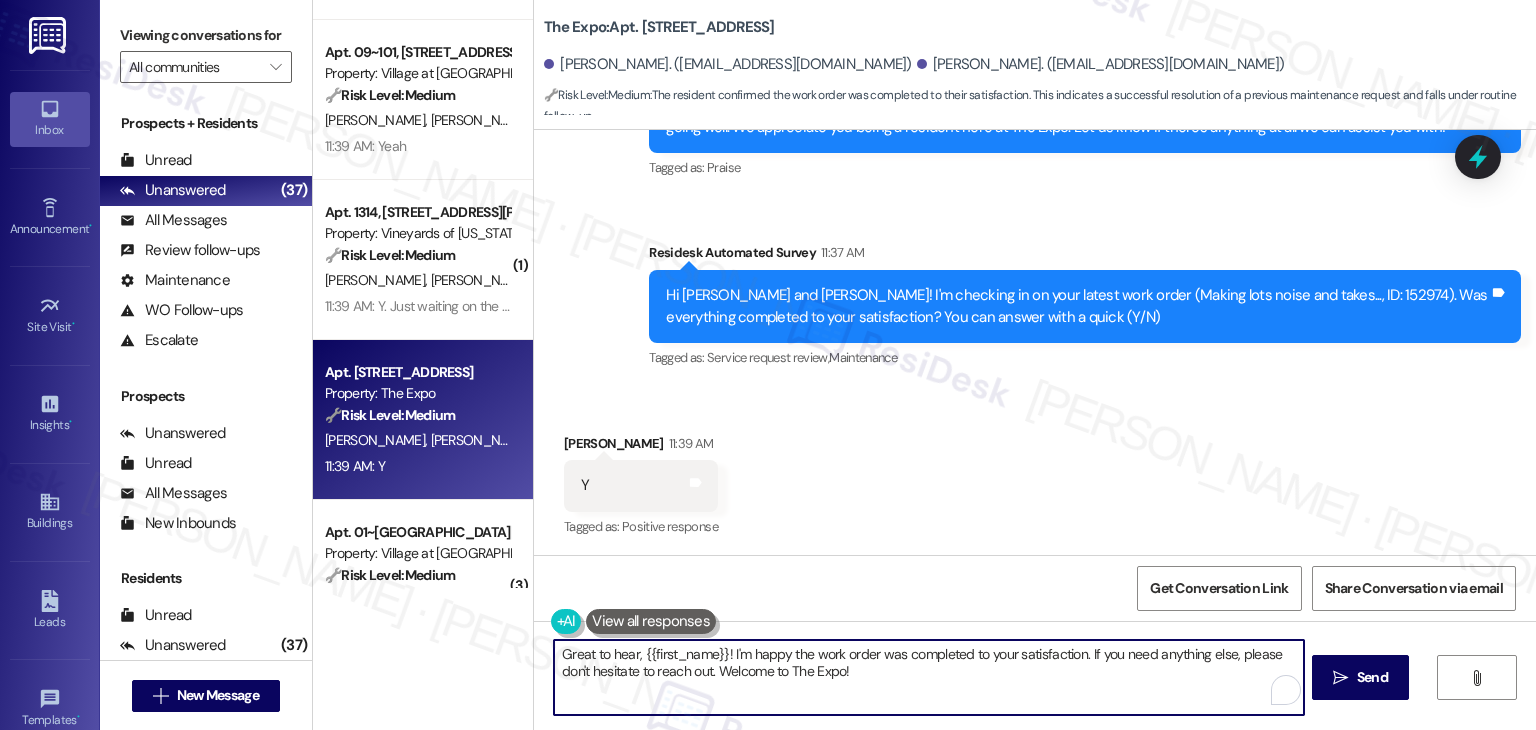 drag, startPoint x: 716, startPoint y: 656, endPoint x: 537, endPoint y: 653, distance: 179.02513 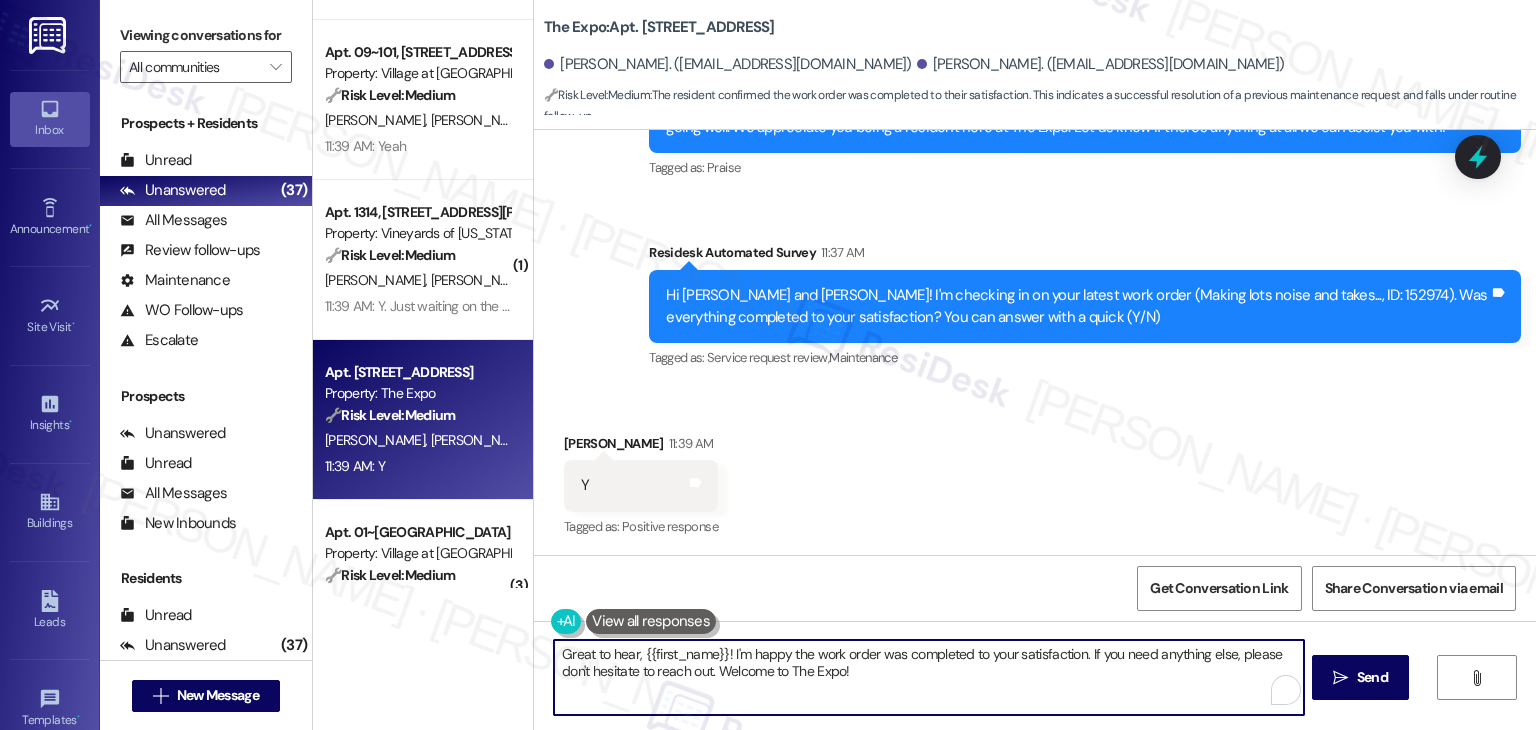 click on "Great to hear, {{first_name}}! I'm happy the work order was completed to your satisfaction. If you need anything else, please don't hesitate to reach out. Welcome to The Expo!" at bounding box center (918, 677) 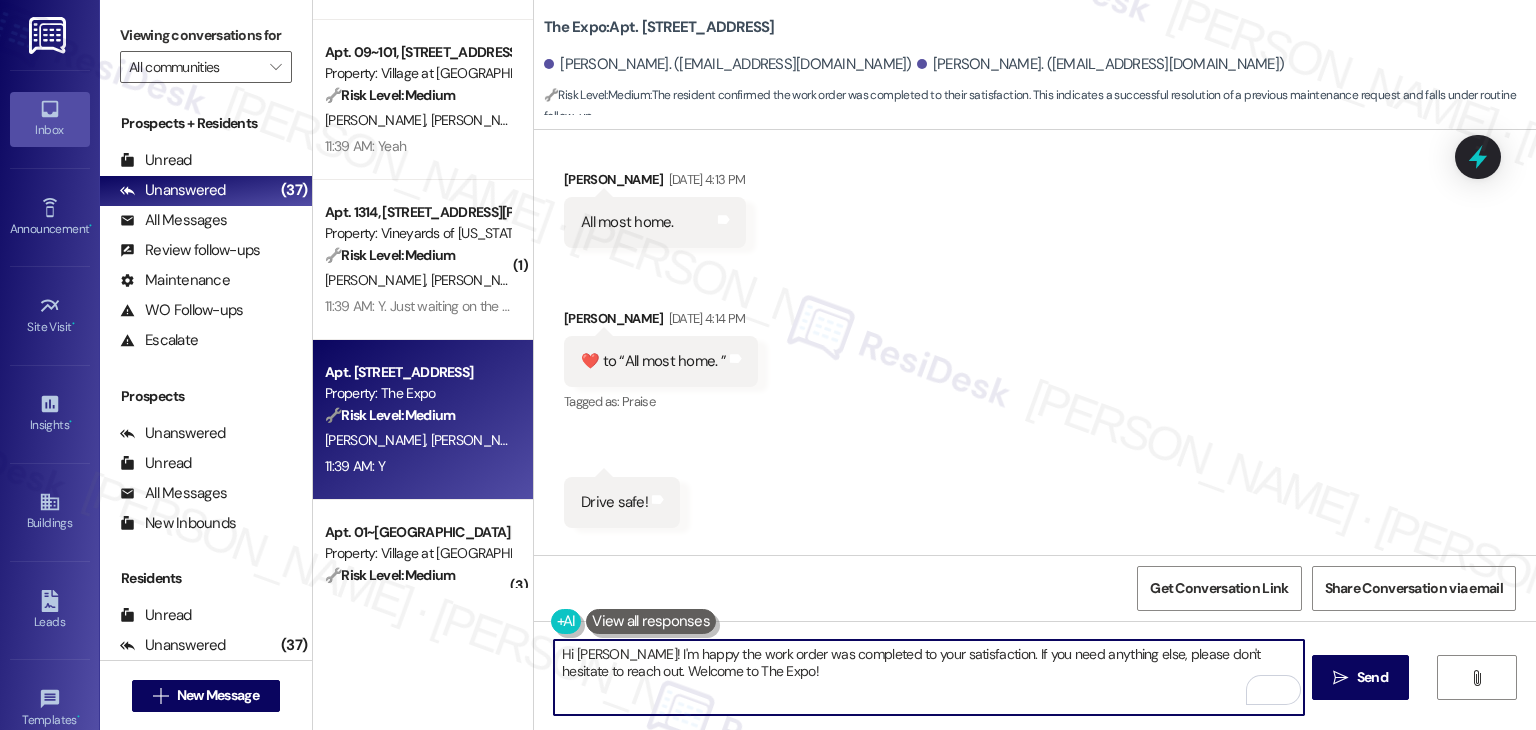 scroll, scrollTop: 2954, scrollLeft: 0, axis: vertical 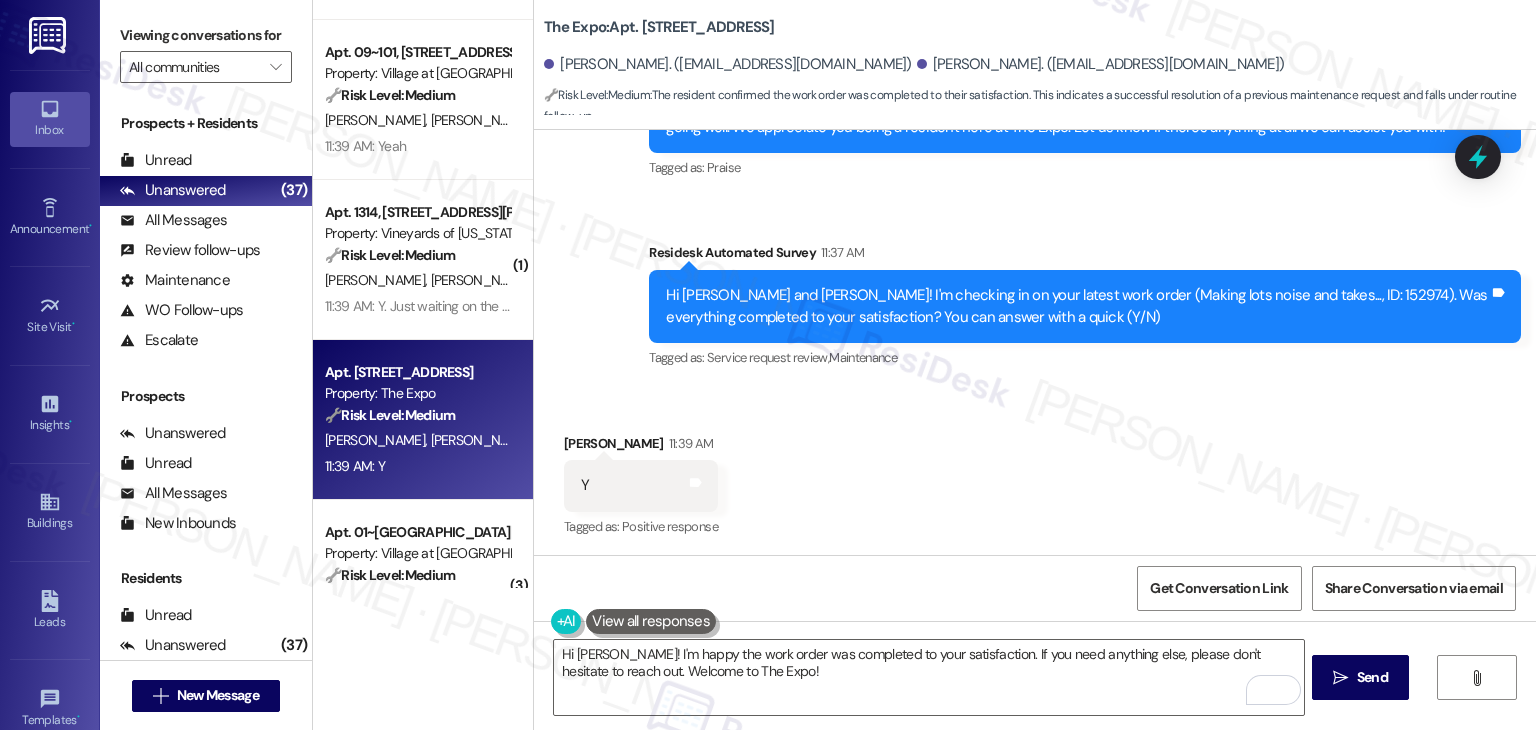 click on "Received via SMS Patricia Kilwein 11:39 AM Y Tags and notes Tagged as:   Positive response Click to highlight conversations about Positive response" at bounding box center (1035, 472) 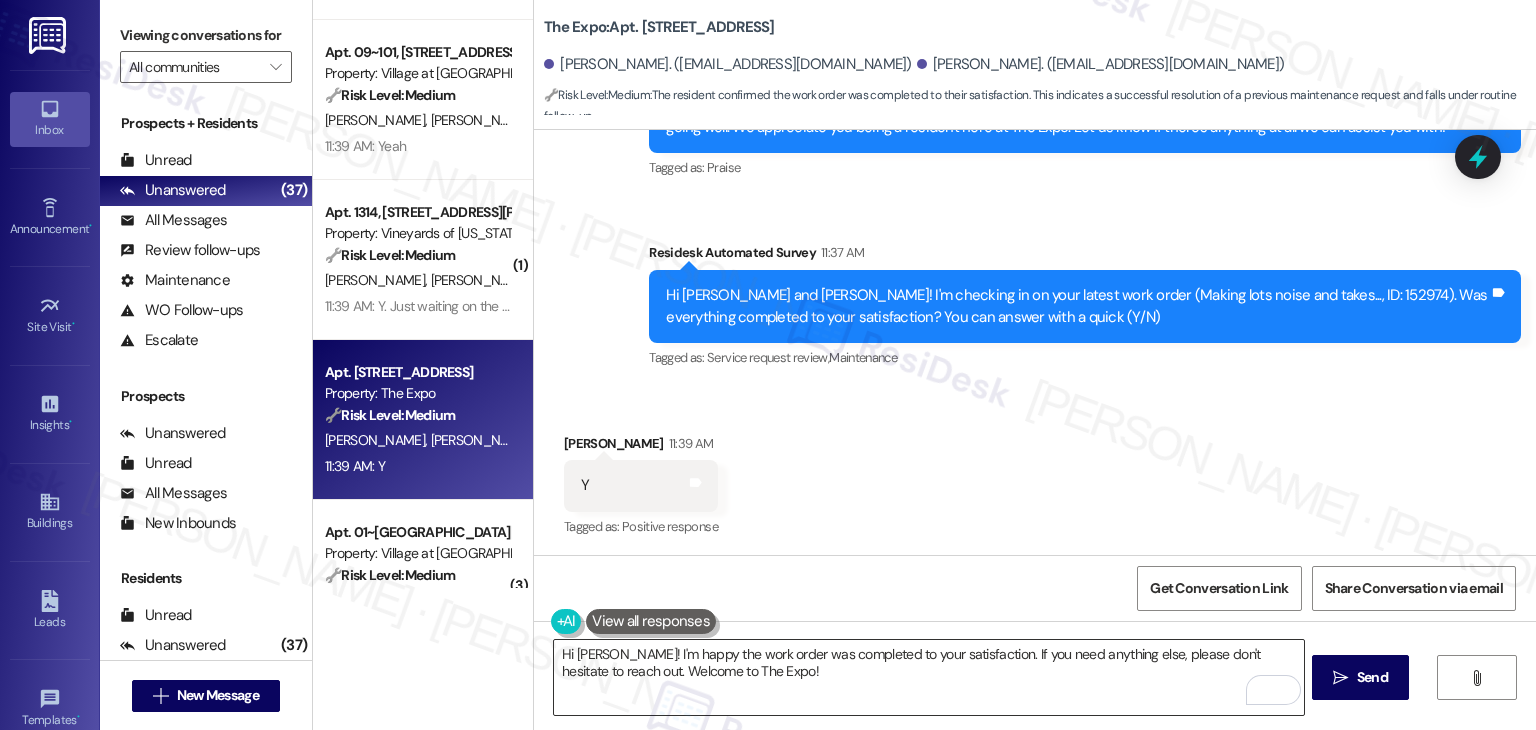 drag, startPoint x: 1012, startPoint y: 681, endPoint x: 1077, endPoint y: 676, distance: 65.192024 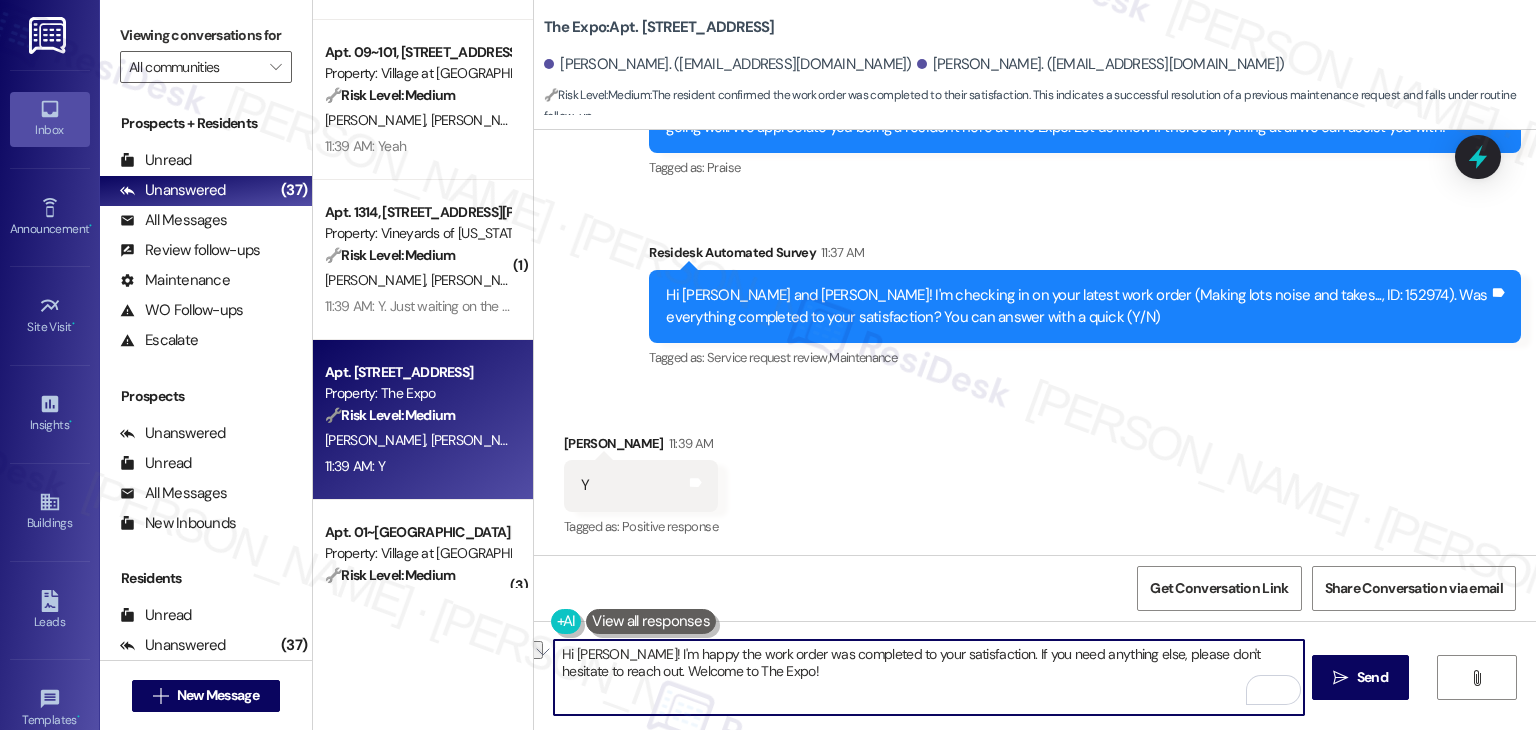 drag, startPoint x: 731, startPoint y: 681, endPoint x: 602, endPoint y: 673, distance: 129.24782 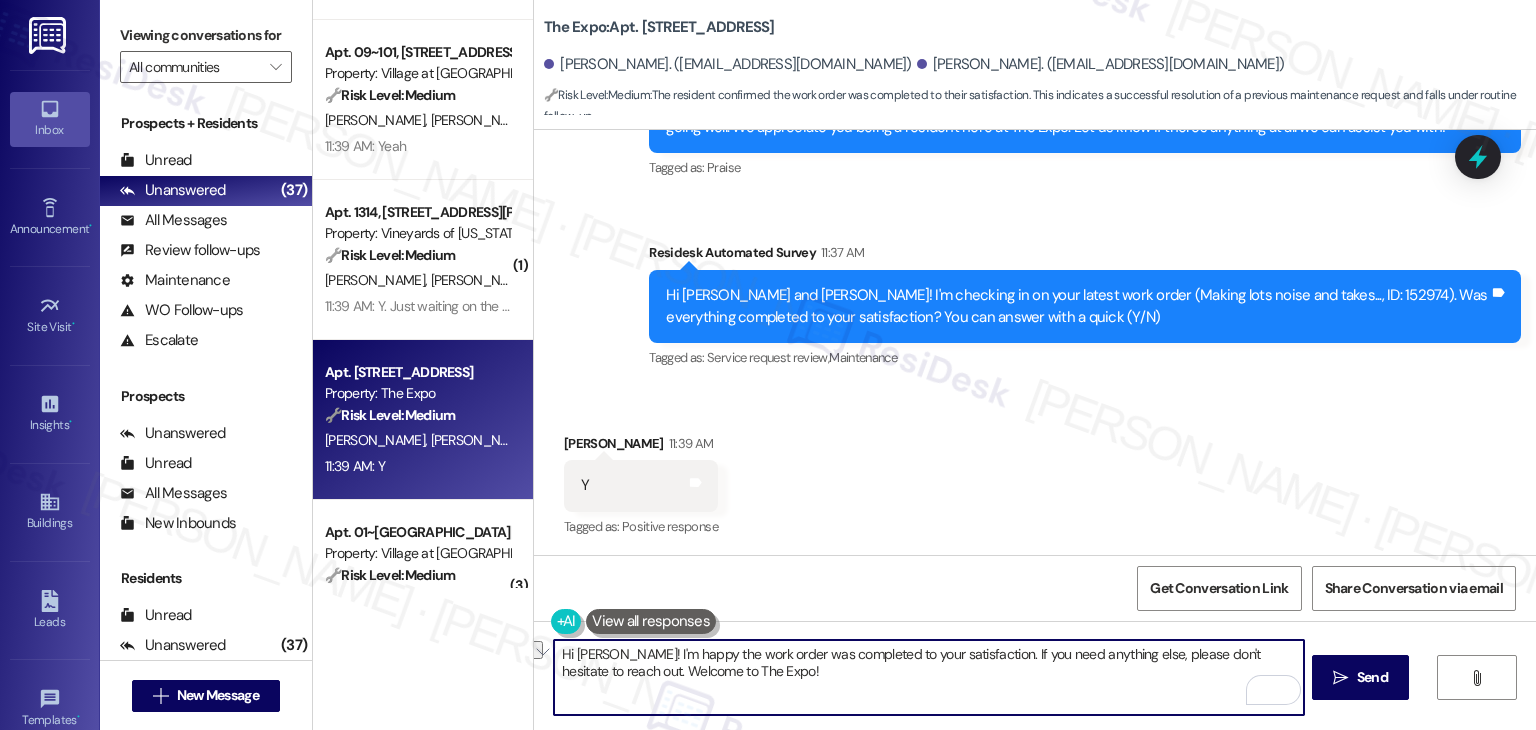 click on "Hi Patricia! I'm happy the work order was completed to your satisfaction. If you need anything else, please don't hesitate to reach out. Welcome to The Expo!" at bounding box center [928, 677] 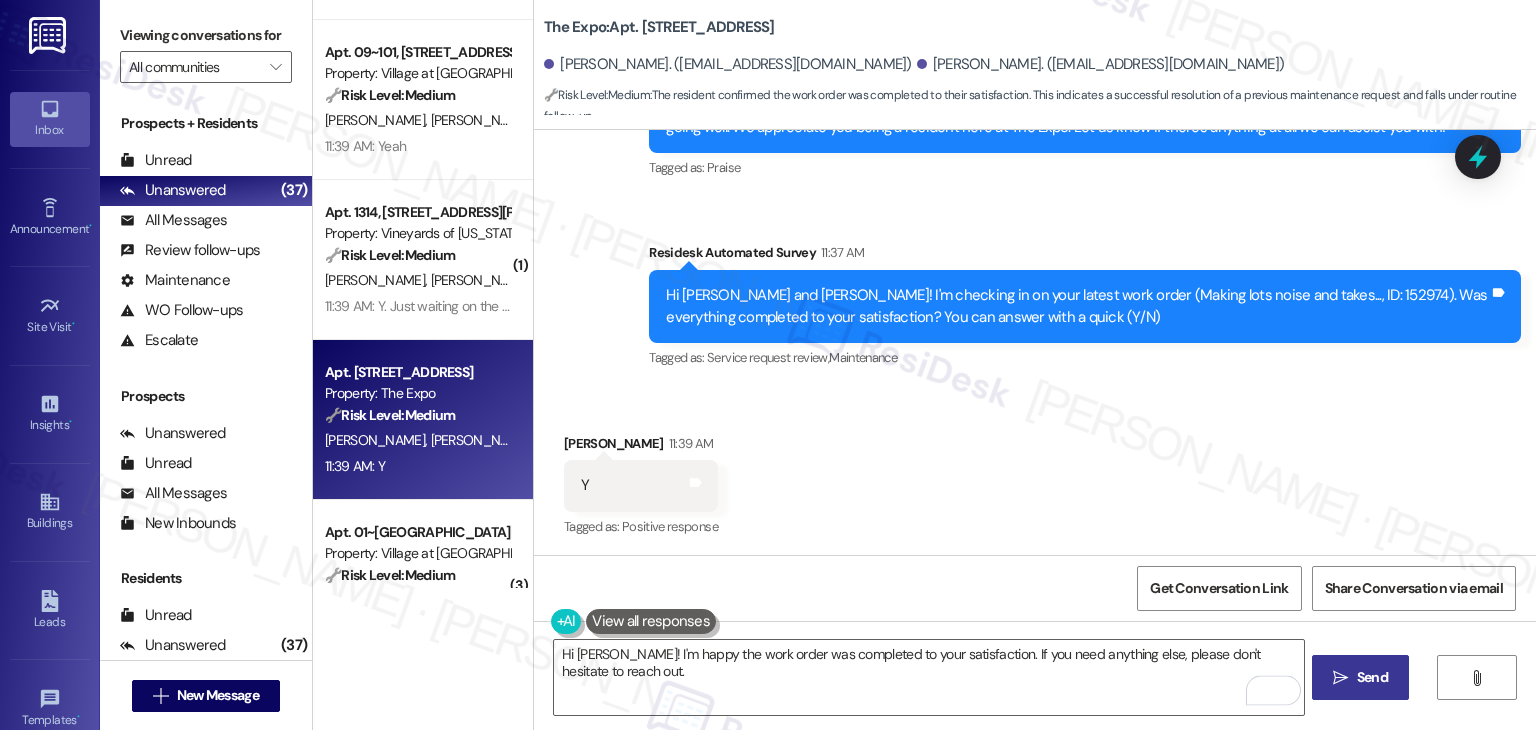 click on "" at bounding box center (1340, 678) 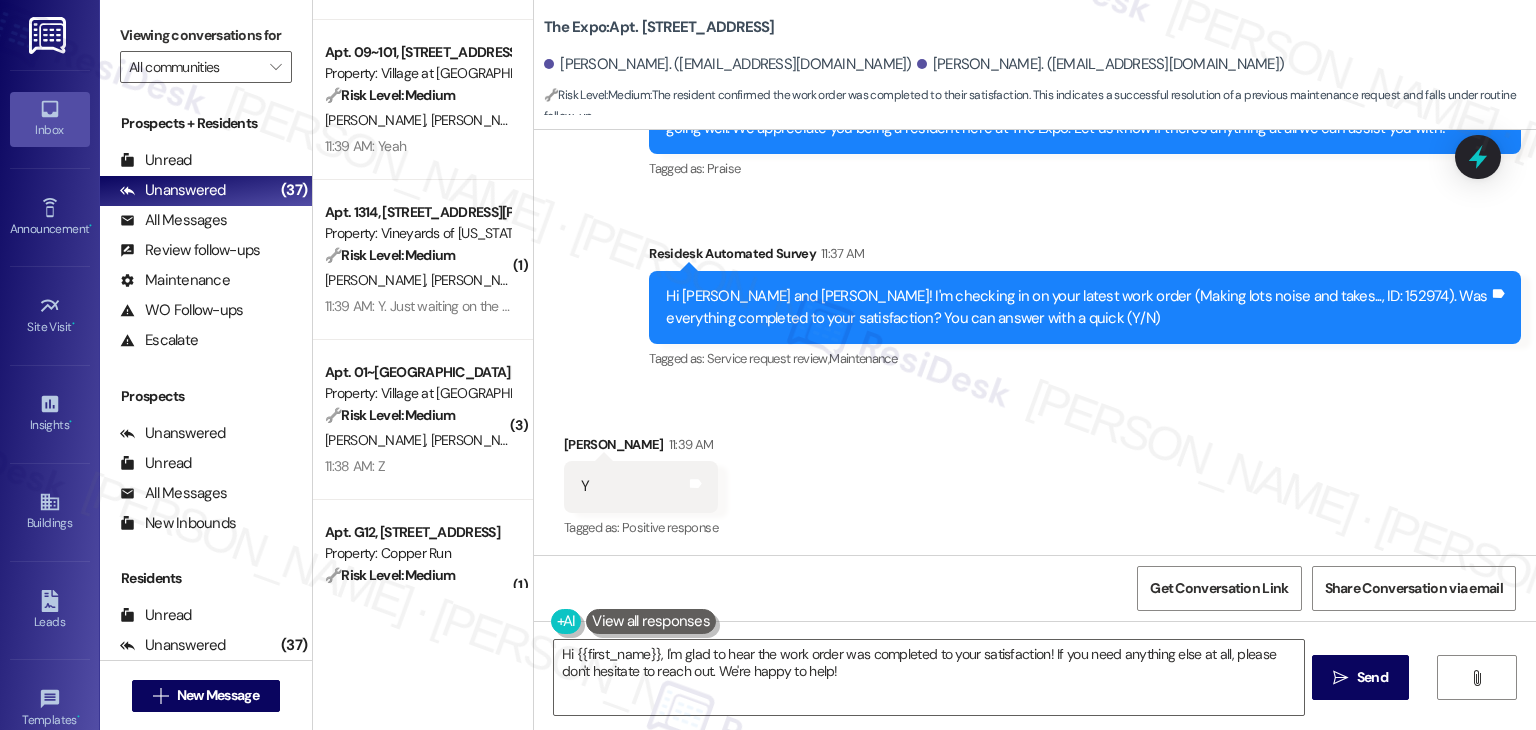 scroll, scrollTop: 3093, scrollLeft: 0, axis: vertical 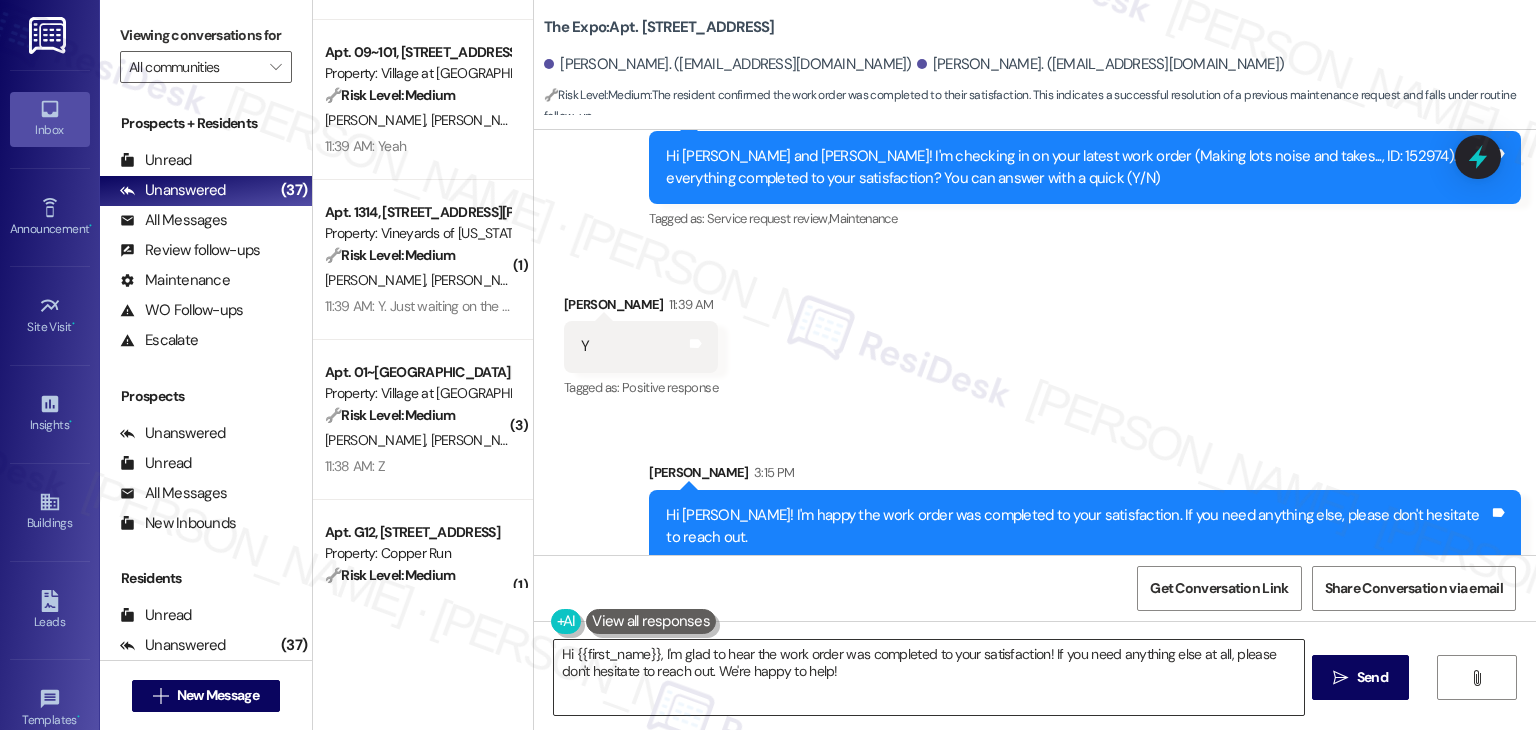 click on "Hi {{first_name}}, I'm glad to hear the work order was completed to your satisfaction! If you need anything else at all, please don't hesitate to reach out. We're happy to help!" at bounding box center [928, 677] 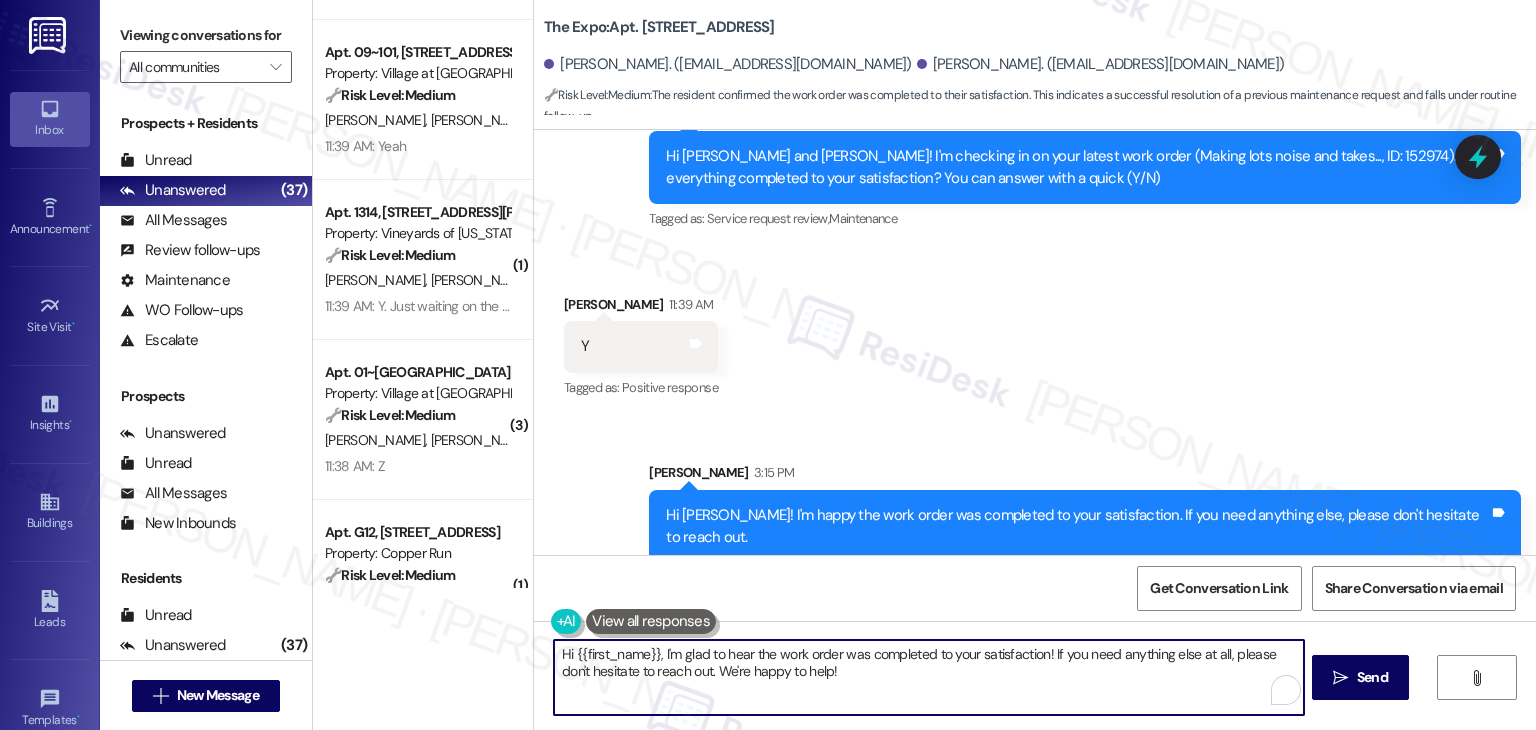 click on "Hi {{first_name}}, I'm glad to hear the work order was completed to your satisfaction! If you need anything else at all, please don't hesitate to reach out. We're happy to help!" at bounding box center (928, 677) 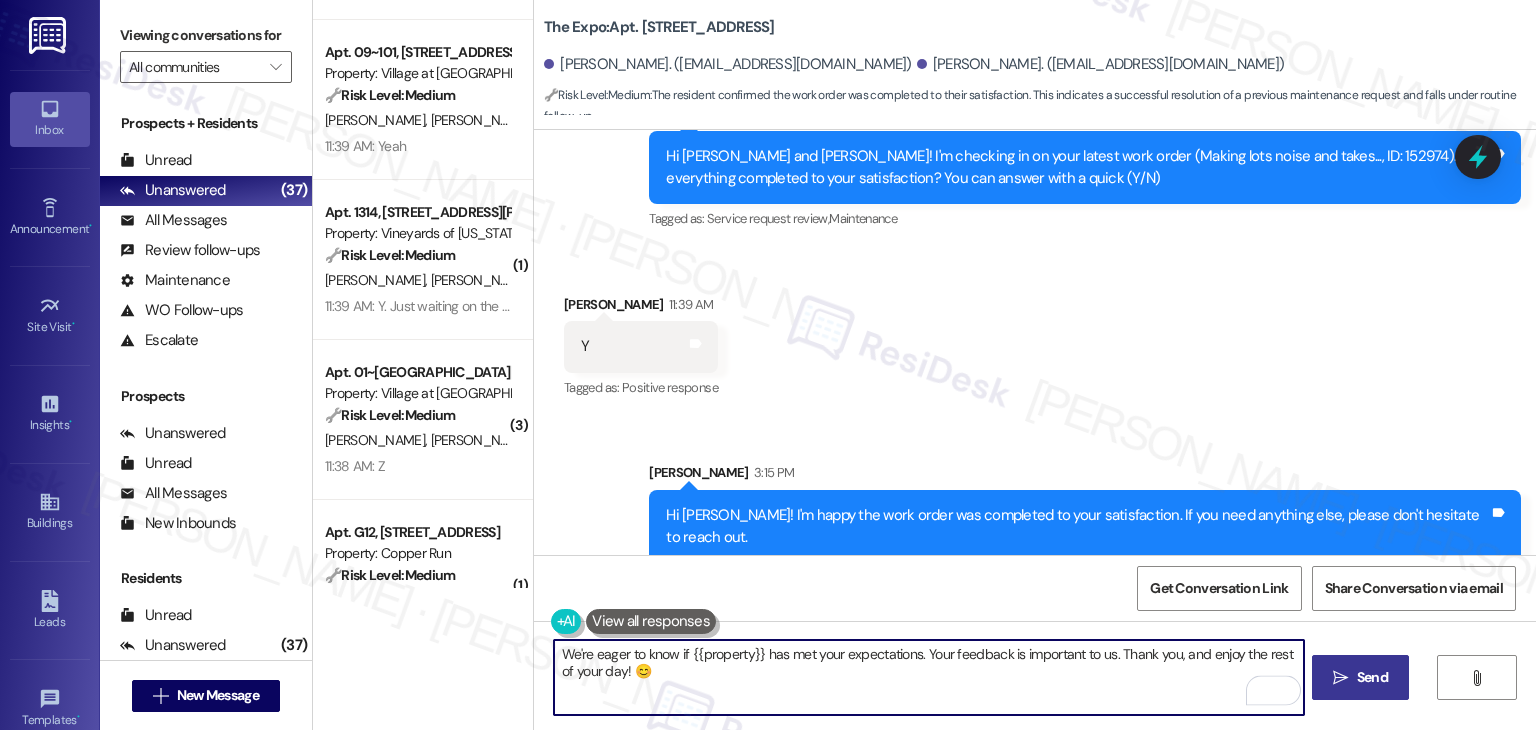 type on "We're eager to know if {{property}} has met your expectations. Your feedback is important to us. Thank you, and enjoy the rest of your day! 😊" 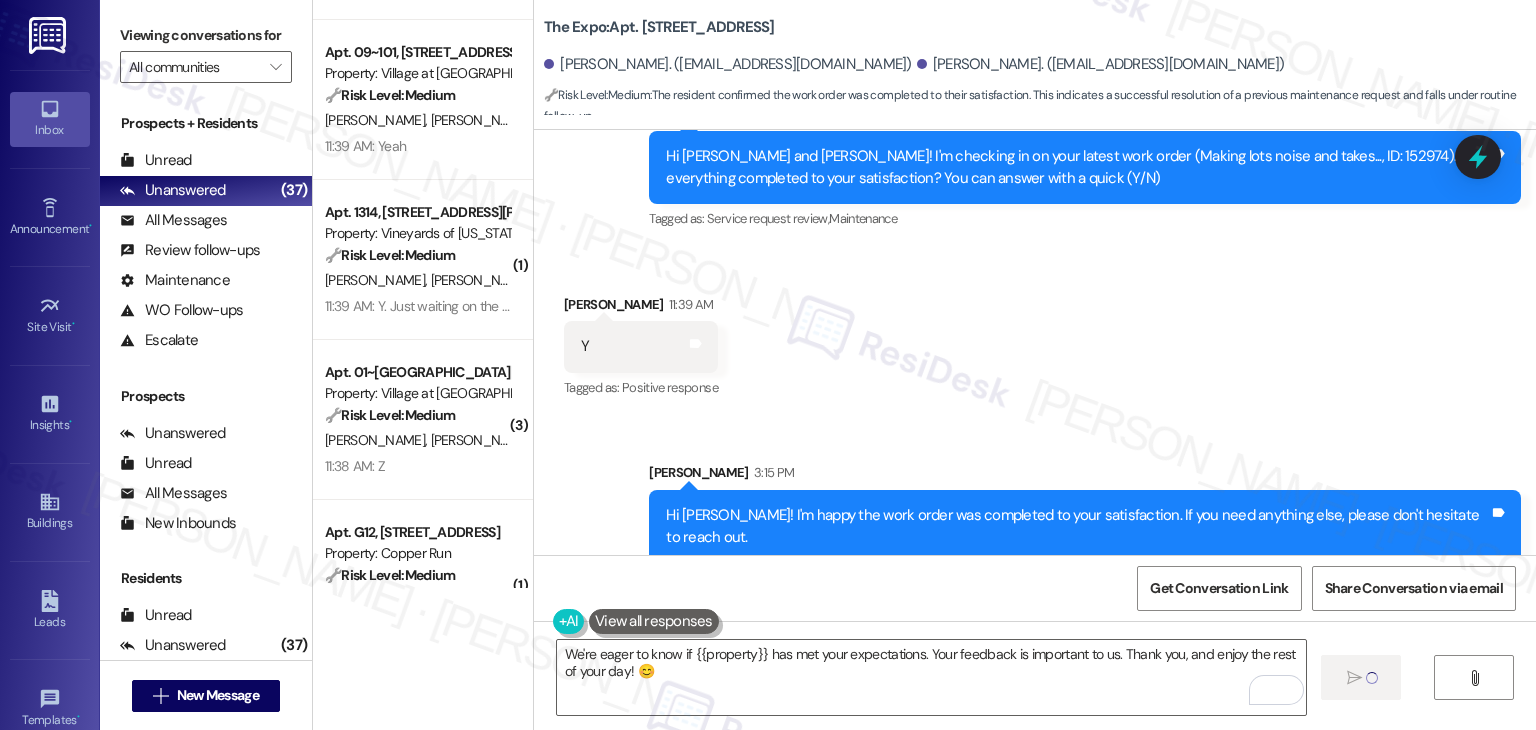 type 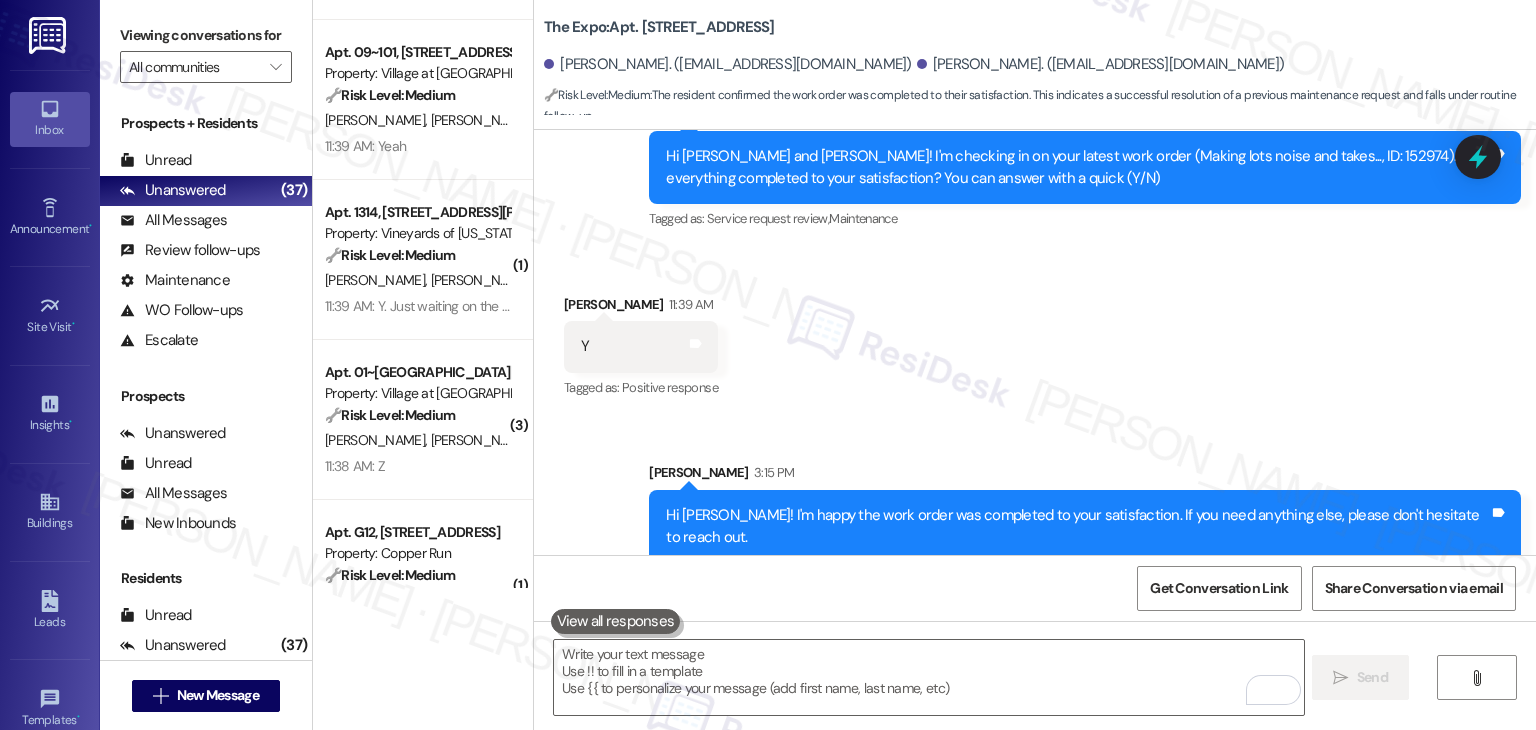 scroll, scrollTop: 2953, scrollLeft: 0, axis: vertical 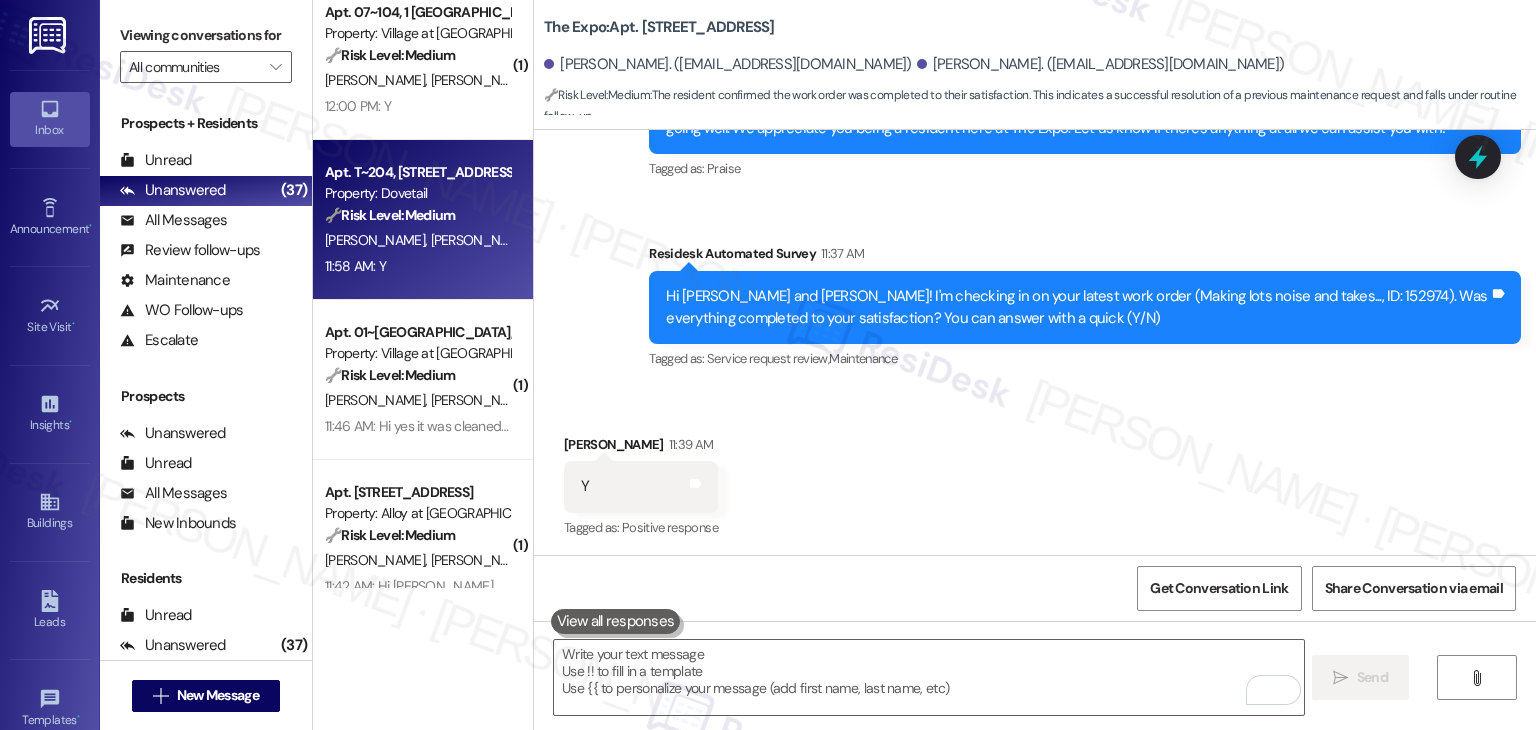 click on "S. Tyrie" at bounding box center (481, 240) 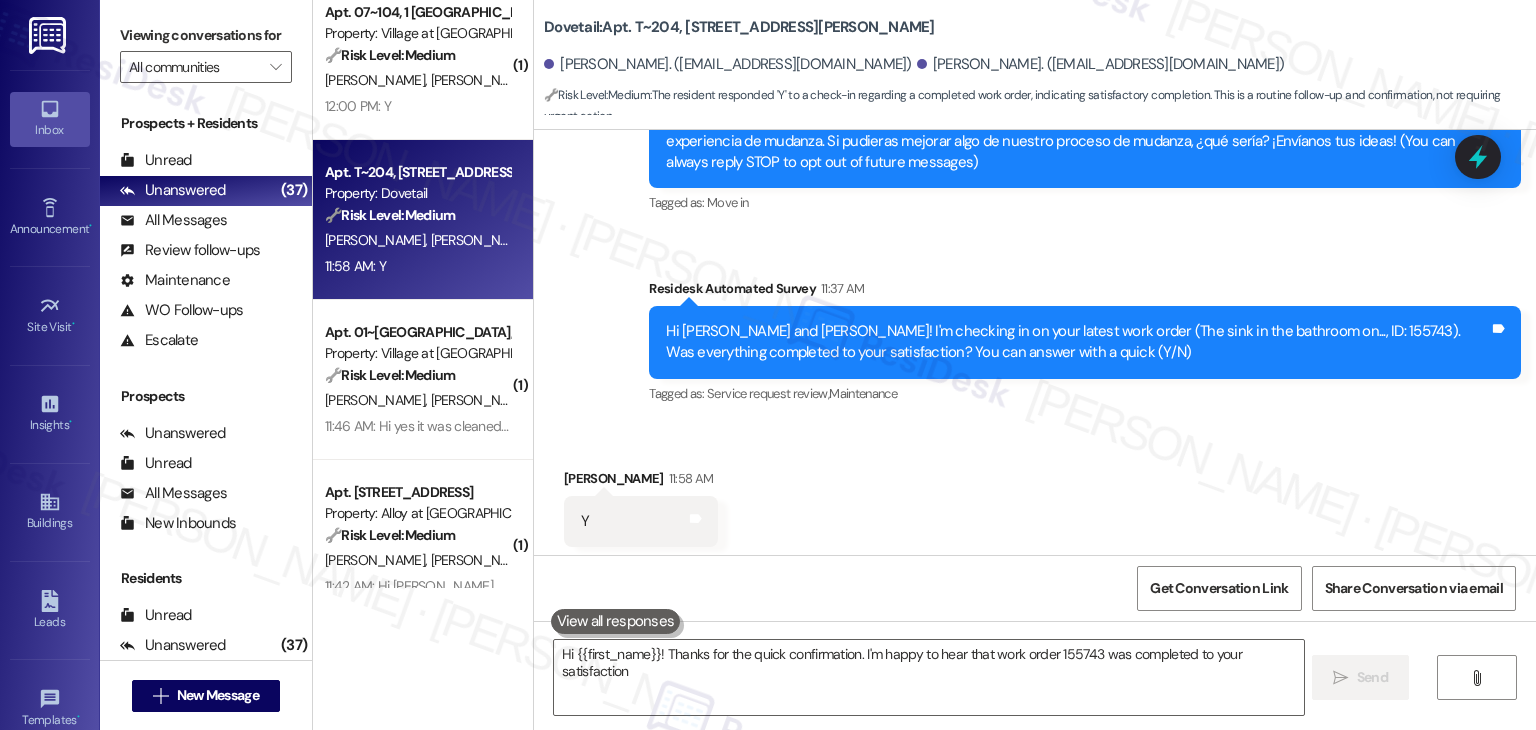 scroll, scrollTop: 344, scrollLeft: 0, axis: vertical 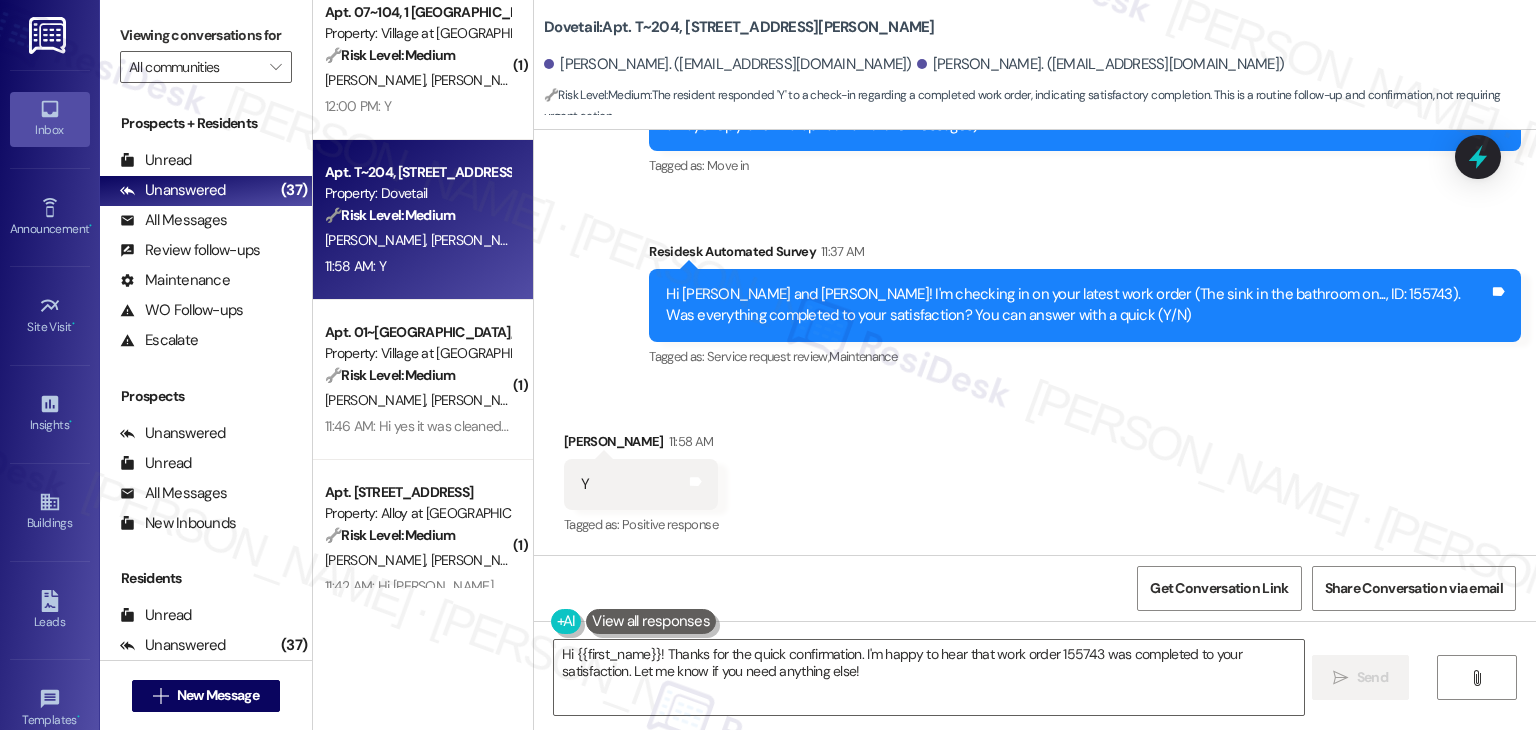 click on "Survey, sent via SMS Residesk Automated Survey 11:37 AM Hi Shane and William! I'm checking in on your latest work order (The sink in the bathroom on..., ID: 155743). Was everything completed to your satisfaction? You can answer with a quick (Y/N) Tags and notes Tagged as:   Service request review ,  Click to highlight conversations about Service request review Maintenance Click to highlight conversations about Maintenance" at bounding box center [1085, 306] 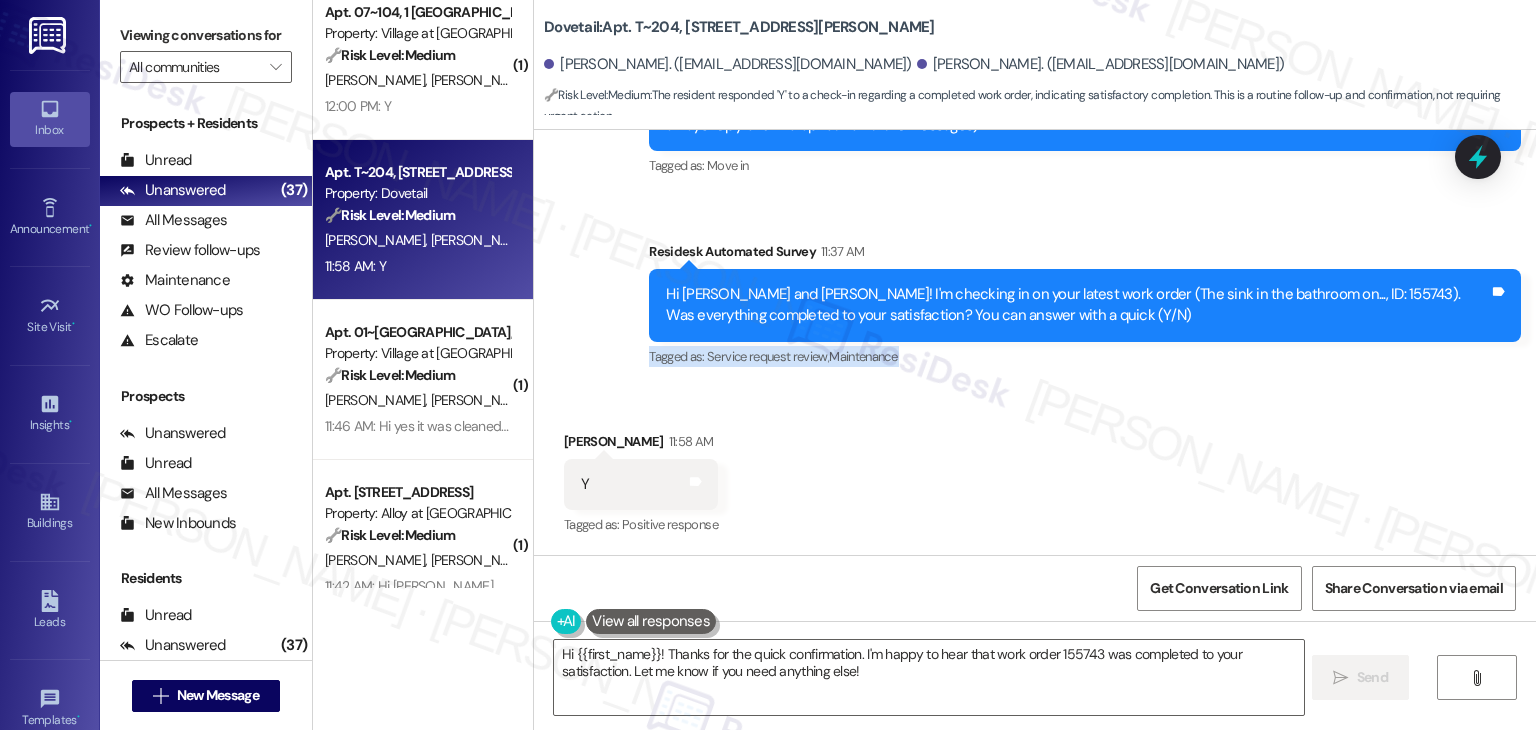click on "Survey, sent via SMS Residesk Automated Survey 11:37 AM Hi Shane and William! I'm checking in on your latest work order (The sink in the bathroom on..., ID: 155743). Was everything completed to your satisfaction? You can answer with a quick (Y/N) Tags and notes Tagged as:   Service request review ,  Click to highlight conversations about Service request review Maintenance Click to highlight conversations about Maintenance" at bounding box center [1085, 306] 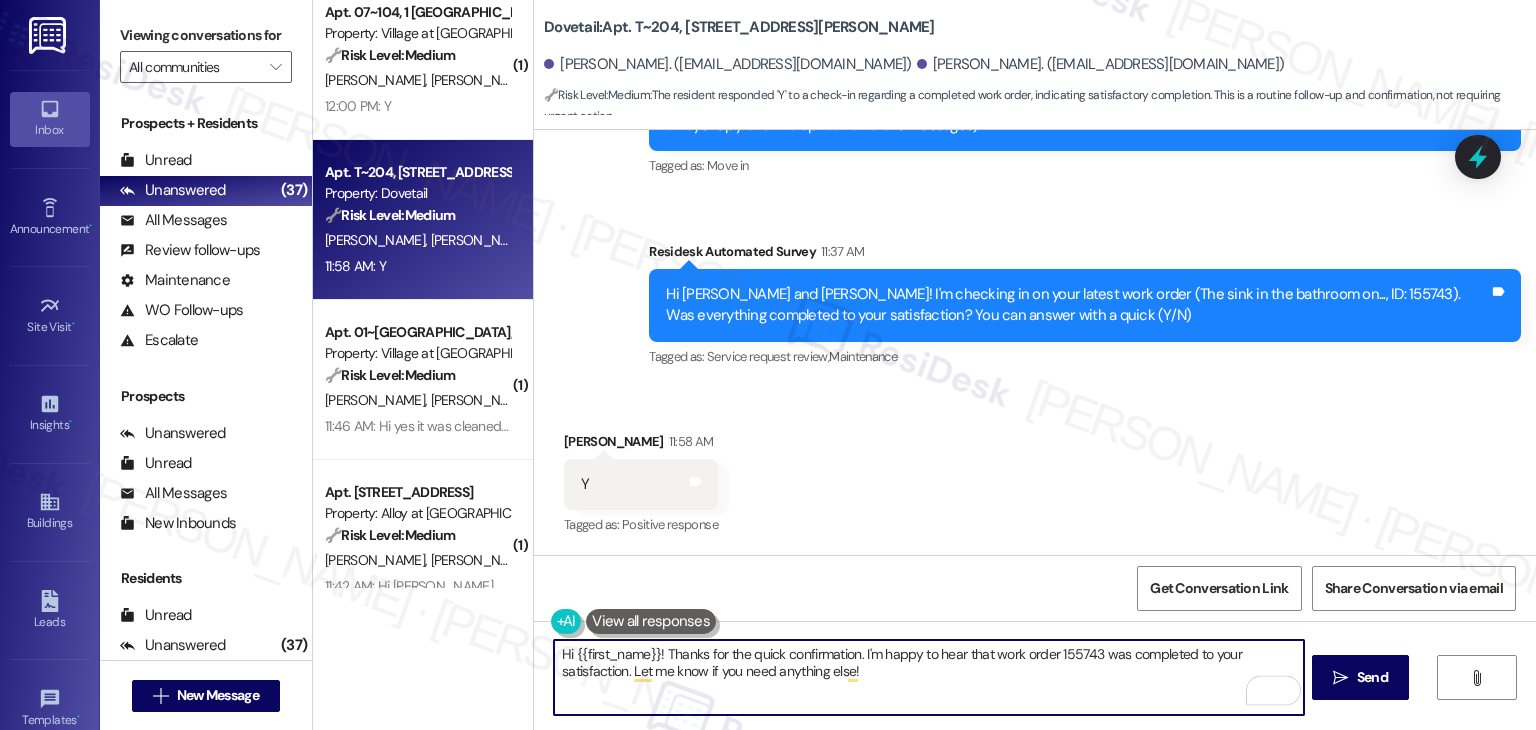 drag, startPoint x: 852, startPoint y: 656, endPoint x: 565, endPoint y: 654, distance: 287.00696 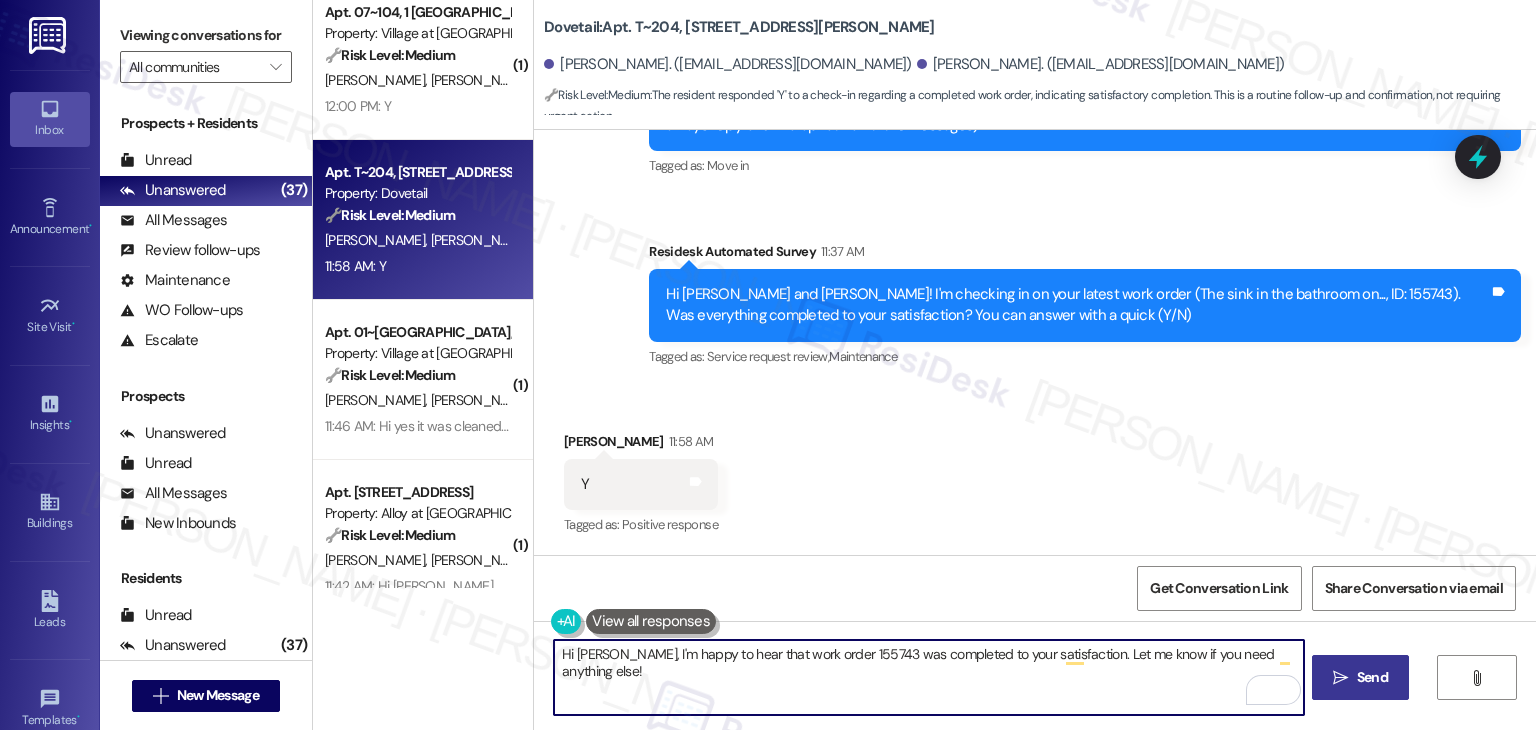 type on "Hi Shane, I'm happy to hear that work order 155743 was completed to your satisfaction. Let me know if you need anything else!" 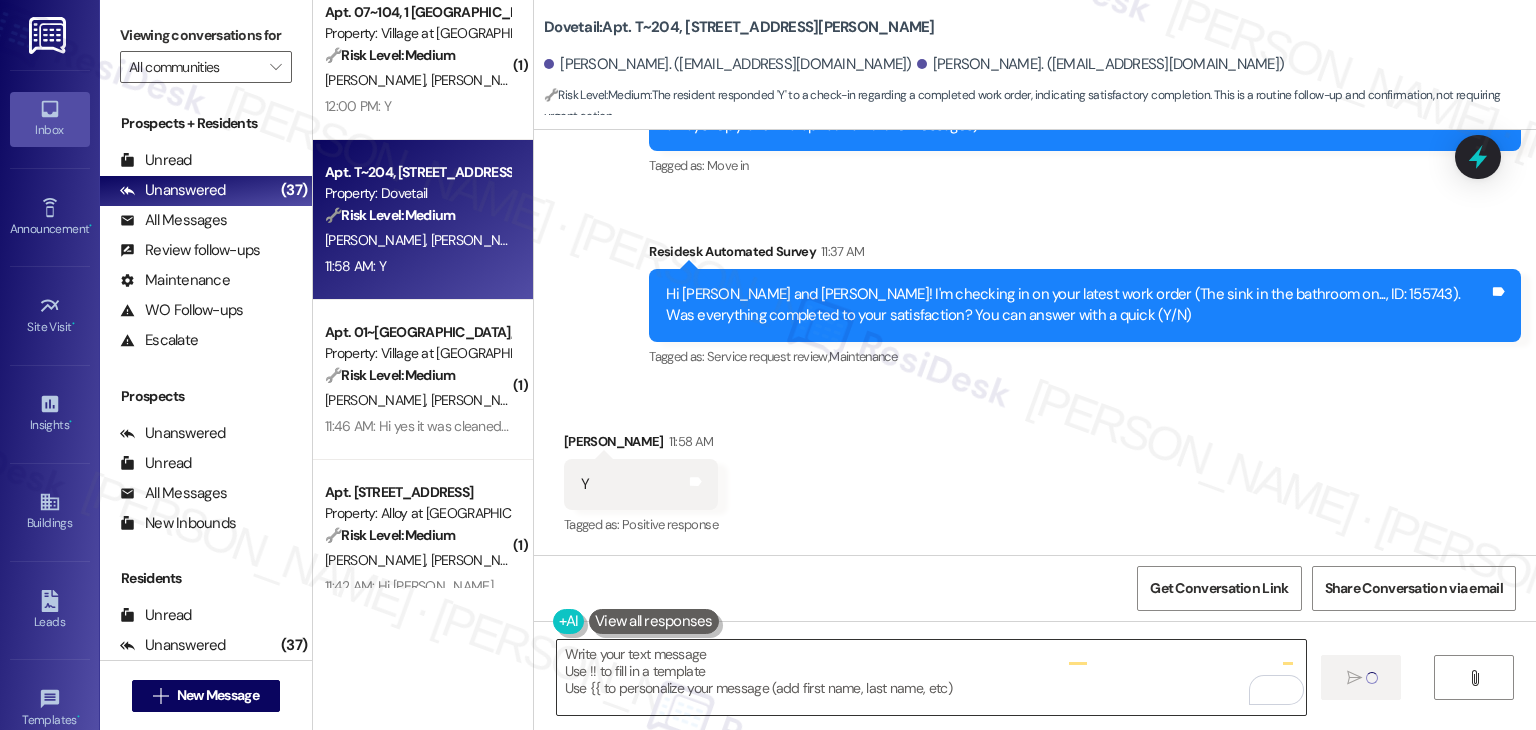 type on "Fetching suggested responses. Please feel free to read through the conversation in the meantime." 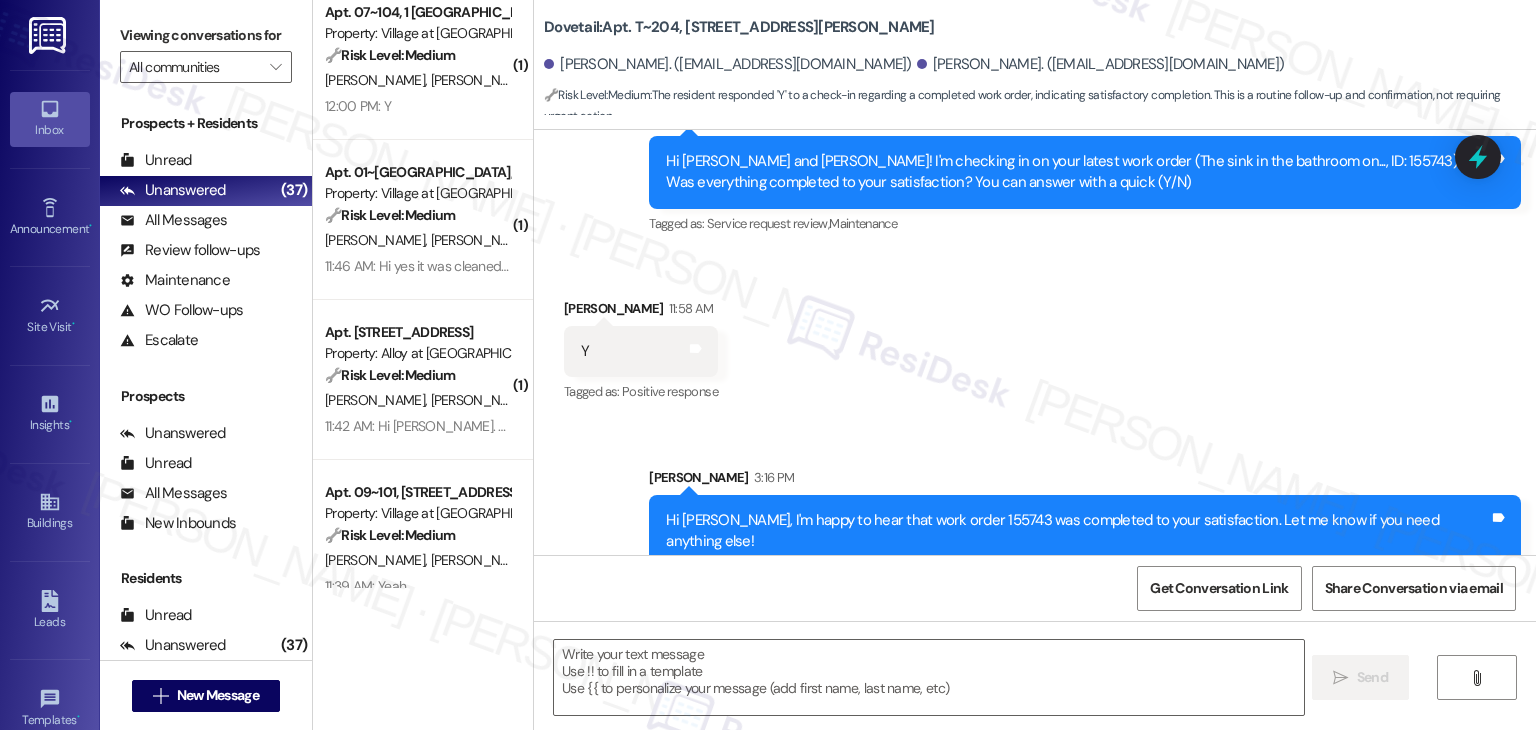 scroll, scrollTop: 484, scrollLeft: 0, axis: vertical 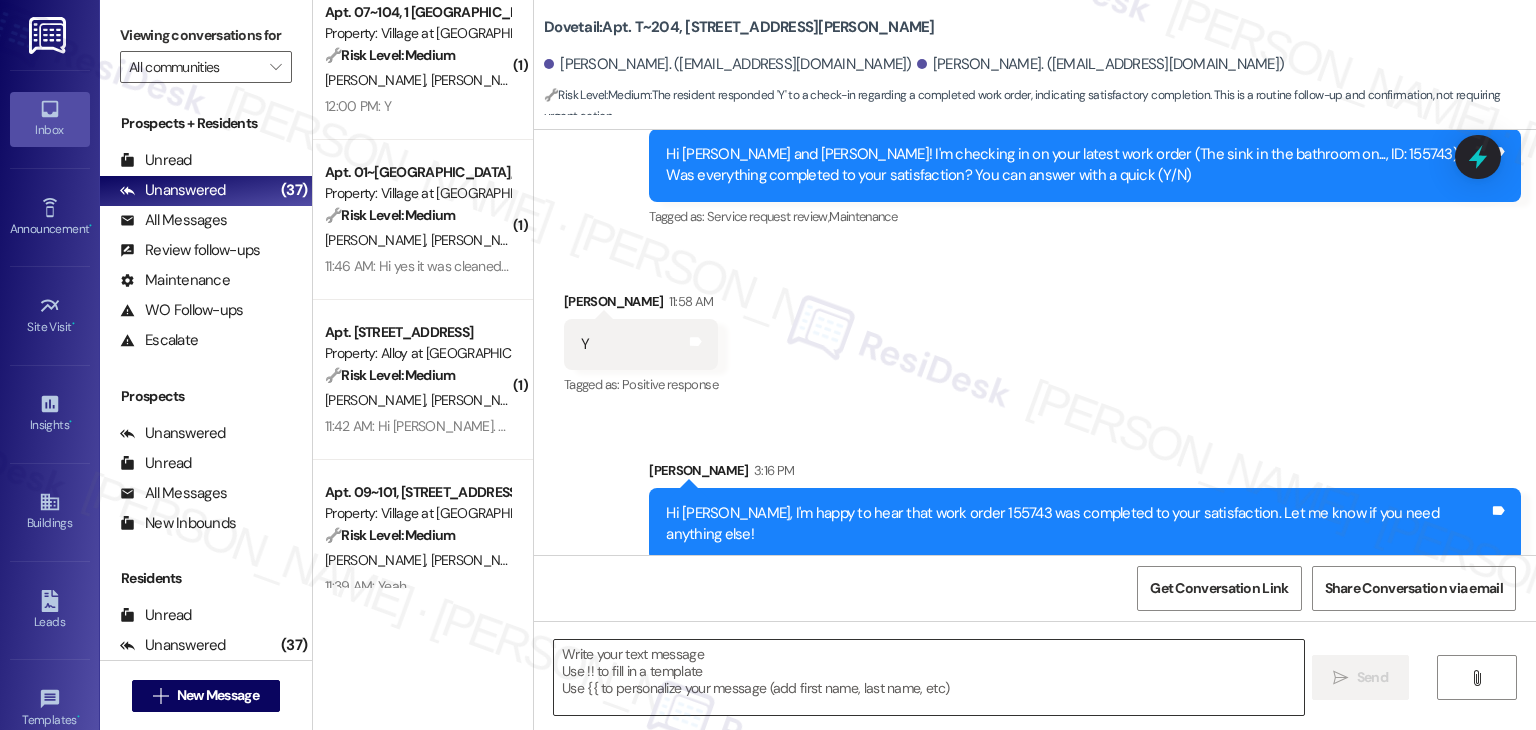 click at bounding box center [928, 677] 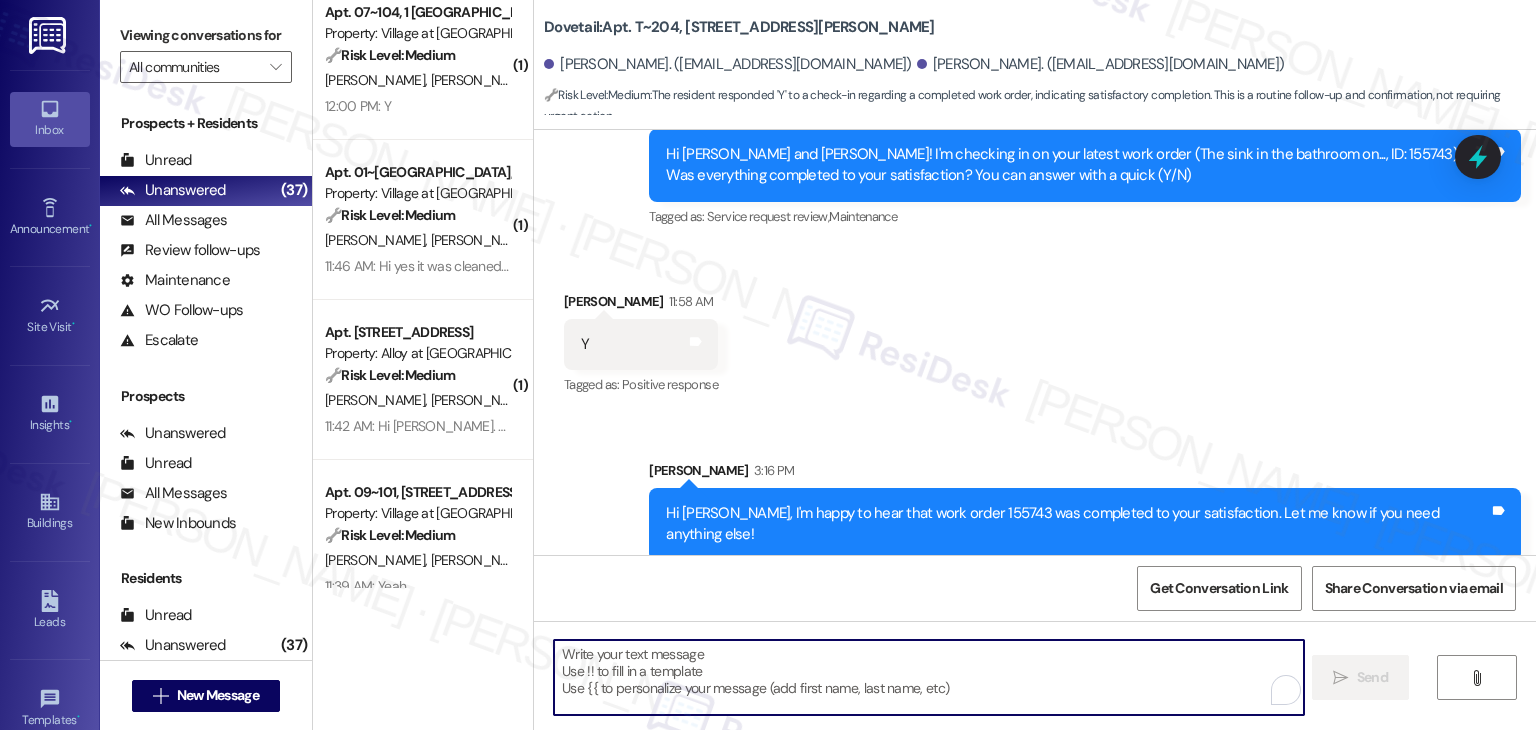 paste on "We're eager to know if {{property}} has met your expectations. Your feedback is important to us. Thank you, and enjoy the rest of your day! 😊" 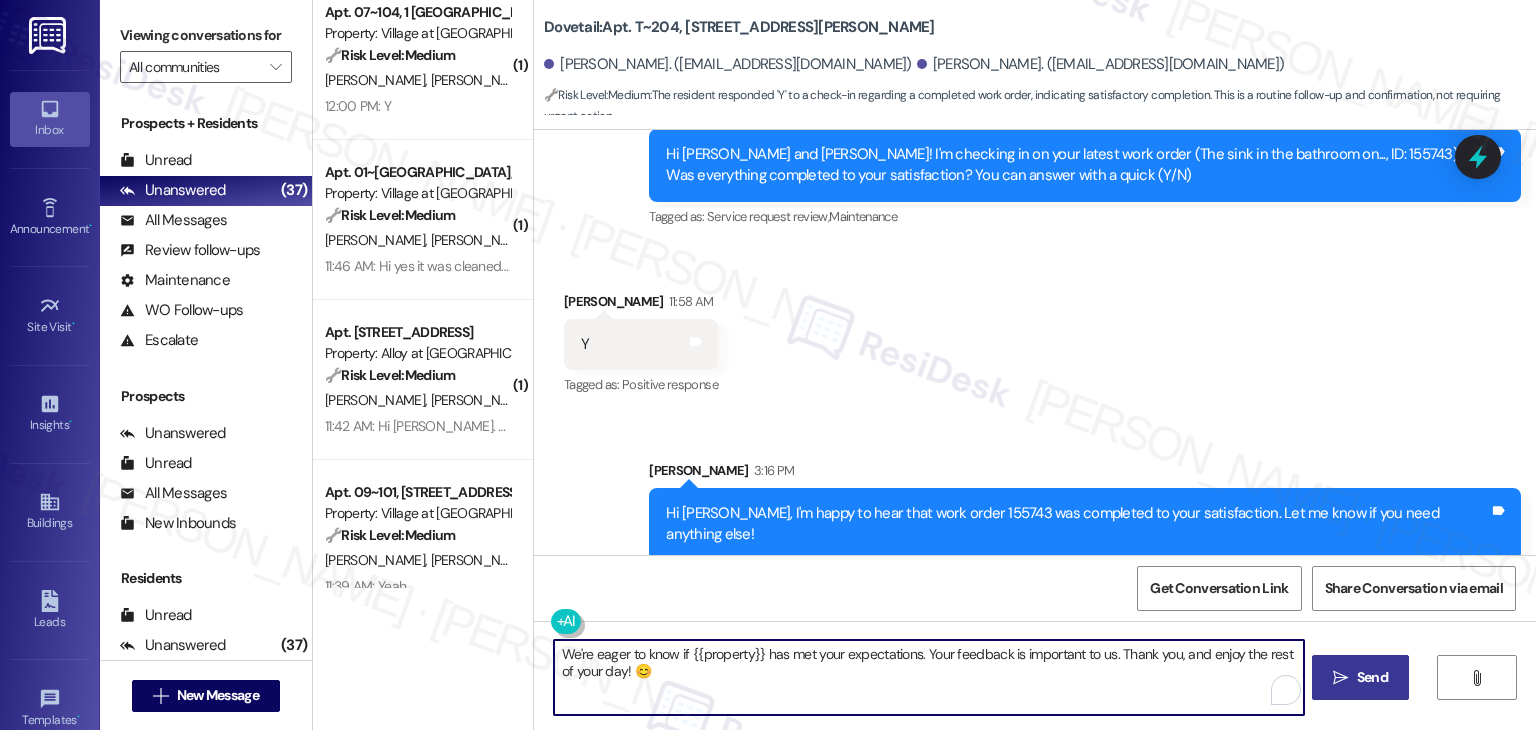 type on "We're eager to know if {{property}} has met your expectations. Your feedback is important to us. Thank you, and enjoy the rest of your day! 😊" 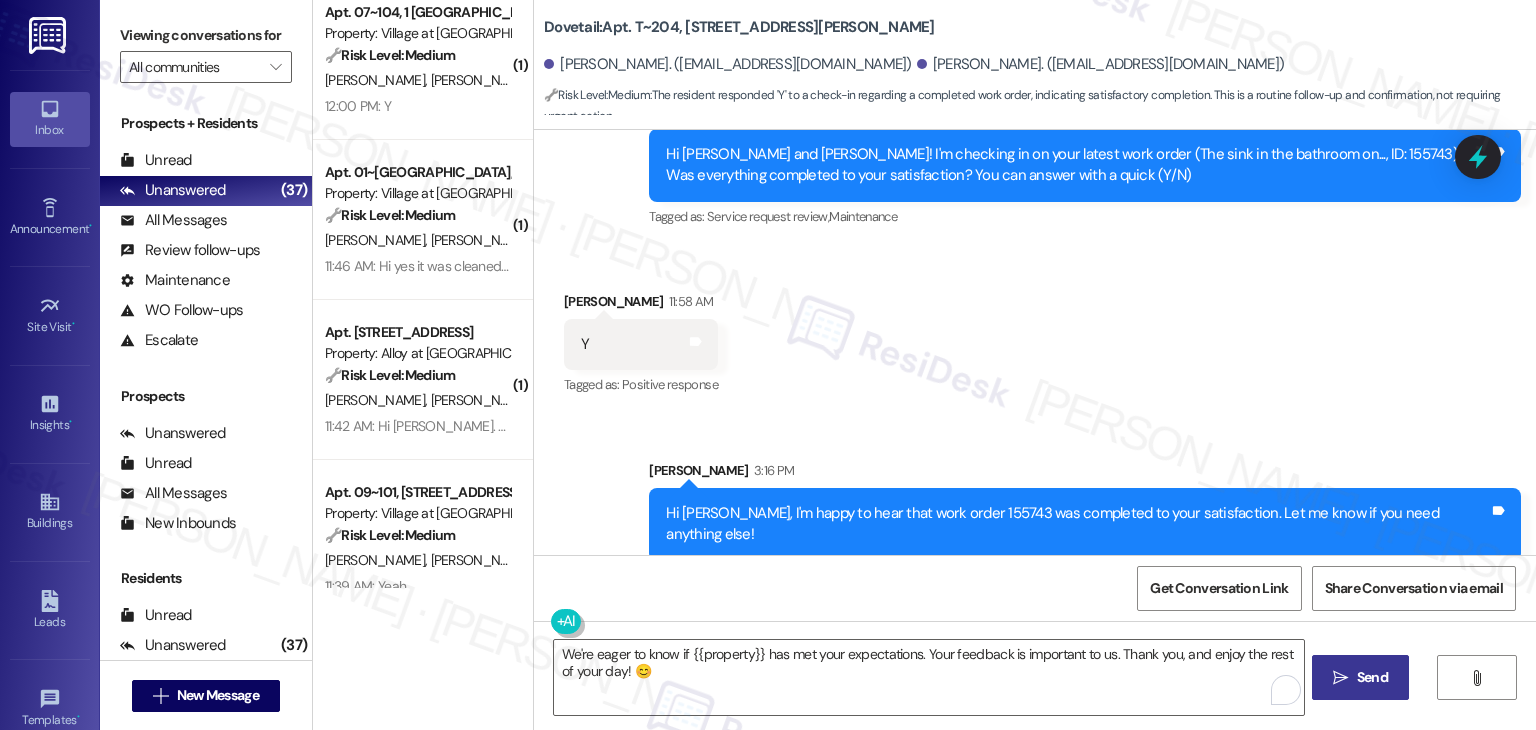 click on "Send" at bounding box center [1372, 677] 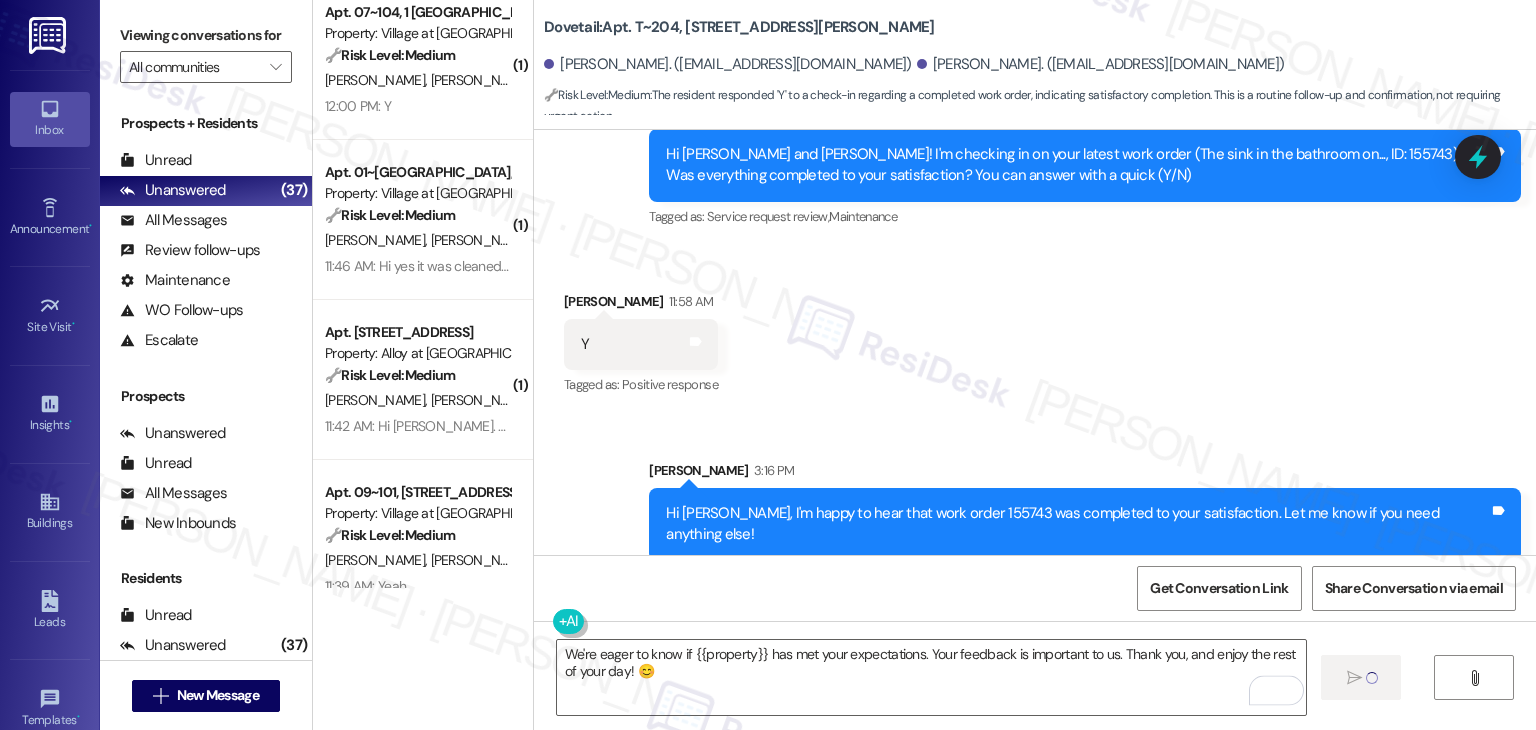 type 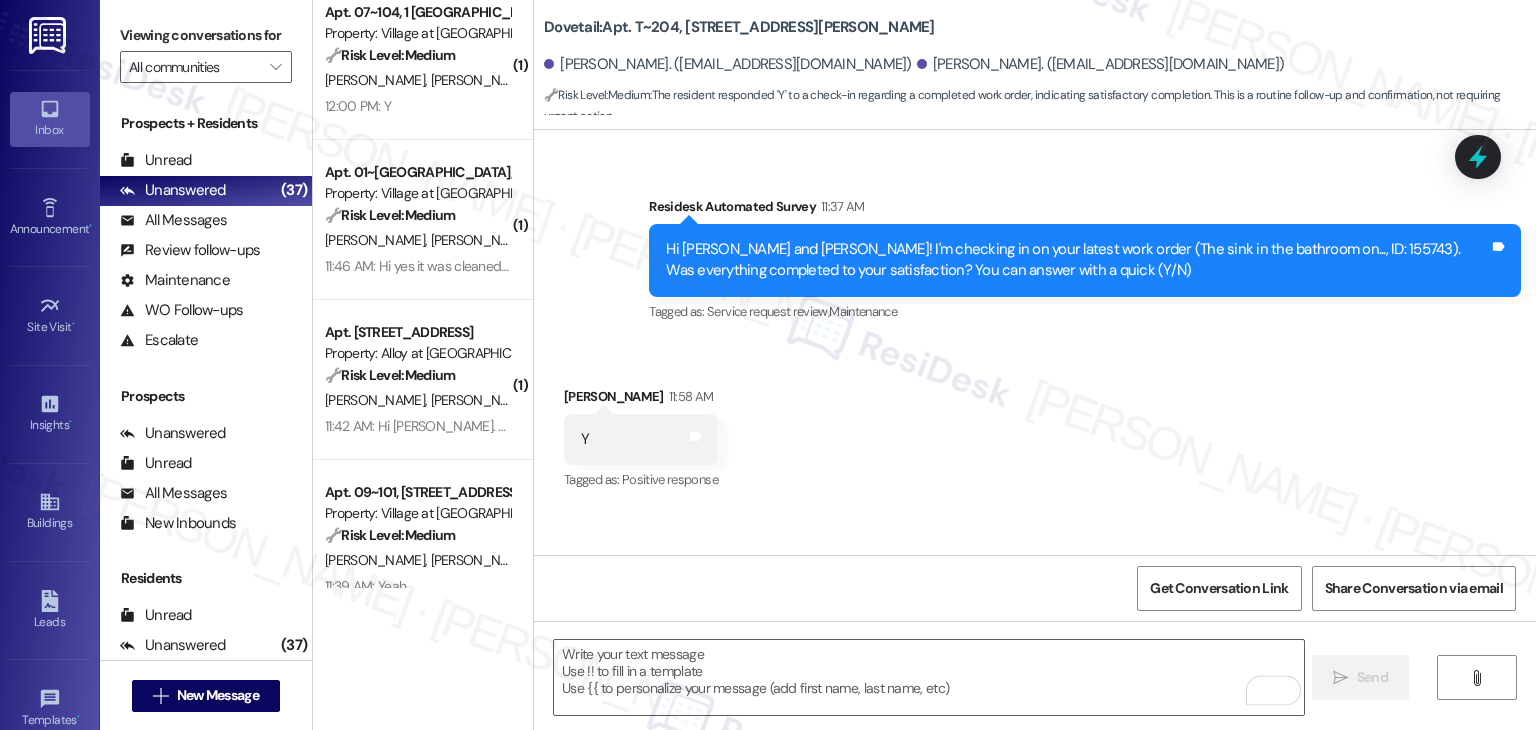 scroll, scrollTop: 344, scrollLeft: 0, axis: vertical 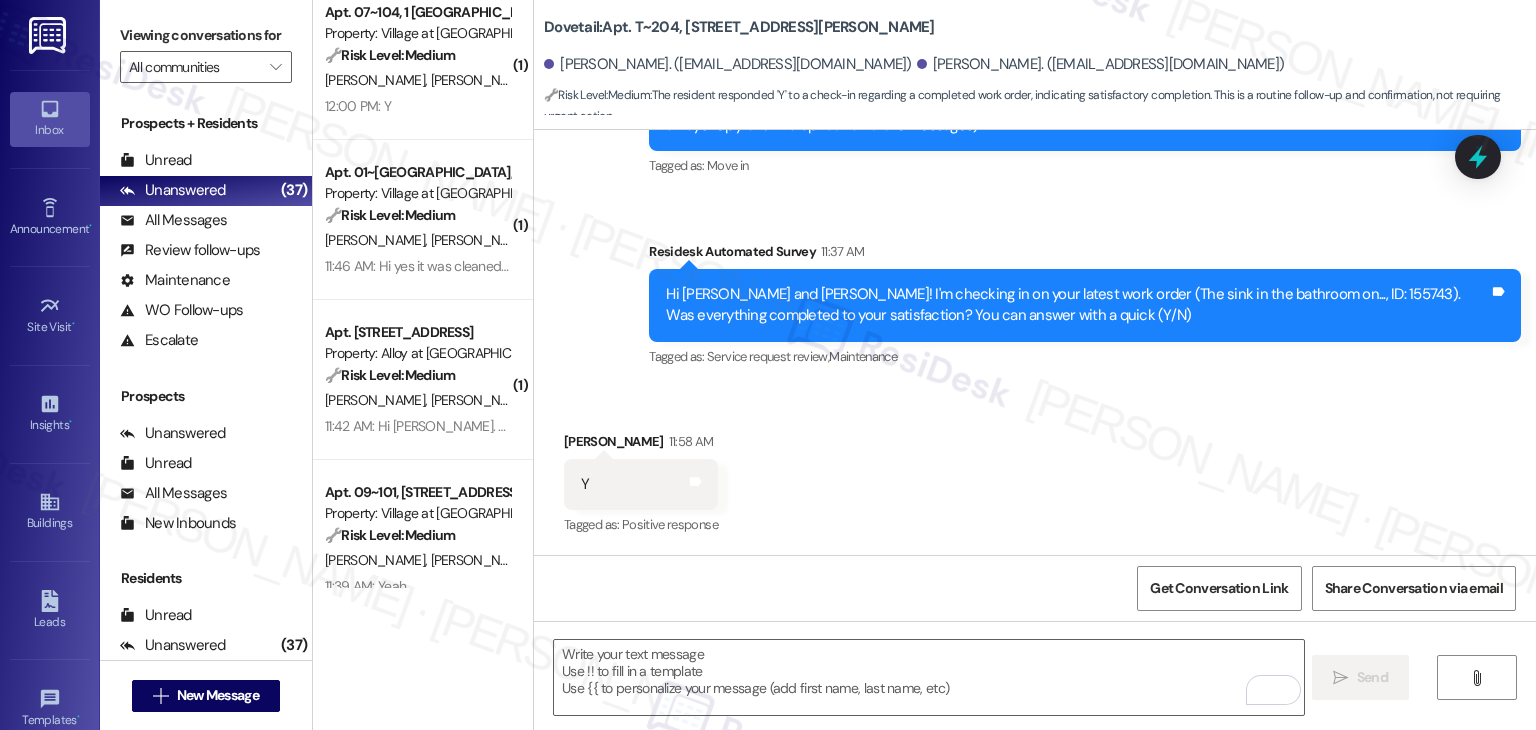 click on "Received via SMS Shane Tyrie 11:58 AM Y Tags and notes Tagged as:   Positive response Click to highlight conversations about Positive response" at bounding box center (1035, 470) 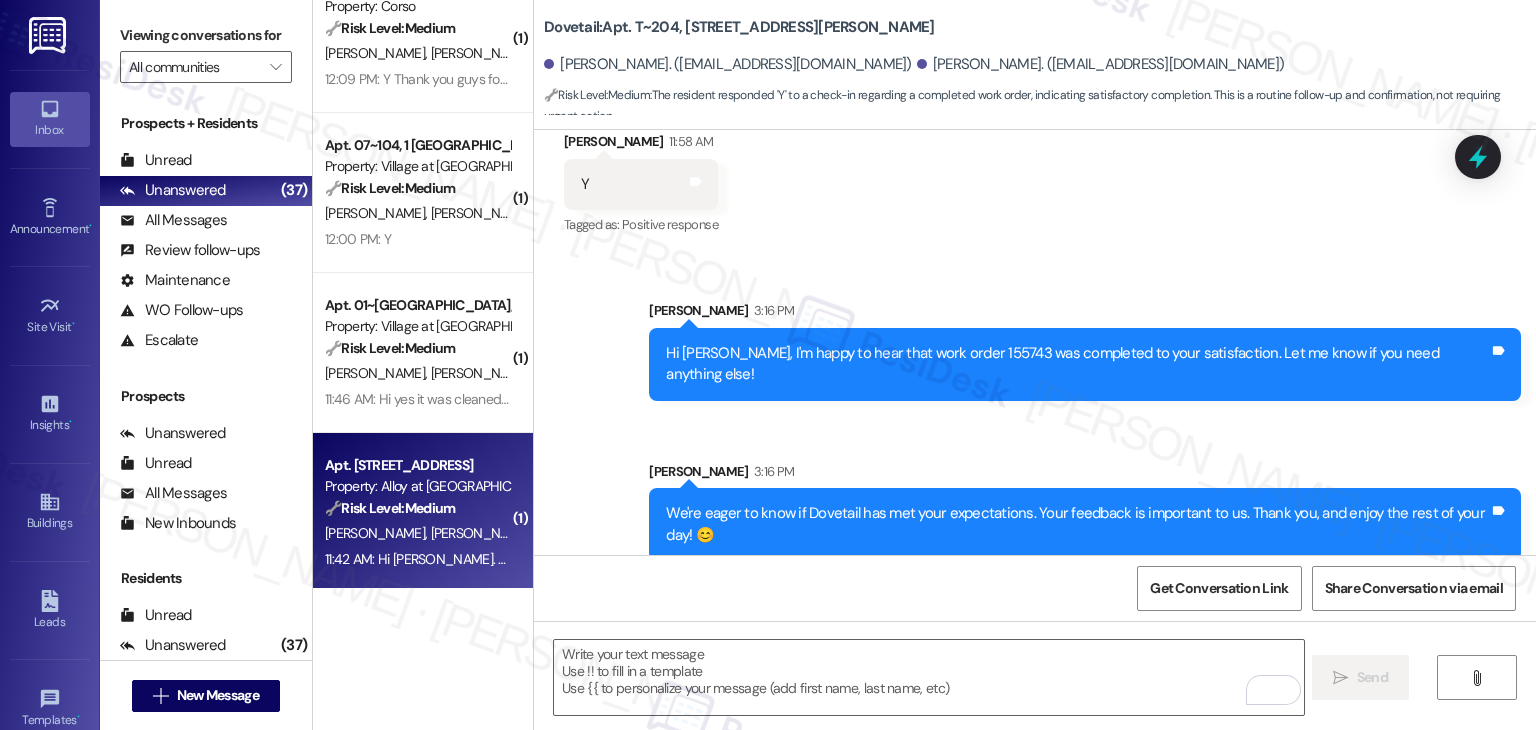 scroll, scrollTop: 1100, scrollLeft: 0, axis: vertical 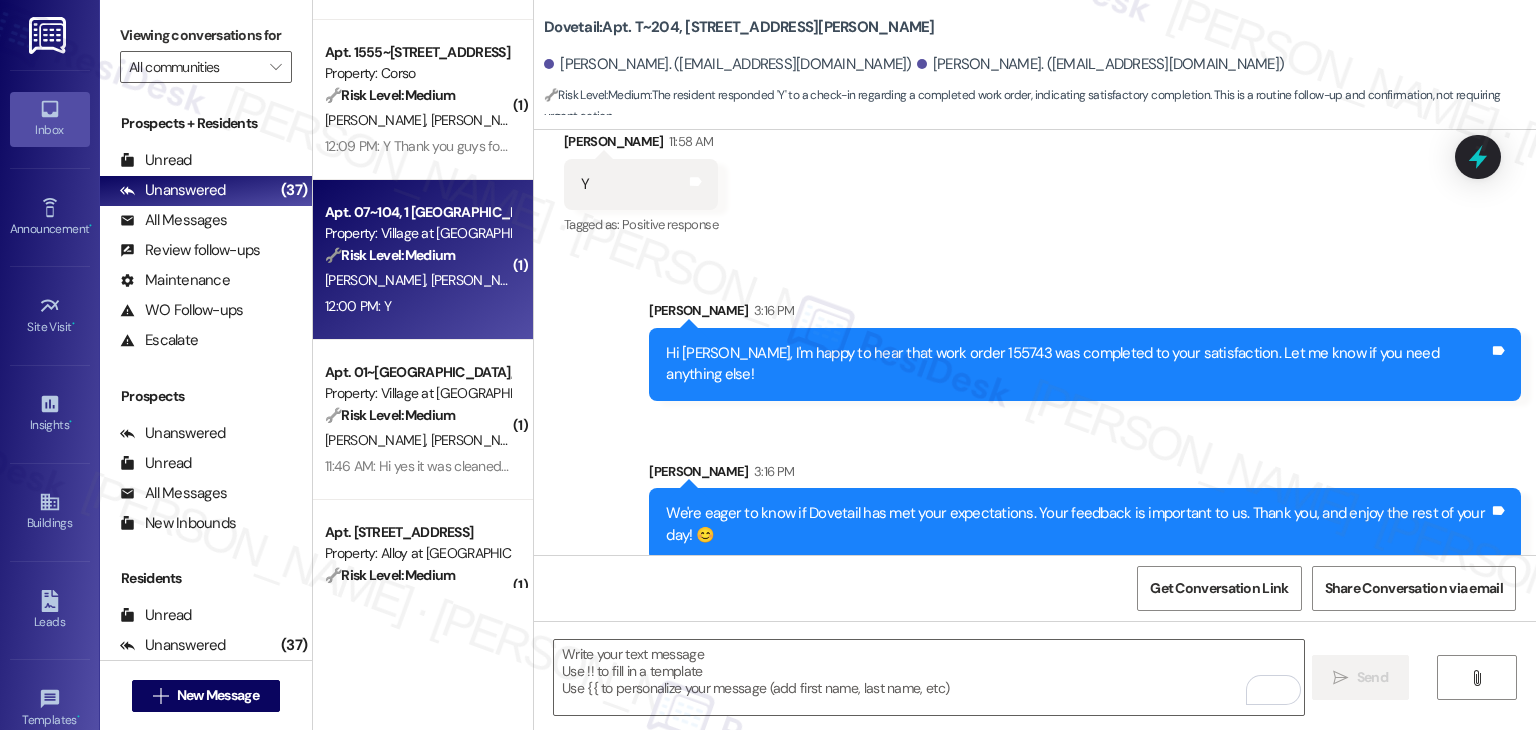 click on "K. Monterroza J. Medina Jacquez" at bounding box center (417, 280) 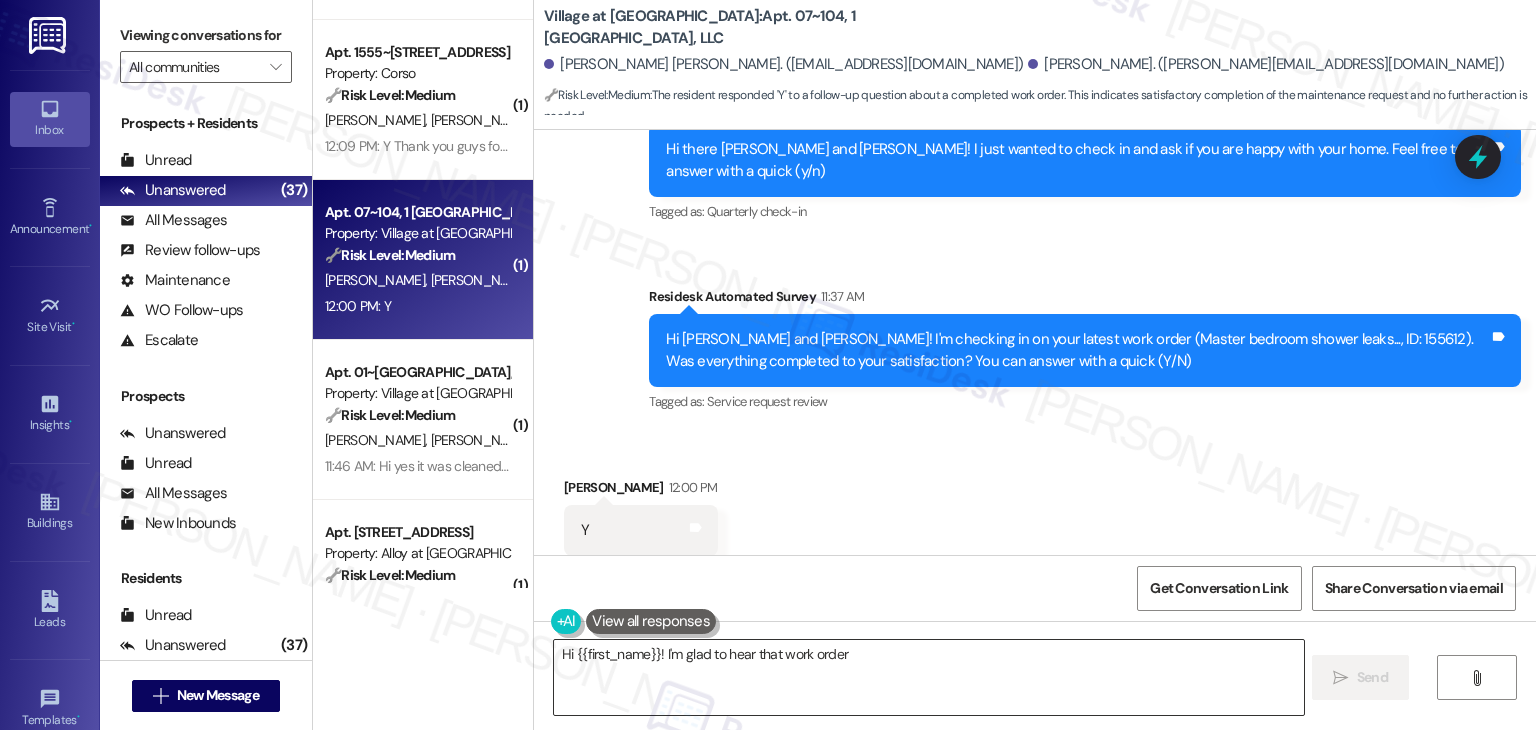 scroll, scrollTop: 596, scrollLeft: 0, axis: vertical 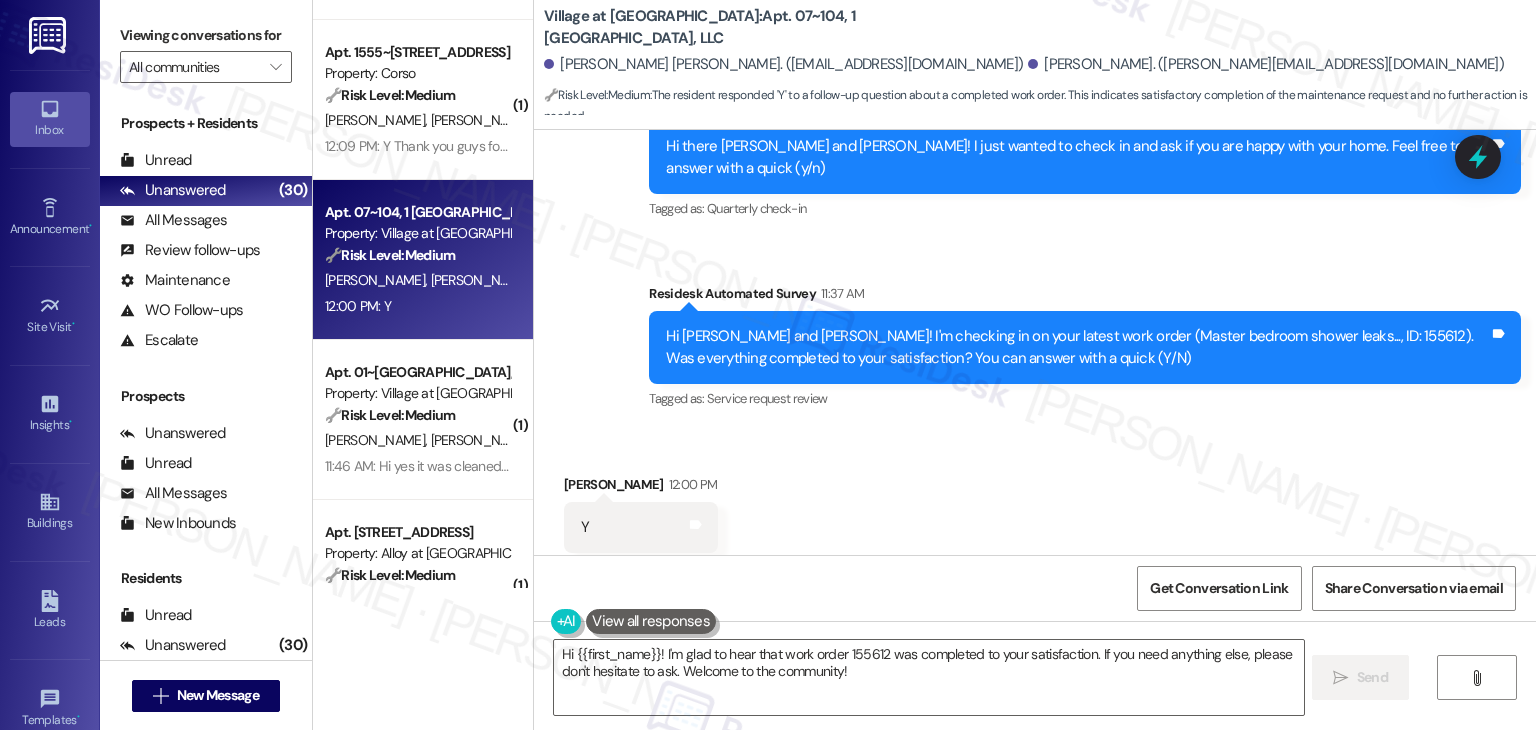click on "Received via SMS Kennedy Monterroza 12:00 PM Y Tags and notes Tagged as:   Positive response Click to highlight conversations about Positive response" at bounding box center [1035, 513] 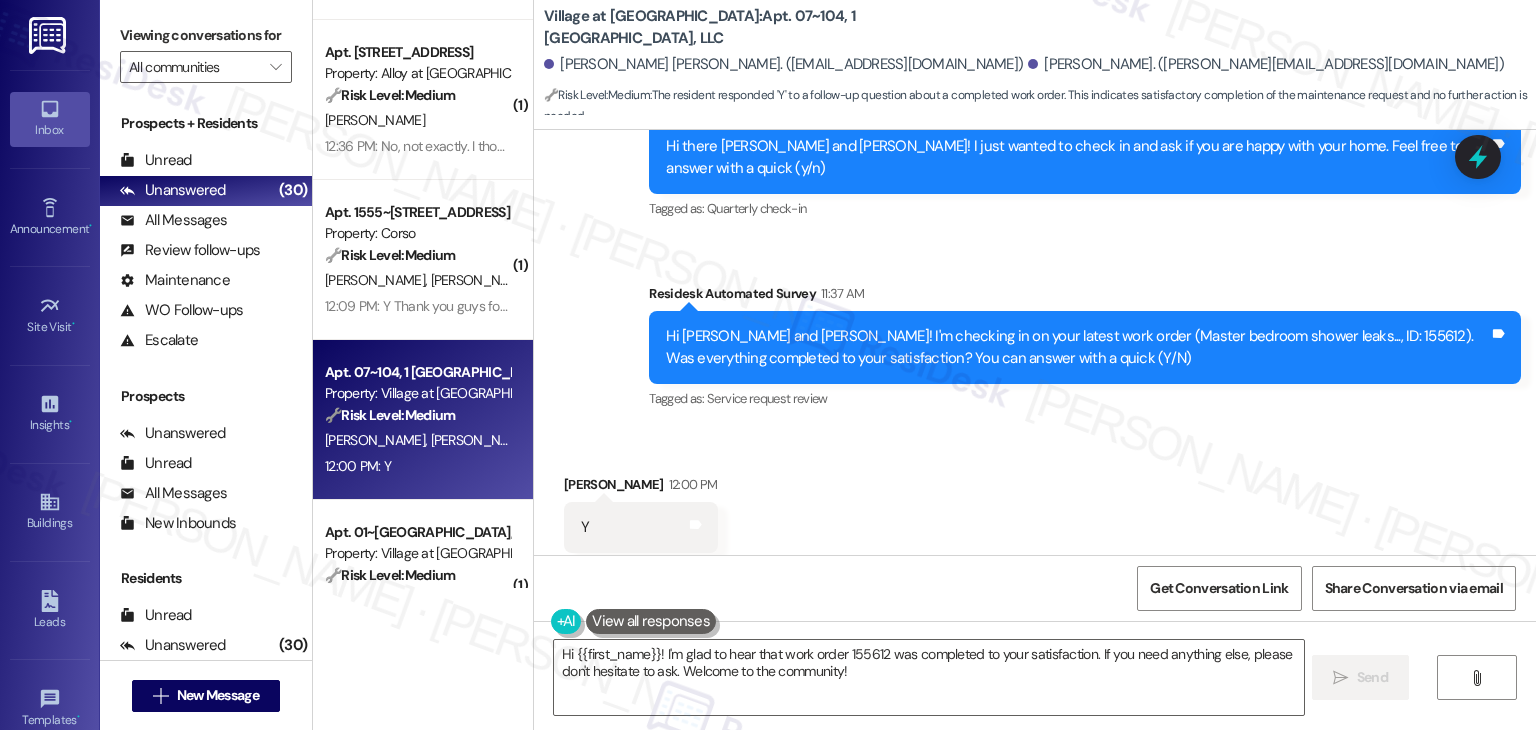 scroll, scrollTop: 596, scrollLeft: 0, axis: vertical 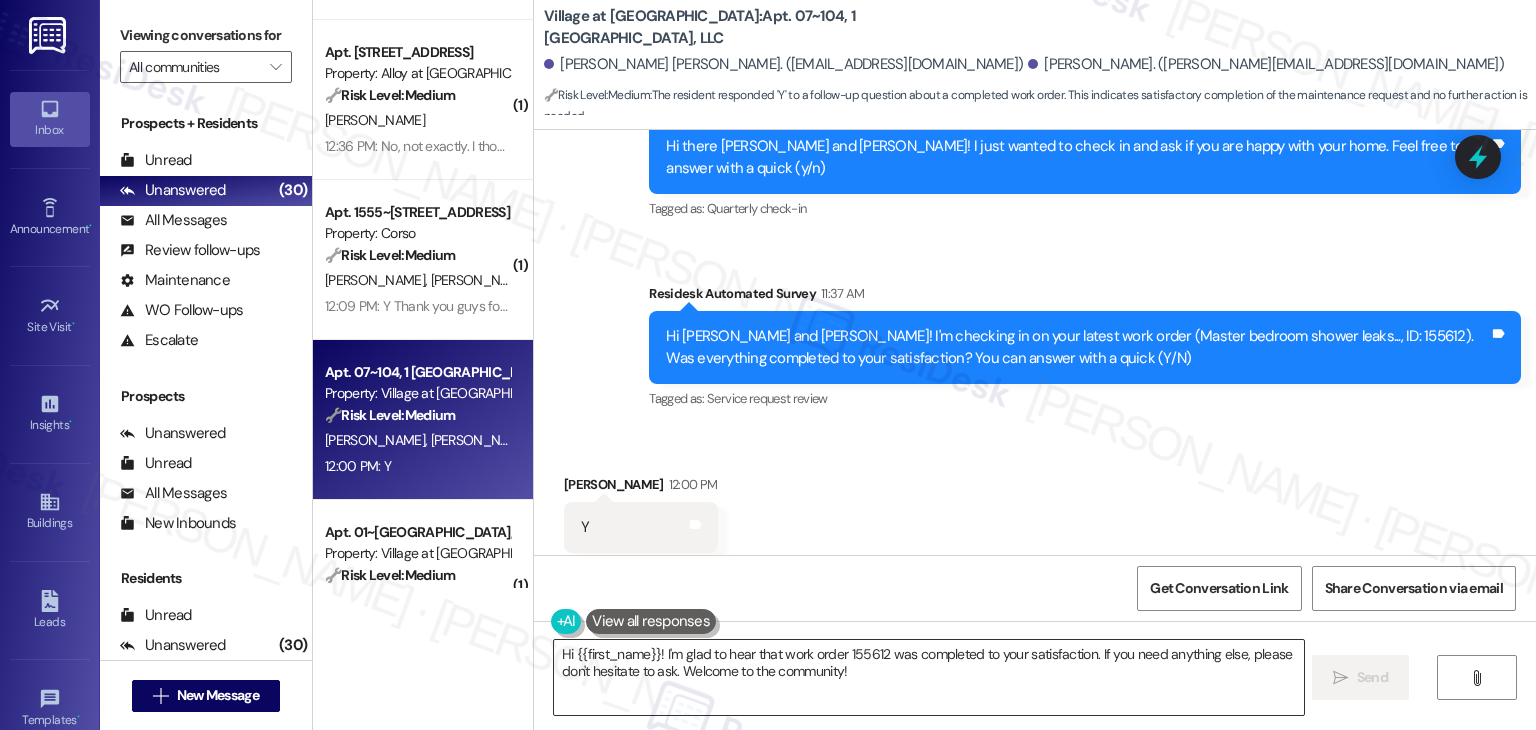 click on "Hi {{first_name}}! I'm glad to hear that work order 155612 was completed to your satisfaction. If you need anything else, please don't hesitate to ask. Welcome to the community!" at bounding box center [928, 677] 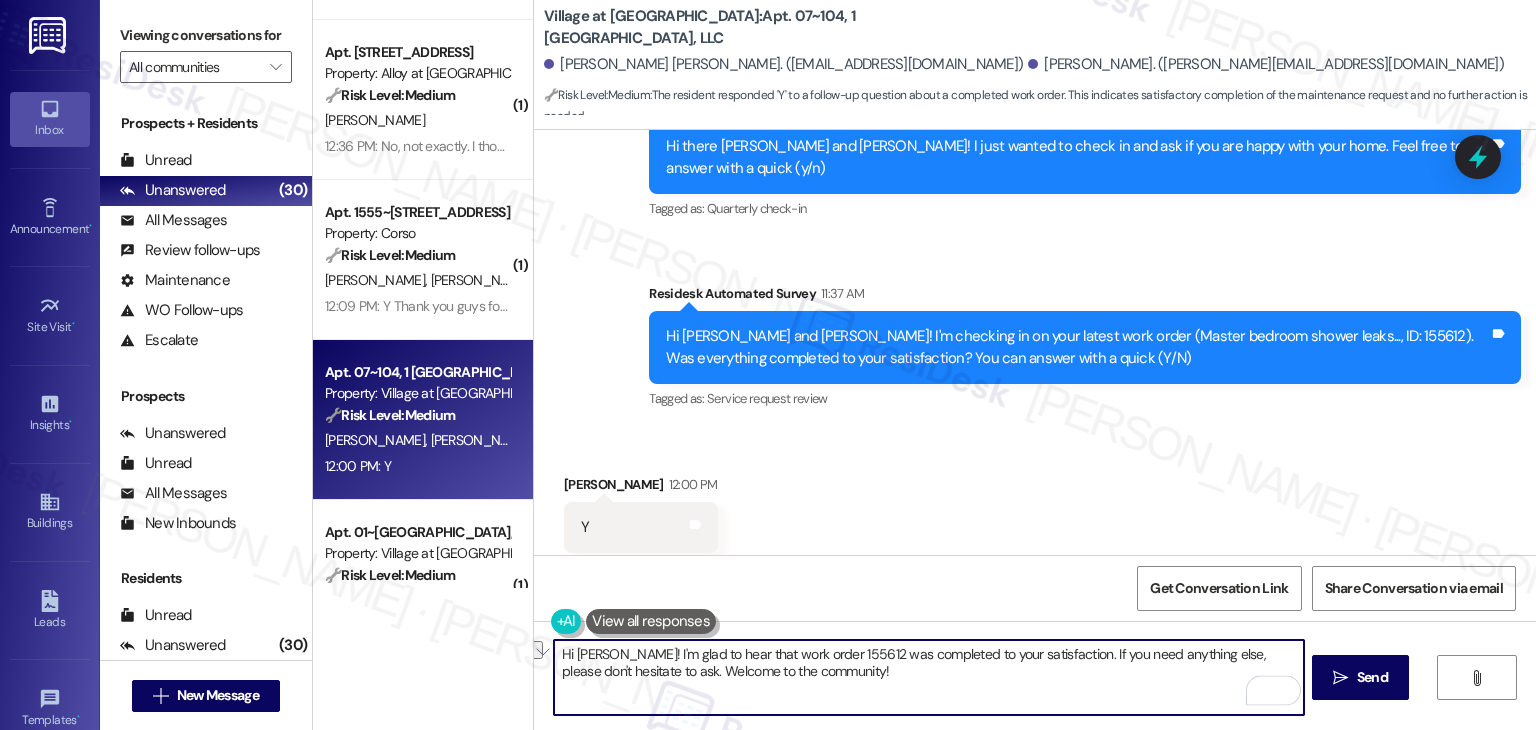 drag, startPoint x: 809, startPoint y: 670, endPoint x: 679, endPoint y: 671, distance: 130.00385 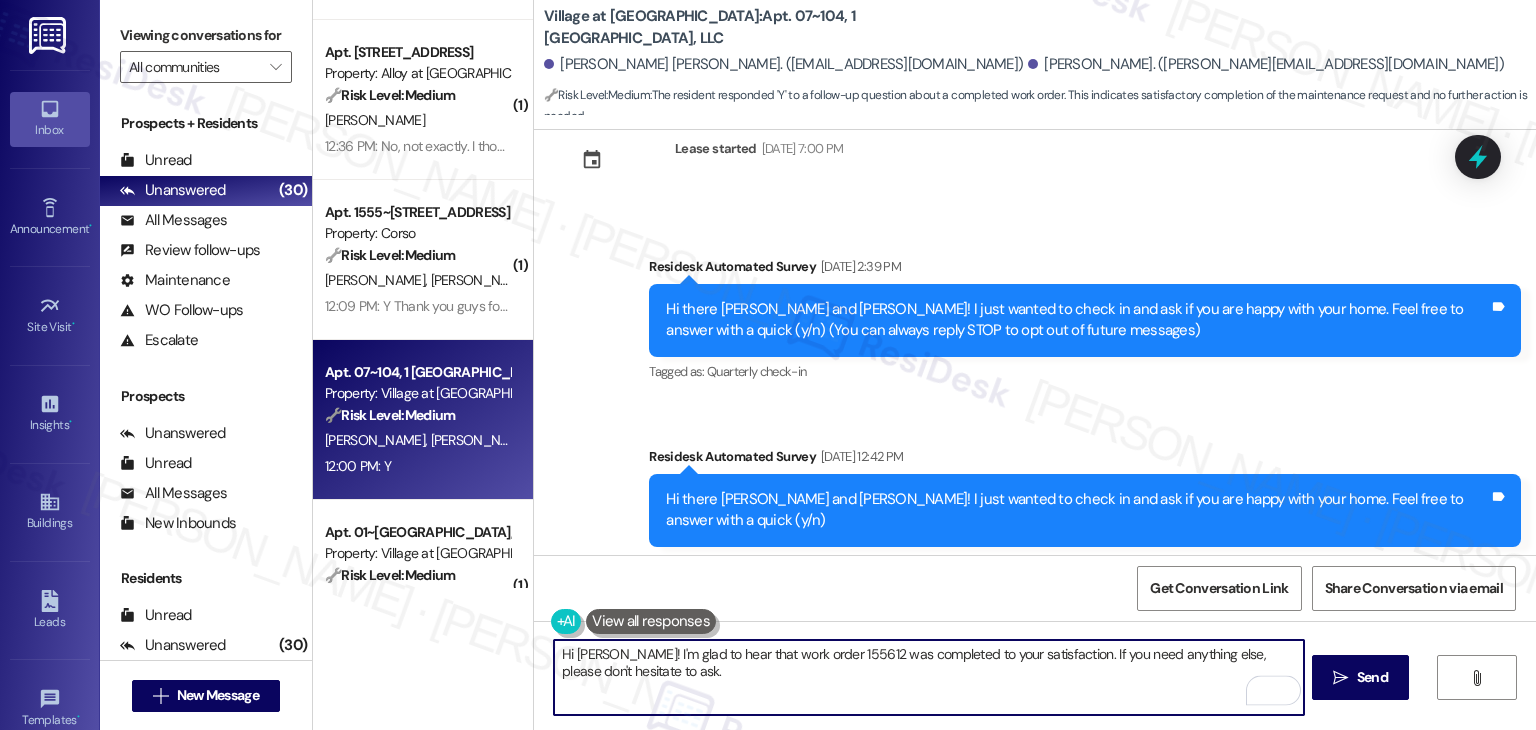 scroll, scrollTop: 0, scrollLeft: 0, axis: both 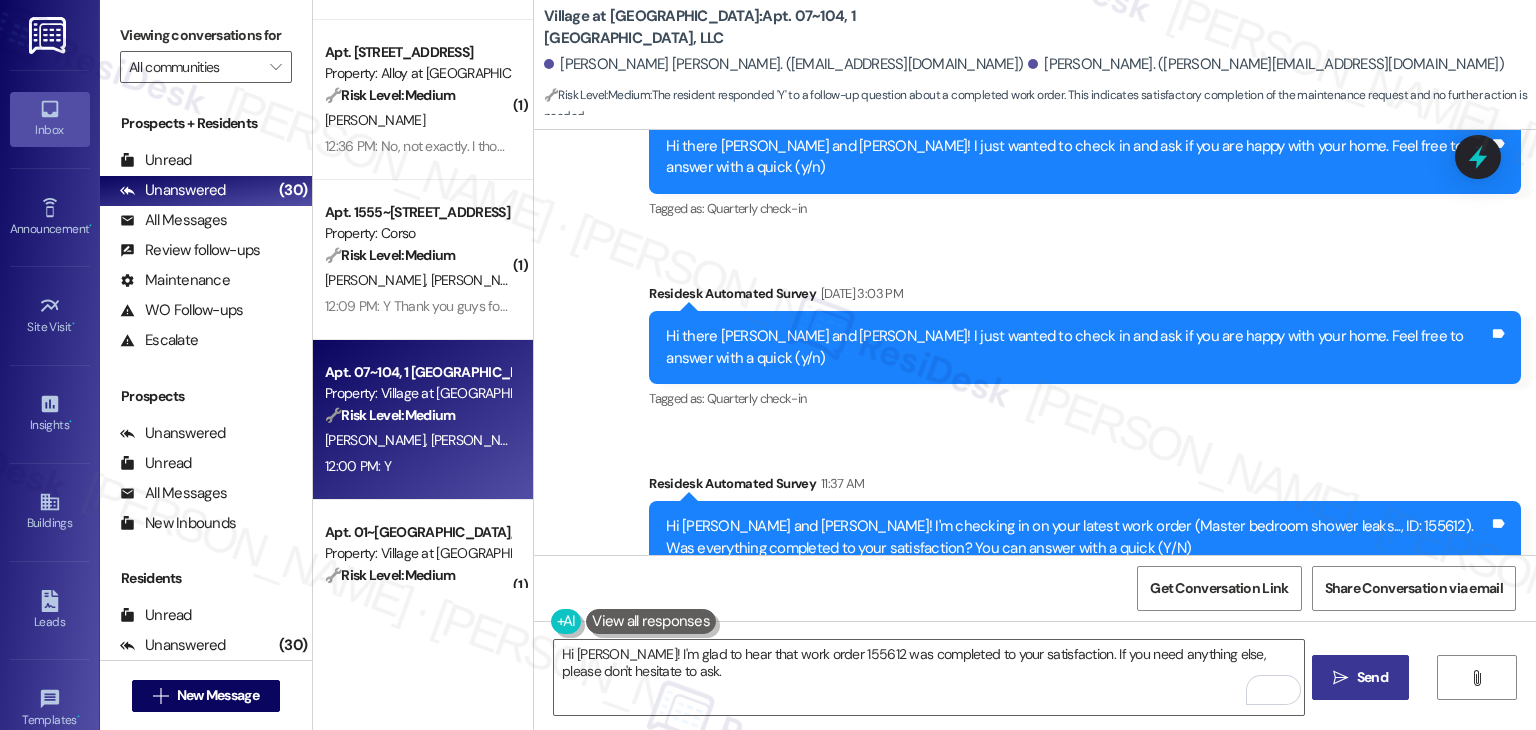 click on "Send" at bounding box center [1372, 677] 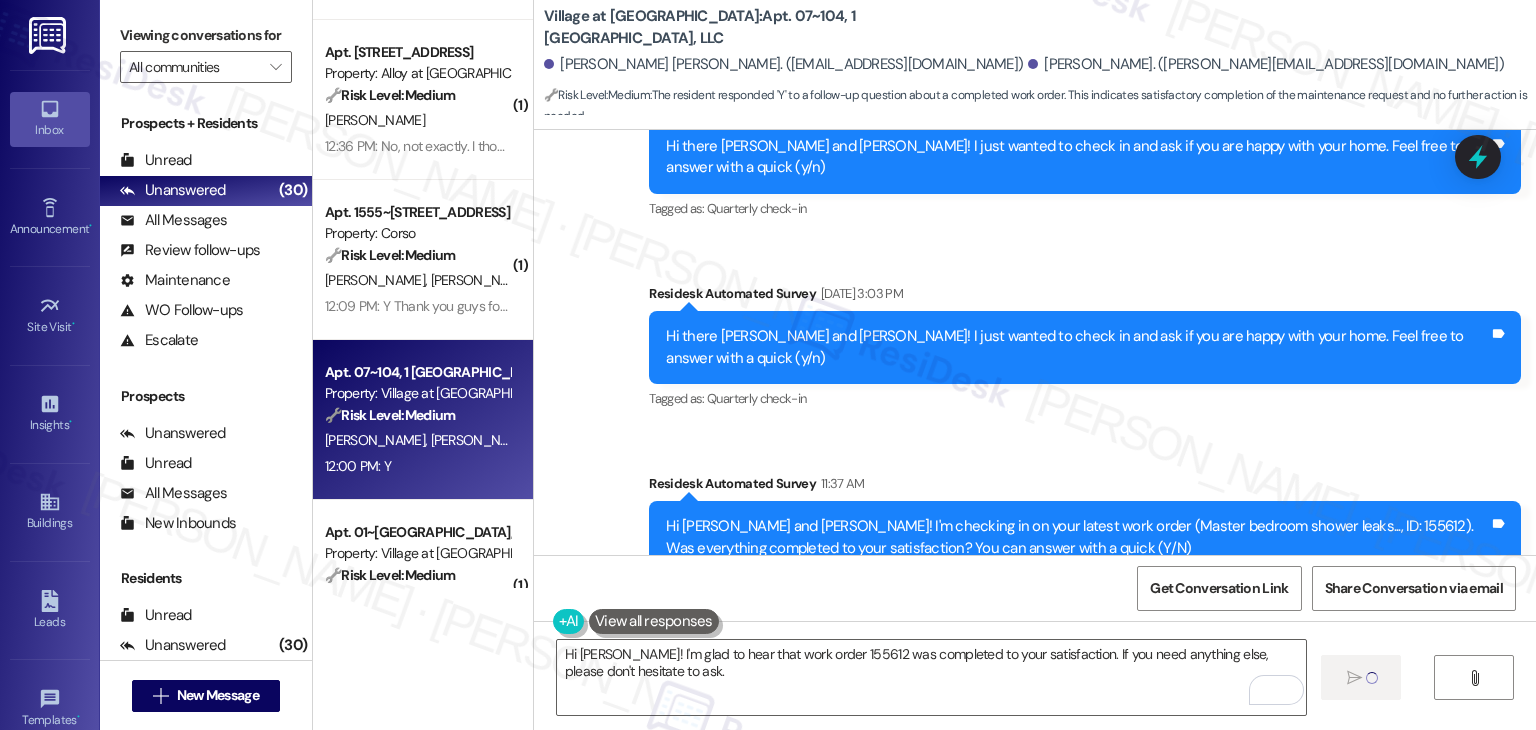 type on "Fetching suggested responses. Please feel free to read through the conversation in the meantime." 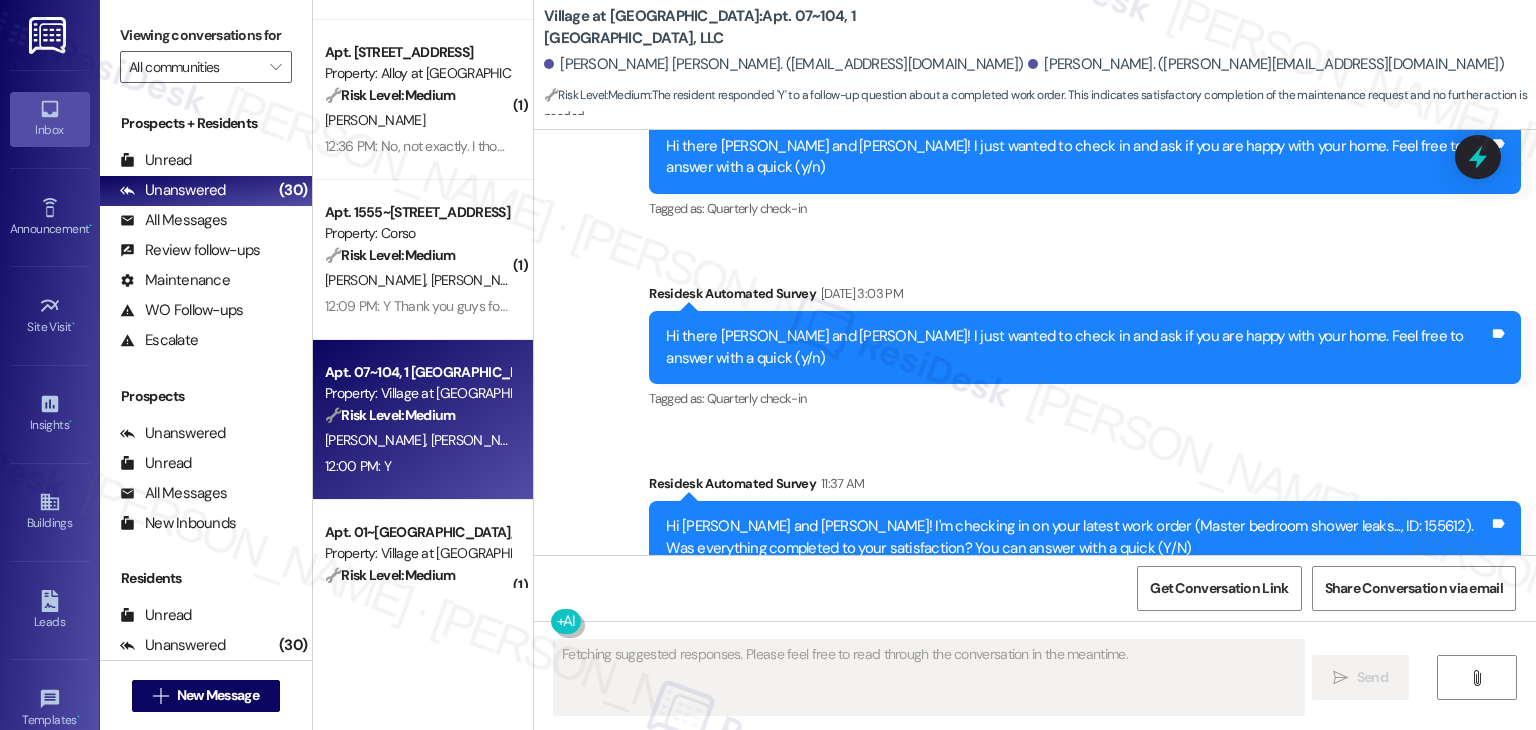 type 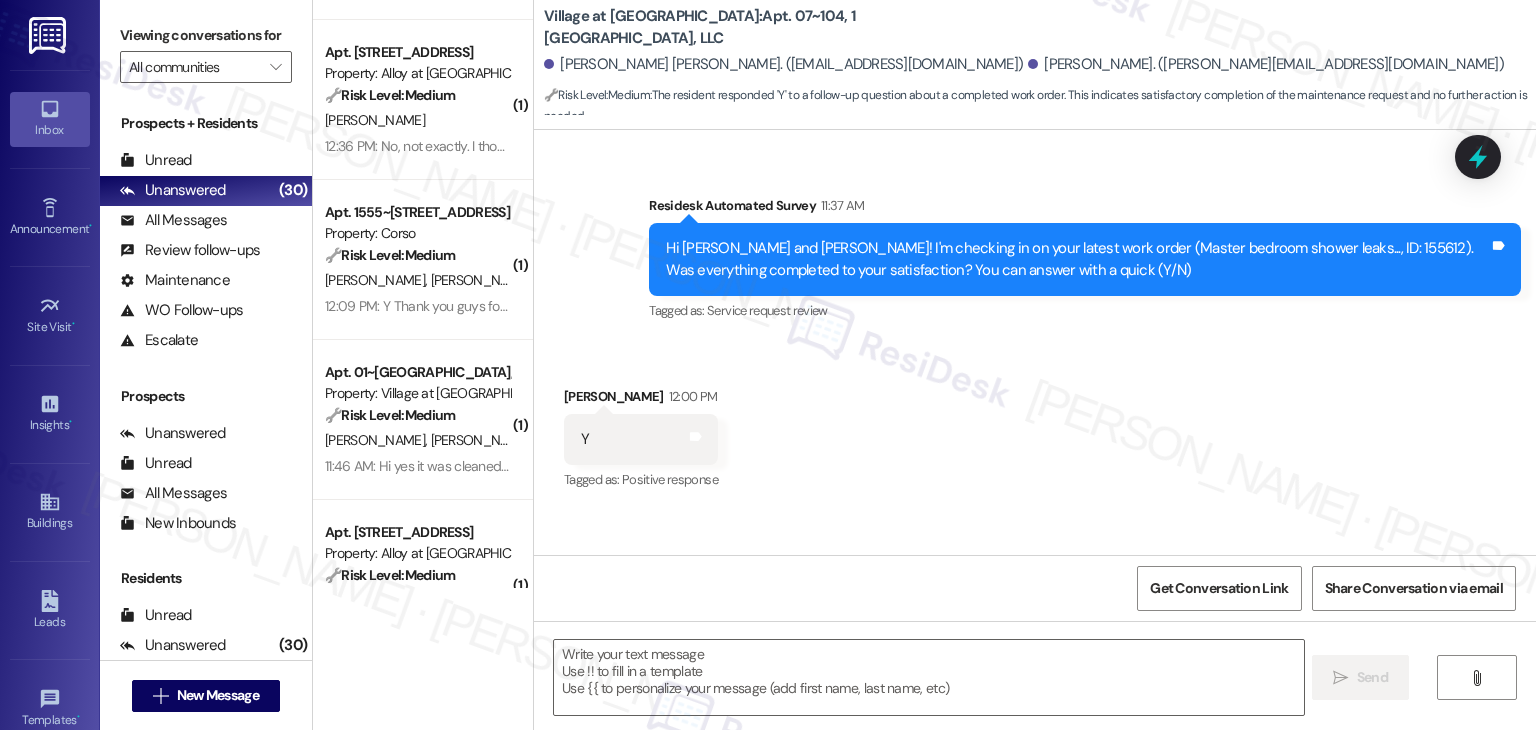 scroll, scrollTop: 757, scrollLeft: 0, axis: vertical 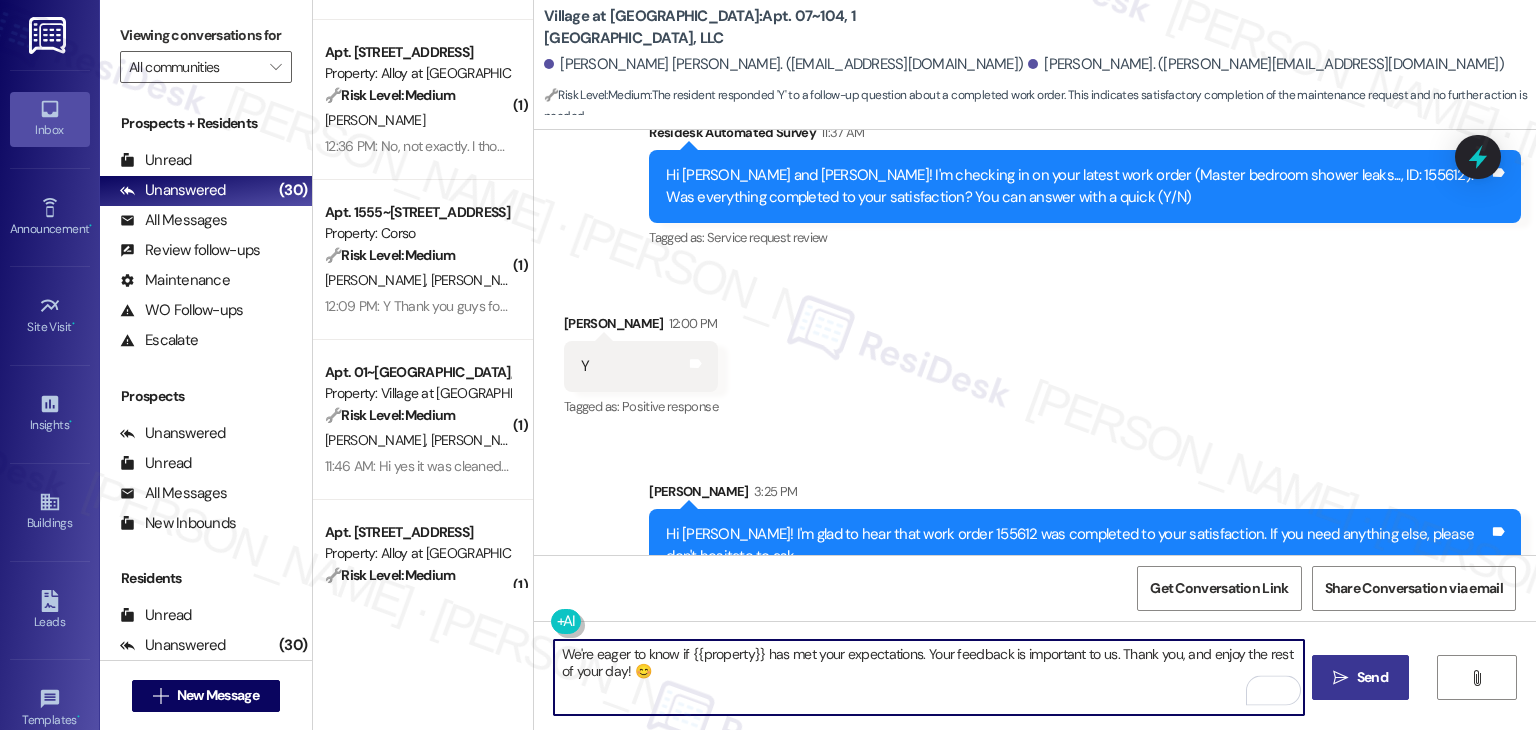 type on "We're eager to know if {{property}} has met your expectations. Your feedback is important to us. Thank you, and enjoy the rest of your day! 😊" 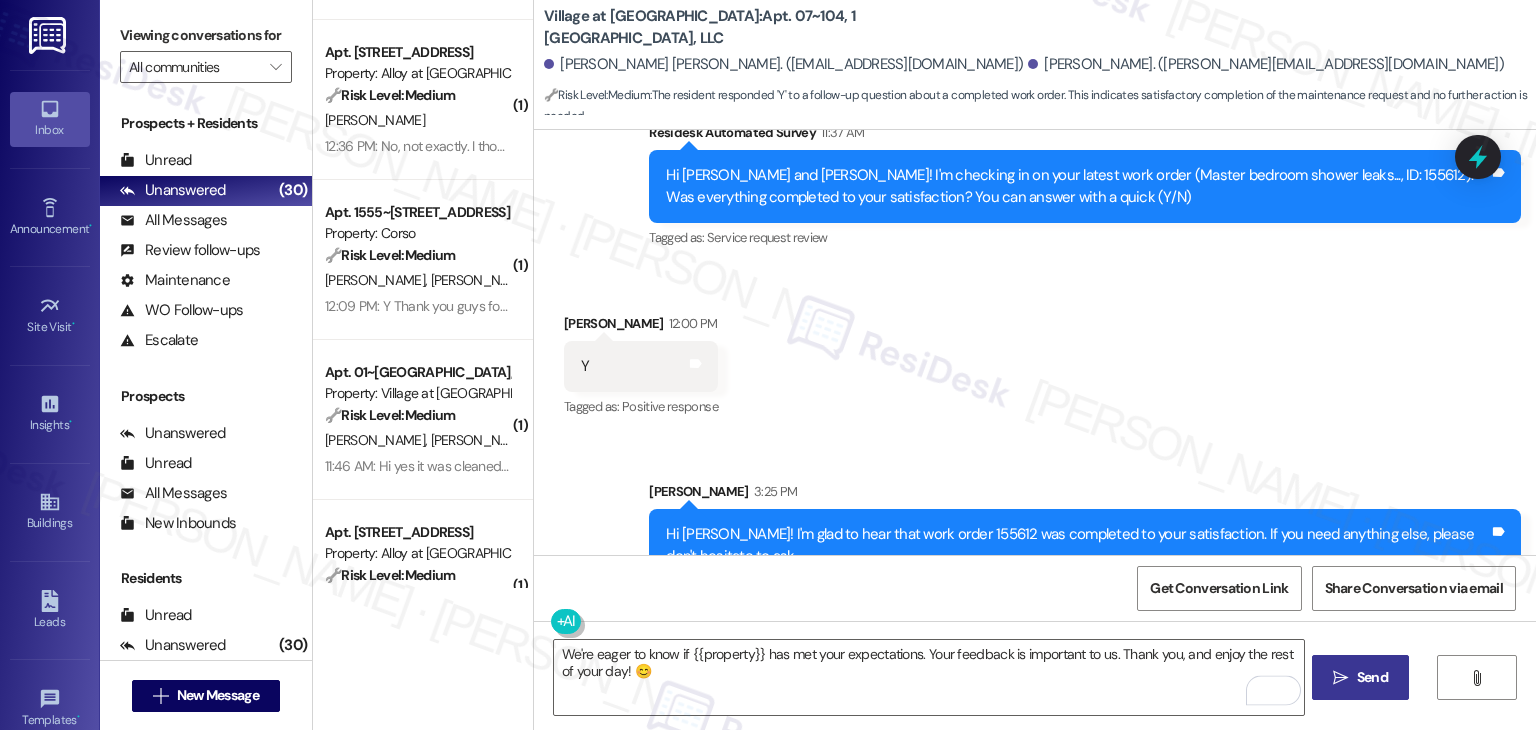 click on " Send" at bounding box center (1360, 677) 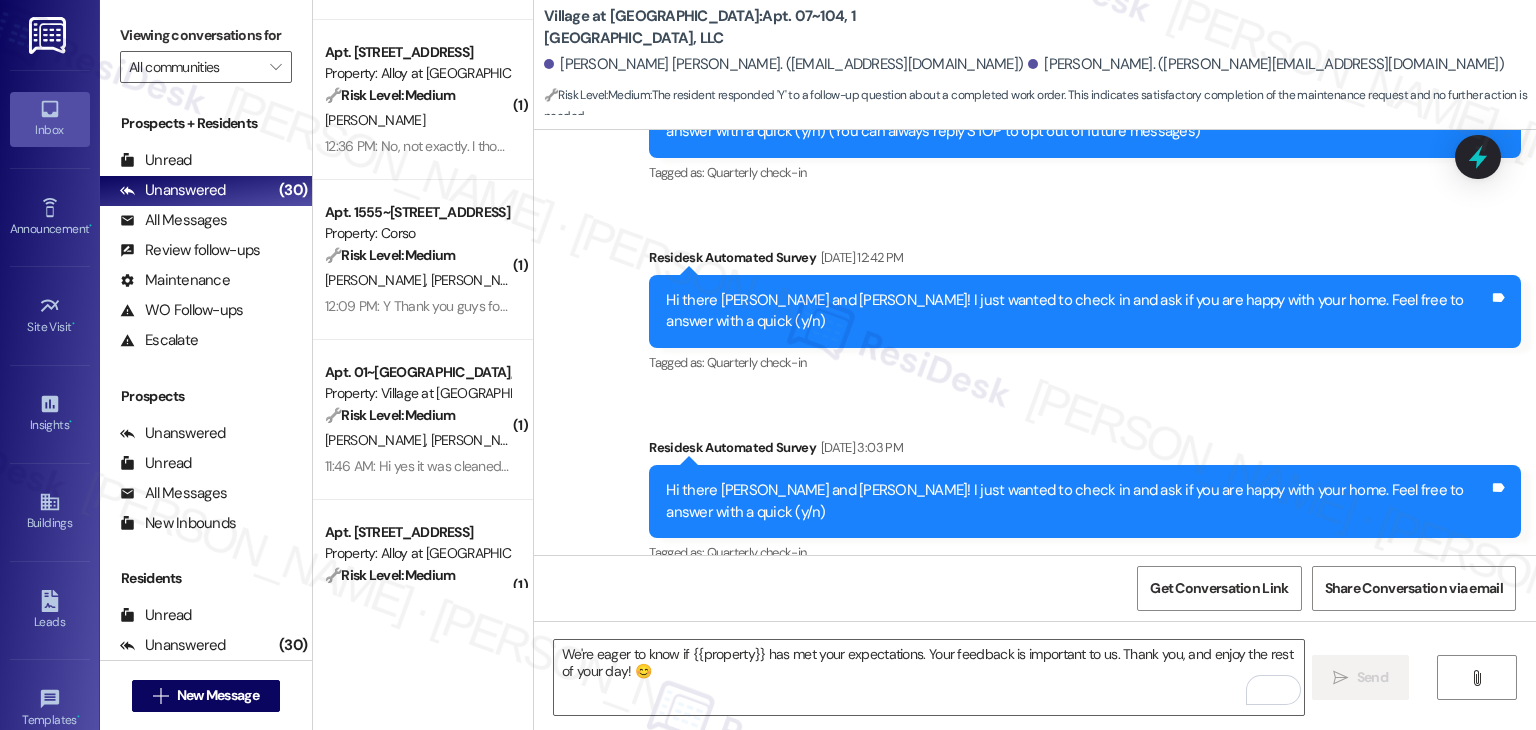scroll, scrollTop: 0, scrollLeft: 0, axis: both 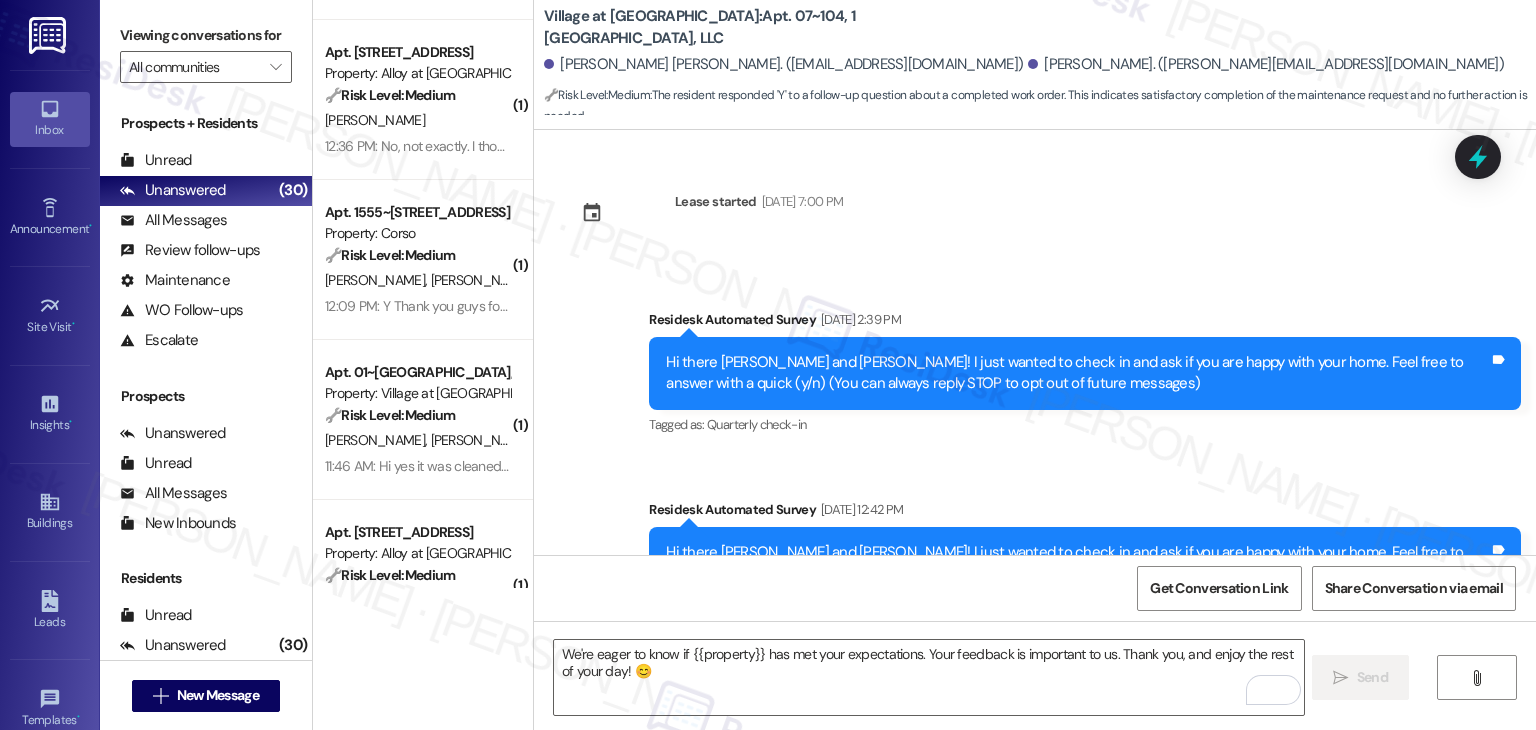 click on "Lease started [DATE] 7:00 PM Survey, sent via SMS Residesk Automated Survey [DATE] 2:39 PM Hi there [PERSON_NAME] and [PERSON_NAME]! I just wanted to check in and ask if you are happy with your home.  Feel free to answer with a quick (y/n) (You can always reply STOP to opt out of future messages) Tags and notes Tagged as:   Quarterly check-in Click to highlight conversations about Quarterly check-in Survey, sent via SMS Residesk Automated Survey [DATE] 12:42 PM Hi there [PERSON_NAME] and [PERSON_NAME]! I just wanted to check in and ask if you are happy with your home.  Feel free to answer with a quick (y/n) Tags and notes Tagged as:   Quarterly check-in Click to highlight conversations about Quarterly check-in Survey, sent via SMS Residesk Automated Survey [DATE] 3:03 PM Hi there [PERSON_NAME] and [PERSON_NAME]! I just wanted to check in and ask if you are happy with your home.  Feel free to answer with a quick (y/n) Tags and notes Tagged as:   Quarterly check-in Survey, sent via SMS Residesk Automated Survey 11:37 AM" at bounding box center [1035, 342] 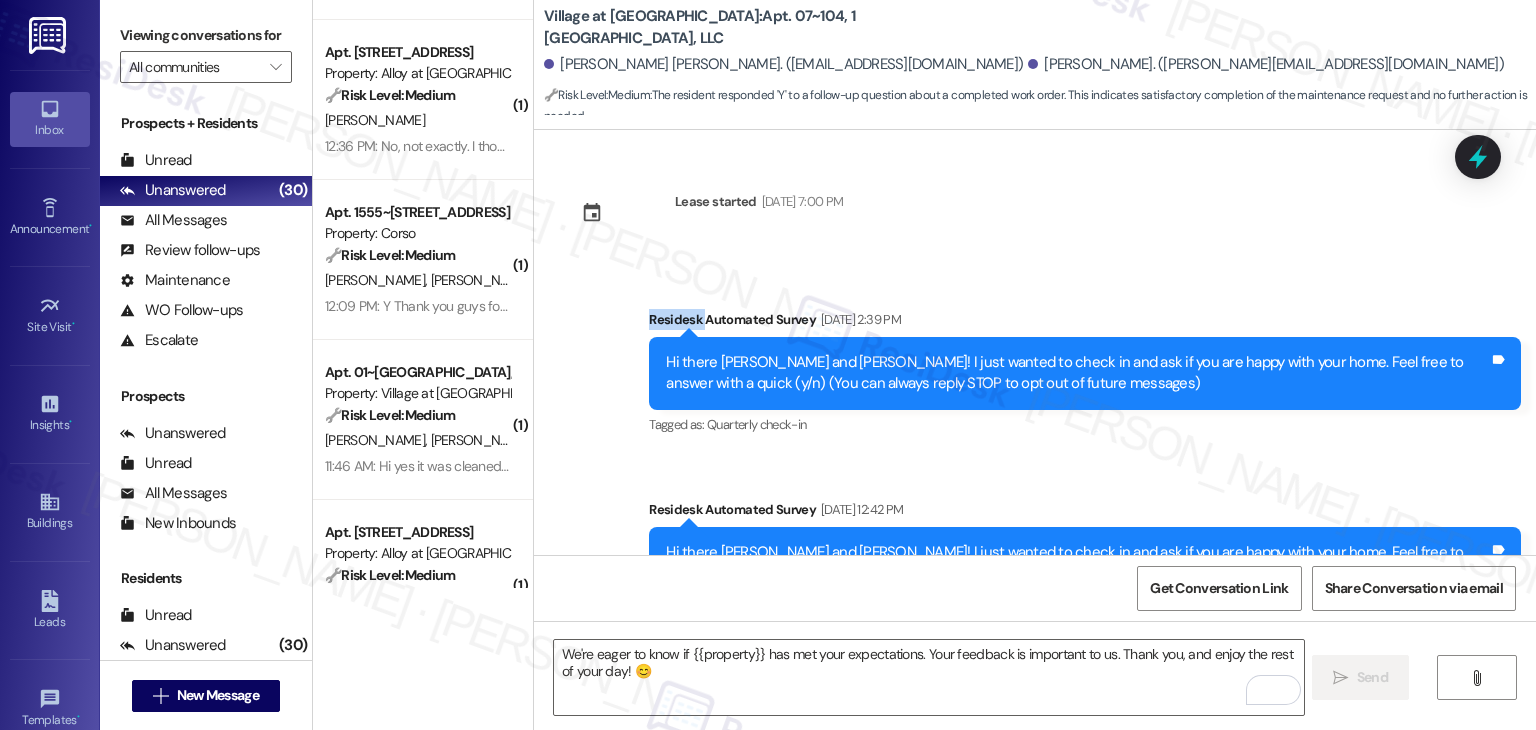 click on "Lease started [DATE] 7:00 PM Survey, sent via SMS Residesk Automated Survey [DATE] 2:39 PM Hi there [PERSON_NAME] and [PERSON_NAME]! I just wanted to check in and ask if you are happy with your home.  Feel free to answer with a quick (y/n) (You can always reply STOP to opt out of future messages) Tags and notes Tagged as:   Quarterly check-in Click to highlight conversations about Quarterly check-in Survey, sent via SMS Residesk Automated Survey [DATE] 12:42 PM Hi there [PERSON_NAME] and [PERSON_NAME]! I just wanted to check in and ask if you are happy with your home.  Feel free to answer with a quick (y/n) Tags and notes Tagged as:   Quarterly check-in Click to highlight conversations about Quarterly check-in Survey, sent via SMS Residesk Automated Survey [DATE] 3:03 PM Hi there [PERSON_NAME] and [PERSON_NAME]! I just wanted to check in and ask if you are happy with your home.  Feel free to answer with a quick (y/n) Tags and notes Tagged as:   Quarterly check-in Survey, sent via SMS Residesk Automated Survey 11:37 AM" at bounding box center (1035, 342) 